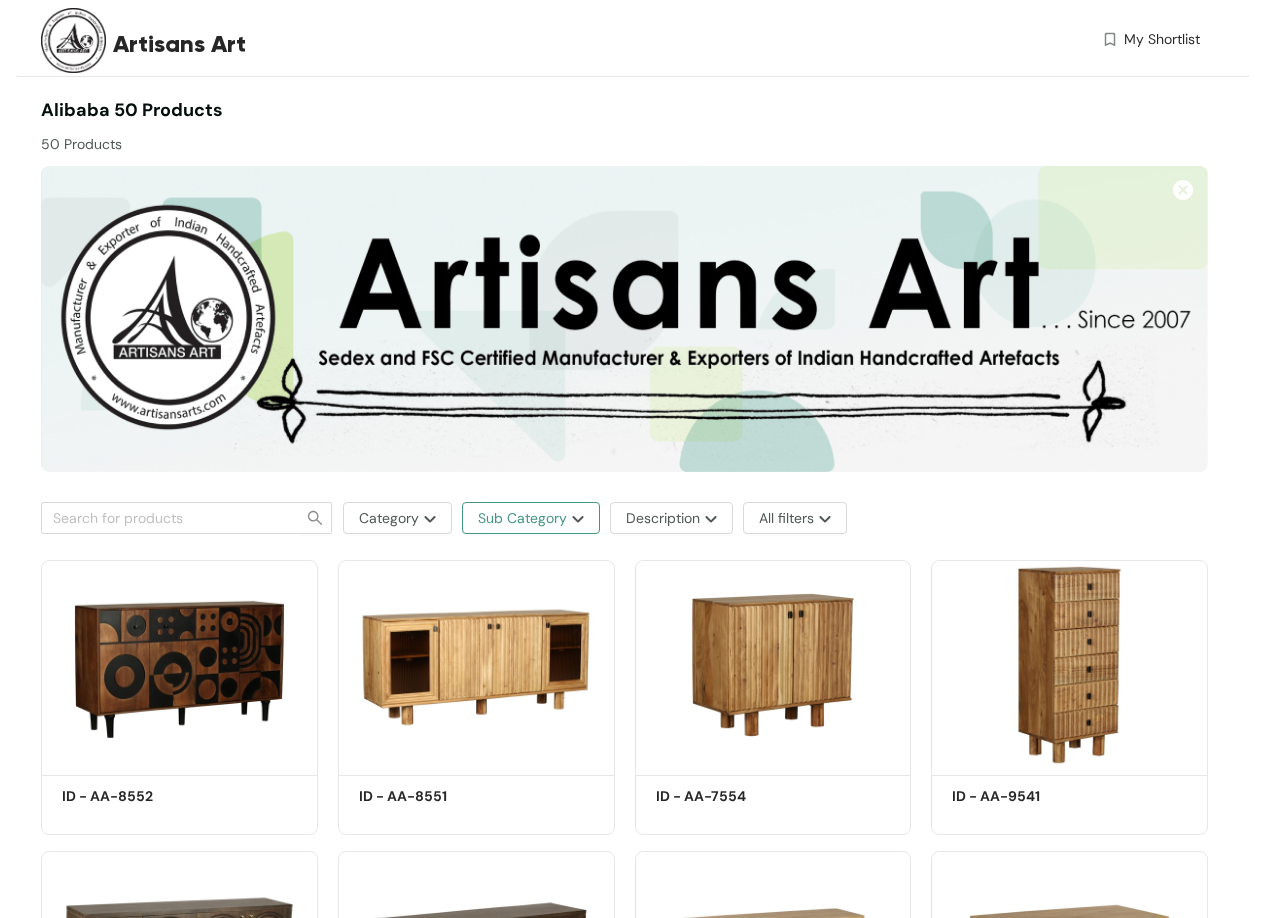 scroll, scrollTop: 0, scrollLeft: 0, axis: both 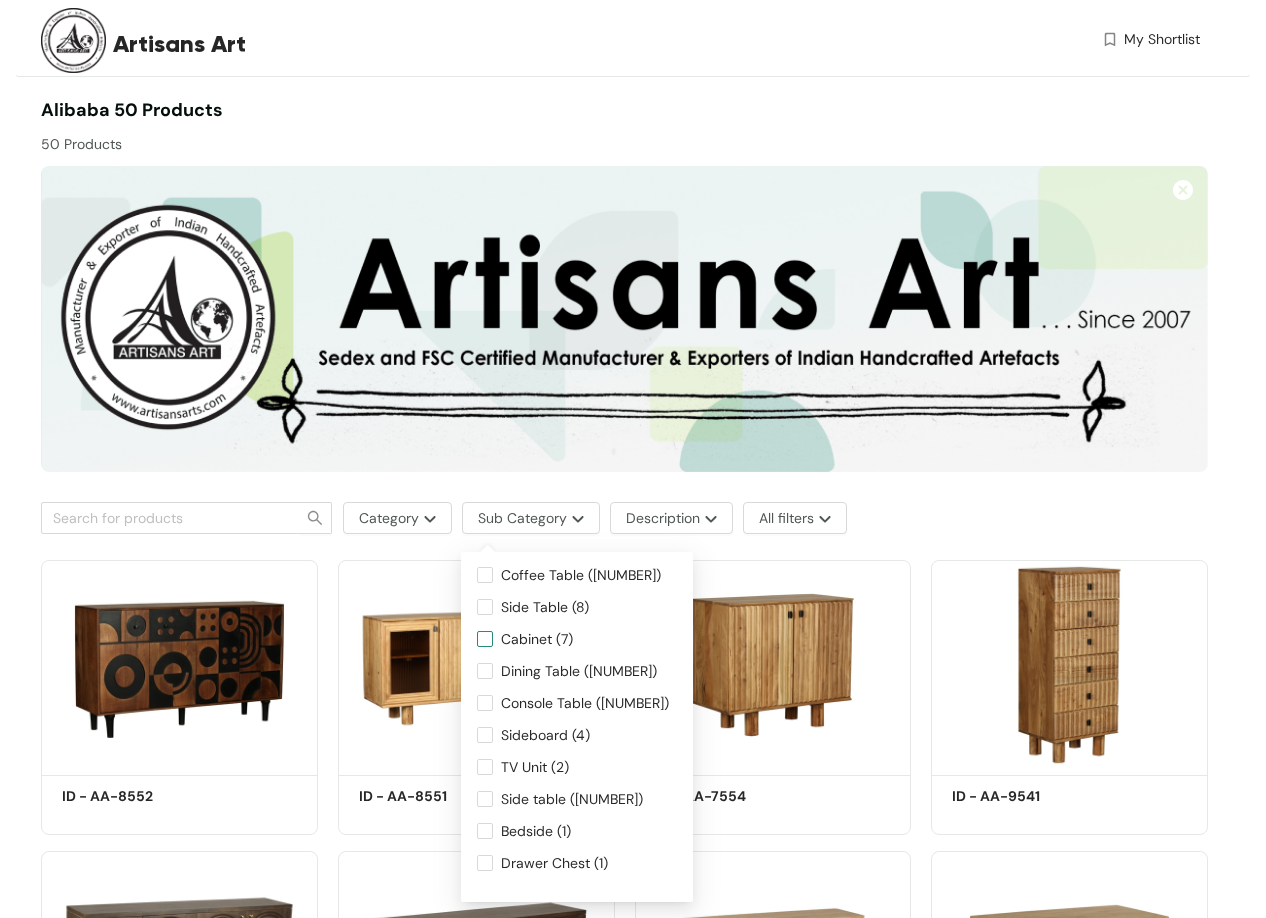 click on "Cabinet (7)" at bounding box center [537, 639] 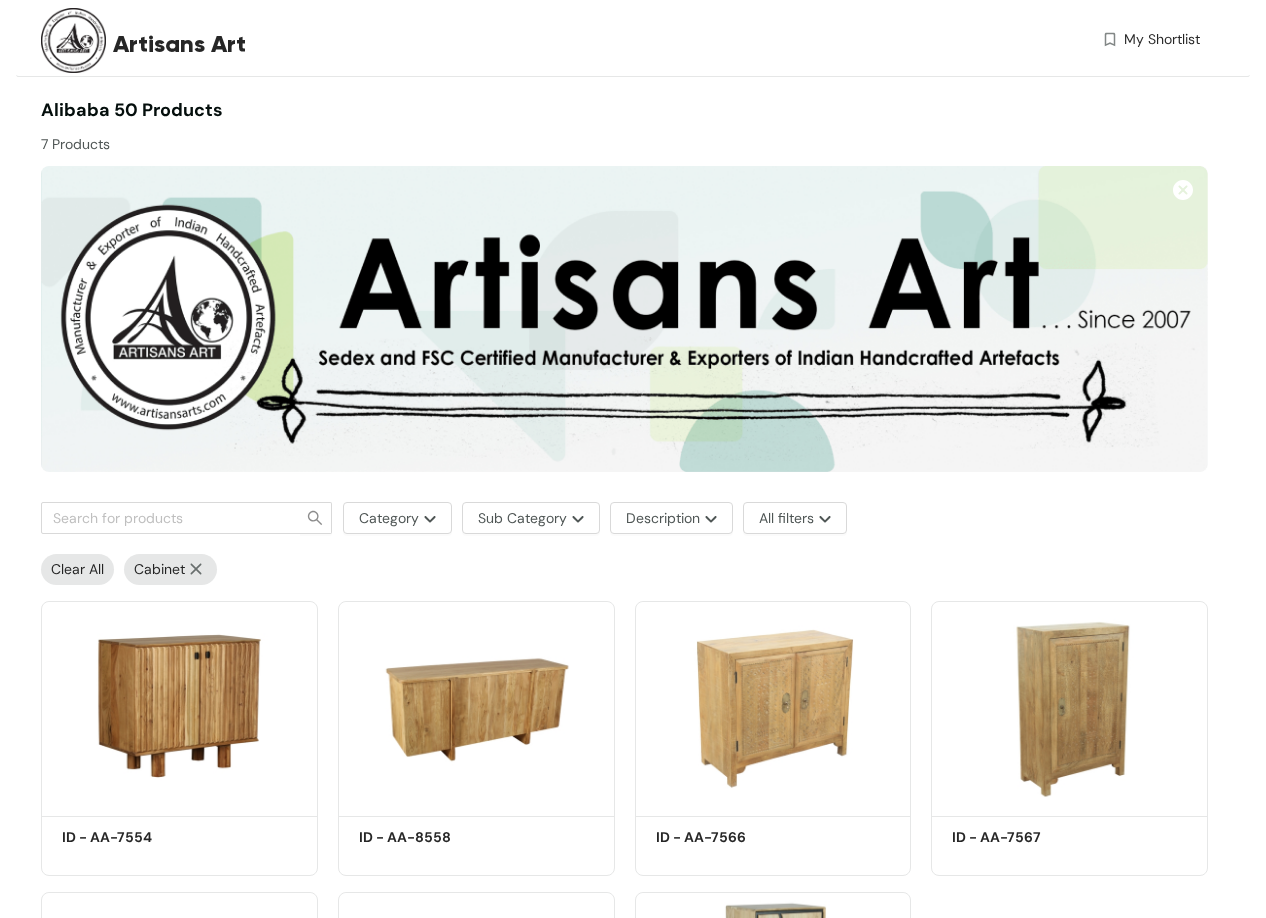 drag, startPoint x: 865, startPoint y: 568, endPoint x: 810, endPoint y: 561, distance: 55.443665 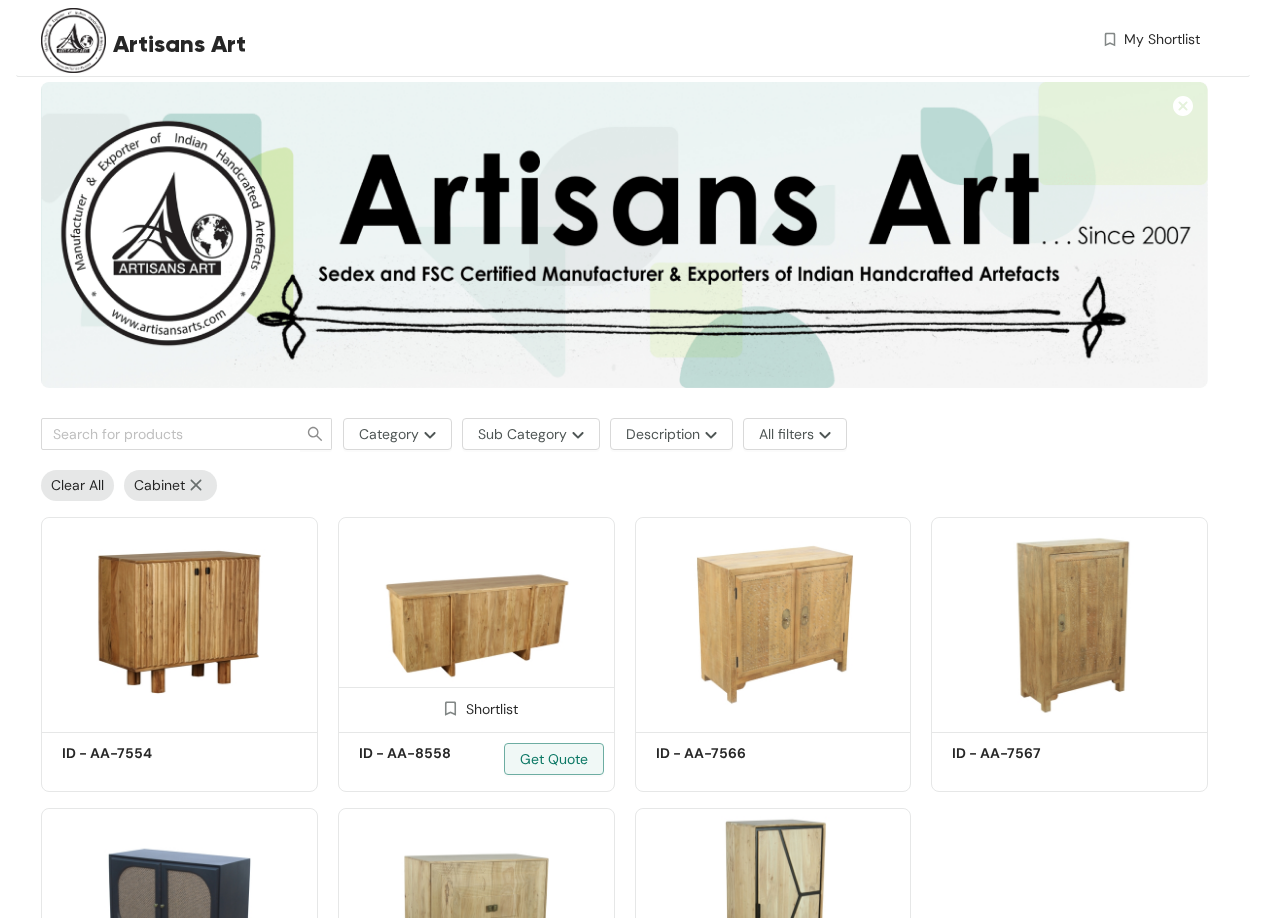 scroll, scrollTop: 200, scrollLeft: 0, axis: vertical 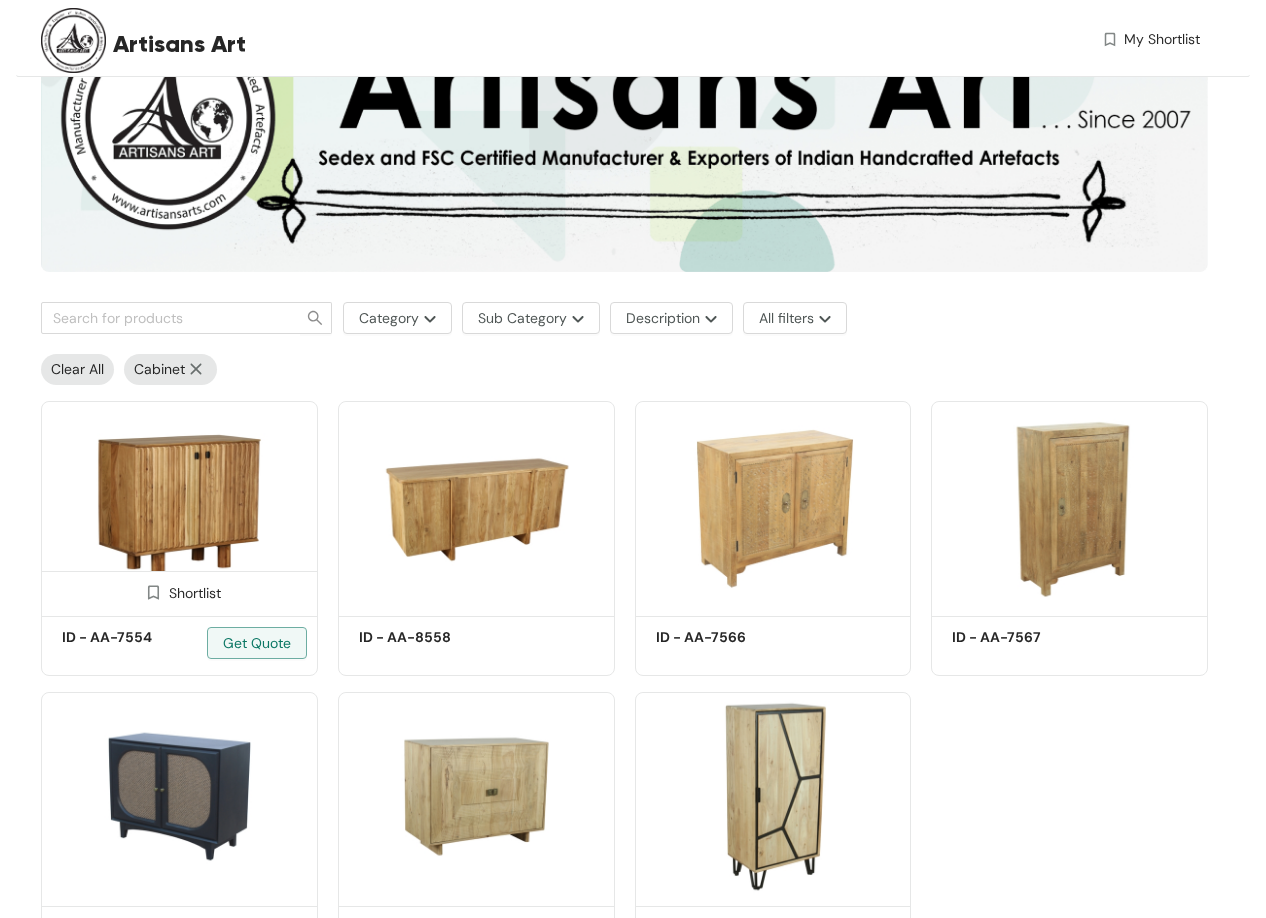 click at bounding box center (179, 505) 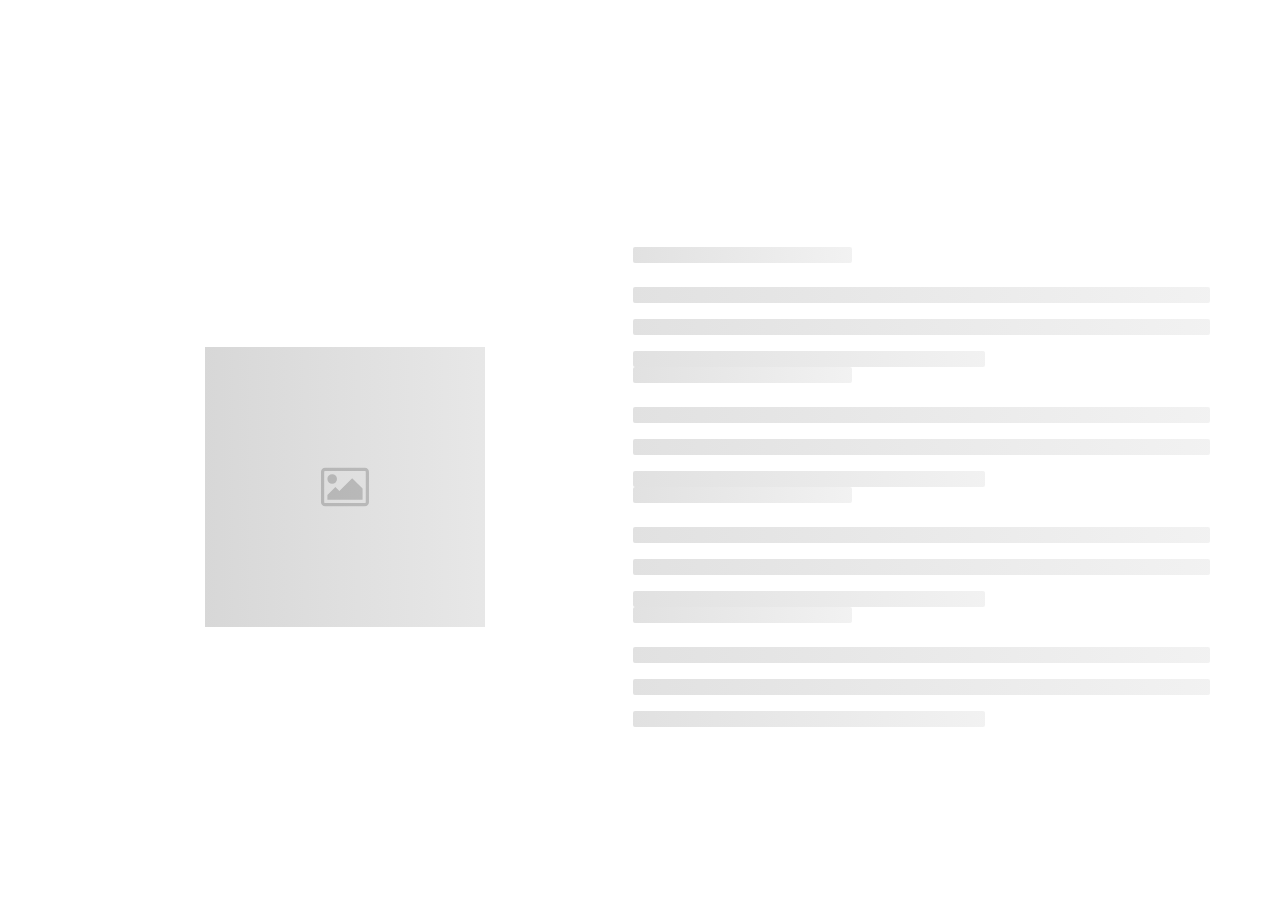 scroll, scrollTop: 0, scrollLeft: 0, axis: both 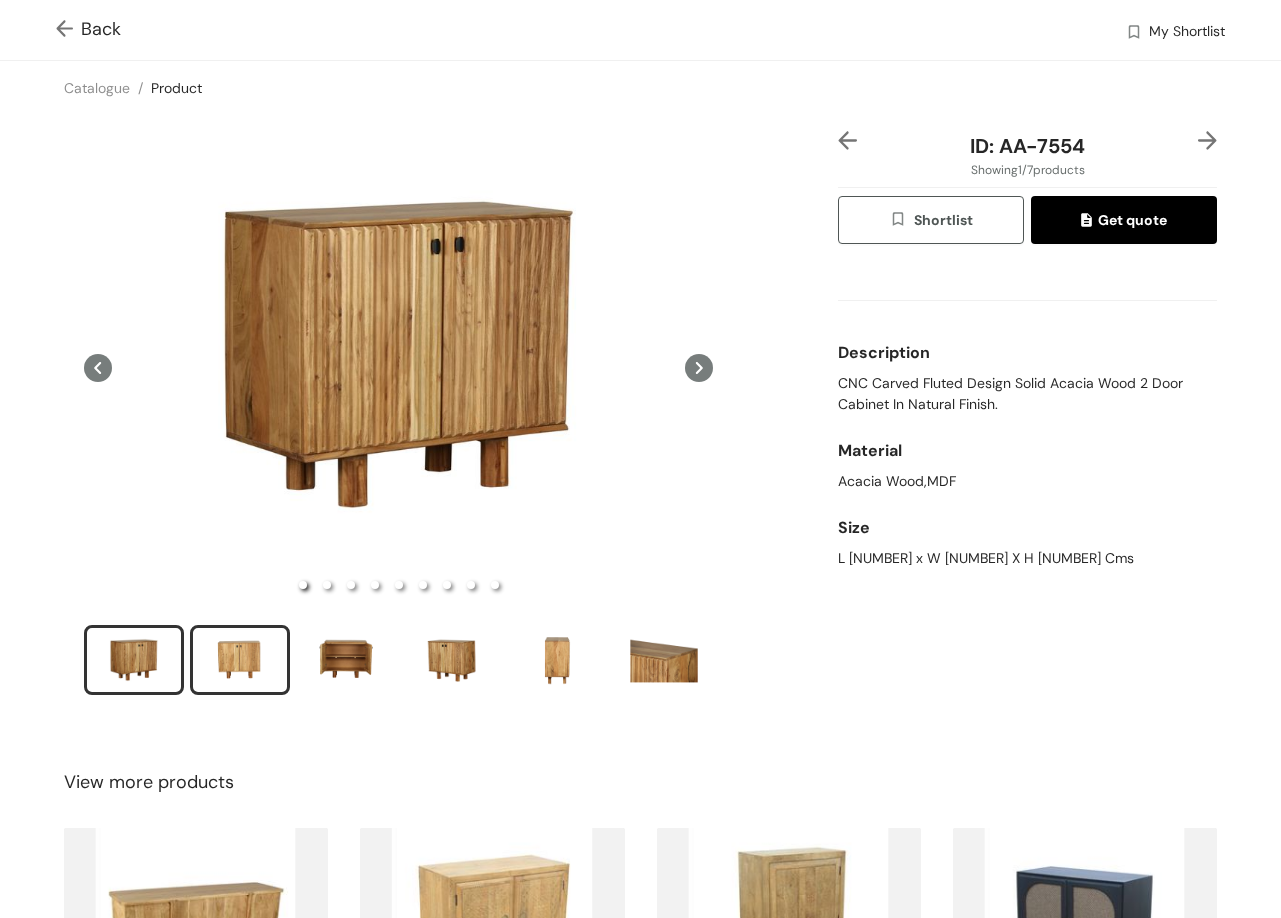 click at bounding box center [240, 660] 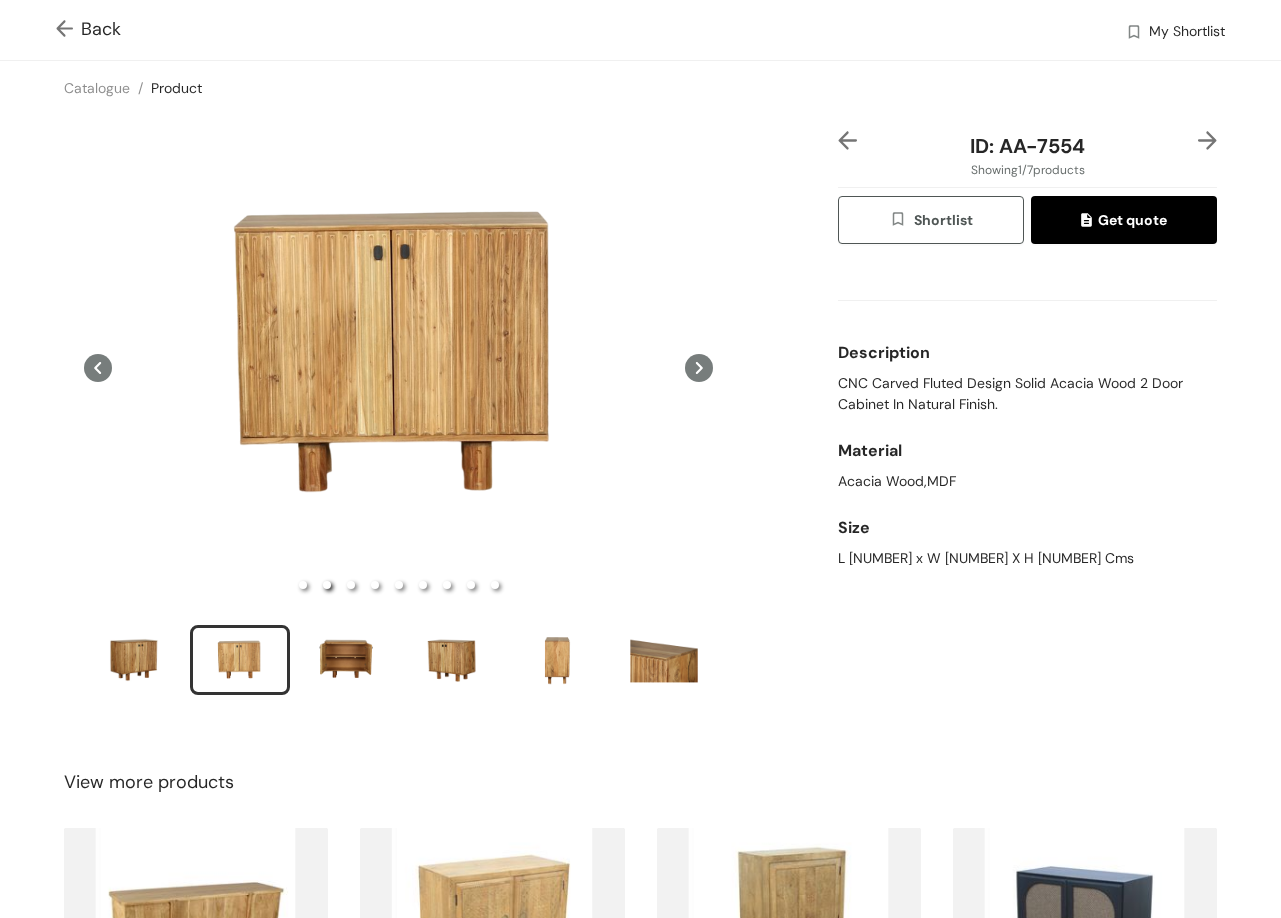 type 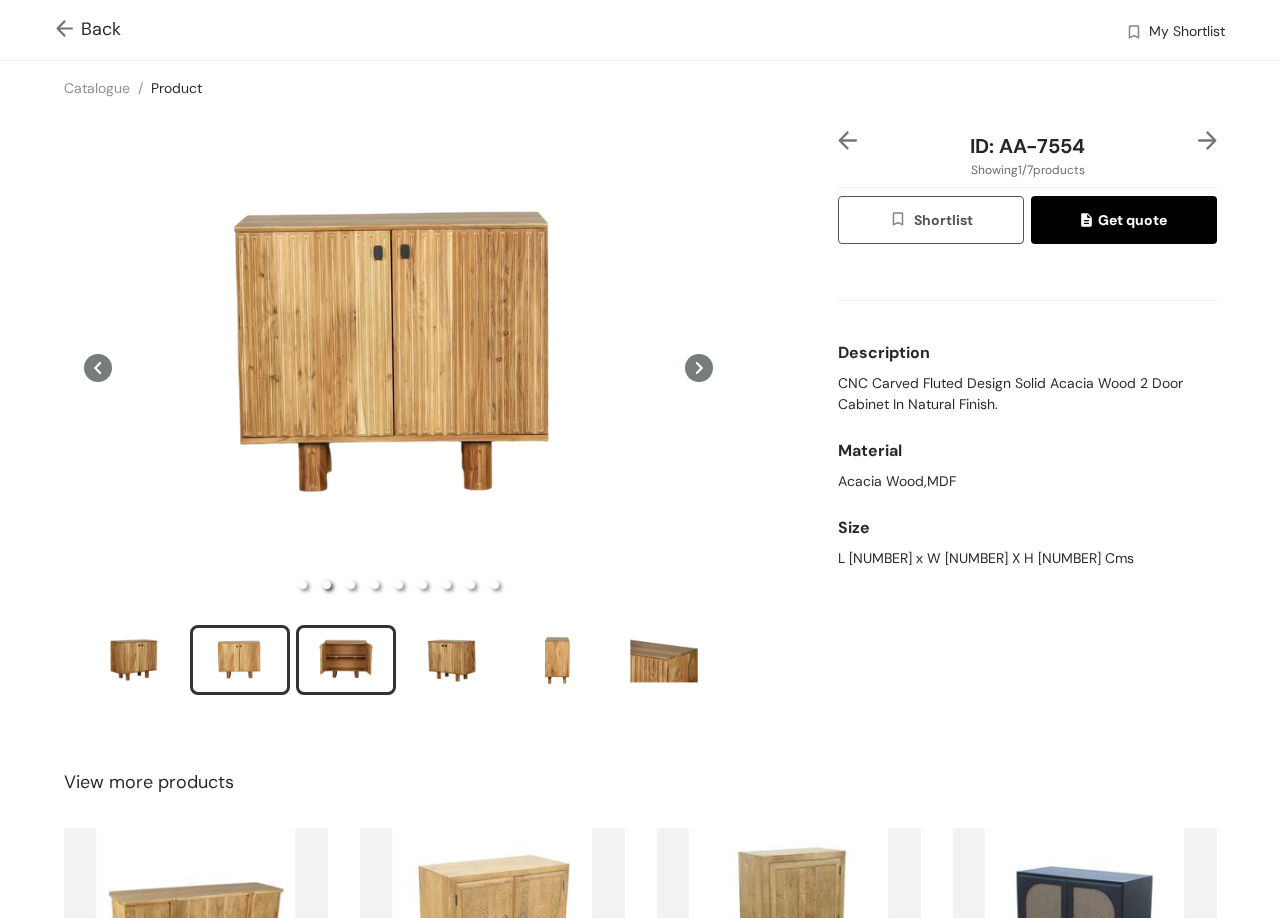 click at bounding box center (346, 660) 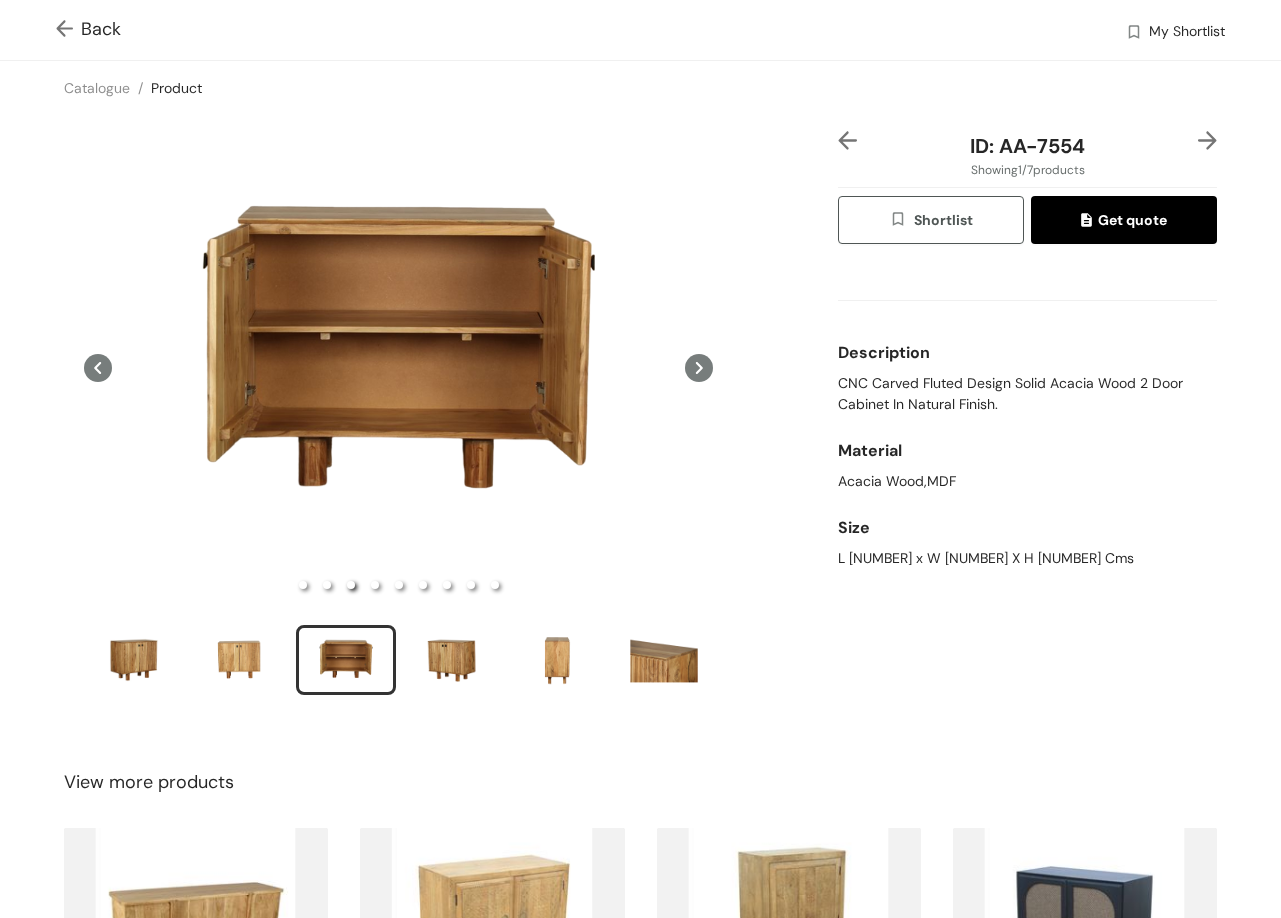 type 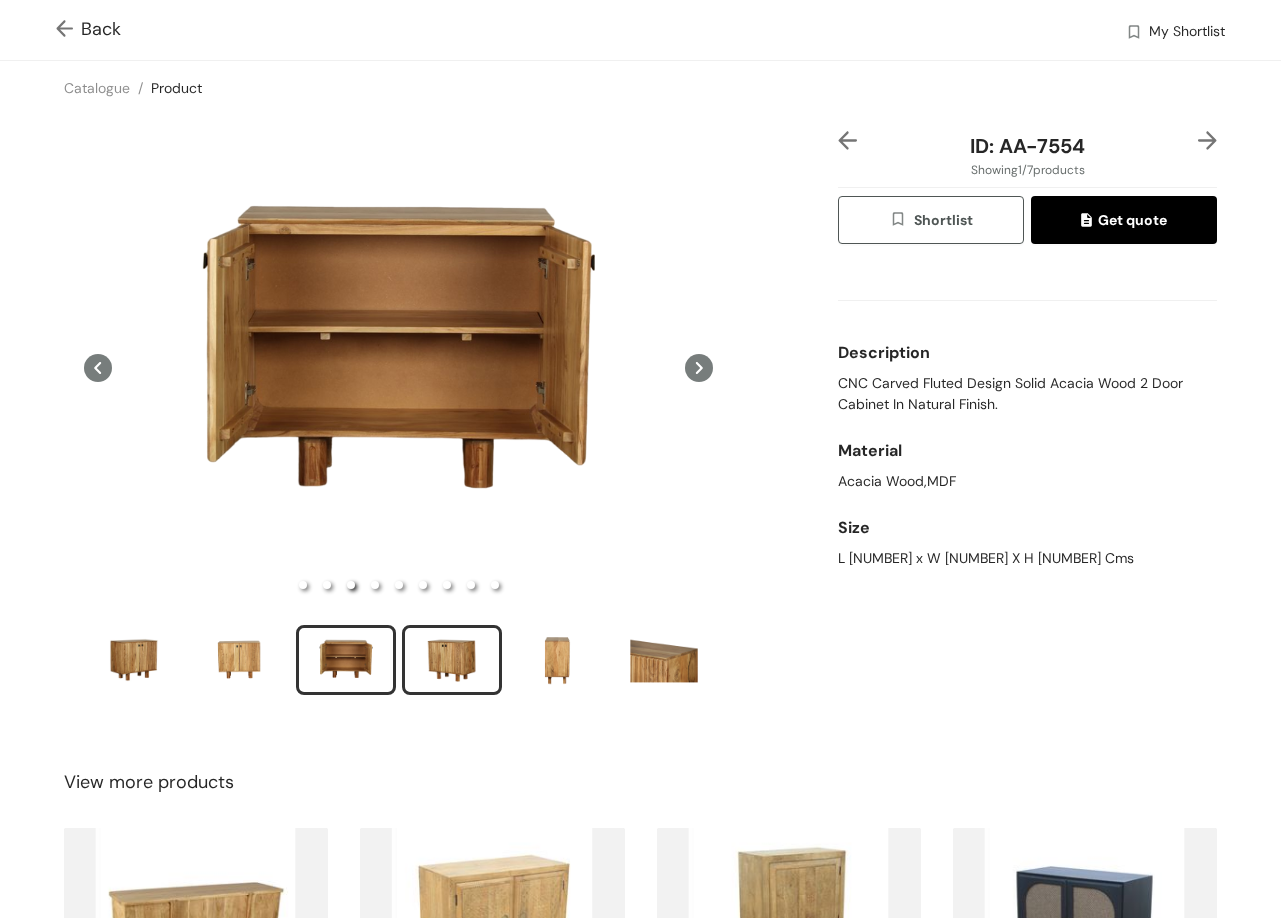 click at bounding box center [452, 660] 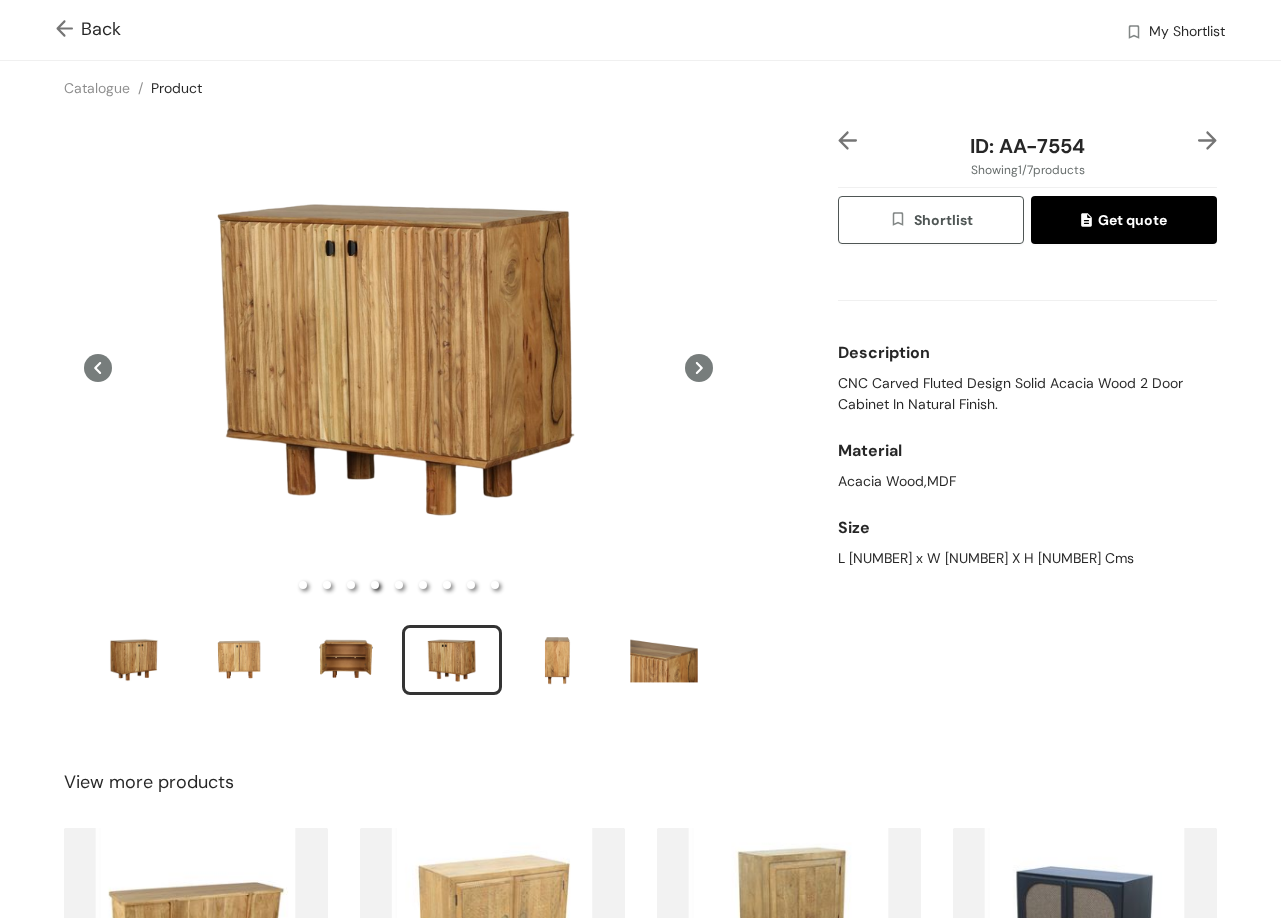 type 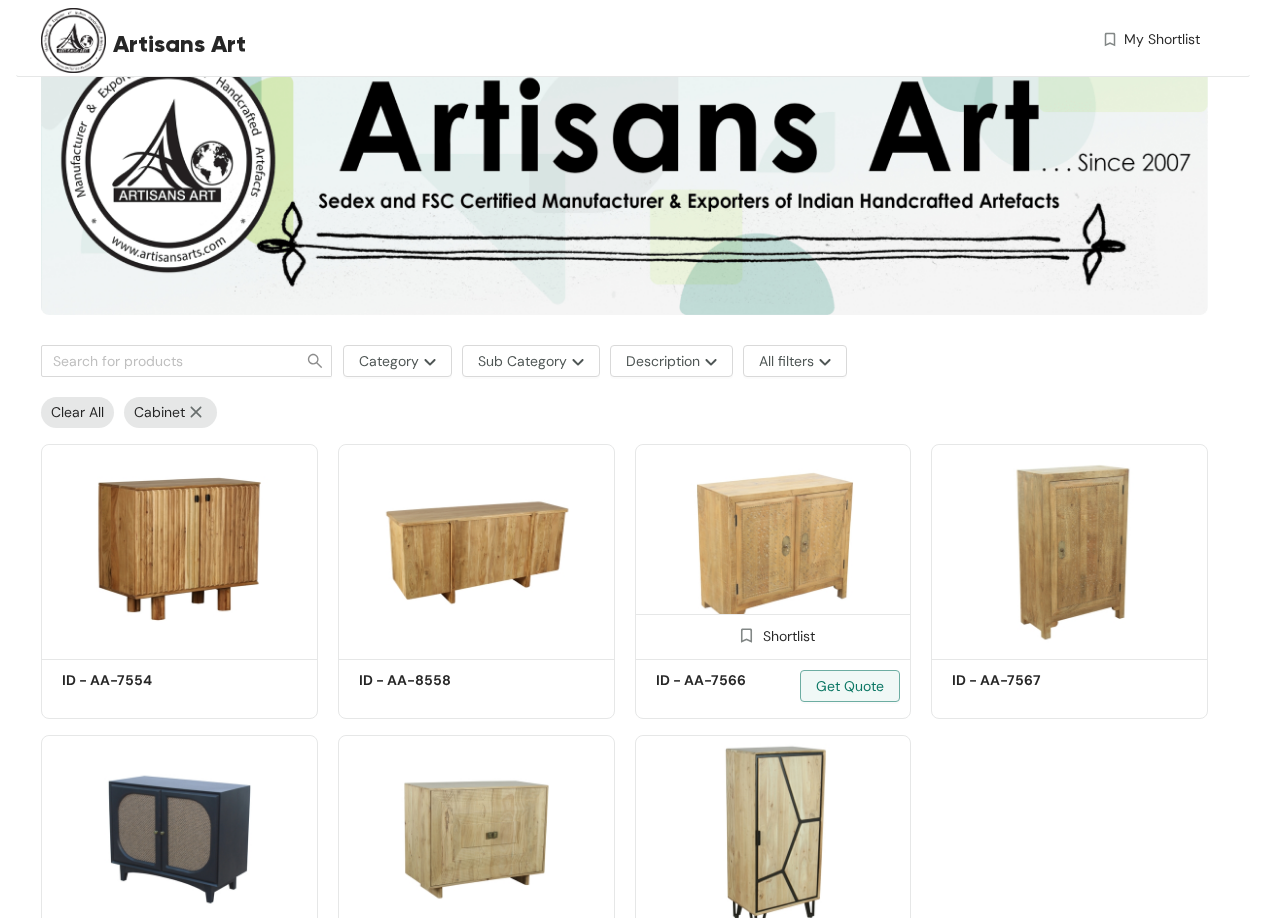 scroll, scrollTop: 312, scrollLeft: 0, axis: vertical 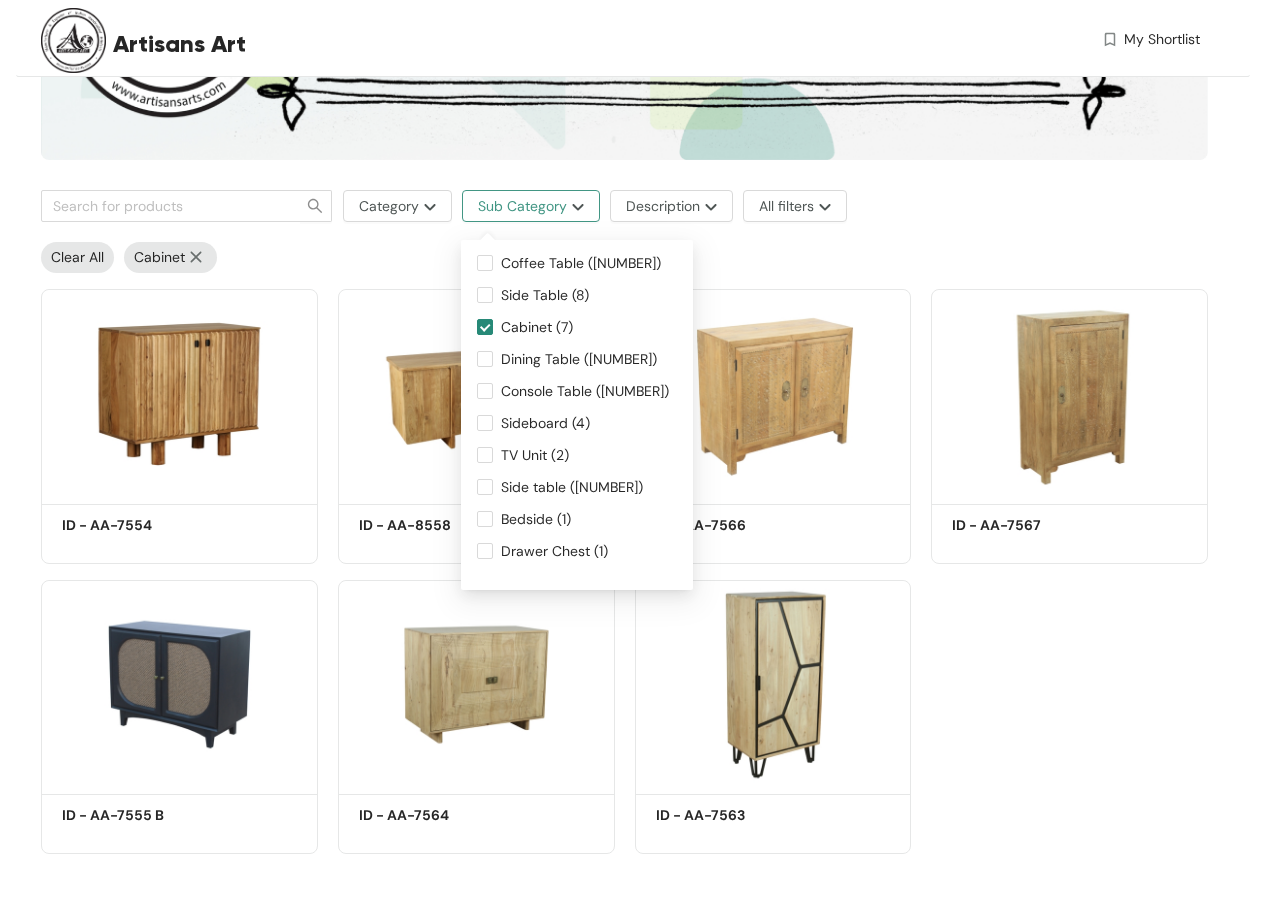 click on "Sub Category" at bounding box center (522, 206) 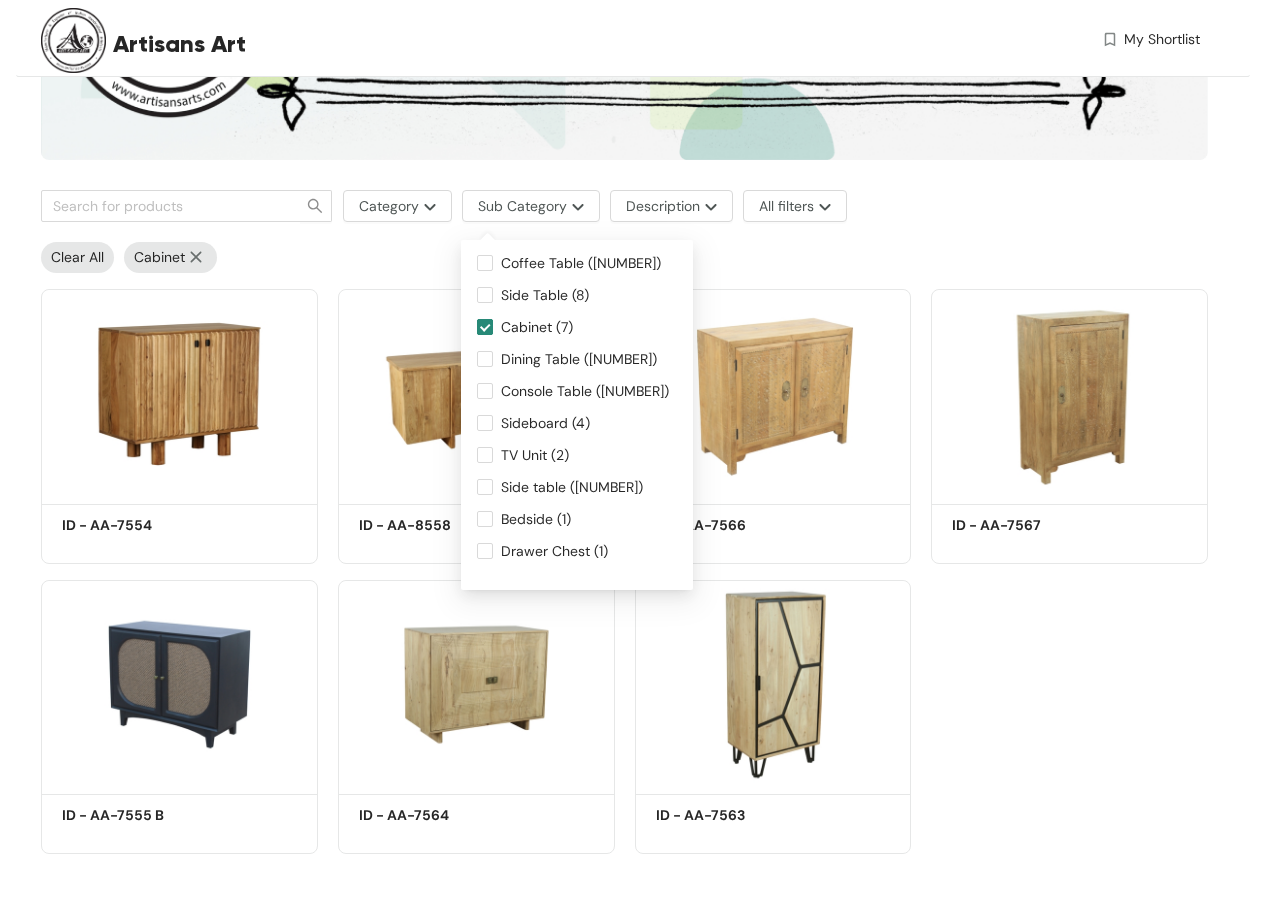 click on "Cabinet (7)" at bounding box center [485, 327] 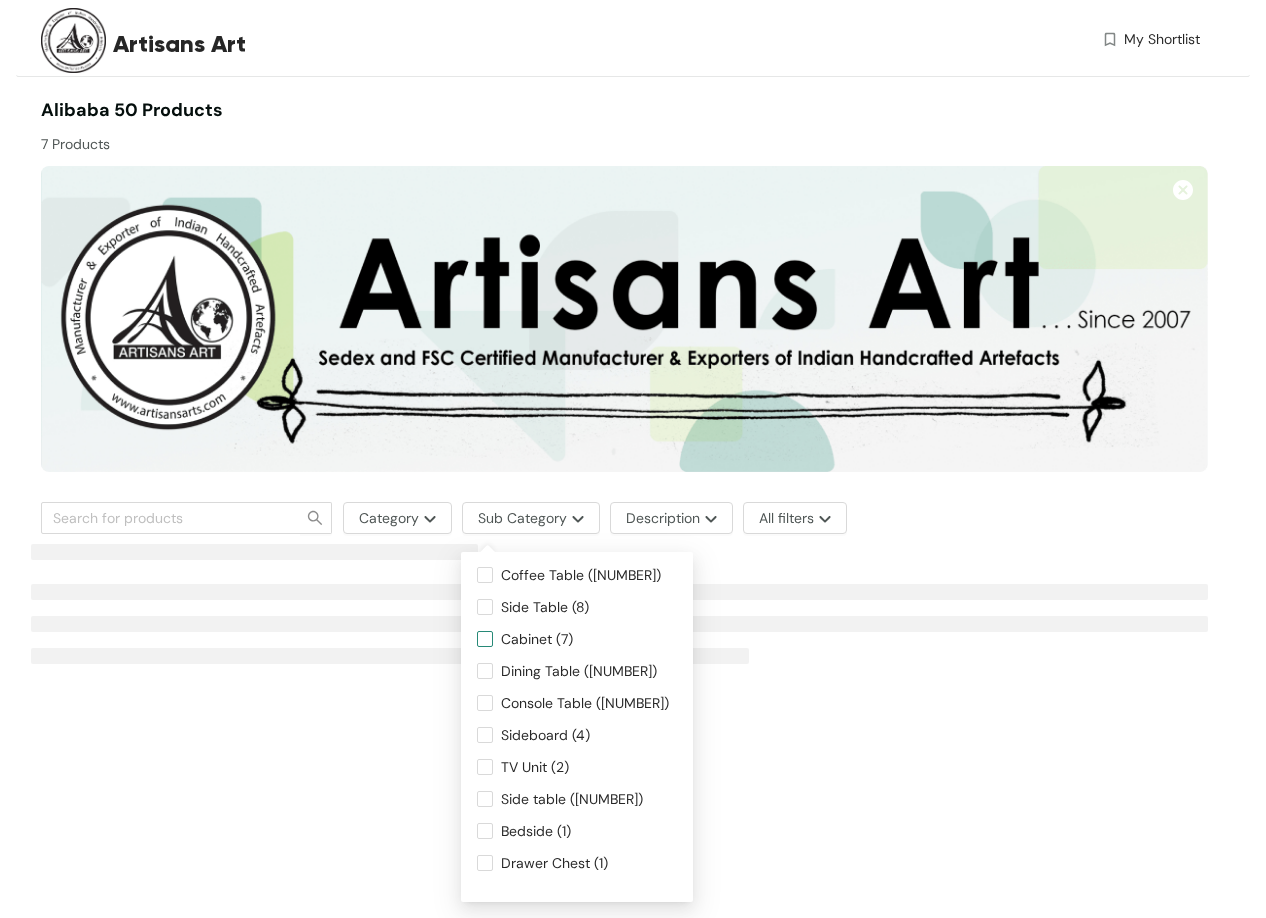 scroll, scrollTop: 0, scrollLeft: 0, axis: both 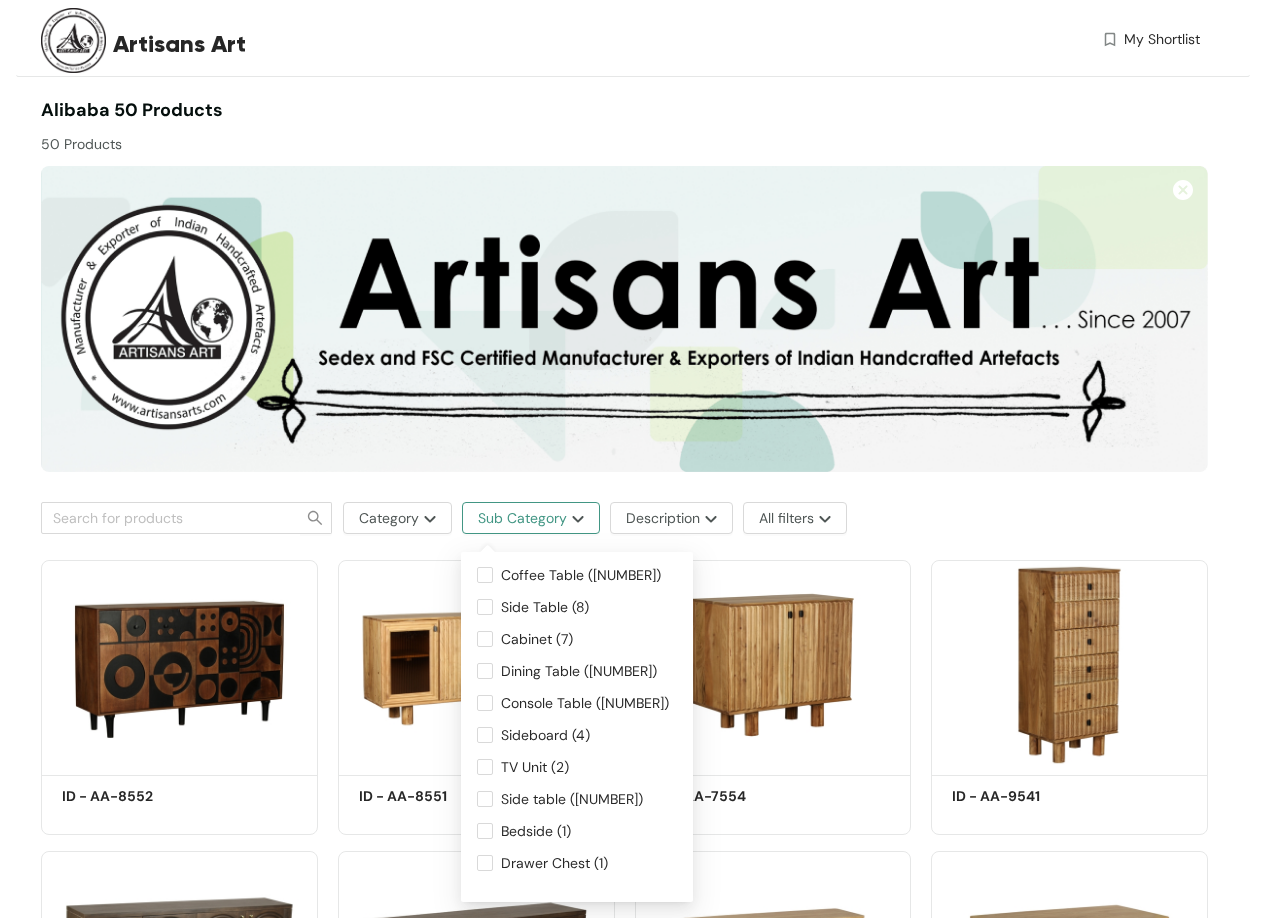 drag, startPoint x: 528, startPoint y: 513, endPoint x: 552, endPoint y: 530, distance: 29.410883 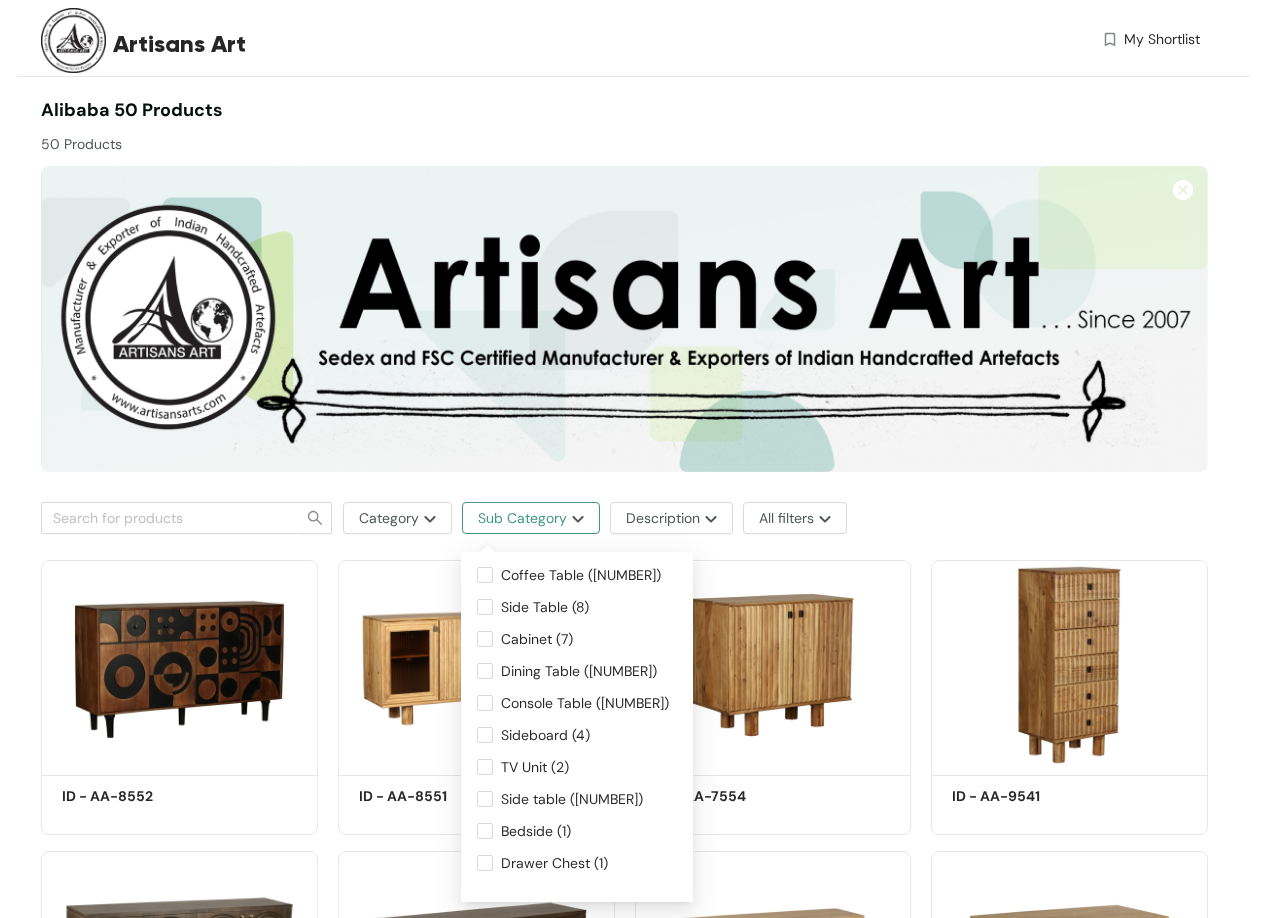 click on "Sub Category" at bounding box center [531, 518] 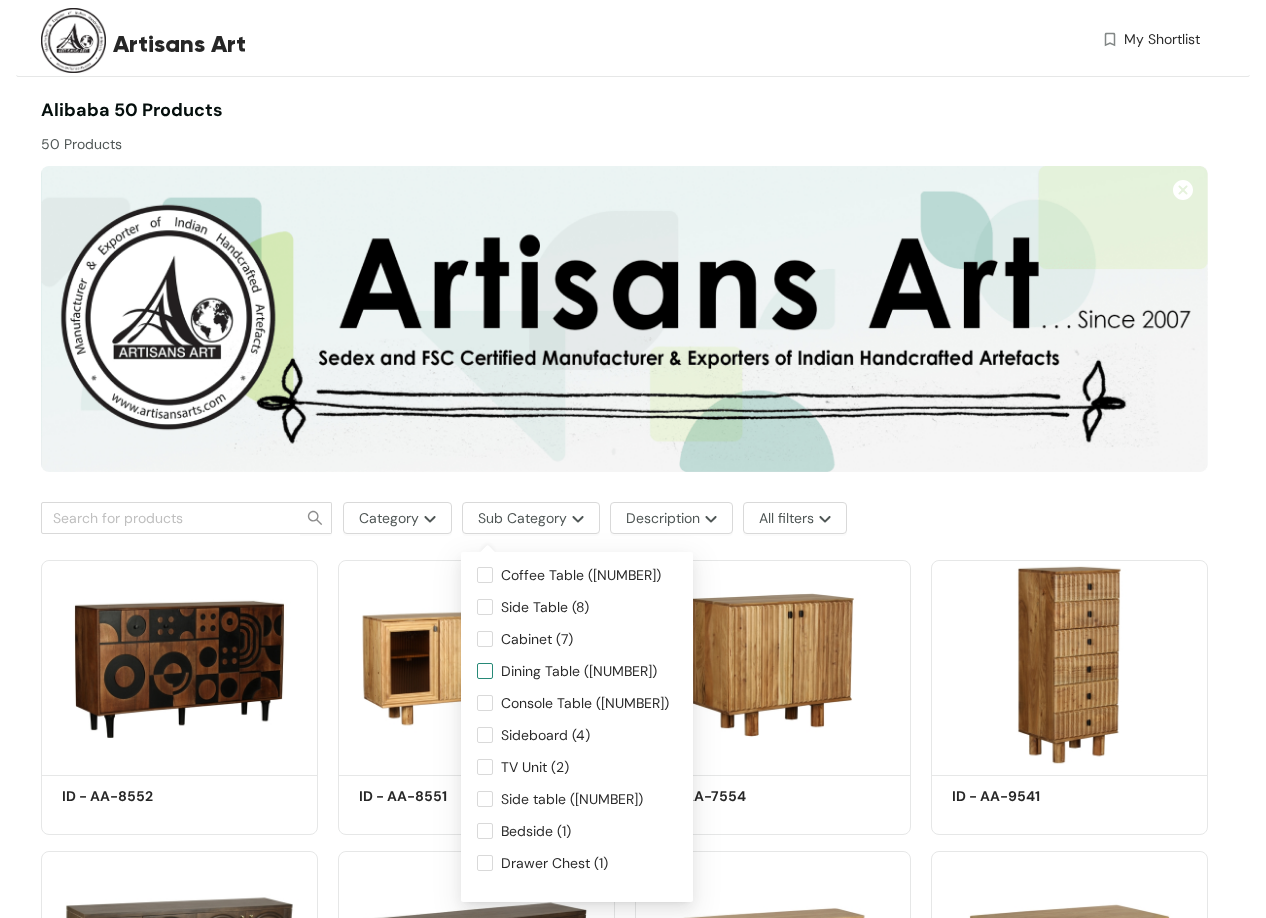 click on "Dining Table ([NUMBER])" at bounding box center (485, 671) 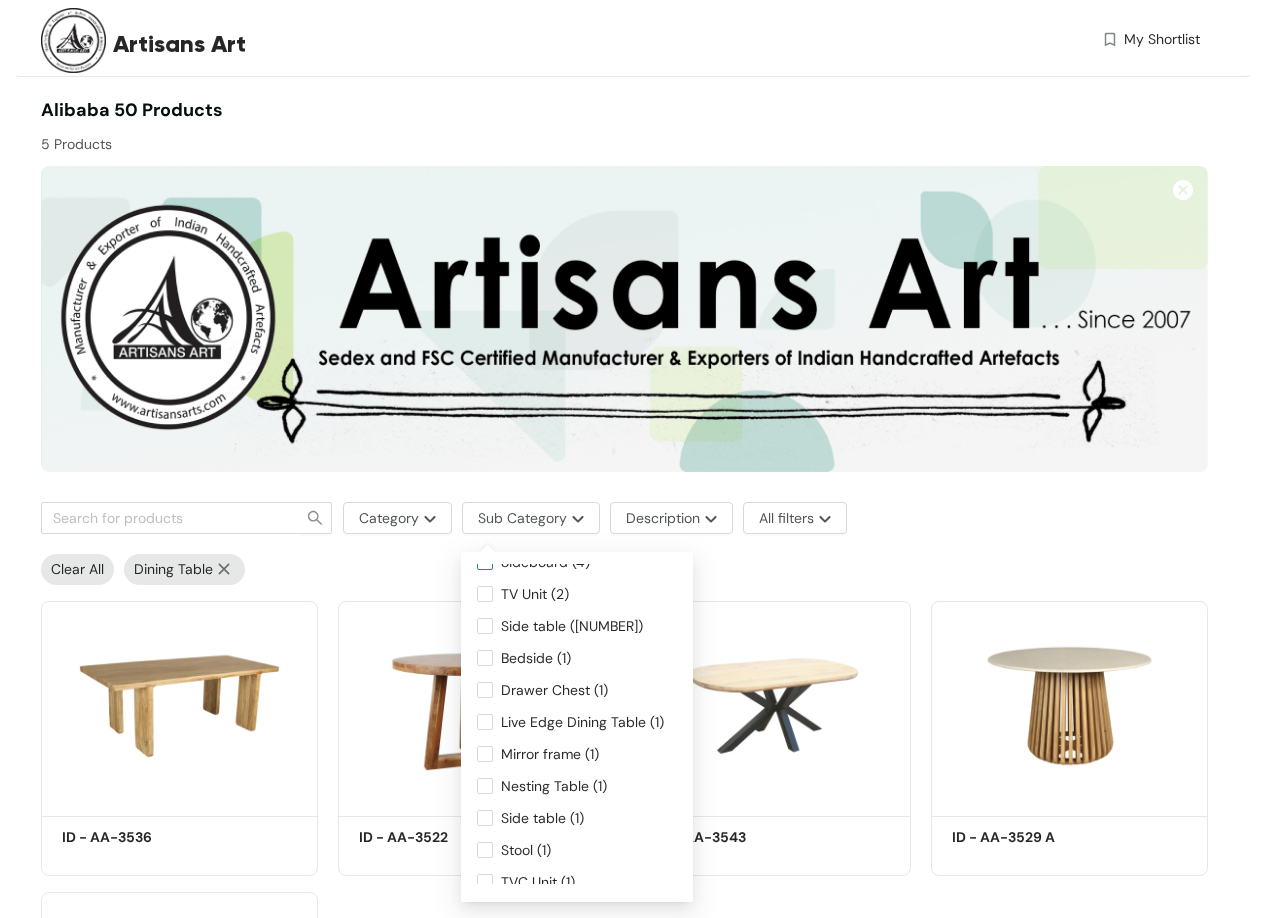 scroll, scrollTop: 192, scrollLeft: 0, axis: vertical 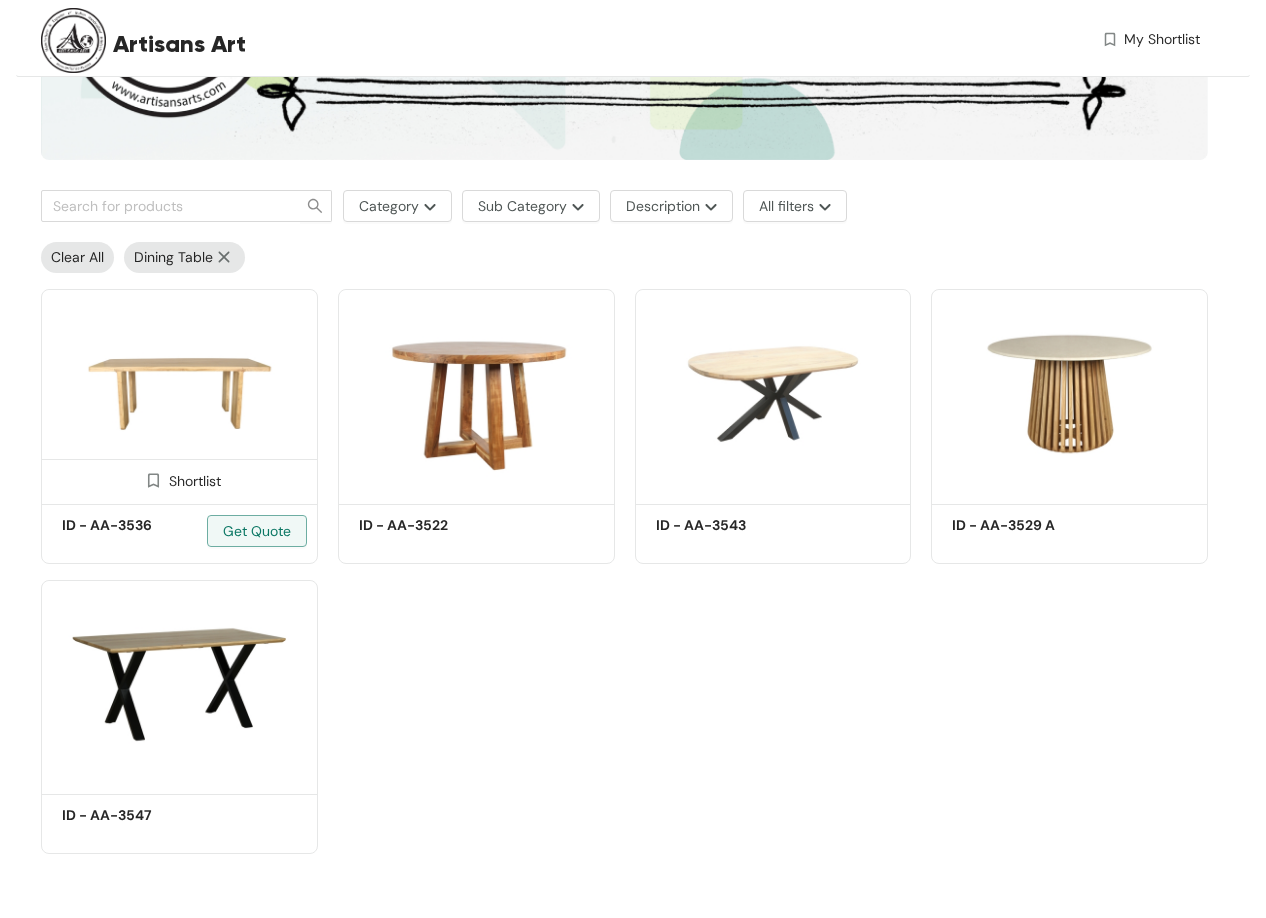 click at bounding box center (179, 393) 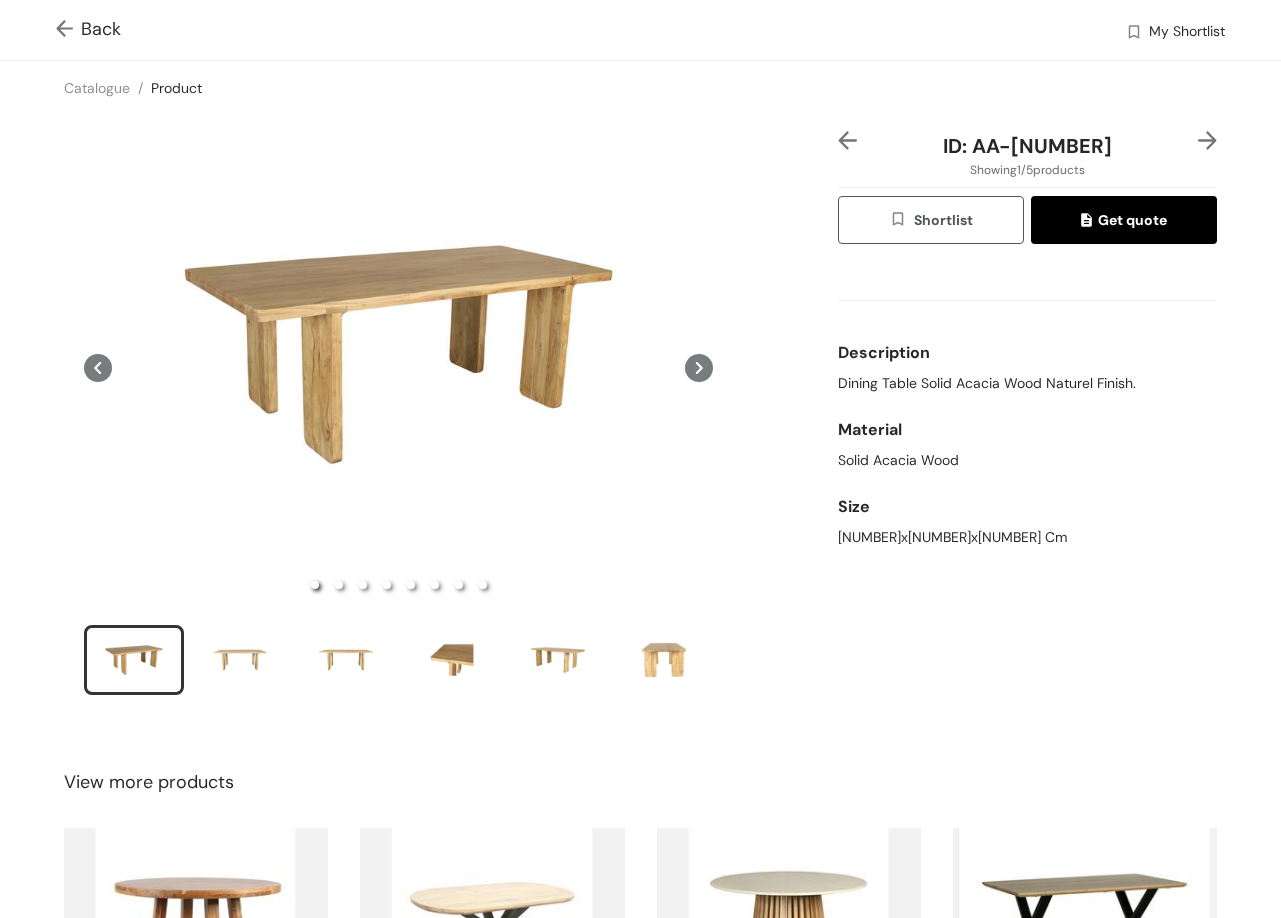 click 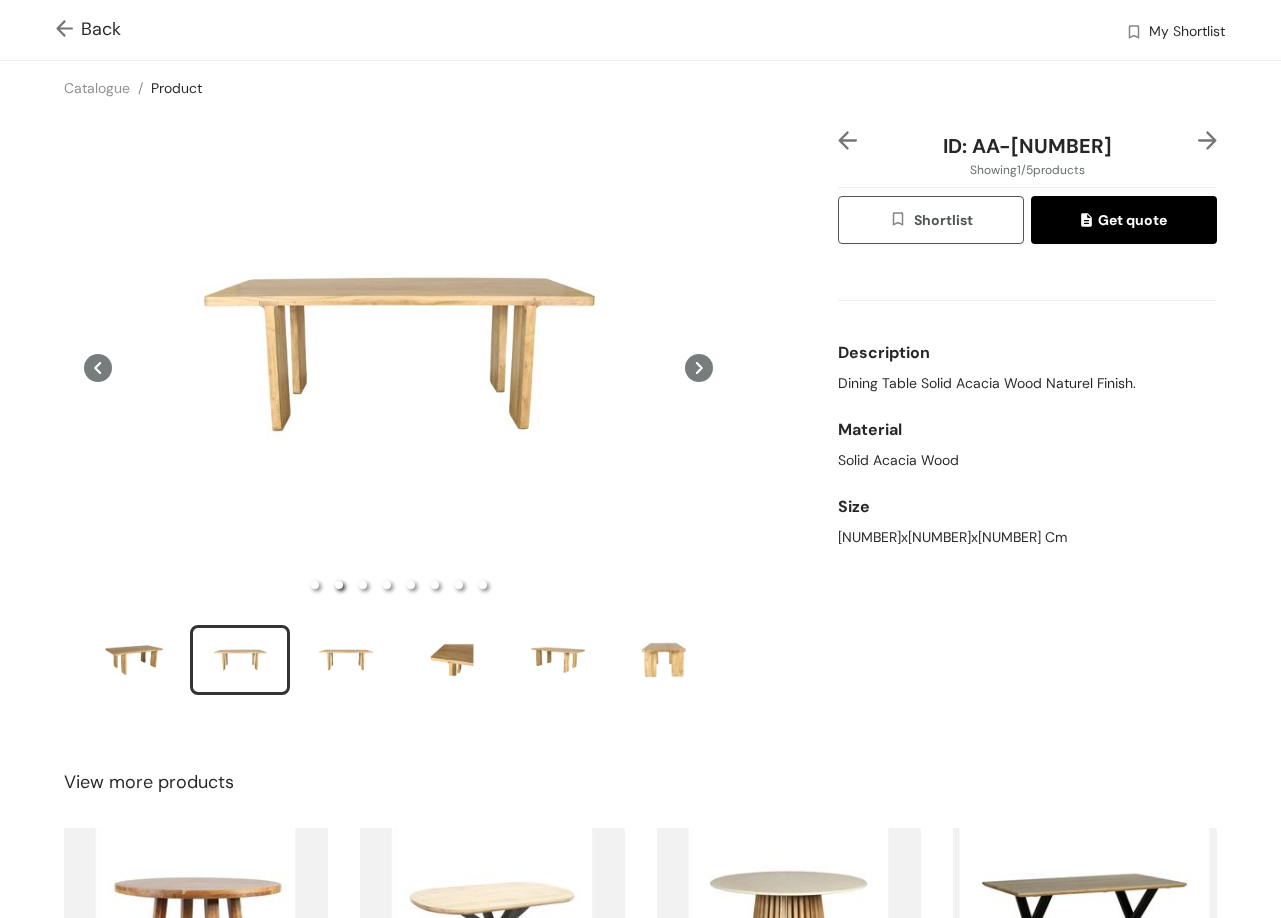 type 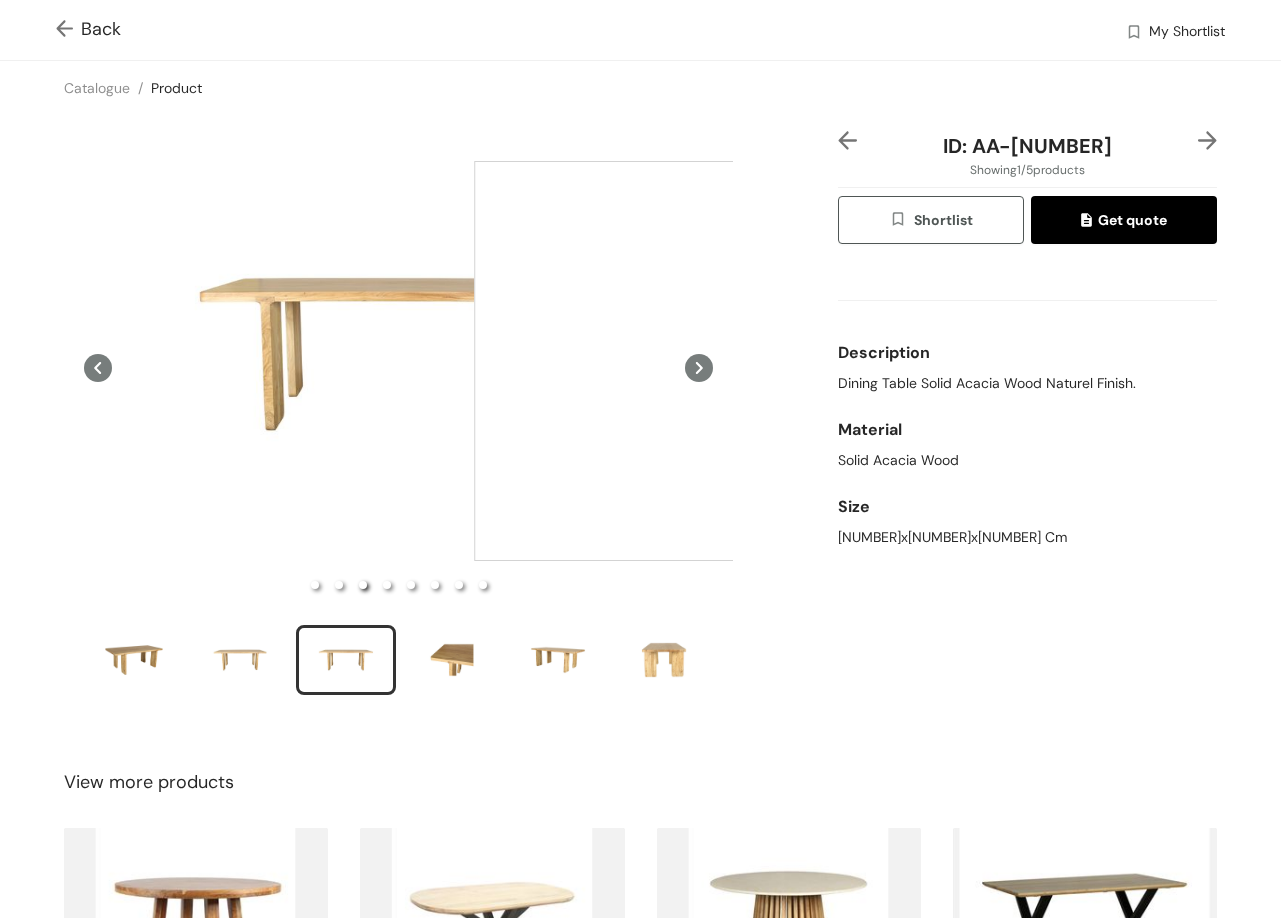 click at bounding box center (674, 361) 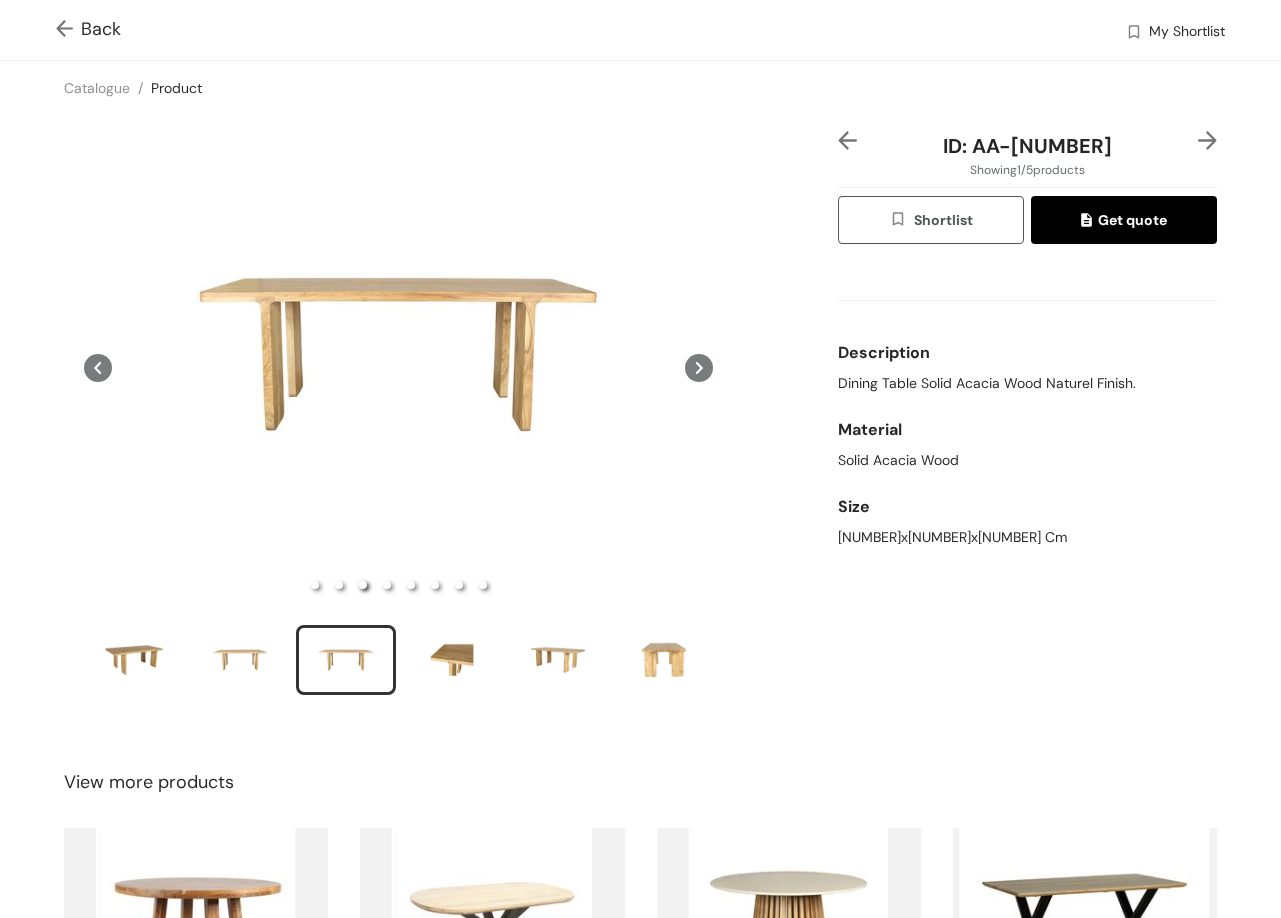 click 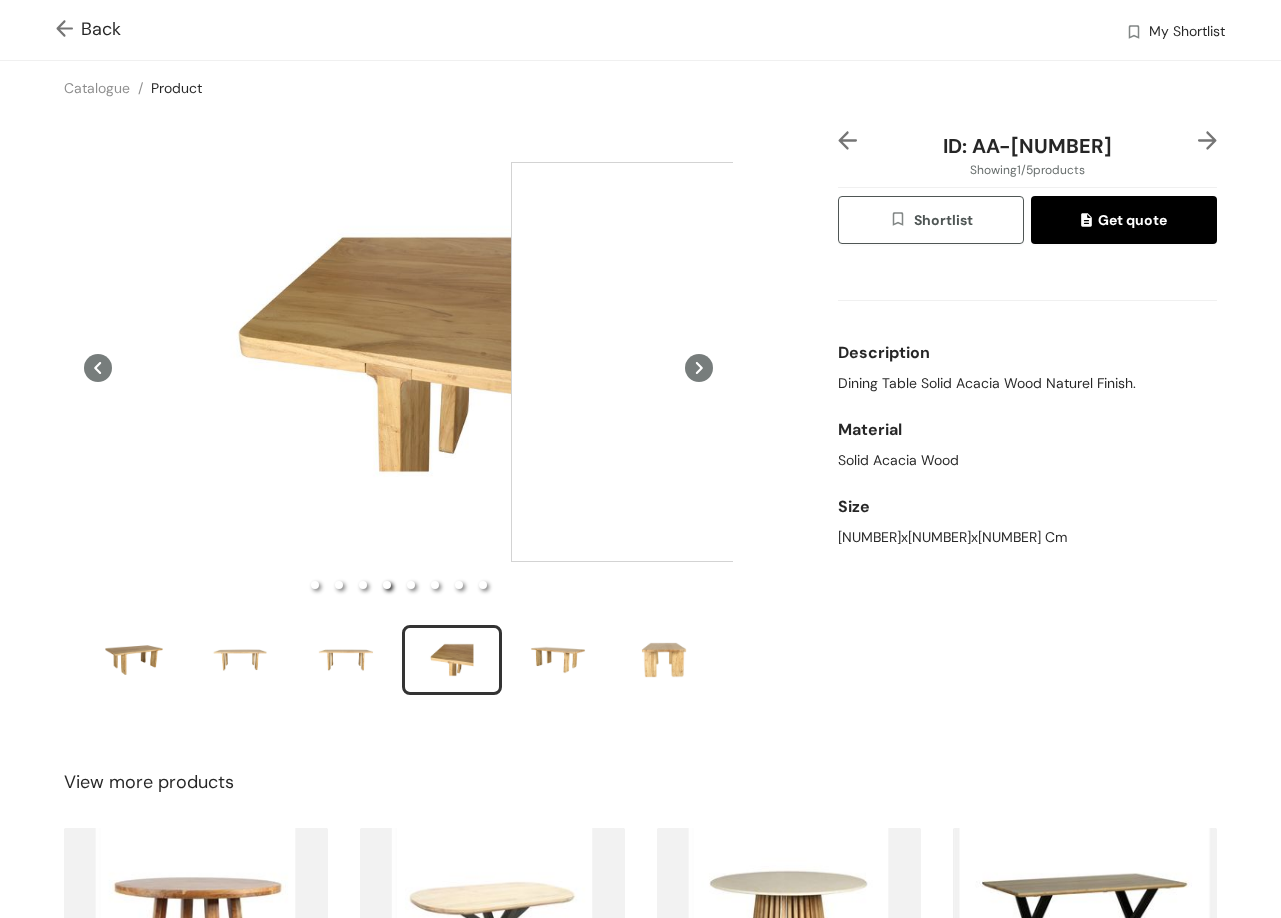 click at bounding box center (711, 362) 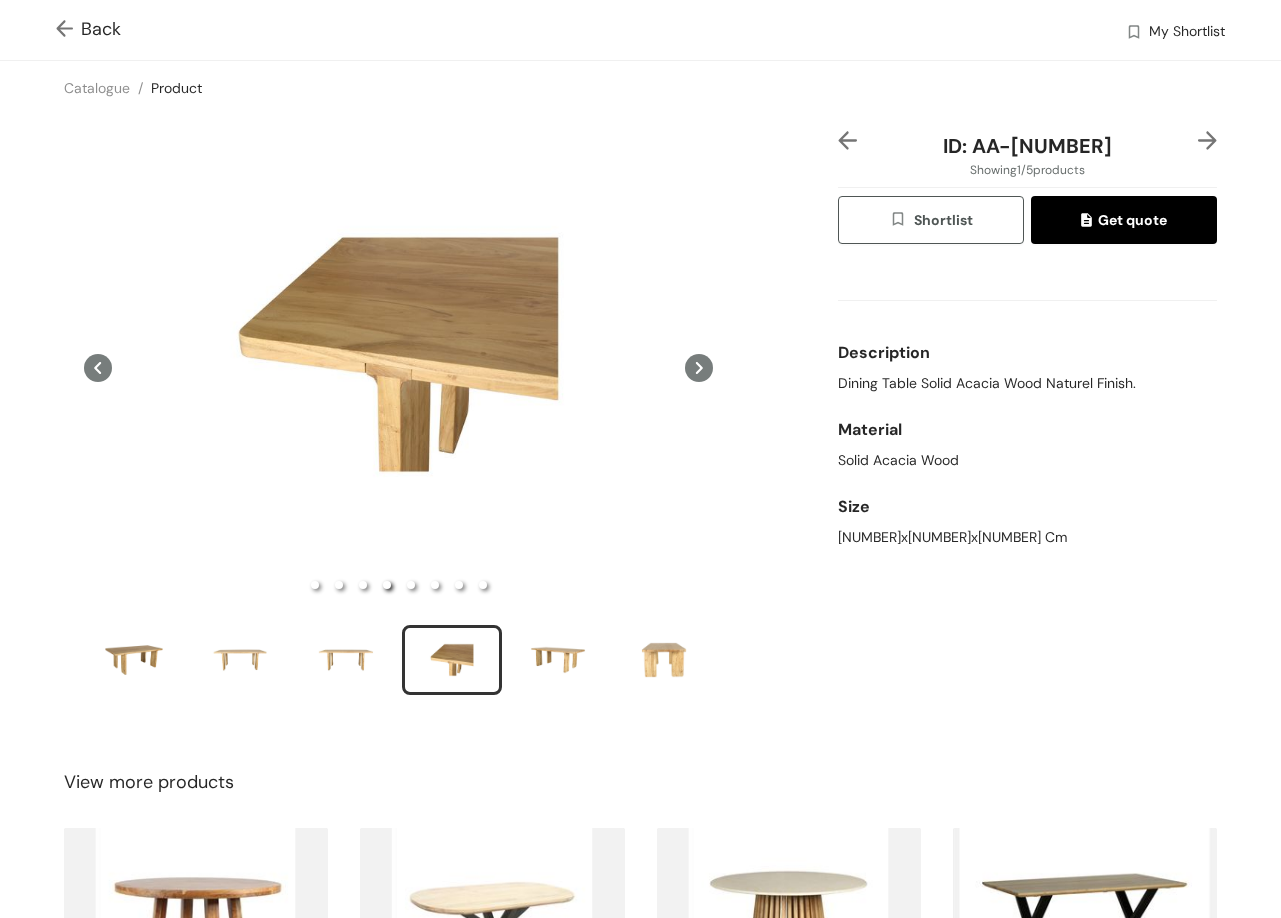 click 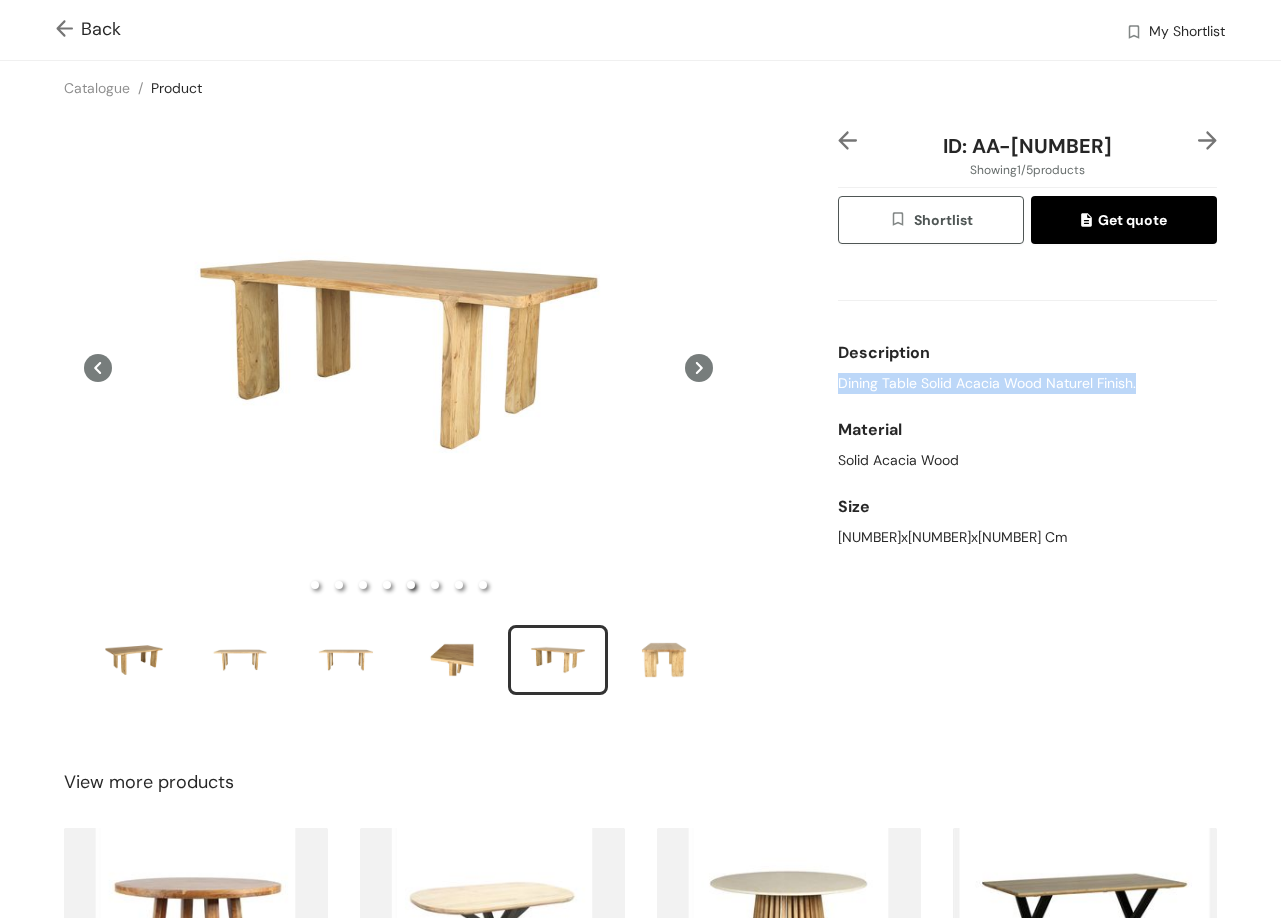 drag, startPoint x: 827, startPoint y: 388, endPoint x: 1114, endPoint y: 385, distance: 287.0157 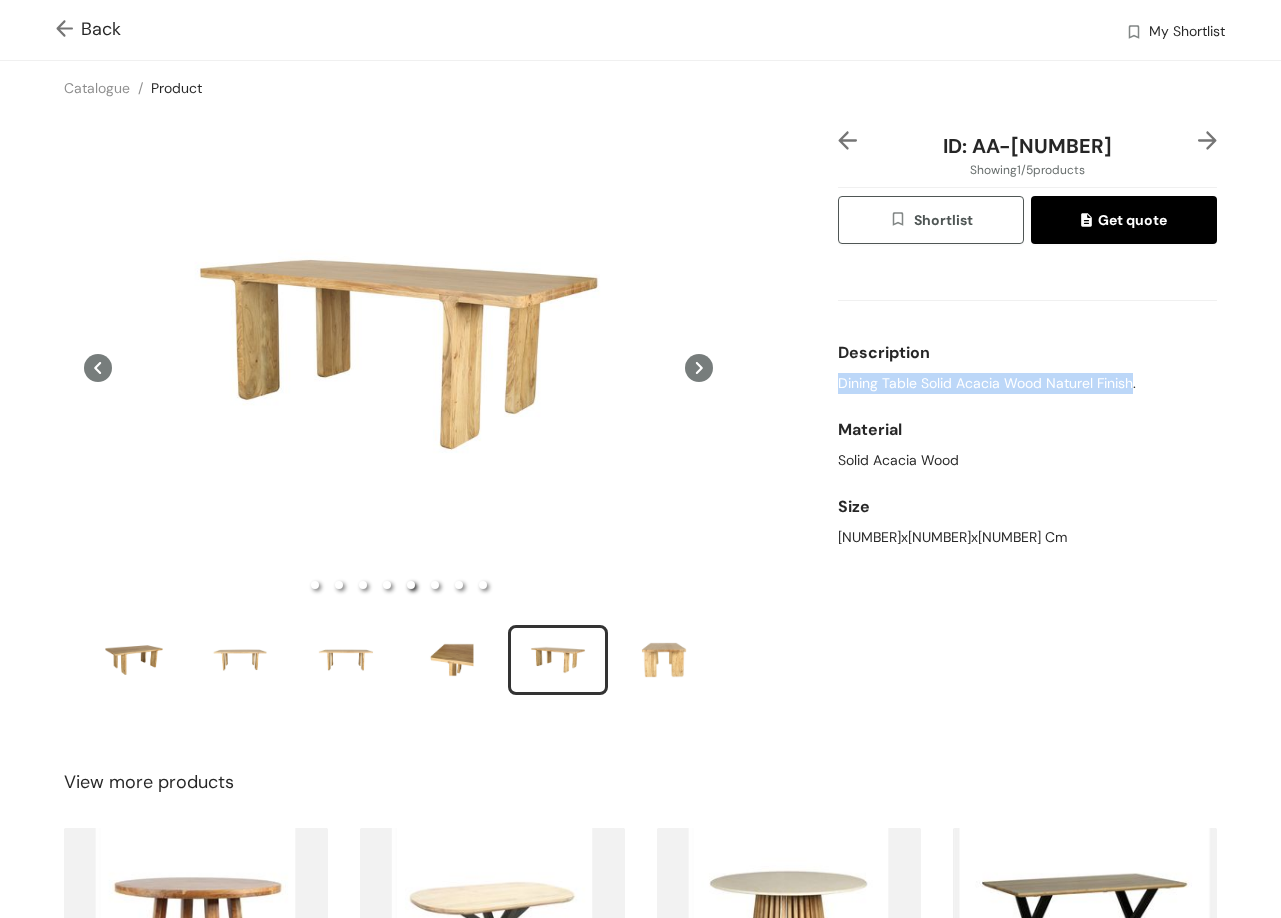 copy on "Dining Table Solid Acacia Wood Naturel Finish" 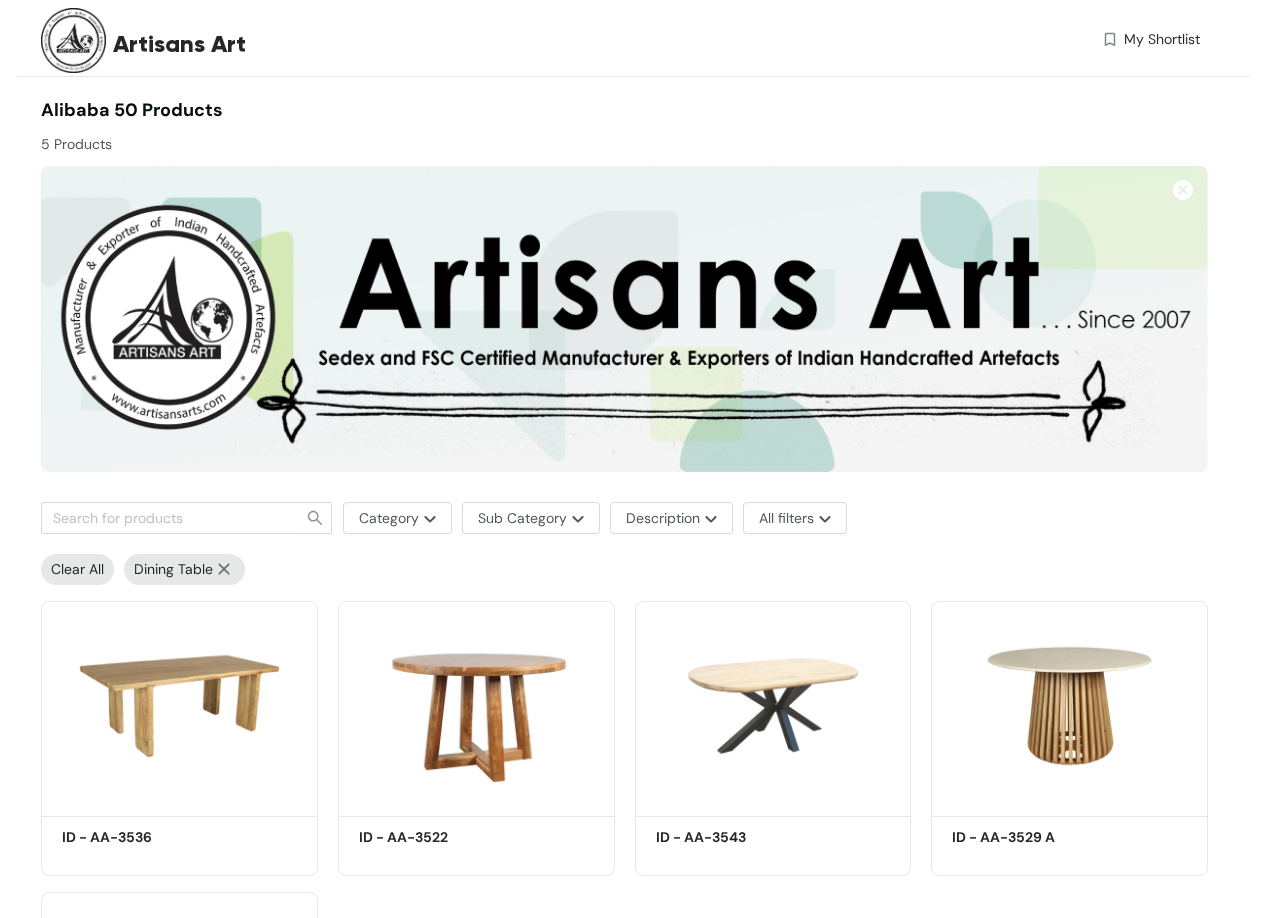 scroll, scrollTop: 12, scrollLeft: 0, axis: vertical 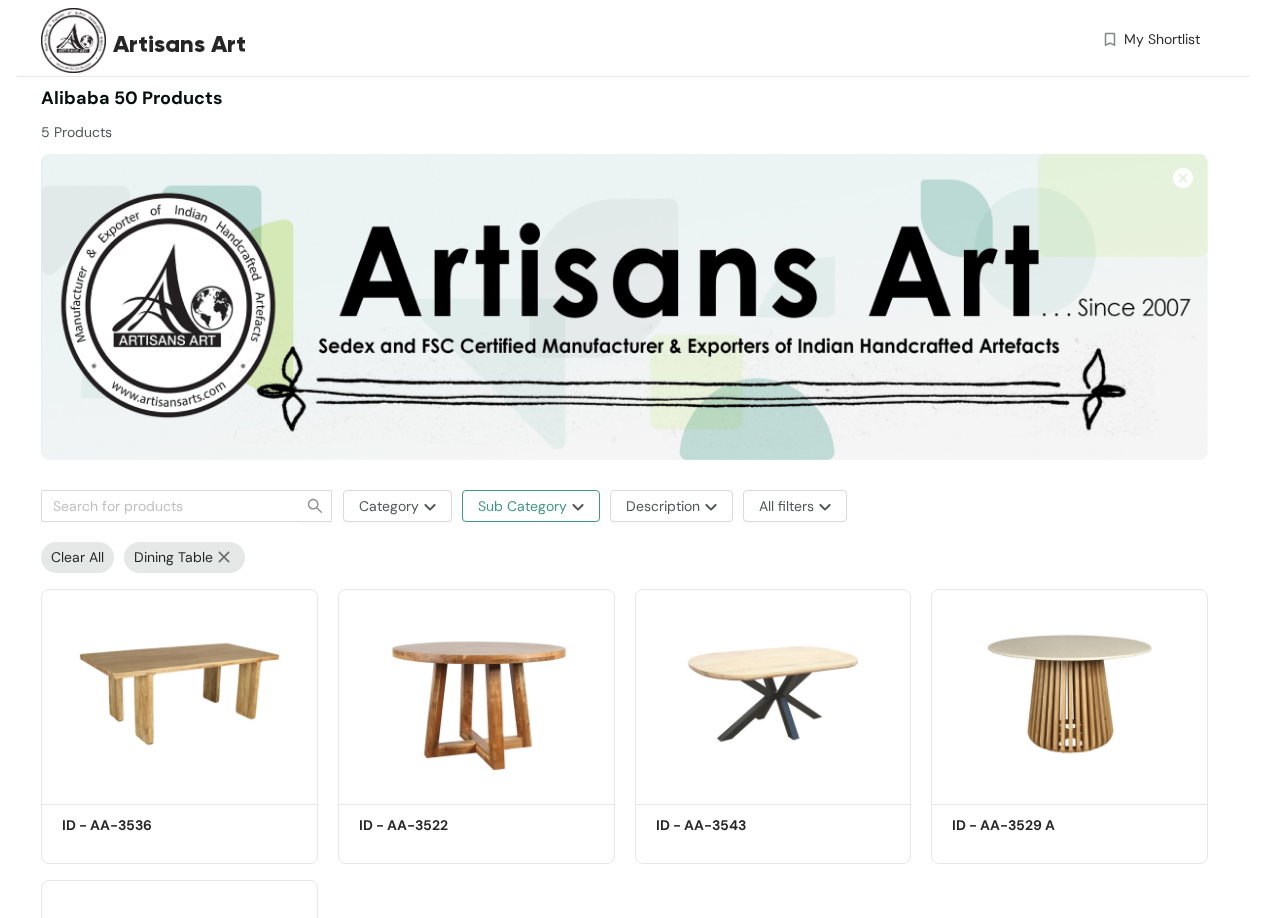 click at bounding box center (575, 507) 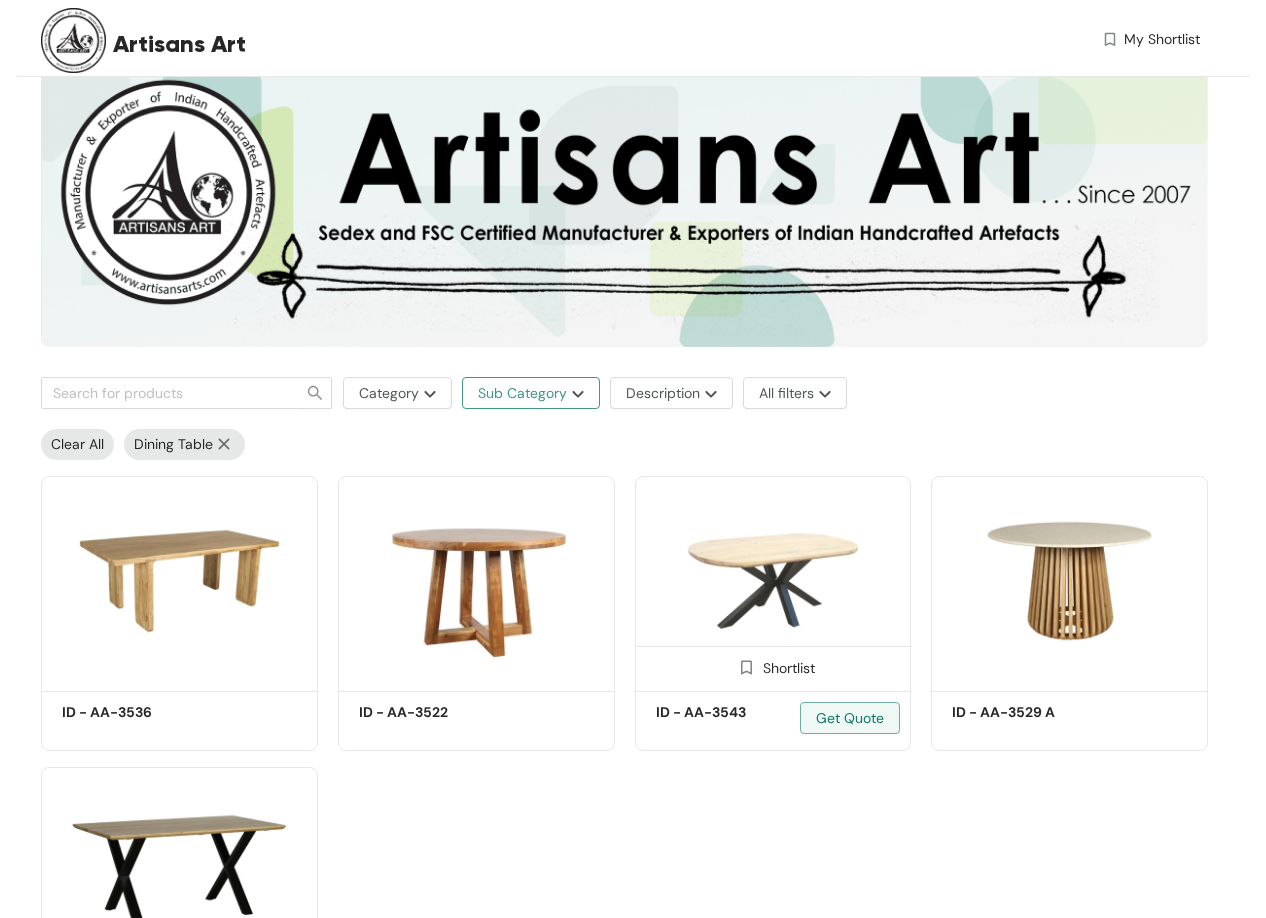 scroll, scrollTop: 212, scrollLeft: 0, axis: vertical 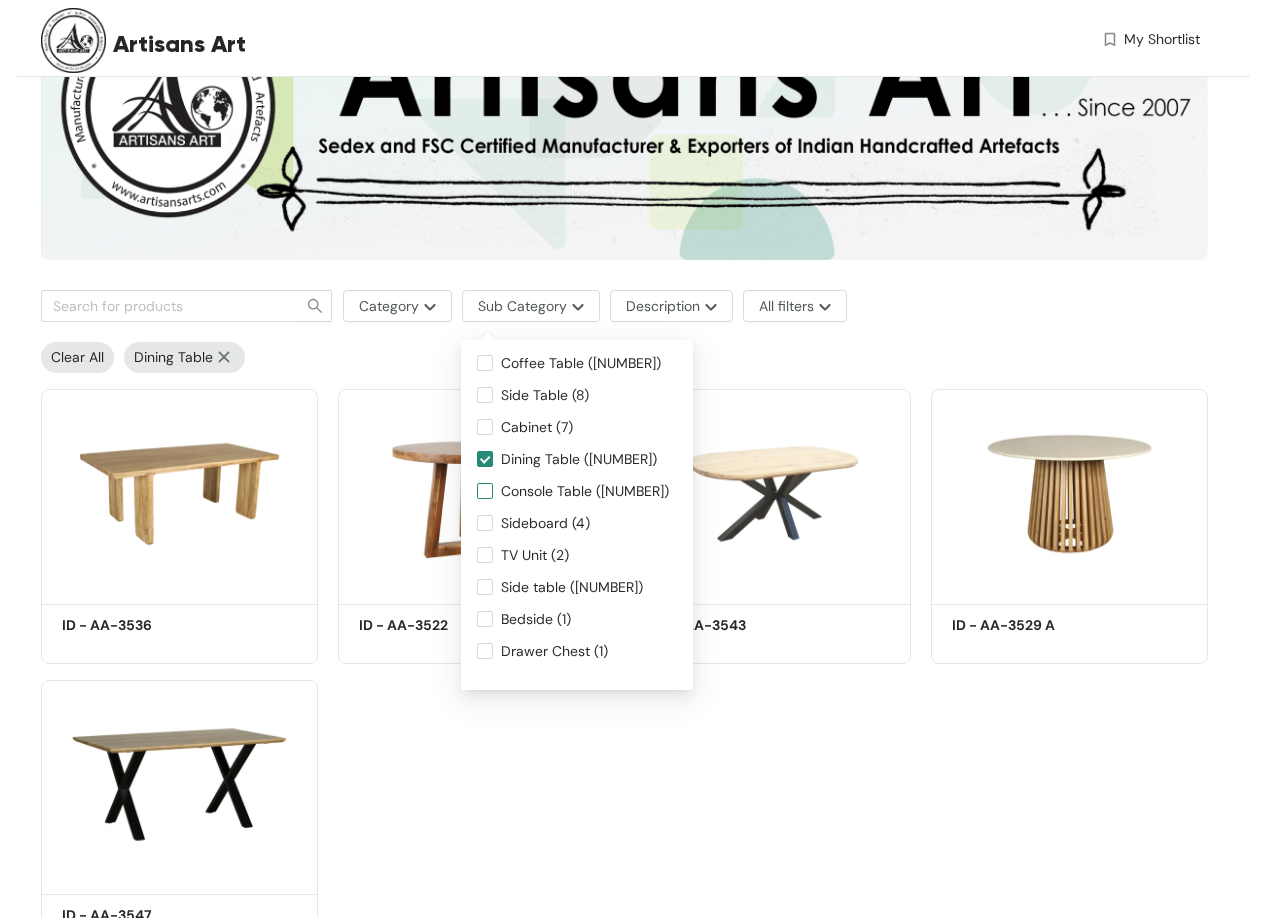 click on "Console Table ([NUMBER])" at bounding box center (485, 491) 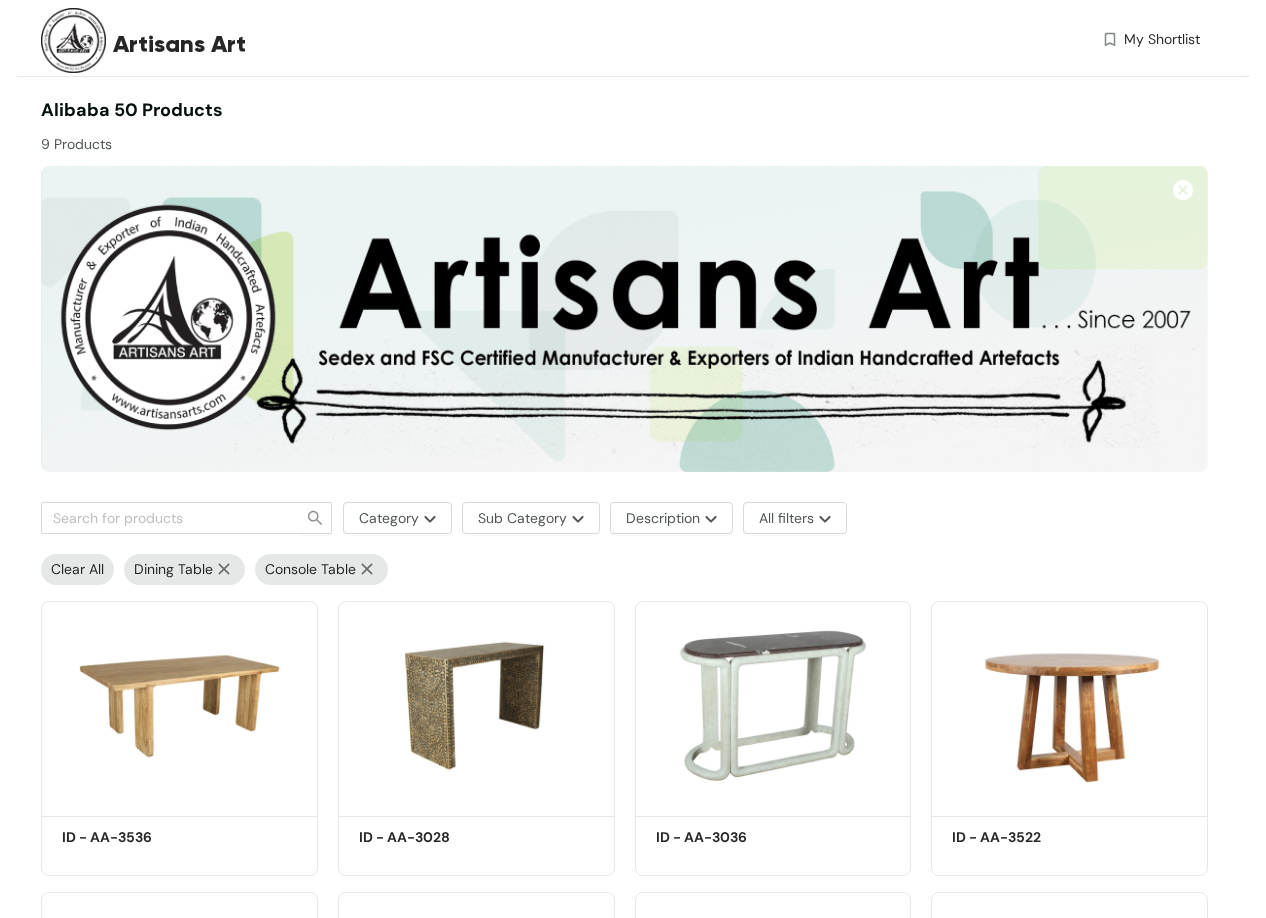 click at bounding box center [224, 569] 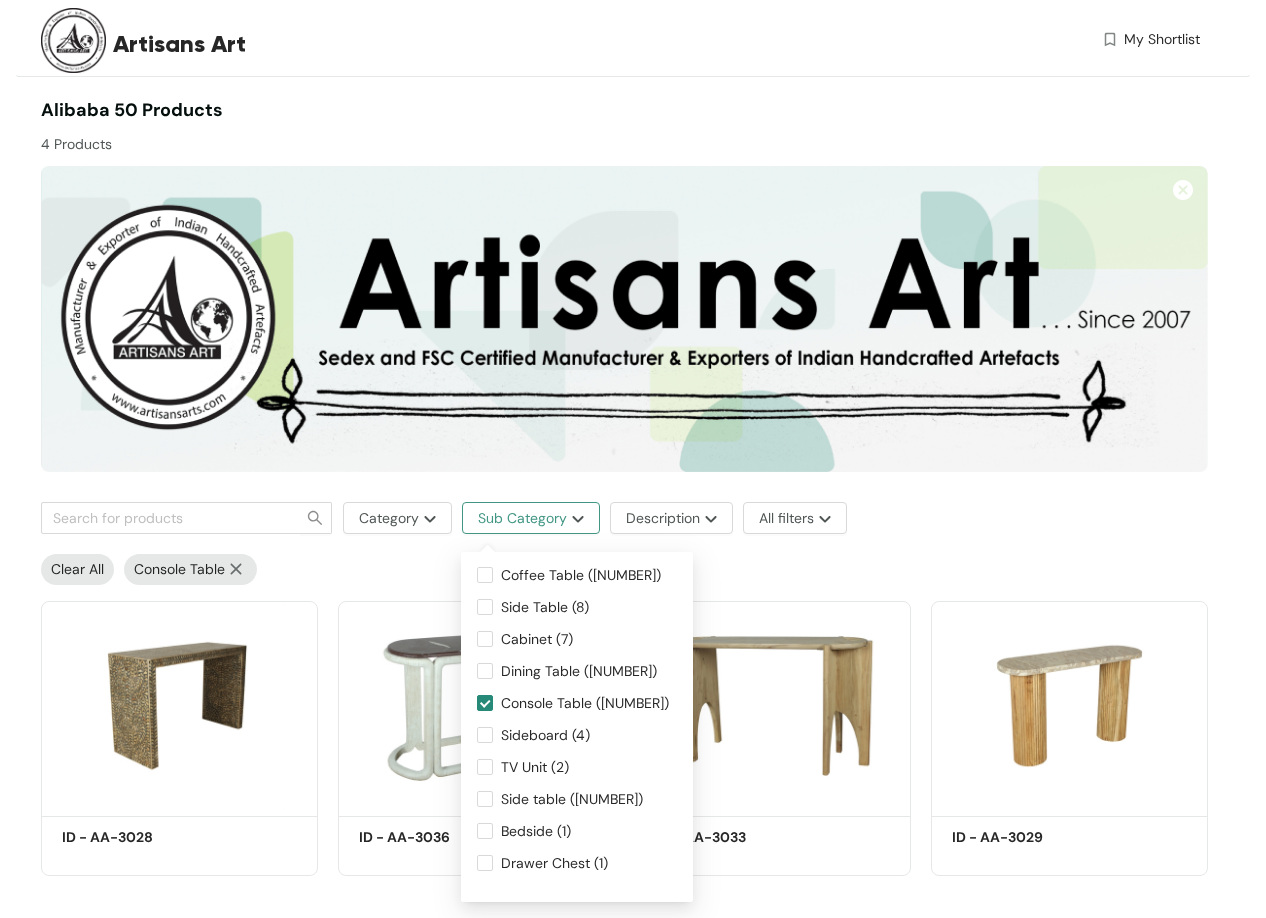 scroll, scrollTop: 22, scrollLeft: 0, axis: vertical 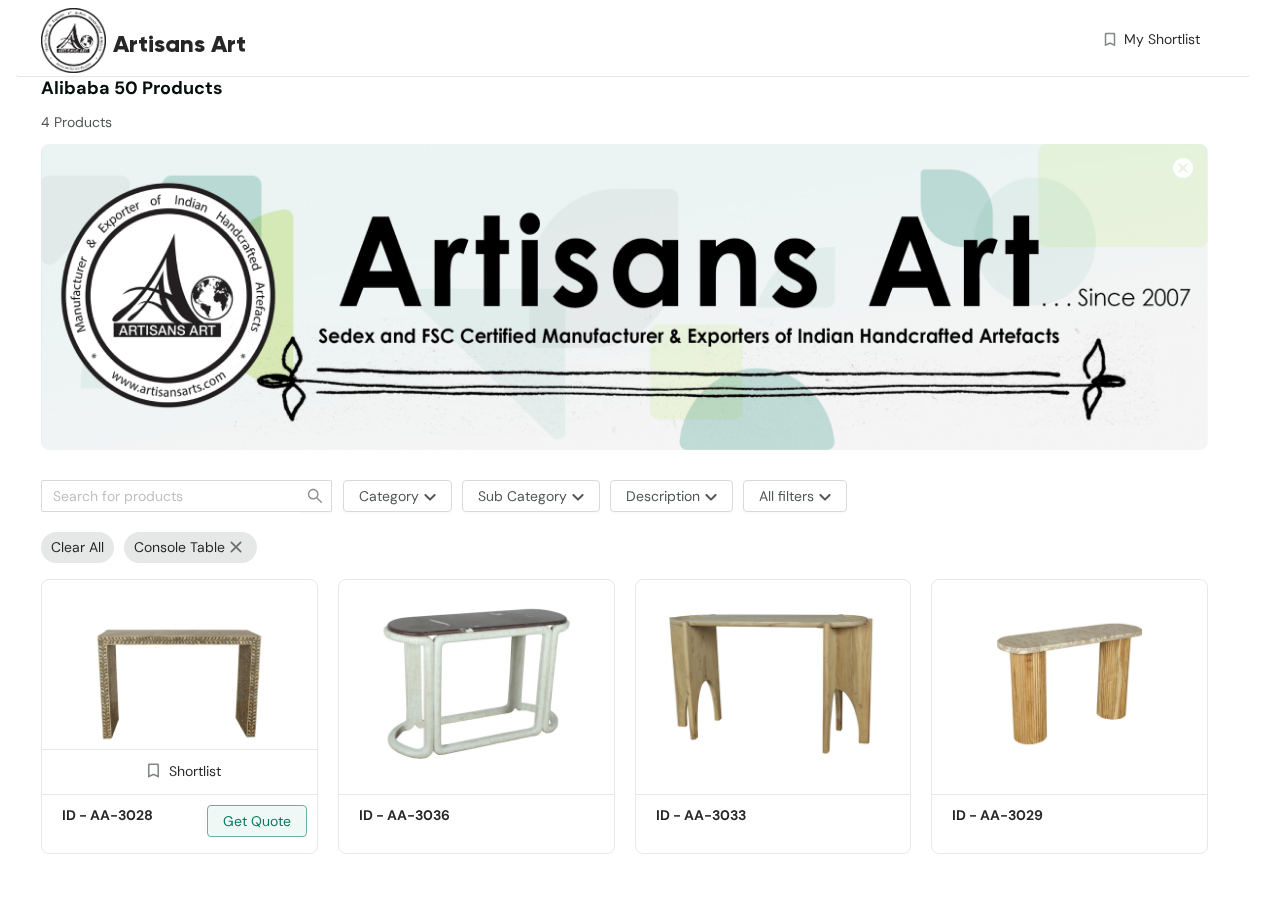 click at bounding box center [179, 683] 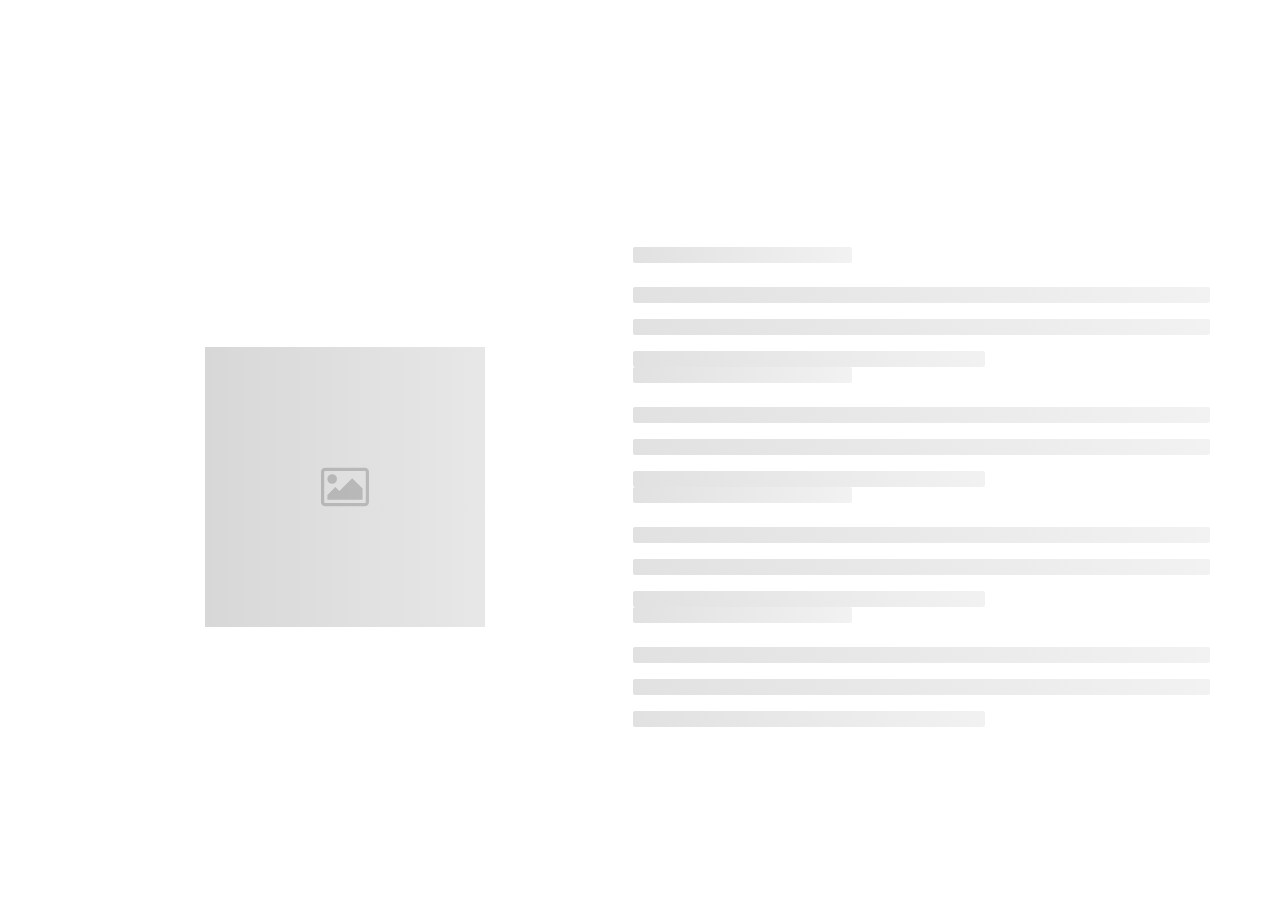 scroll, scrollTop: 0, scrollLeft: 0, axis: both 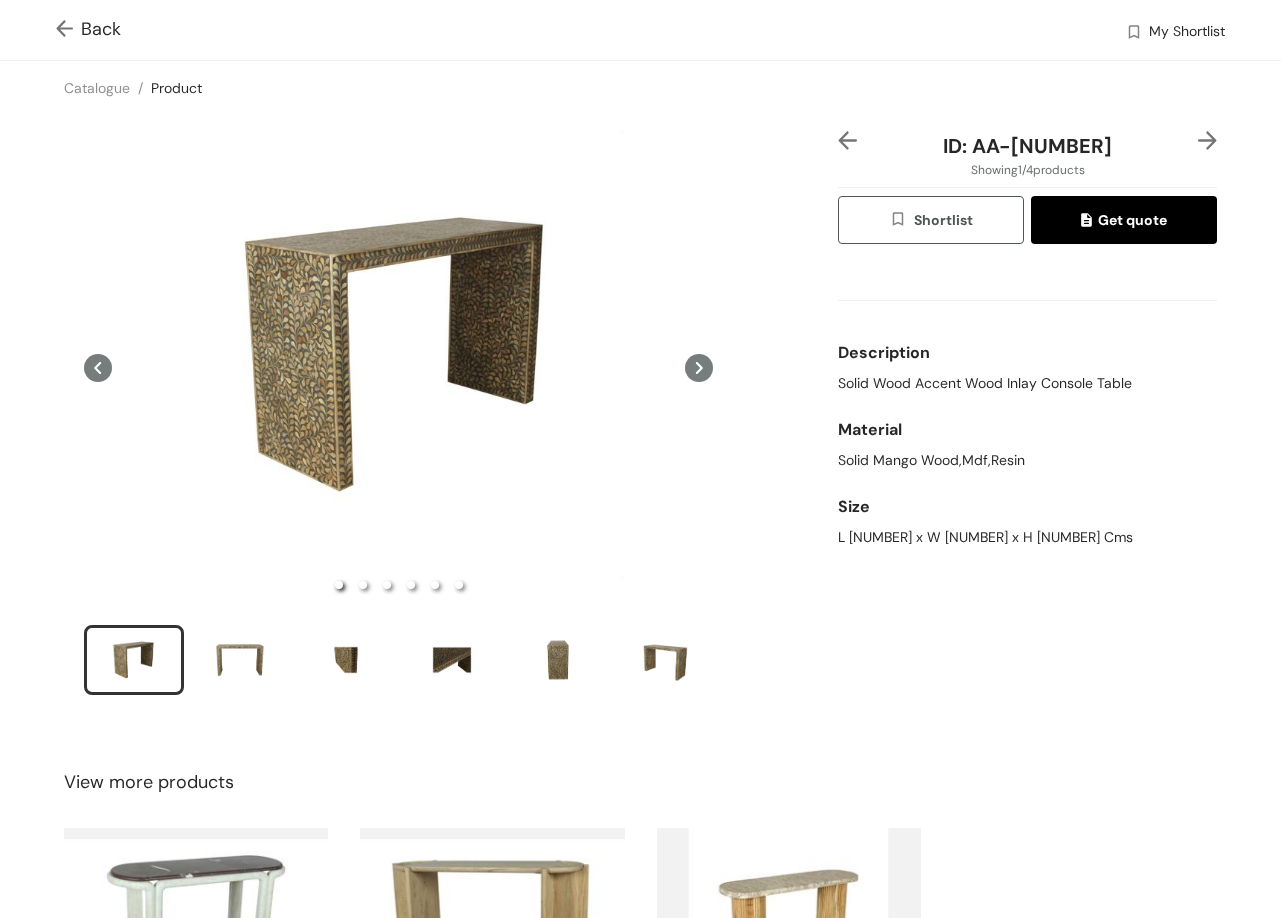 click 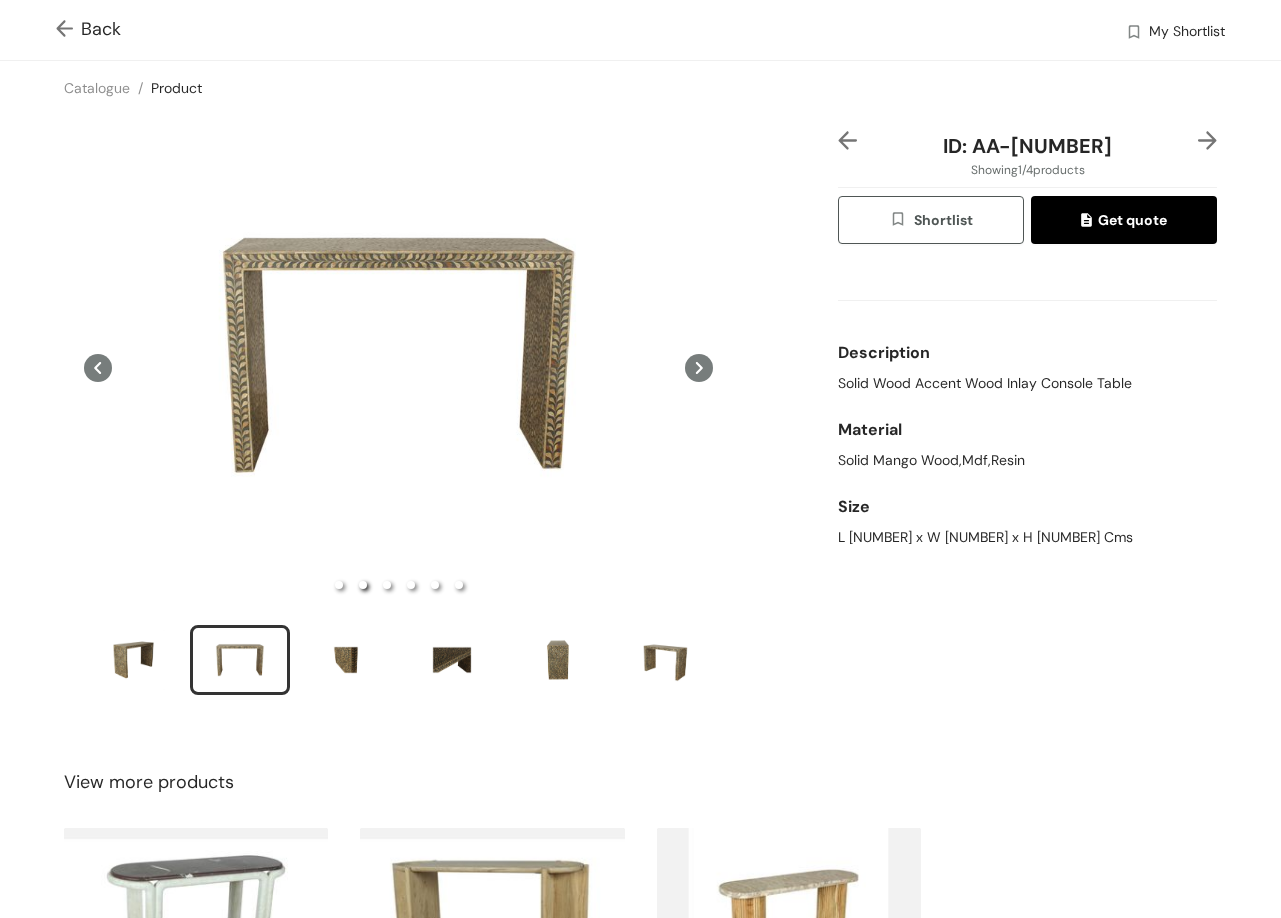 type 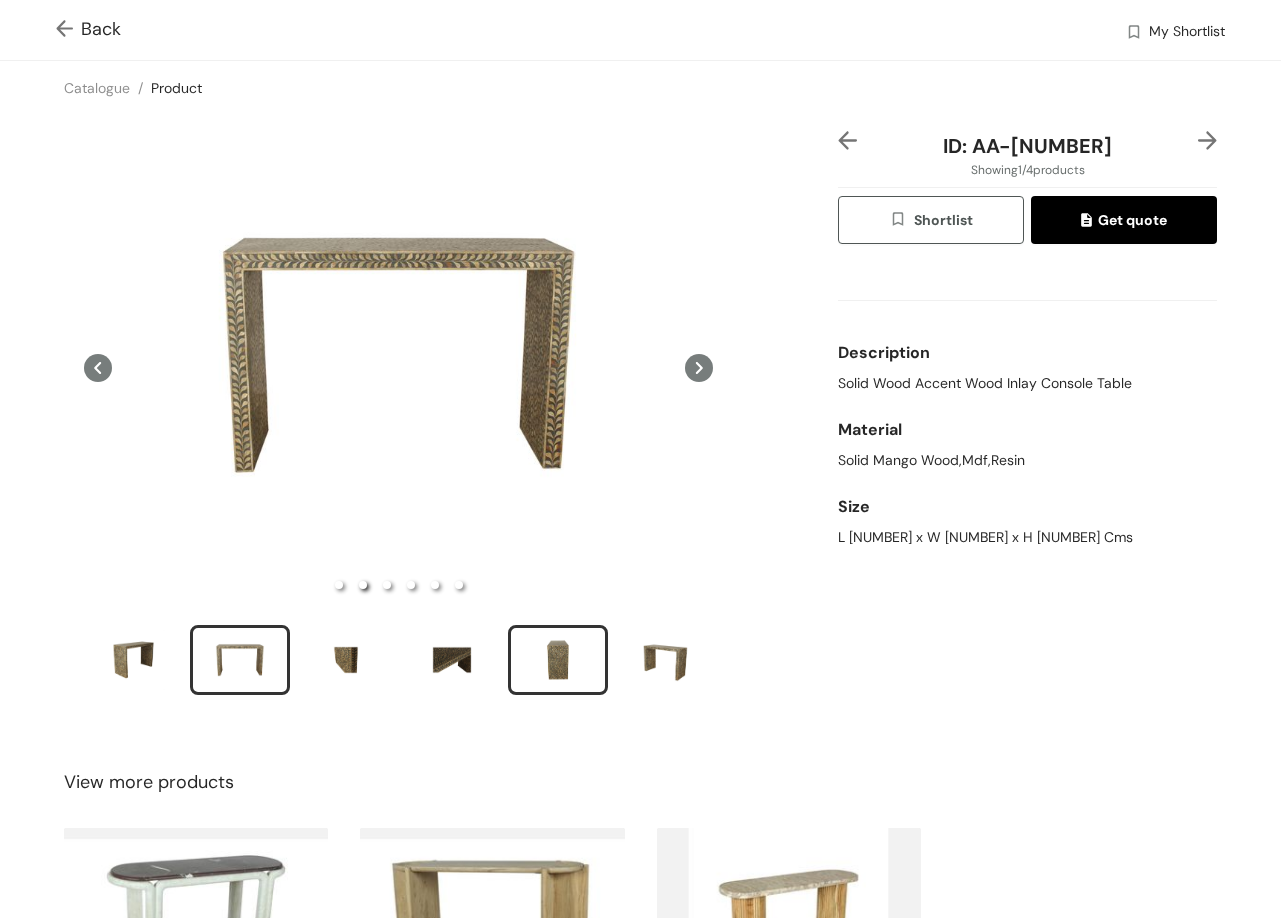 click at bounding box center [558, 660] 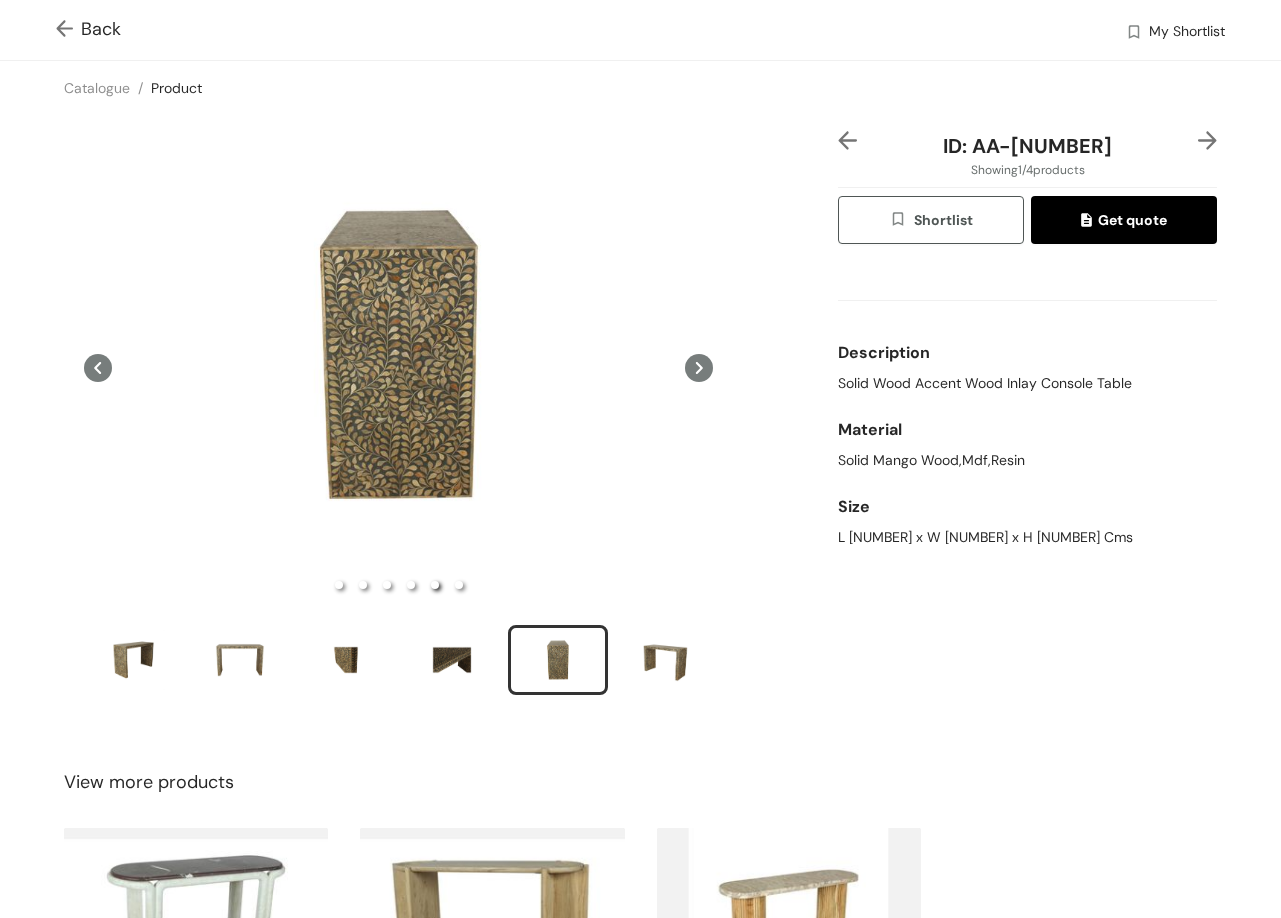 type 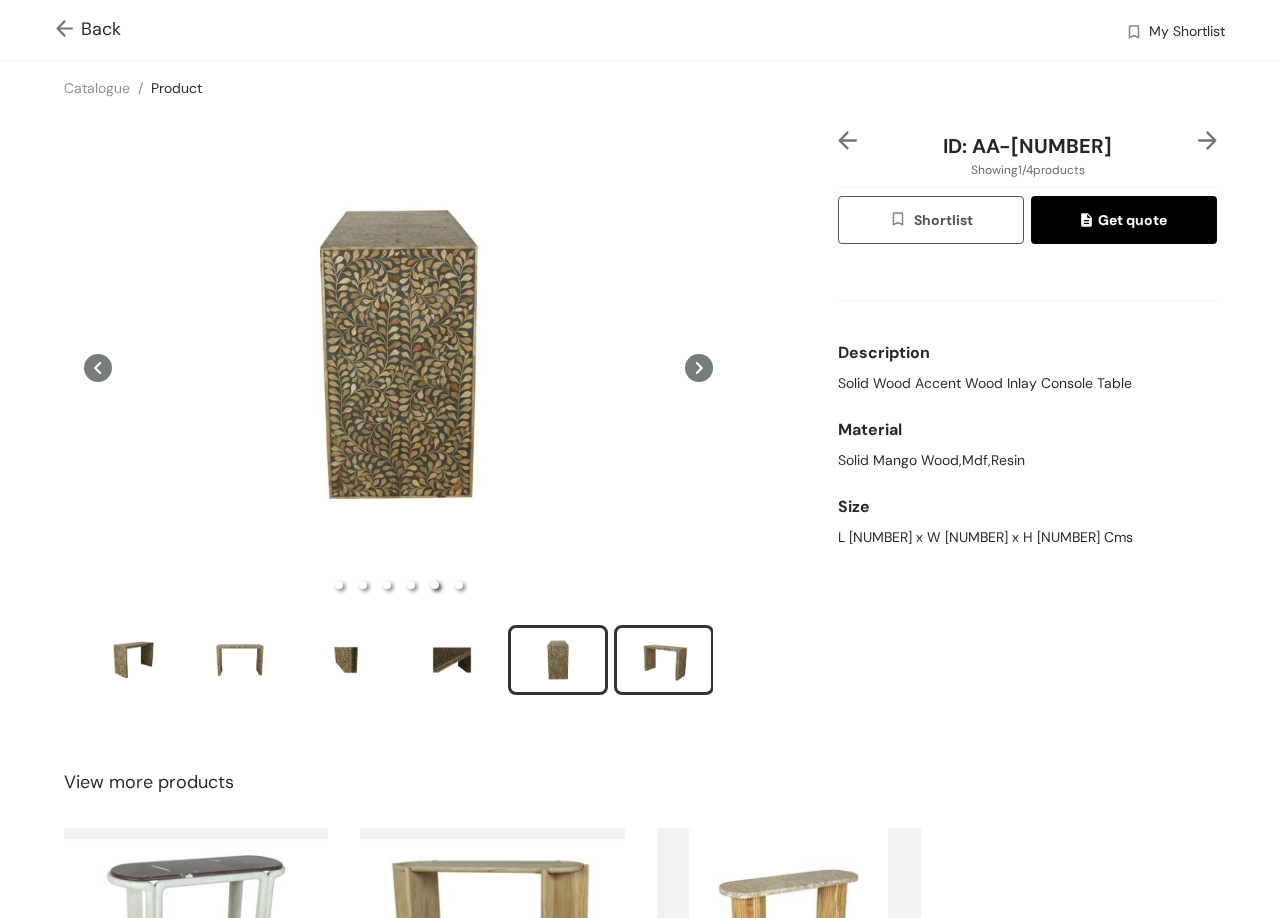 click at bounding box center [664, 660] 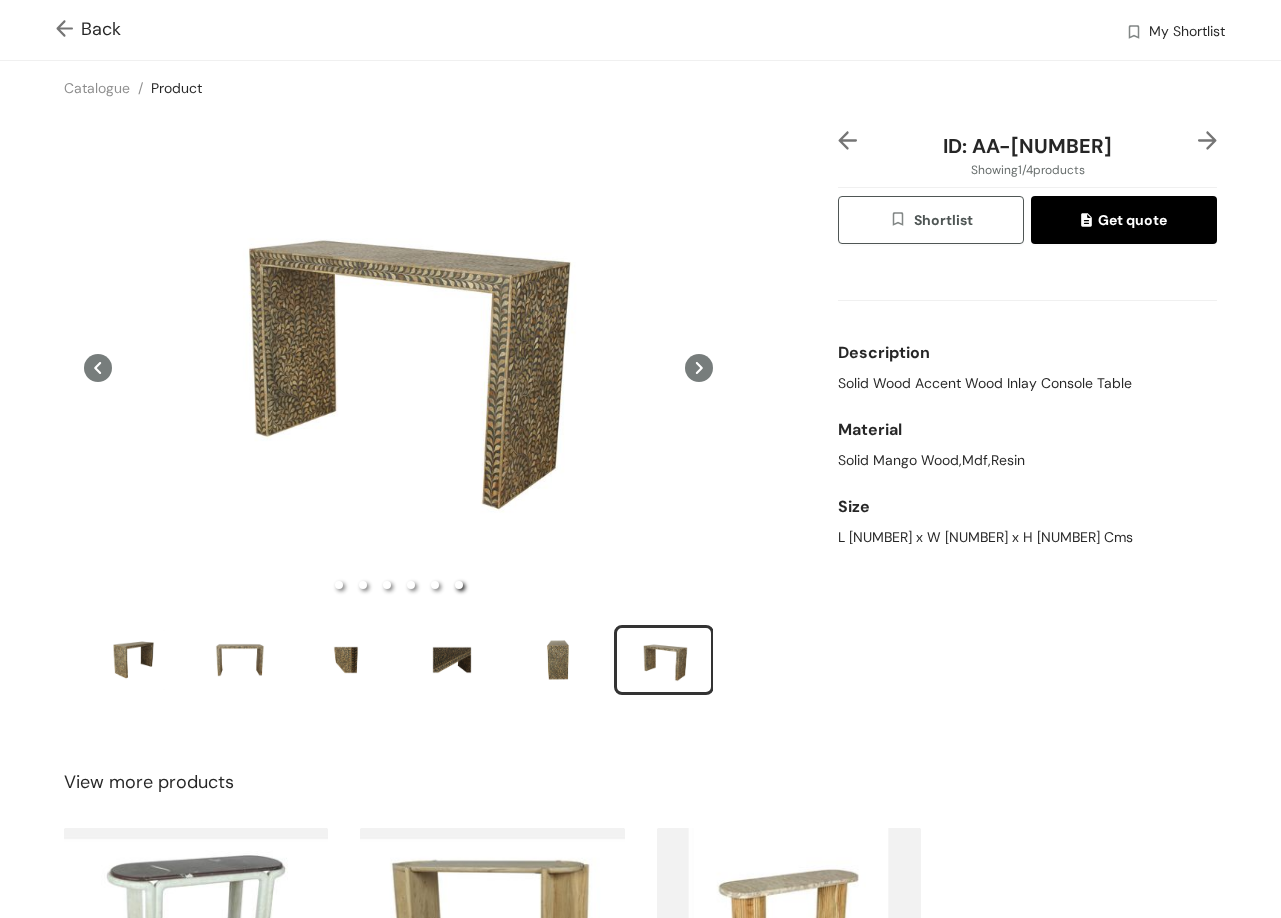 type 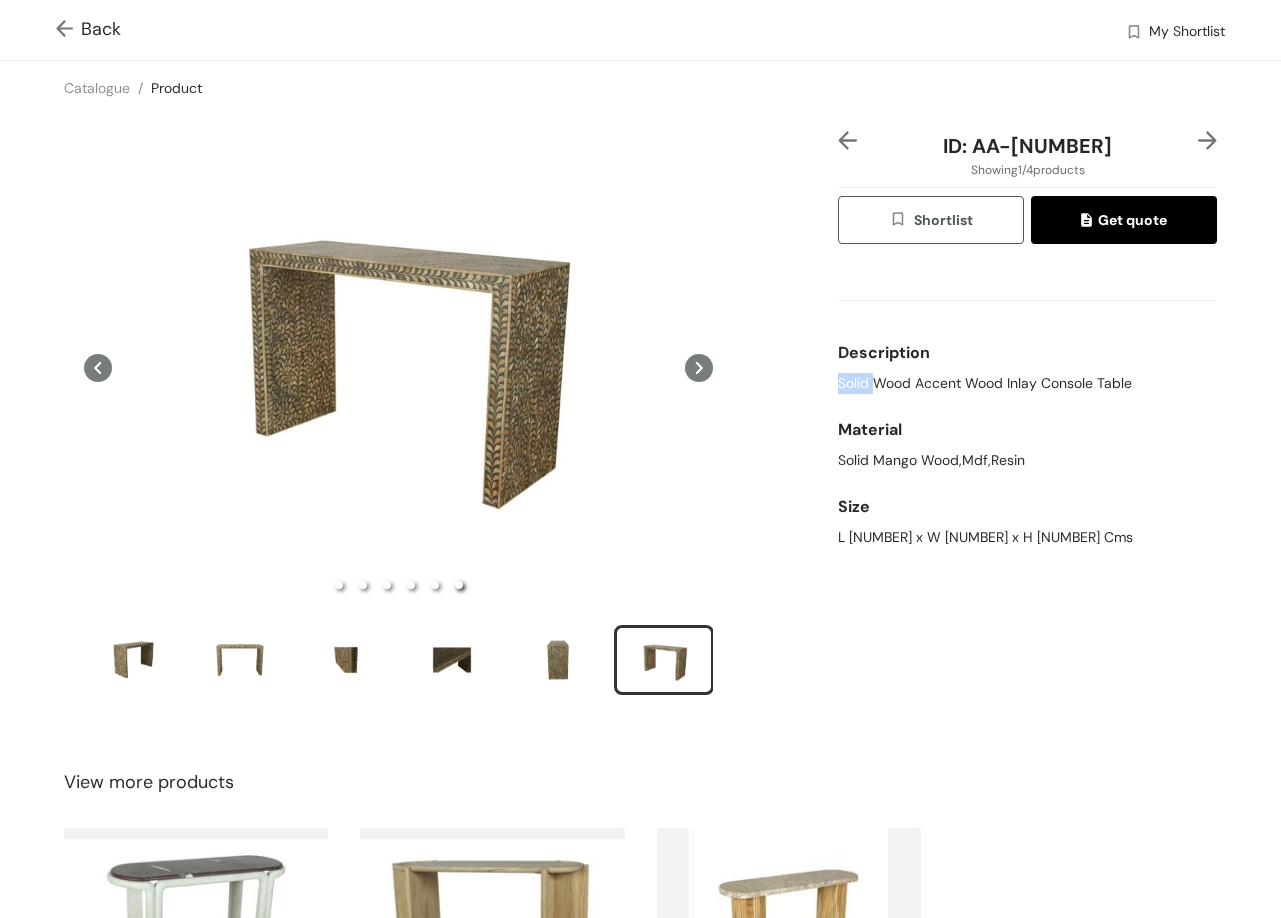 click on "Solid Wood Accent Wood Inlay Console Table" at bounding box center (985, 383) 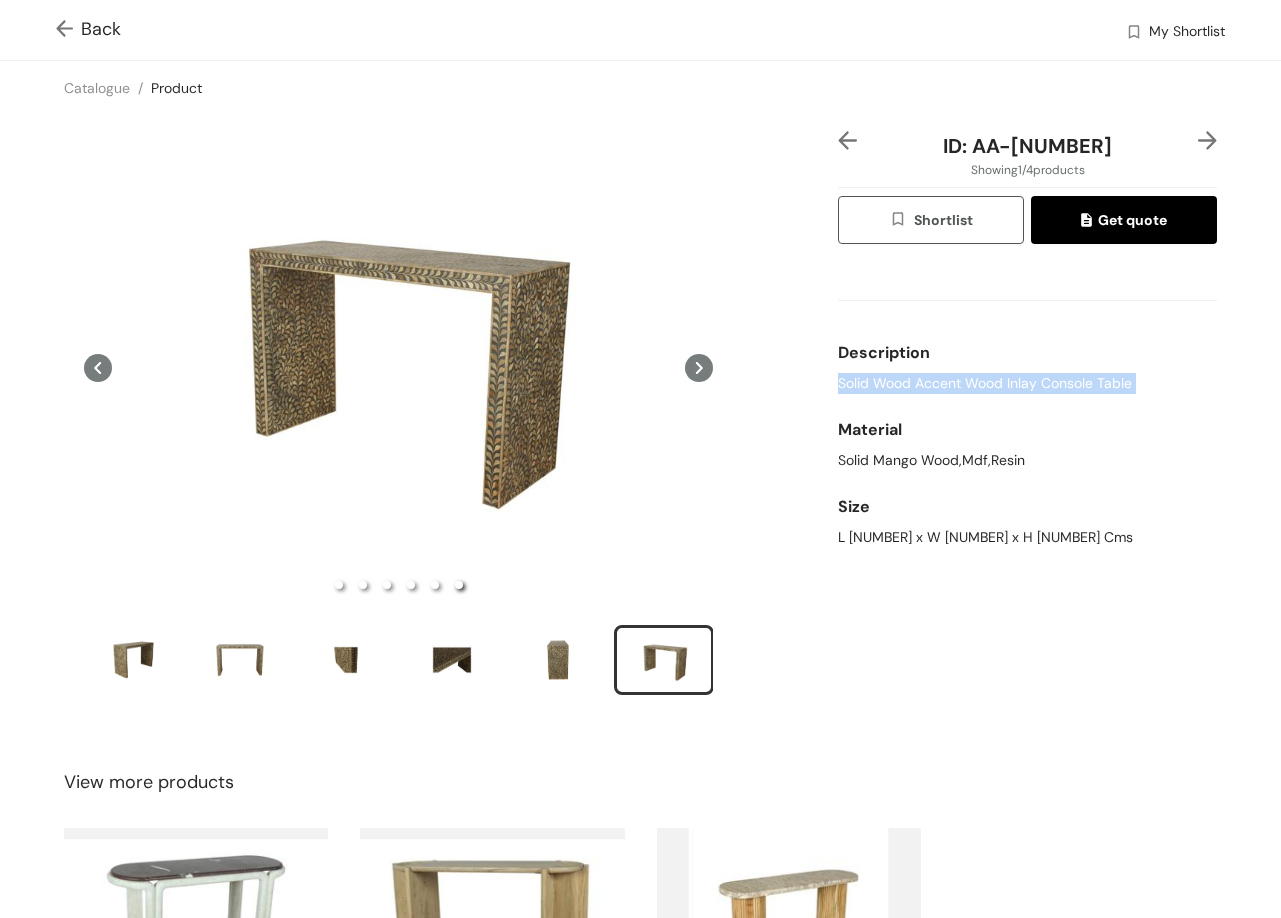 click on "Solid Wood Accent Wood Inlay Console Table" at bounding box center [985, 383] 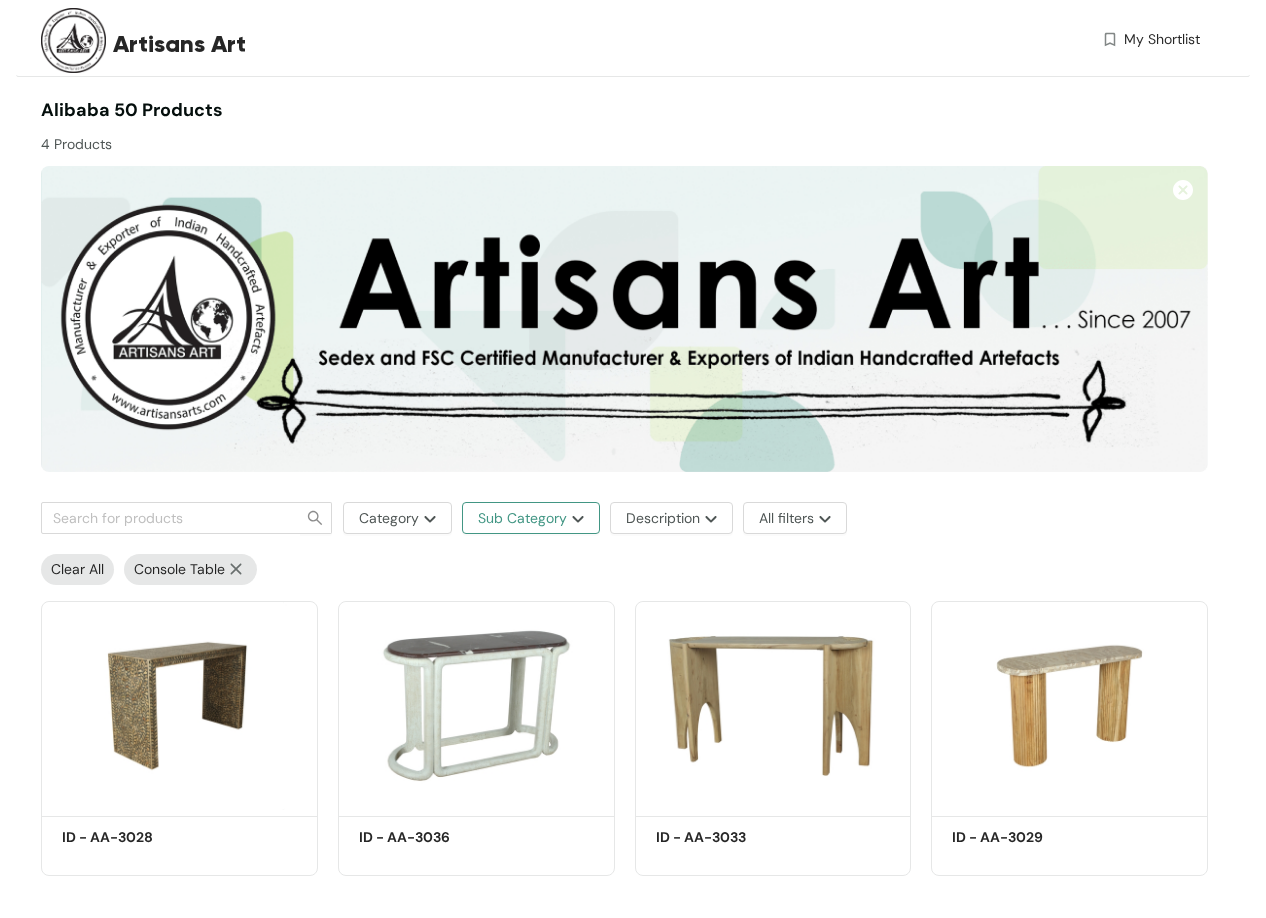 click at bounding box center [575, 519] 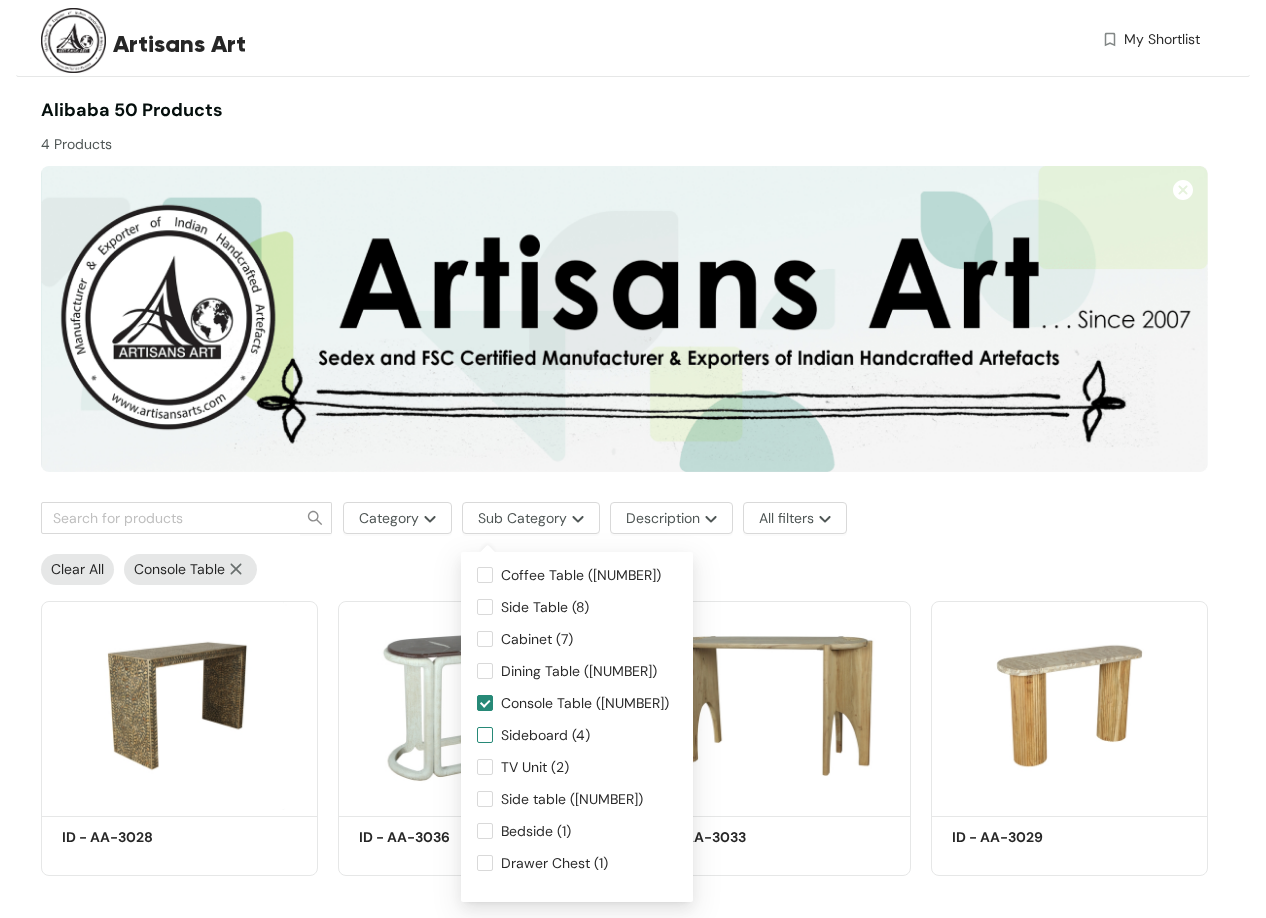 click on "Sideboard (4)" at bounding box center (545, 735) 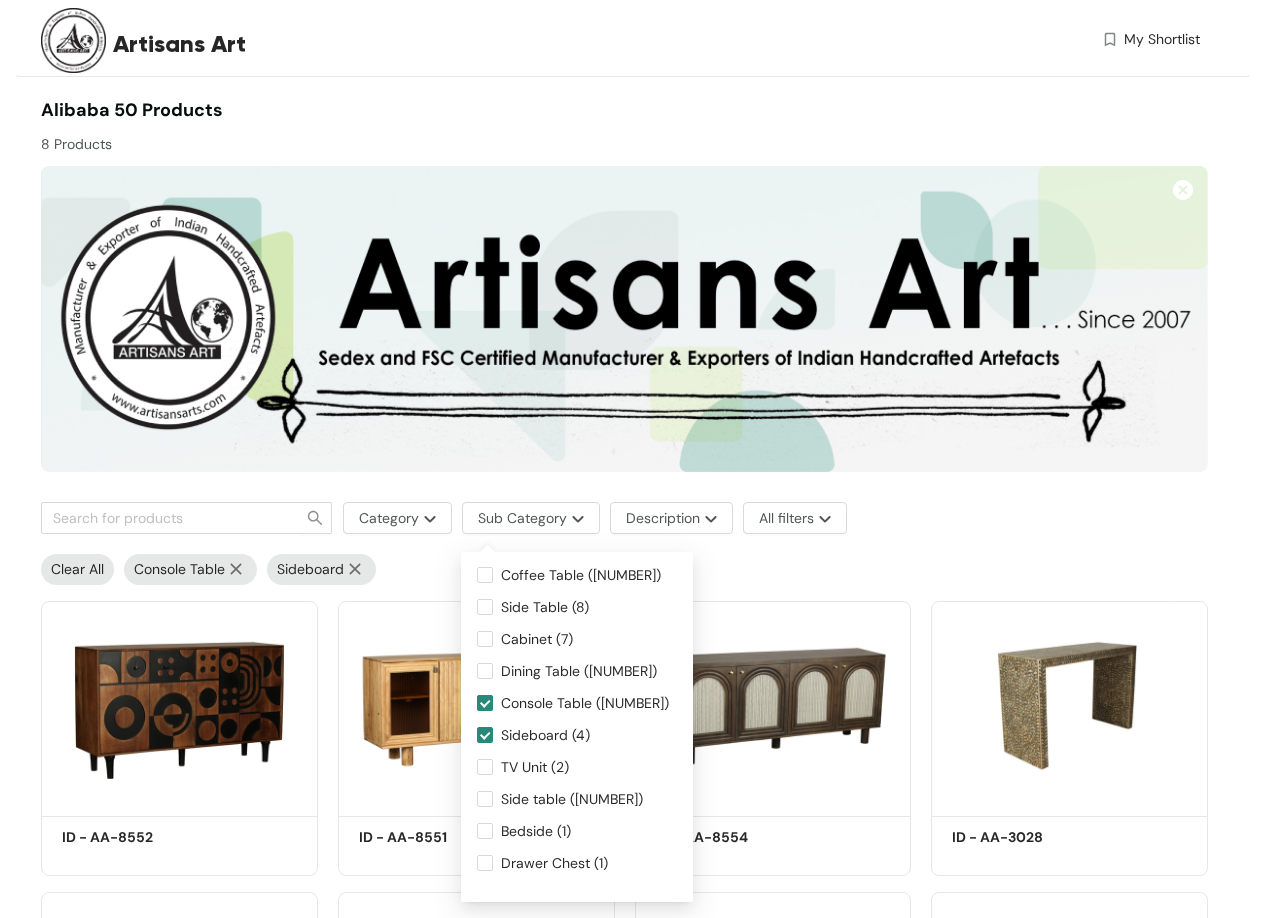 click on "Console Table ([NUMBER])" at bounding box center [485, 703] 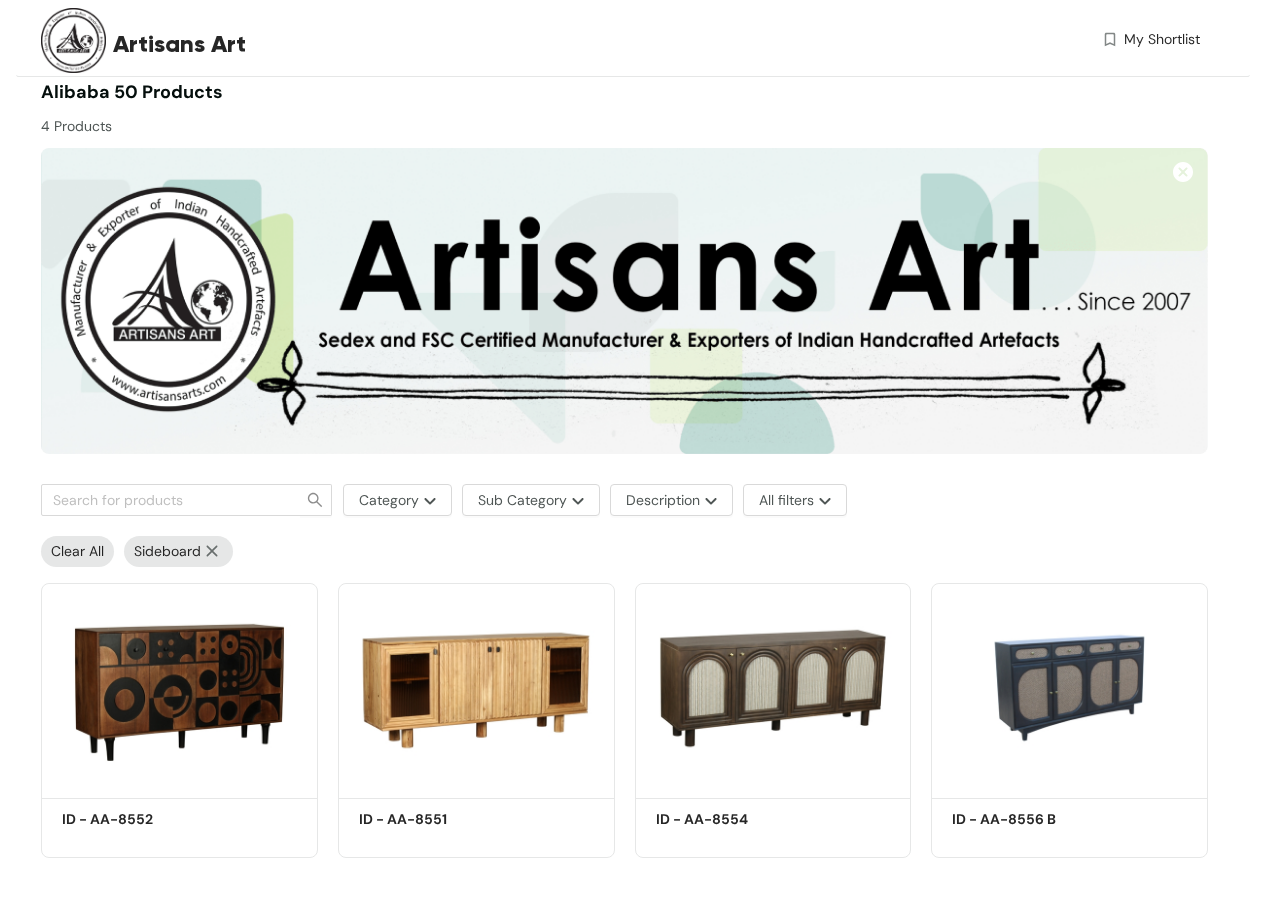 scroll, scrollTop: 22, scrollLeft: 0, axis: vertical 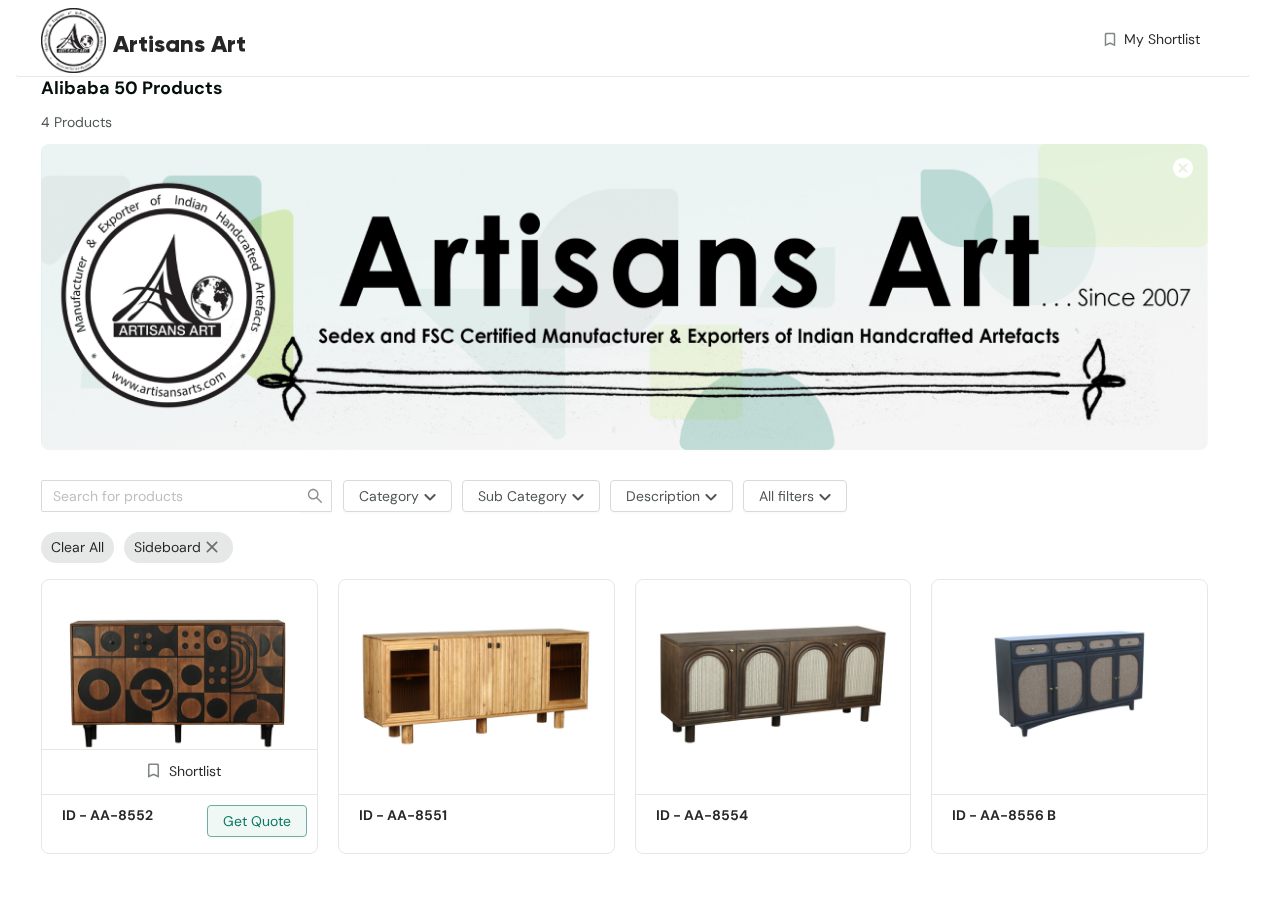 click at bounding box center (179, 683) 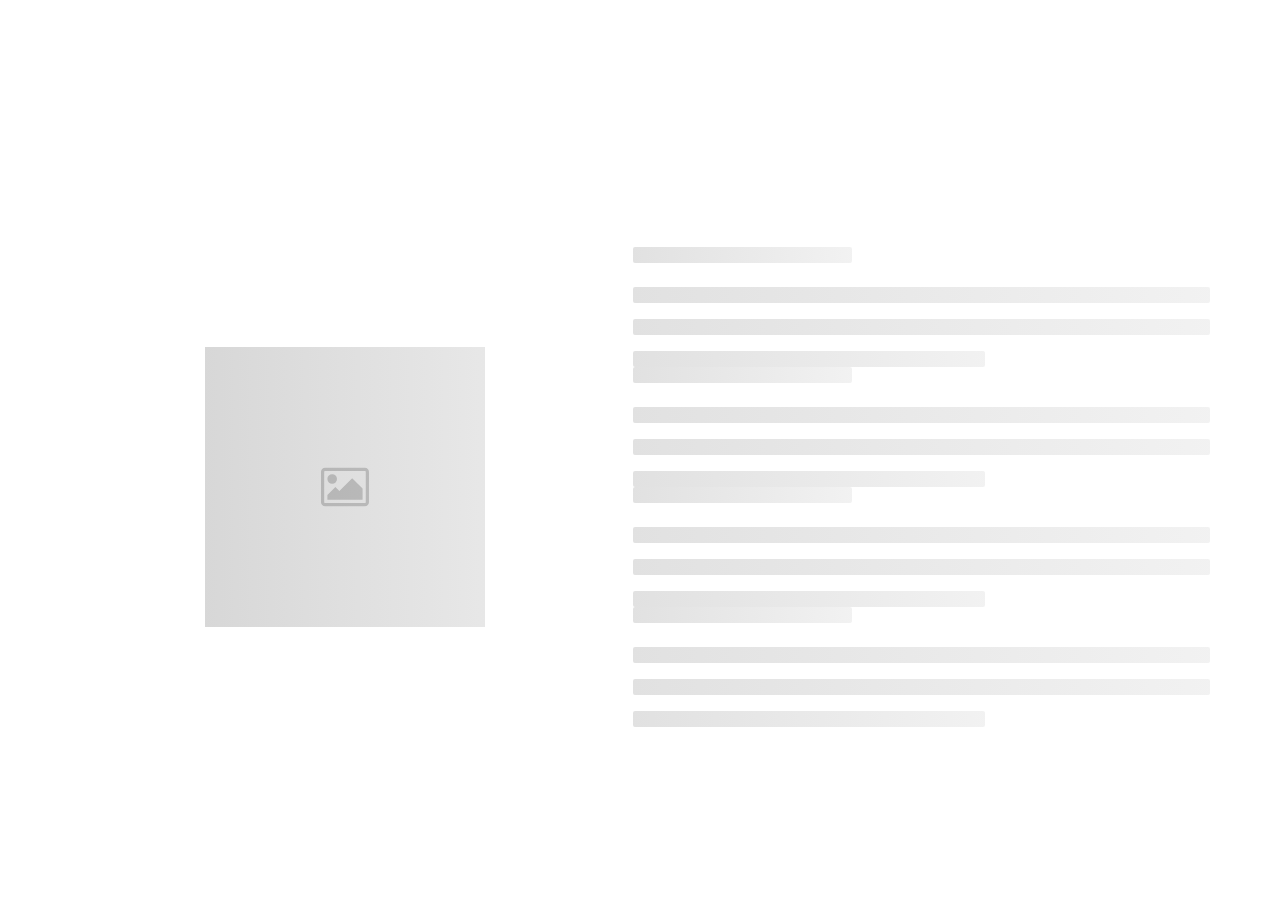 scroll, scrollTop: 0, scrollLeft: 0, axis: both 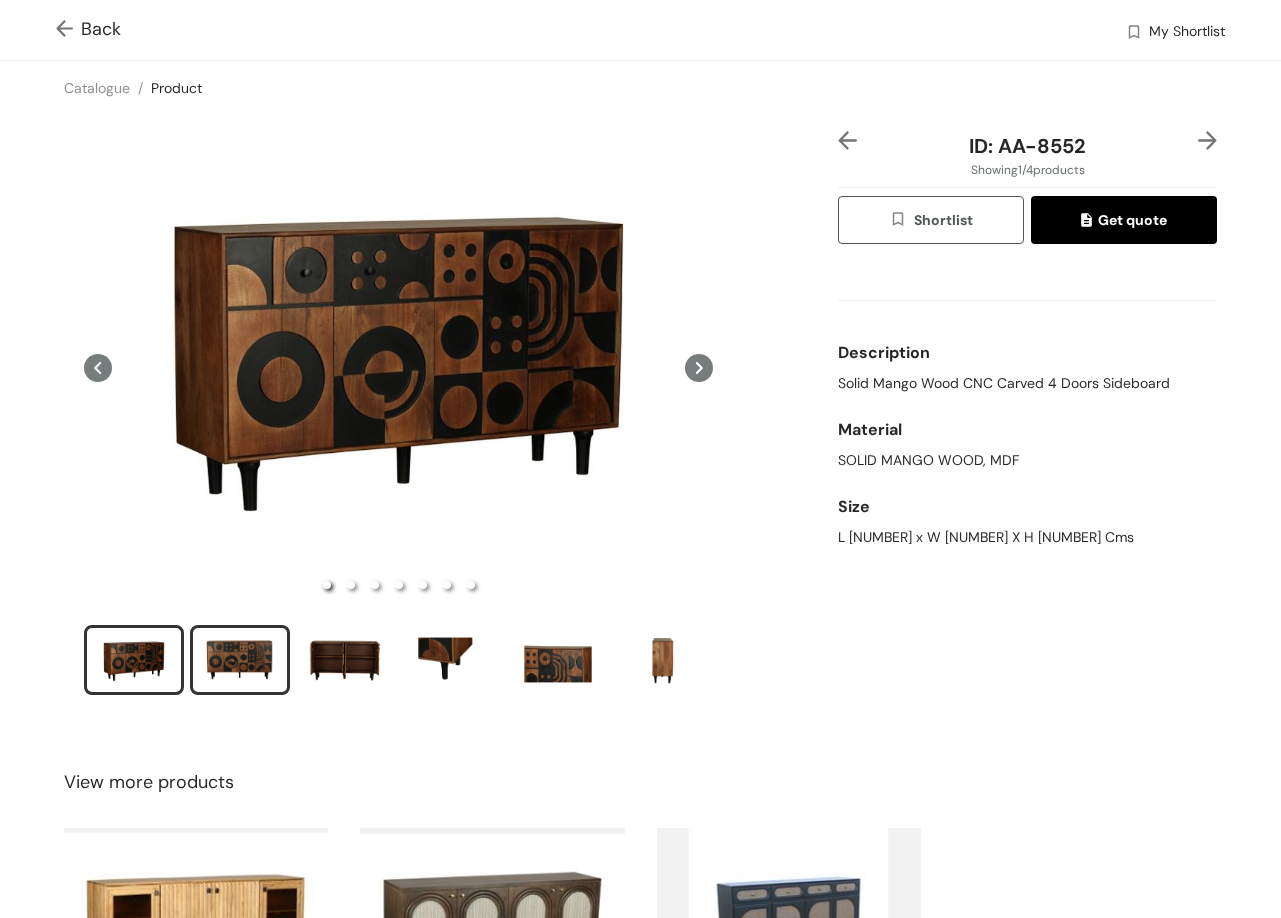 click at bounding box center [240, 660] 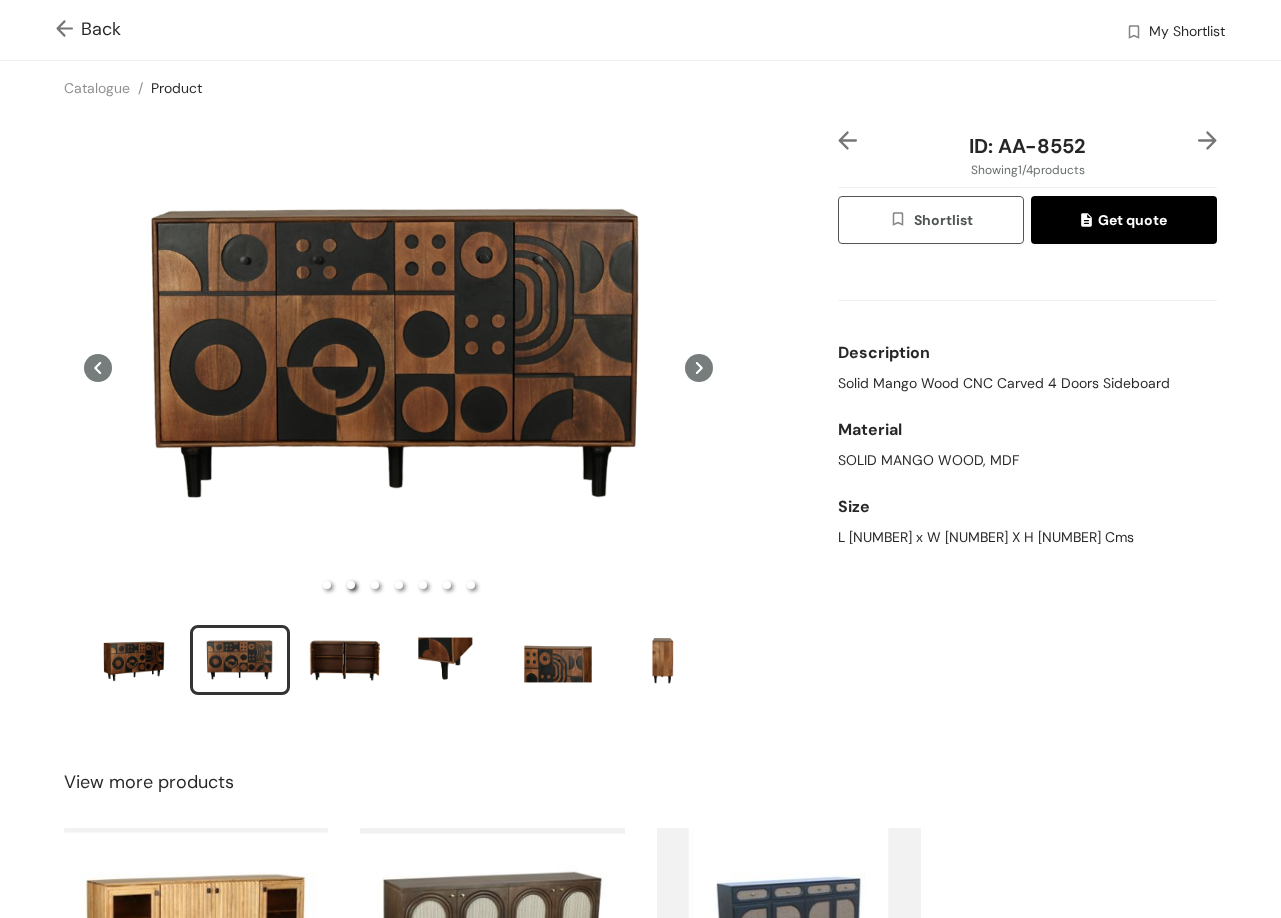 type 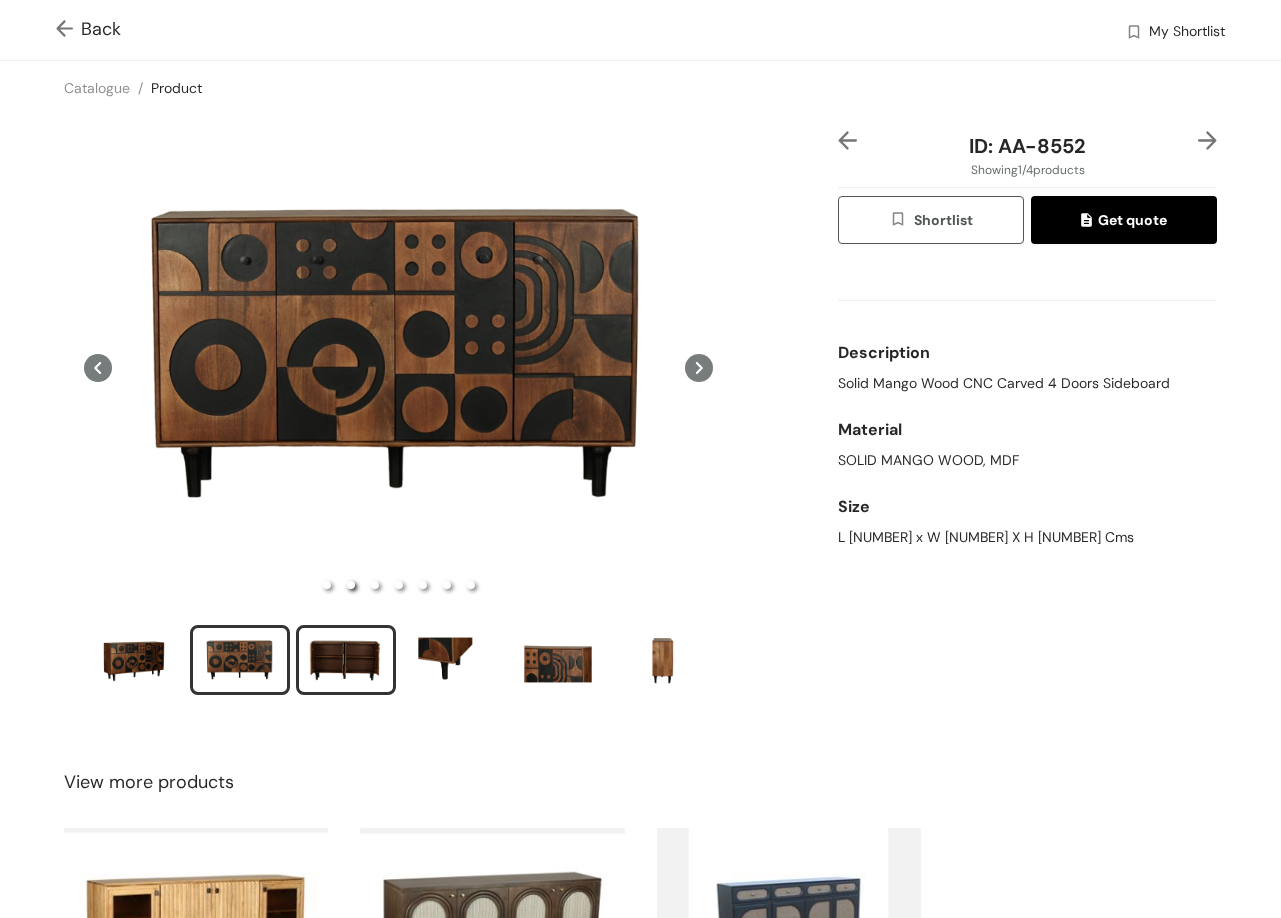 click at bounding box center [346, 660] 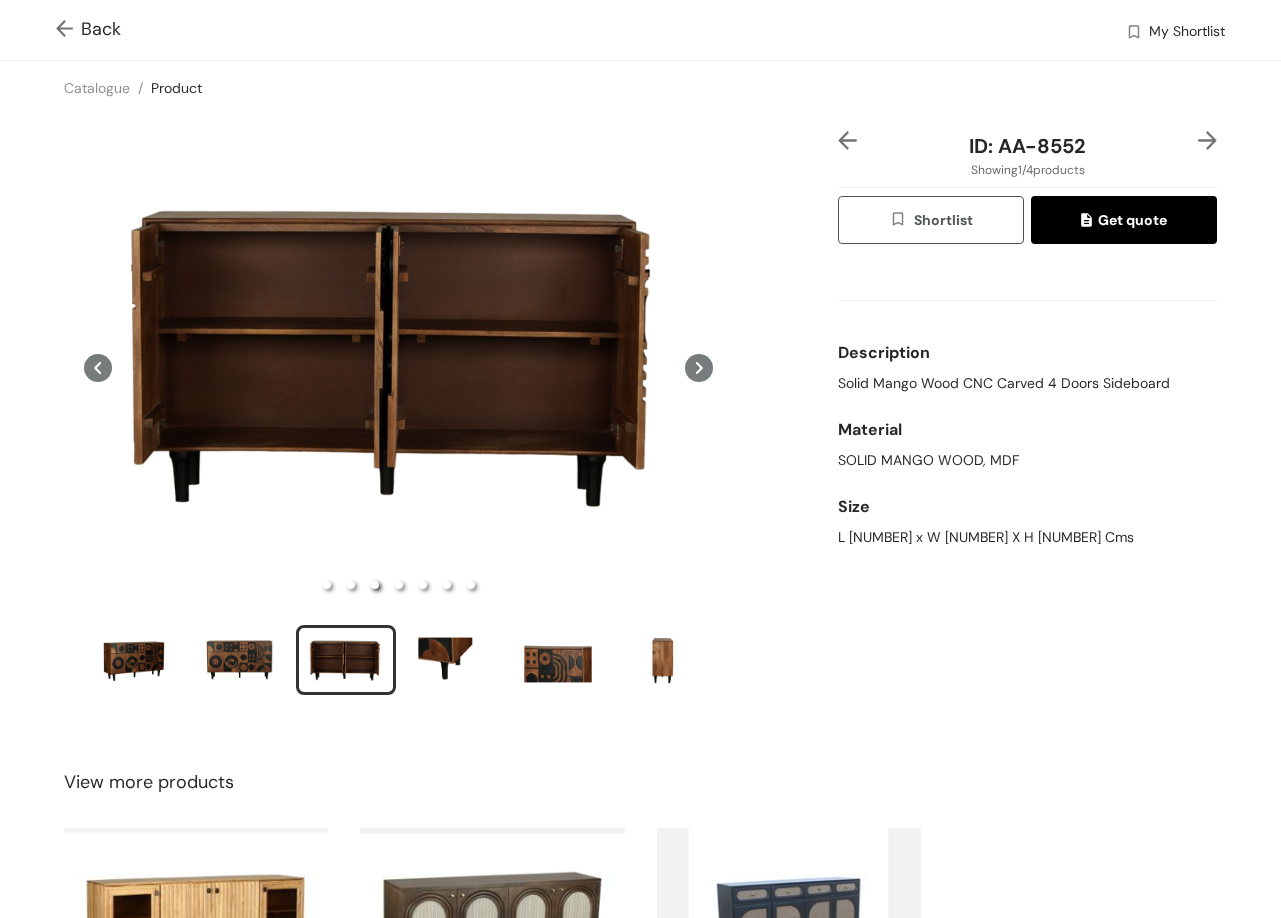 type 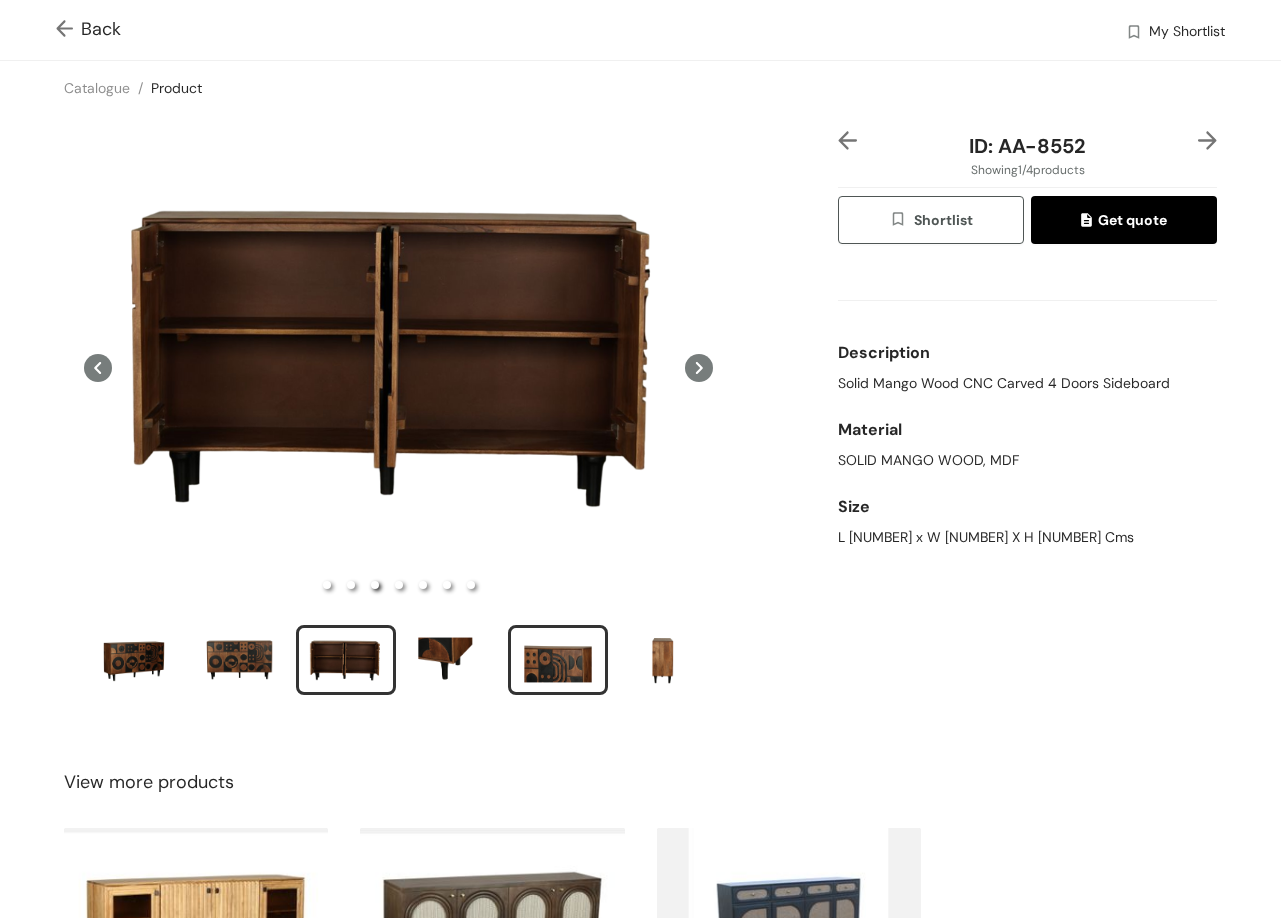 click at bounding box center (558, 660) 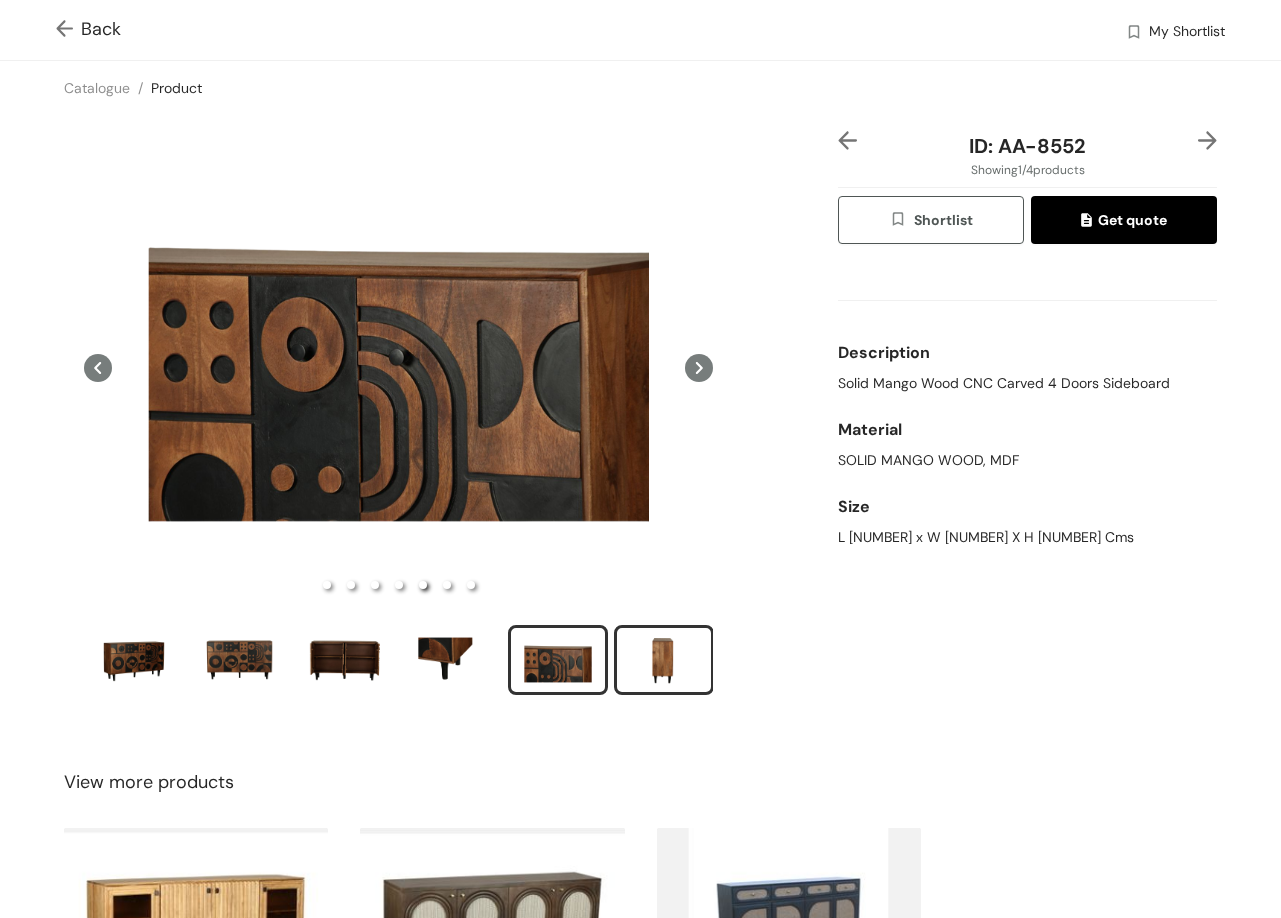 click at bounding box center (664, 660) 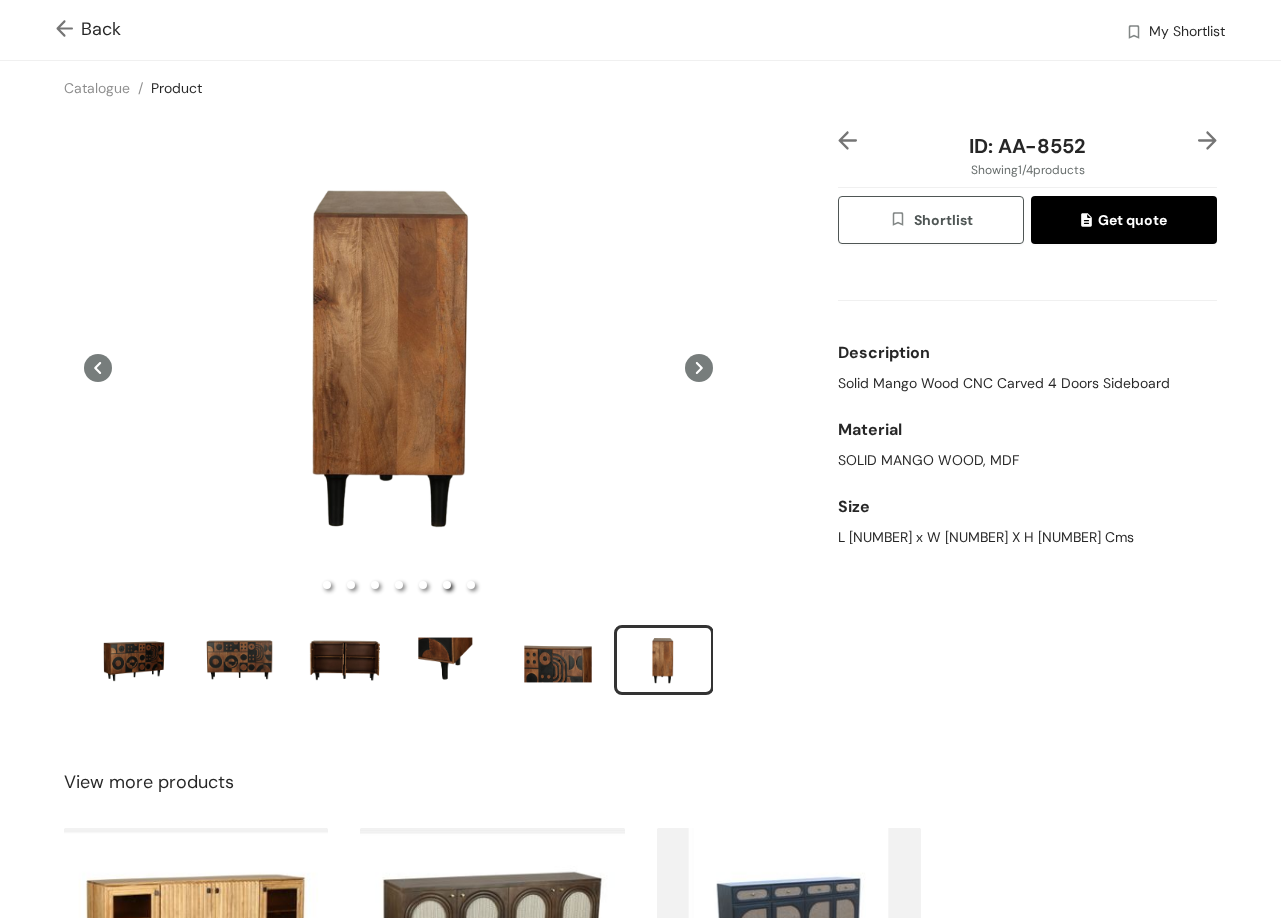 type 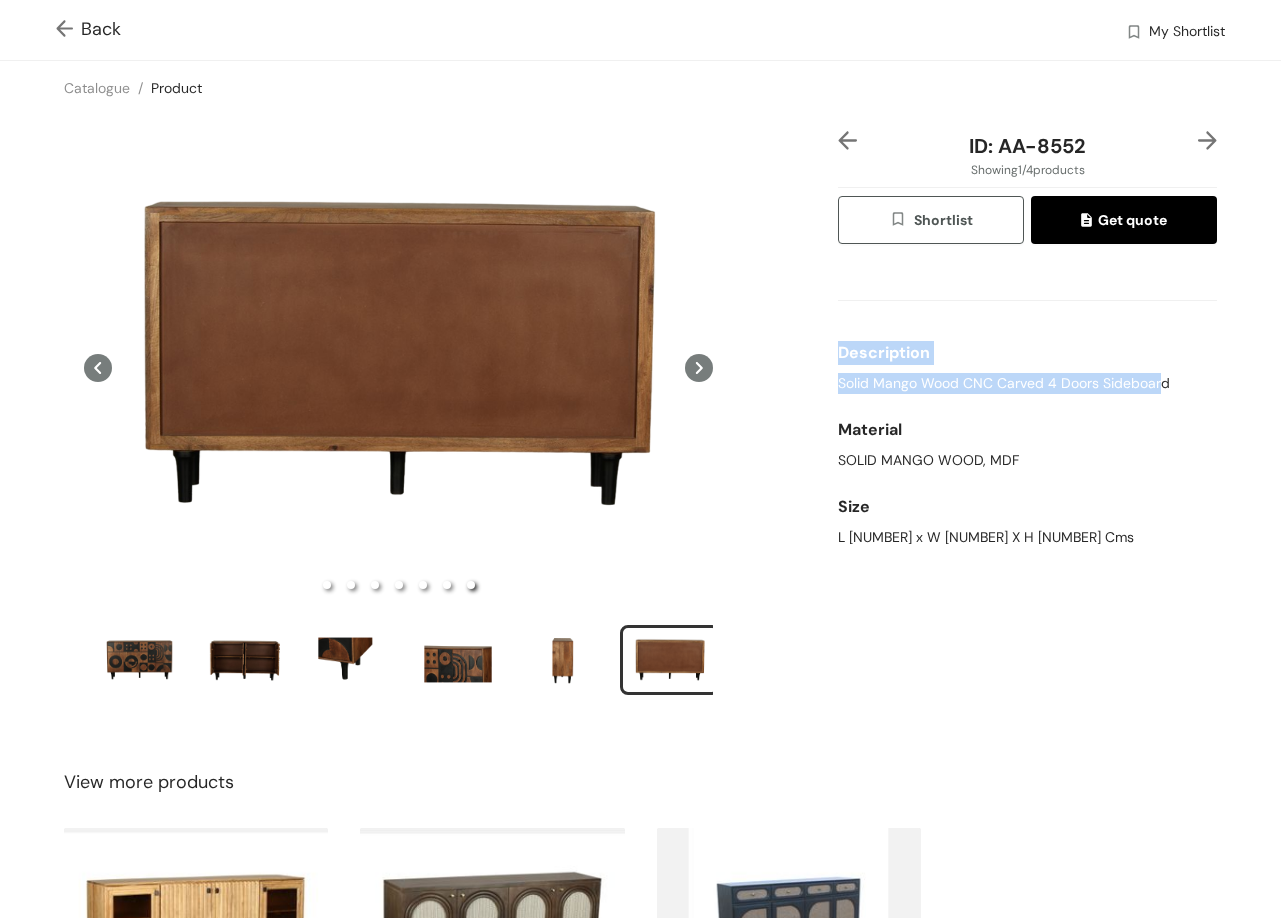 drag, startPoint x: 826, startPoint y: 373, endPoint x: 1146, endPoint y: 382, distance: 320.12653 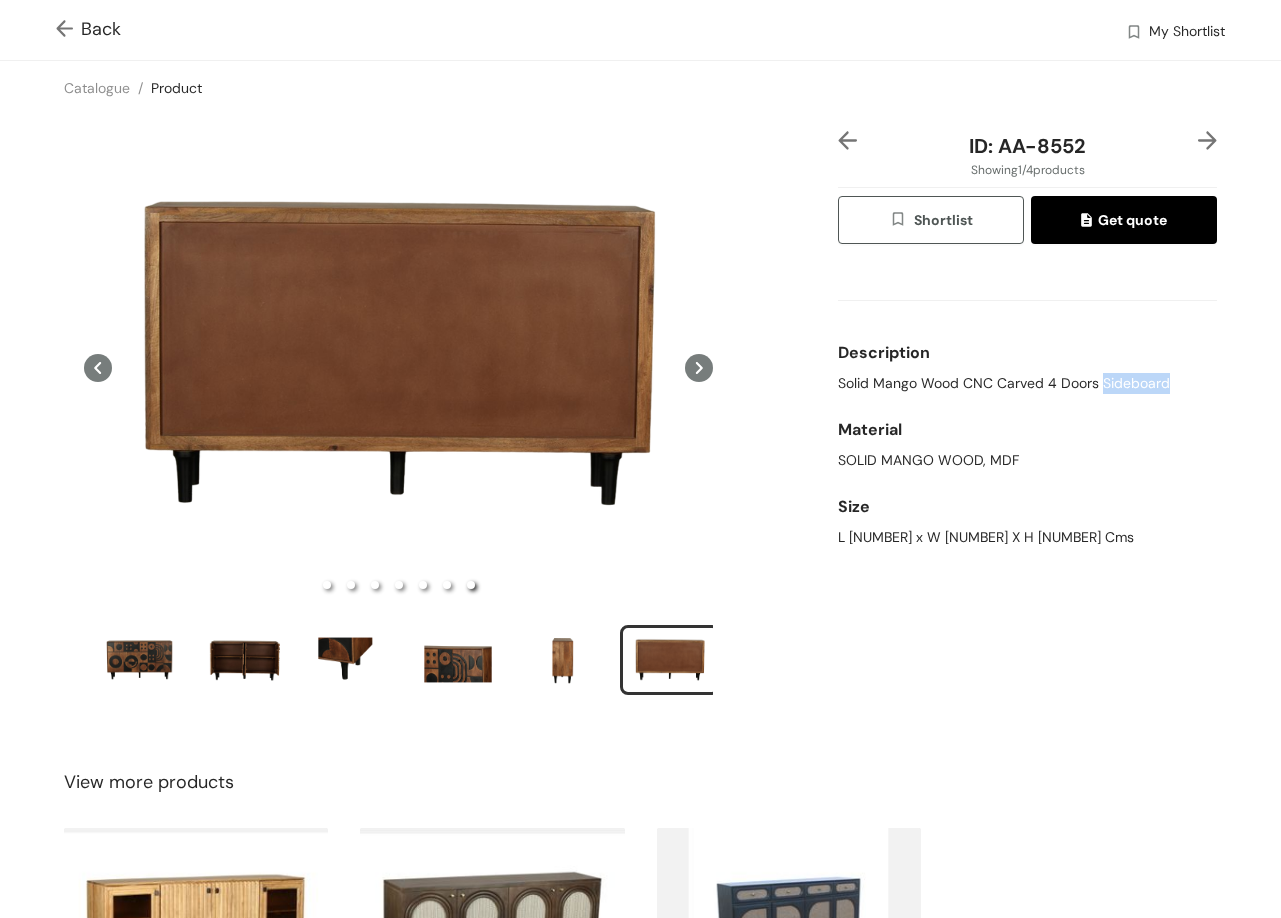 click on "Solid Mango Wood CNC Carved 4 Doors Sideboard" at bounding box center (1004, 383) 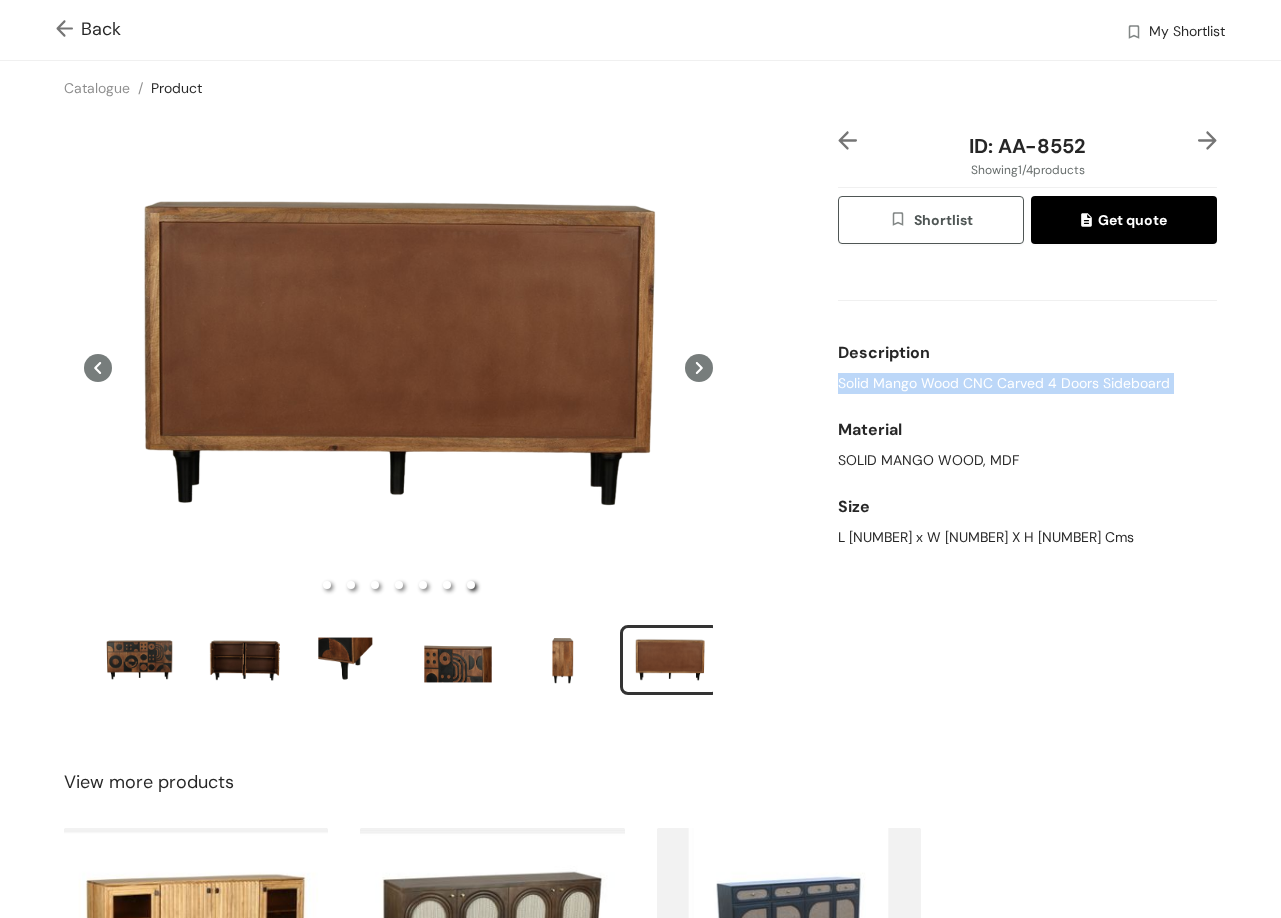 click on "Solid Mango Wood CNC Carved 4 Doors Sideboard" at bounding box center [1004, 383] 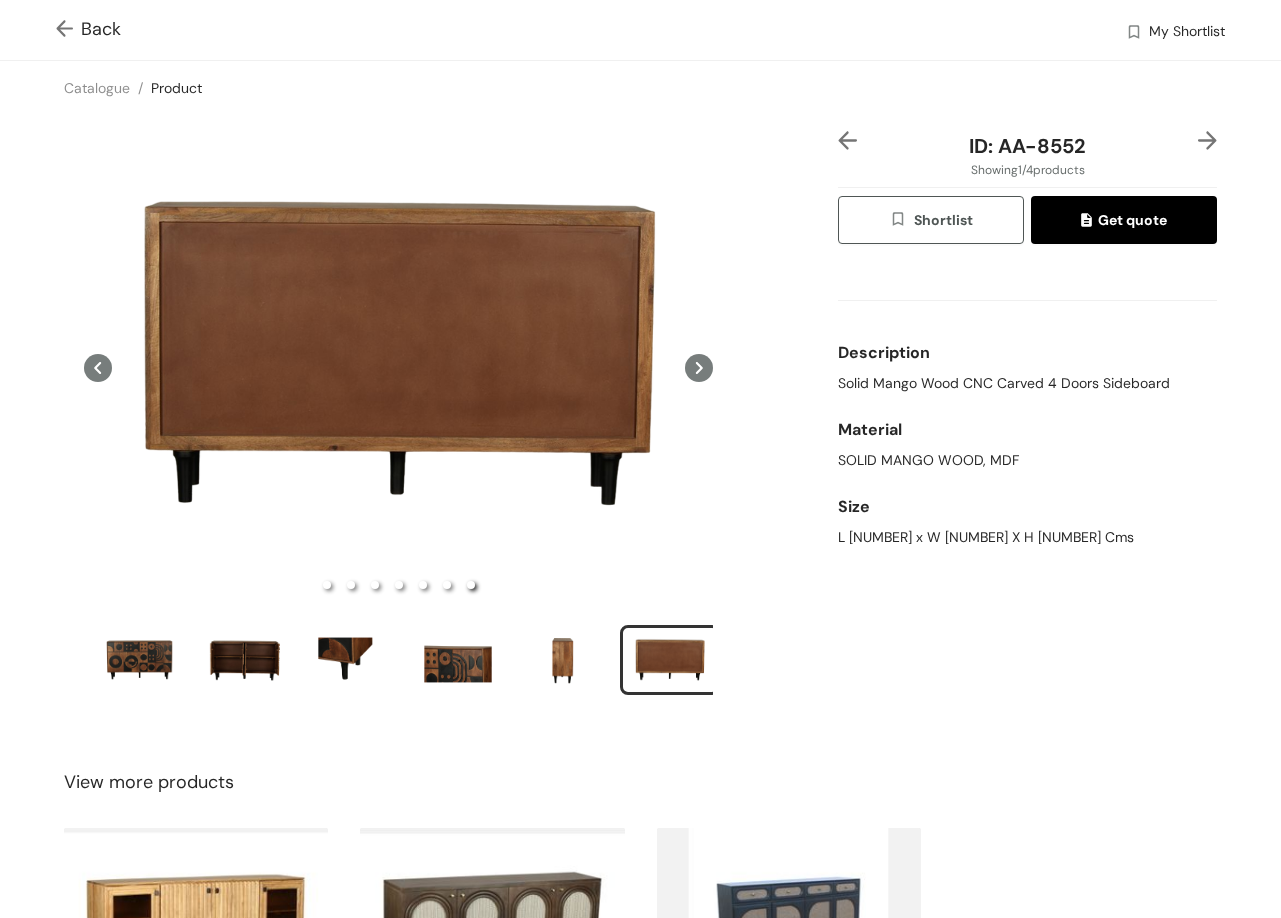 click on "ID: [PRODUCT_ID]   Showing  1  /  4  products Shortlist Get quote Description Solid Mango Wood CNC Carved 4 Doors Sideboard Material SOLID MANGO WOOD, MDF Size L 145 x W 40 X H 86 Cms" at bounding box center [1027, 425] 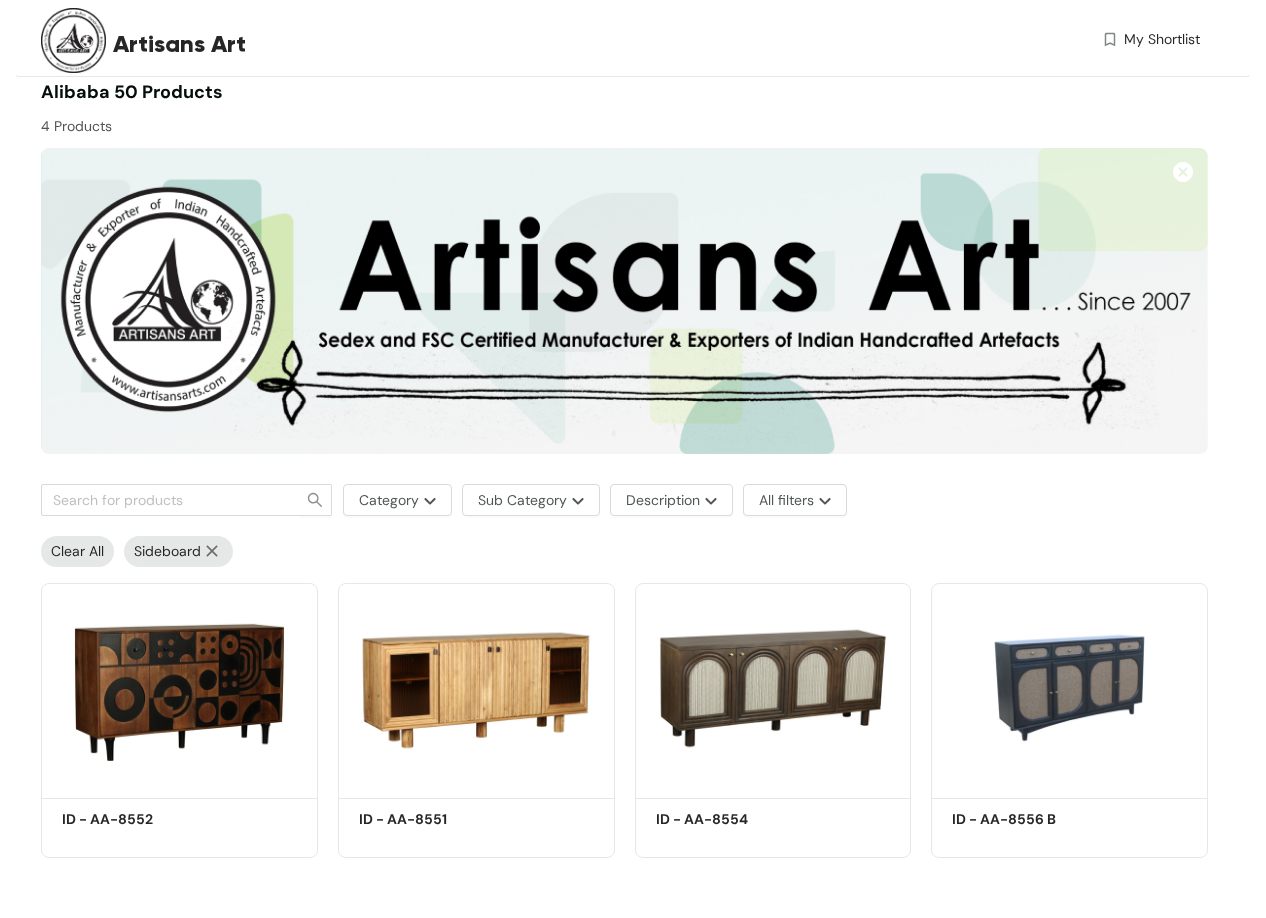 scroll, scrollTop: 22, scrollLeft: 0, axis: vertical 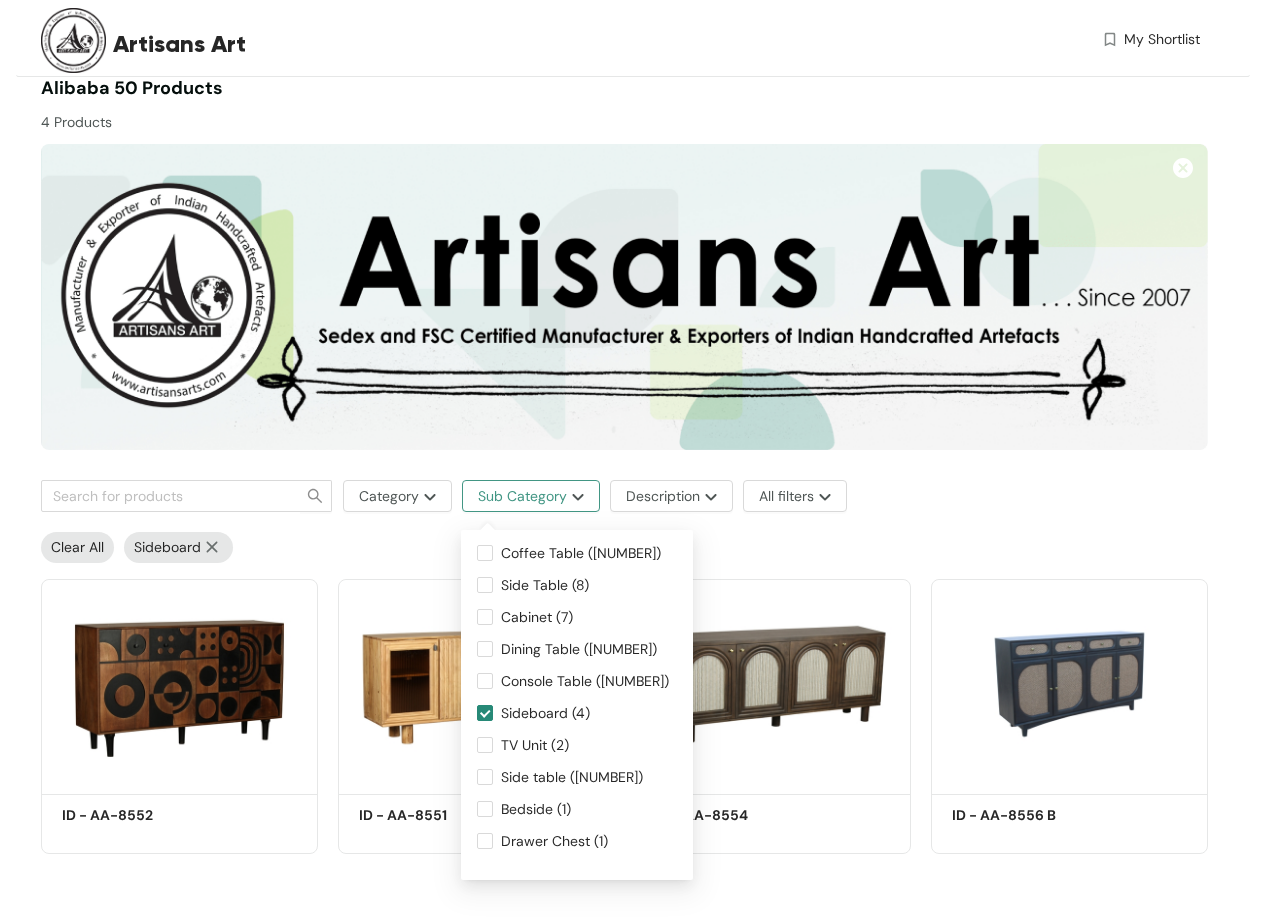 click on "Sub Category" at bounding box center [522, 496] 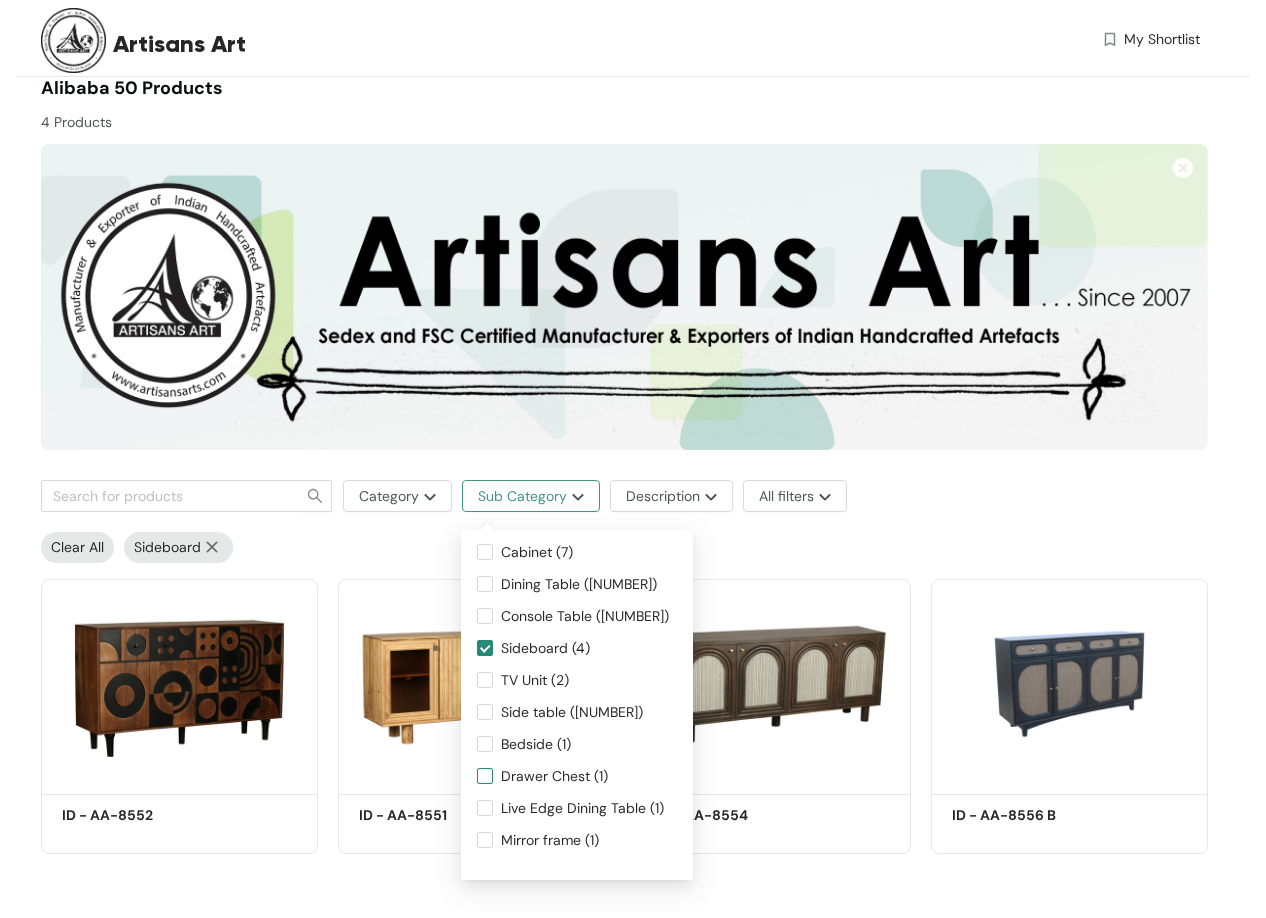 scroll, scrollTop: 100, scrollLeft: 0, axis: vertical 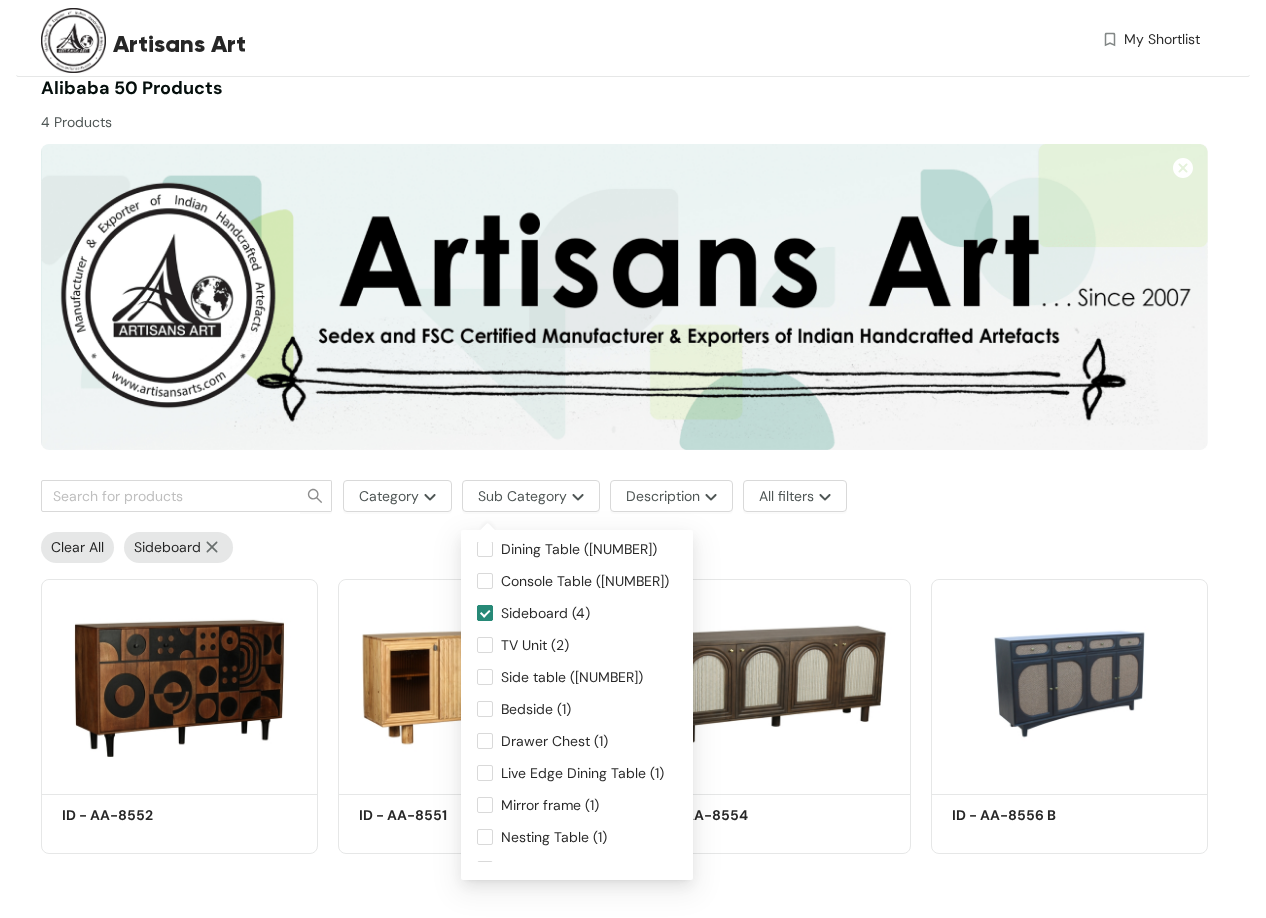 click on "Sideboard (4)" at bounding box center (545, 613) 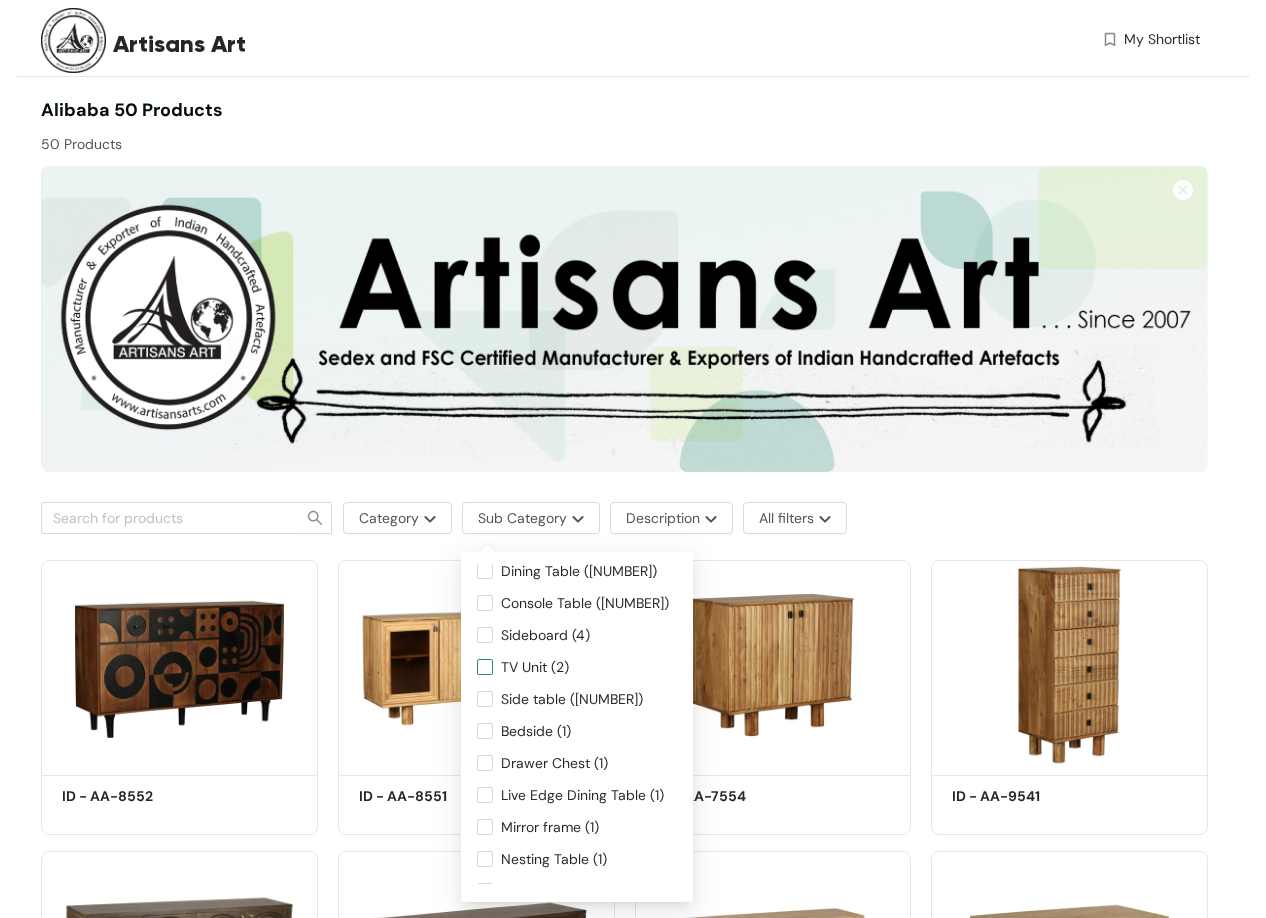click on "TV Unit (2)" at bounding box center (535, 667) 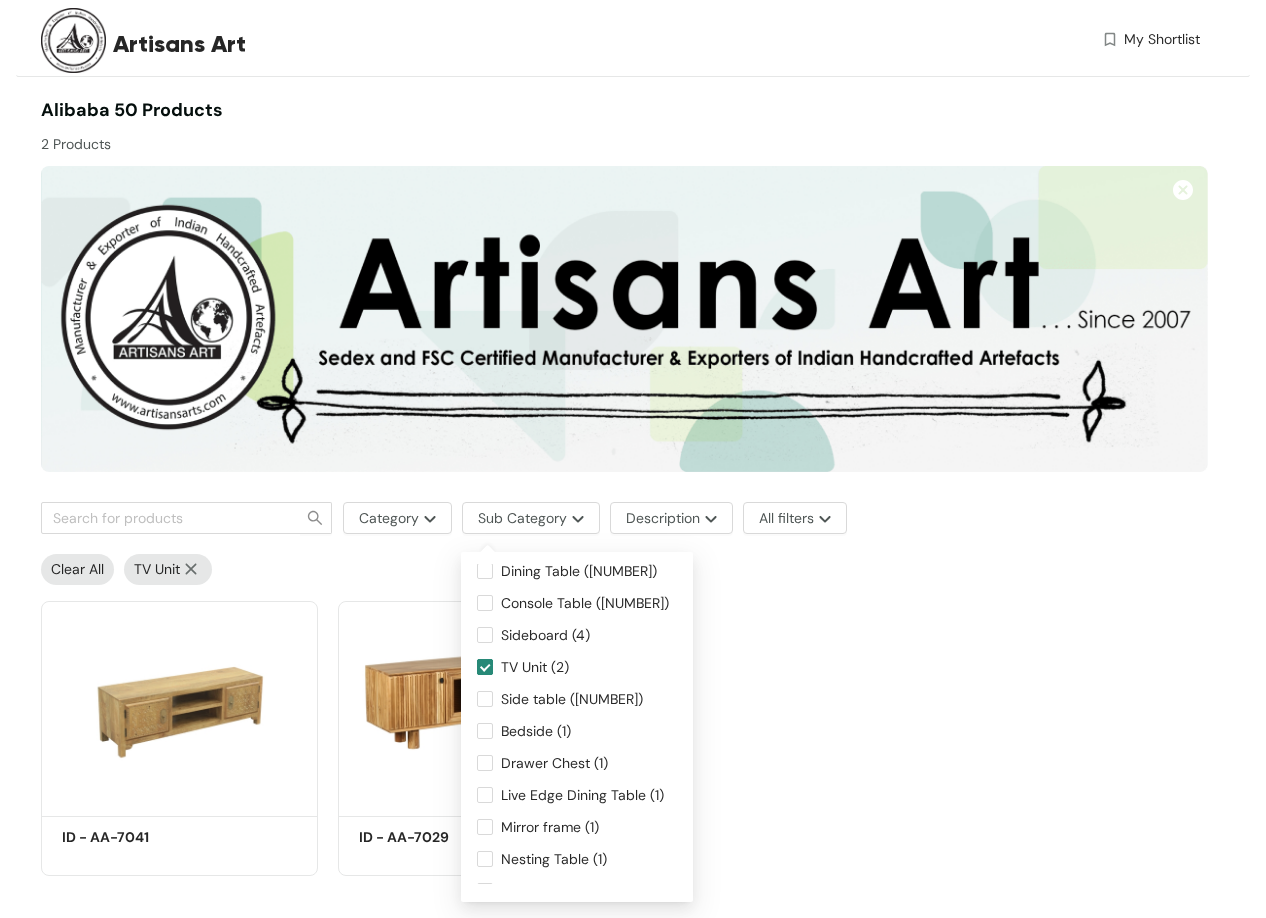 scroll, scrollTop: 192, scrollLeft: 0, axis: vertical 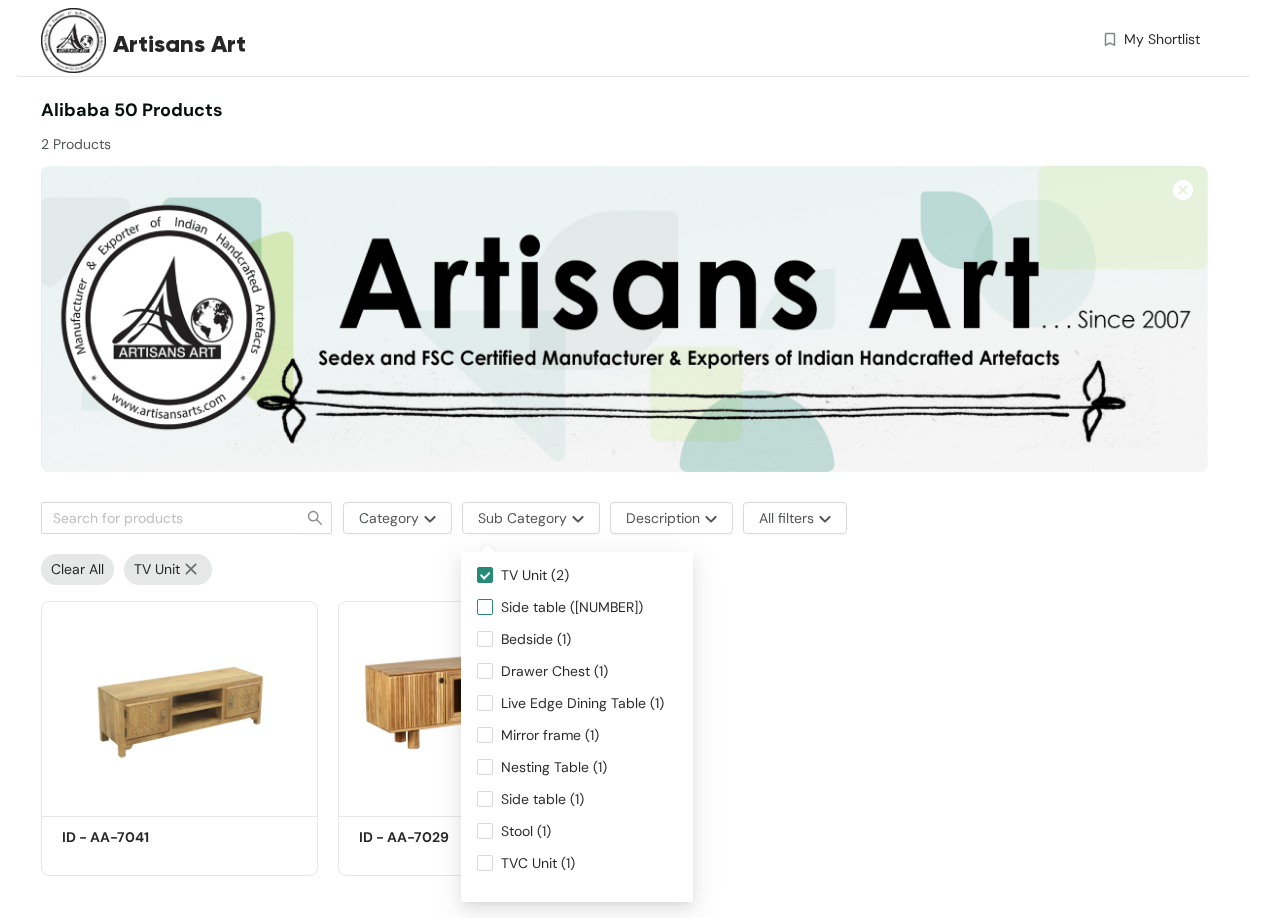 click on "Side table ([NUMBER])" at bounding box center [572, 607] 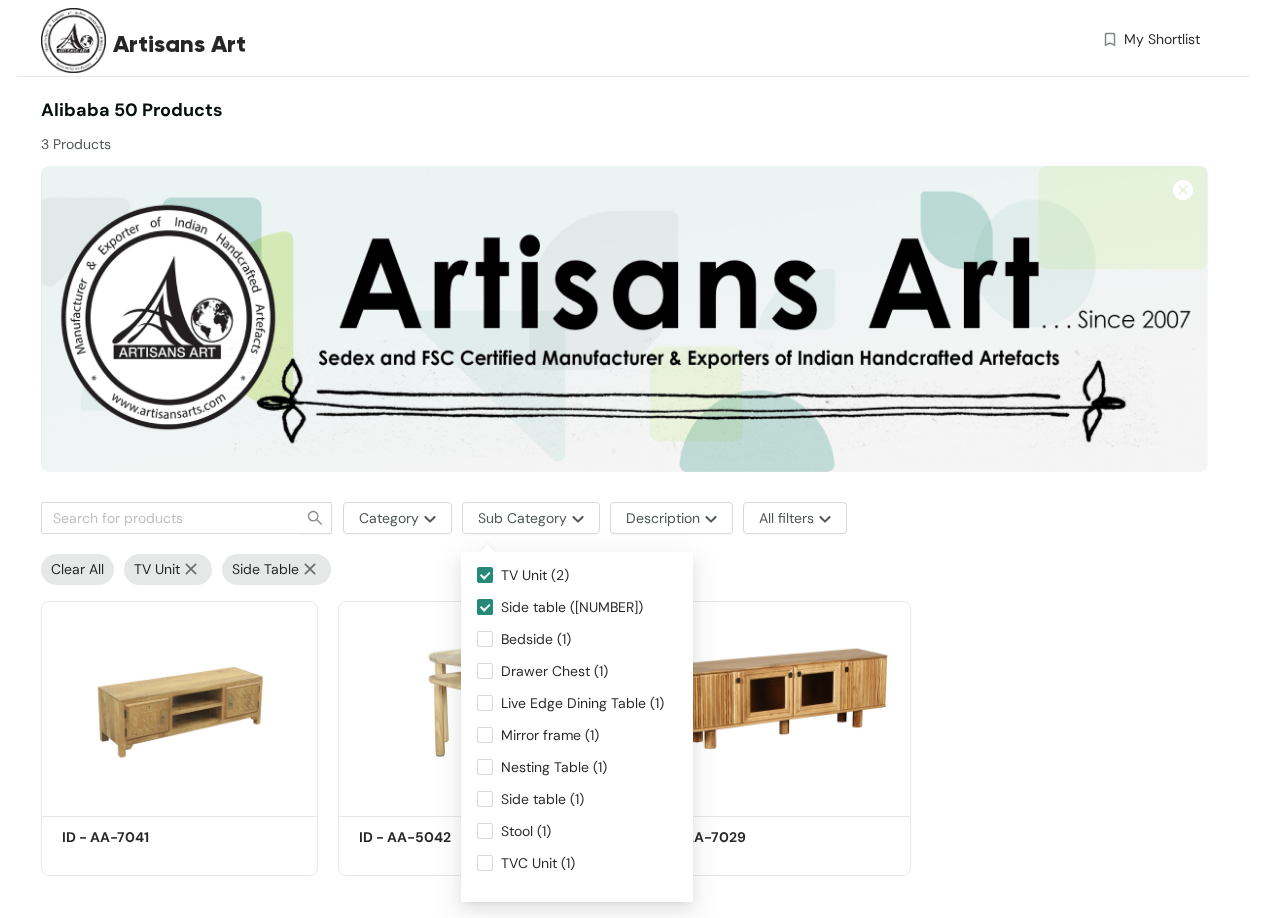 click on "Side table ([NUMBER])" at bounding box center (572, 607) 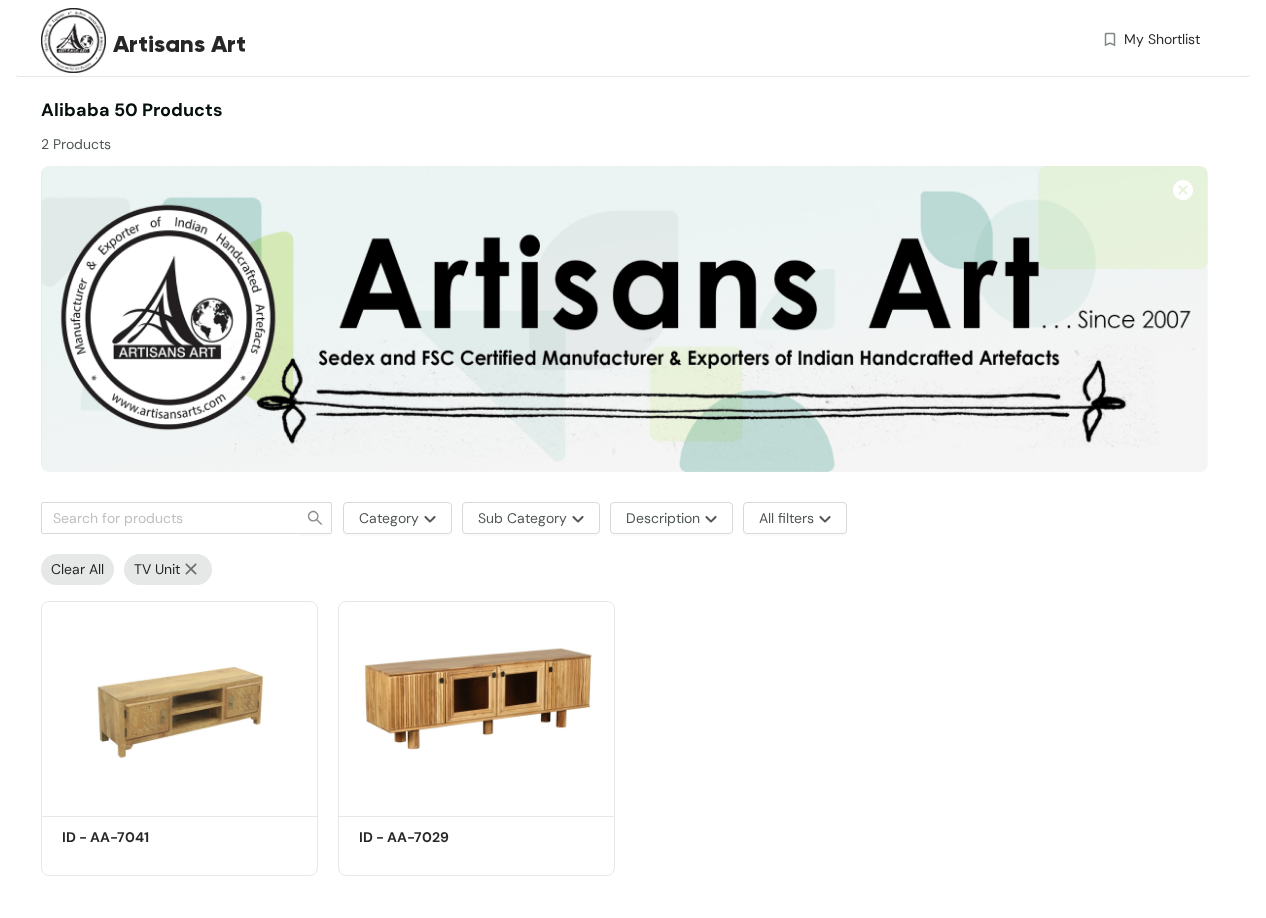 click on "Shortlist ID - AA-[NUMBER] Get Quote Shortlist ID - AA-[NUMBER] Get Quote" at bounding box center (624, 730) 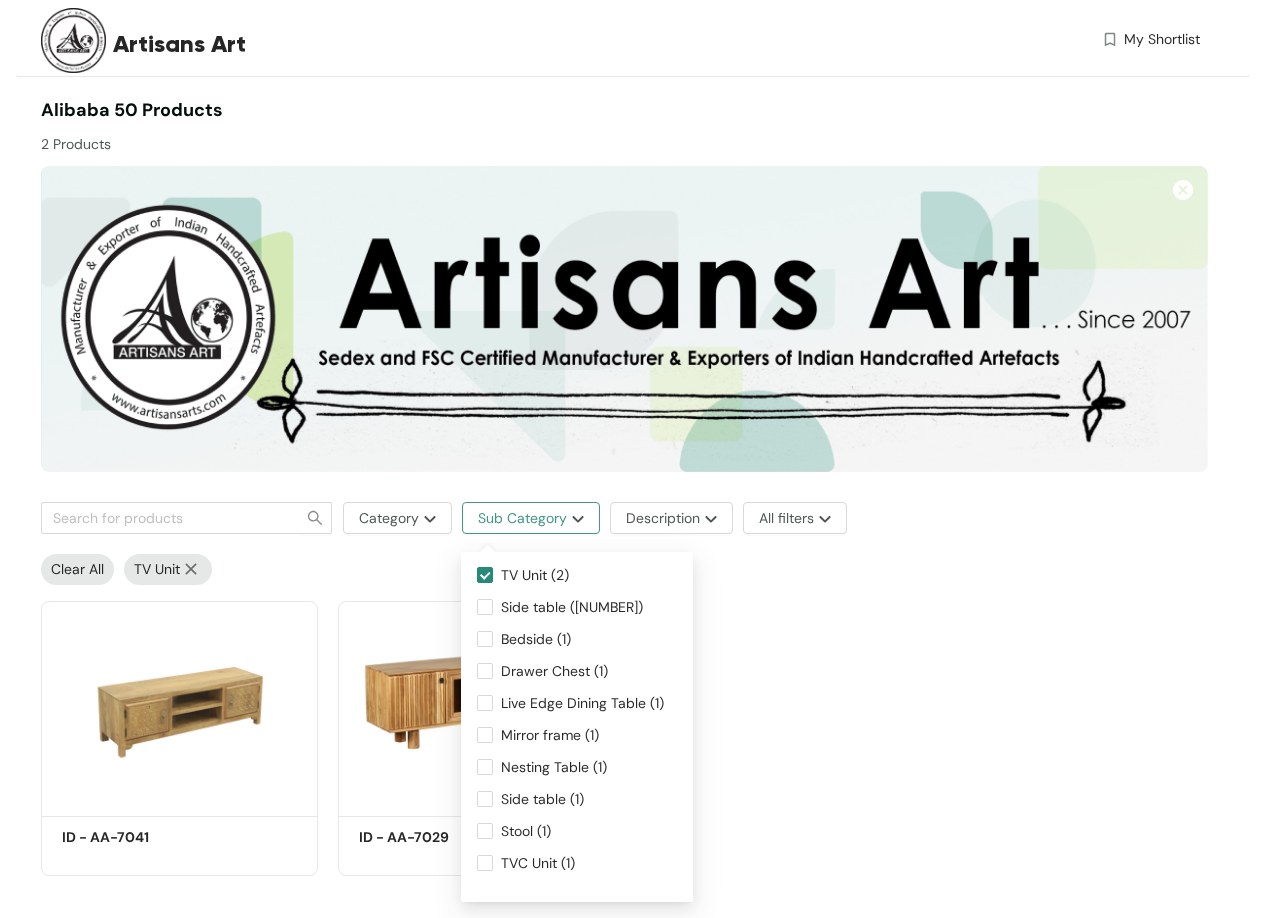 click on "Sub Category" at bounding box center [522, 518] 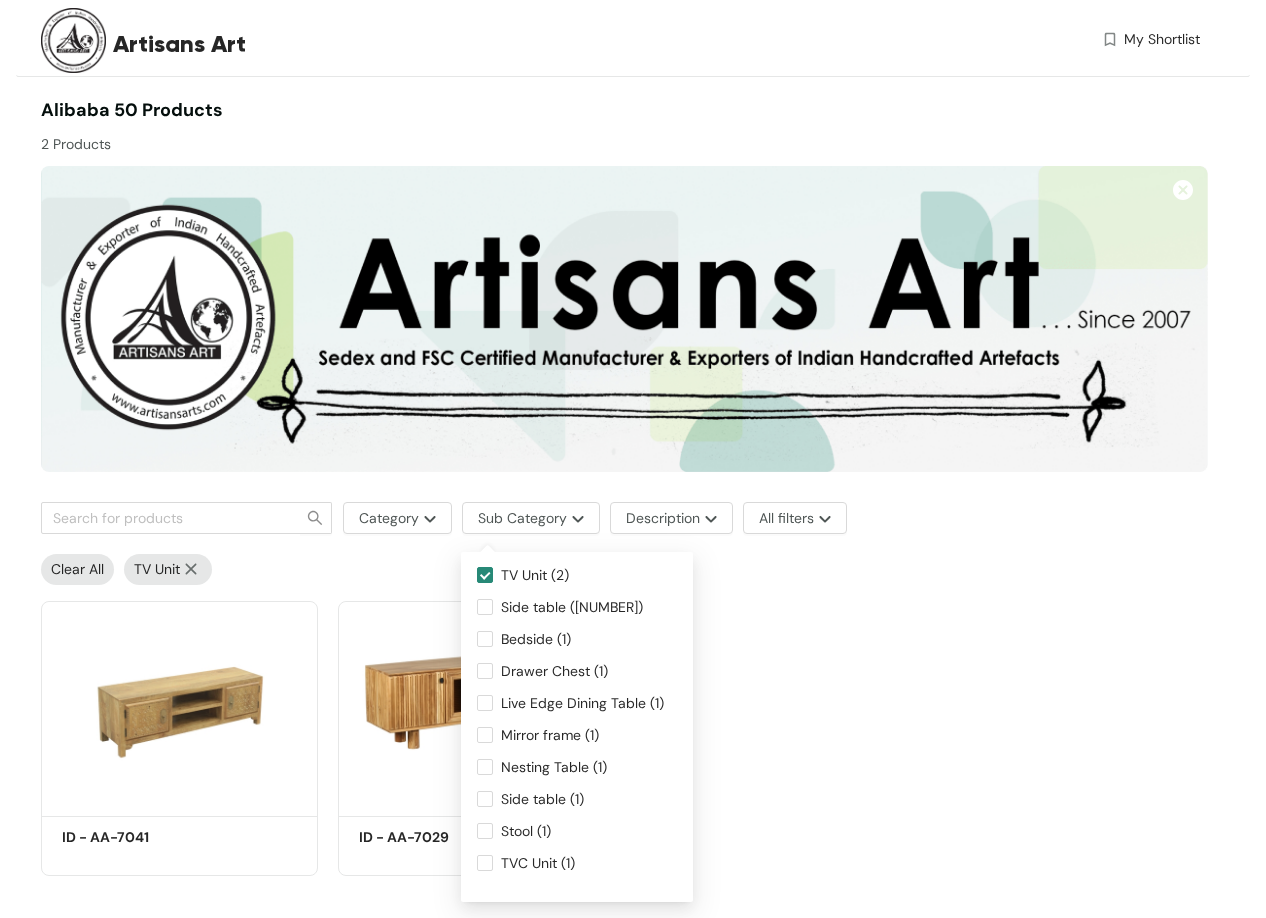click on "Shortlist ID - AA-[NUMBER] Get Quote Shortlist ID - AA-[NUMBER] Get Quote" at bounding box center (624, 730) 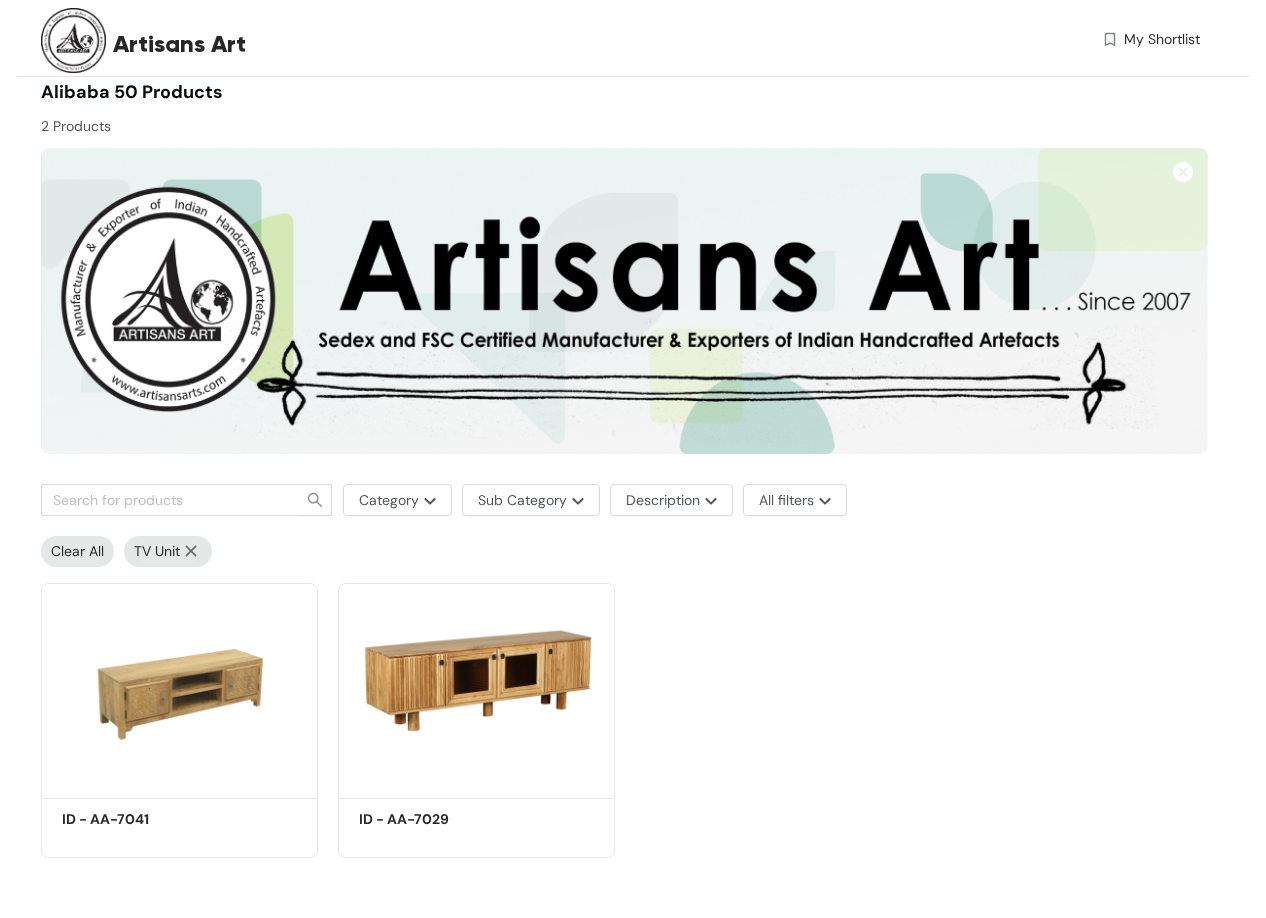 scroll, scrollTop: 22, scrollLeft: 0, axis: vertical 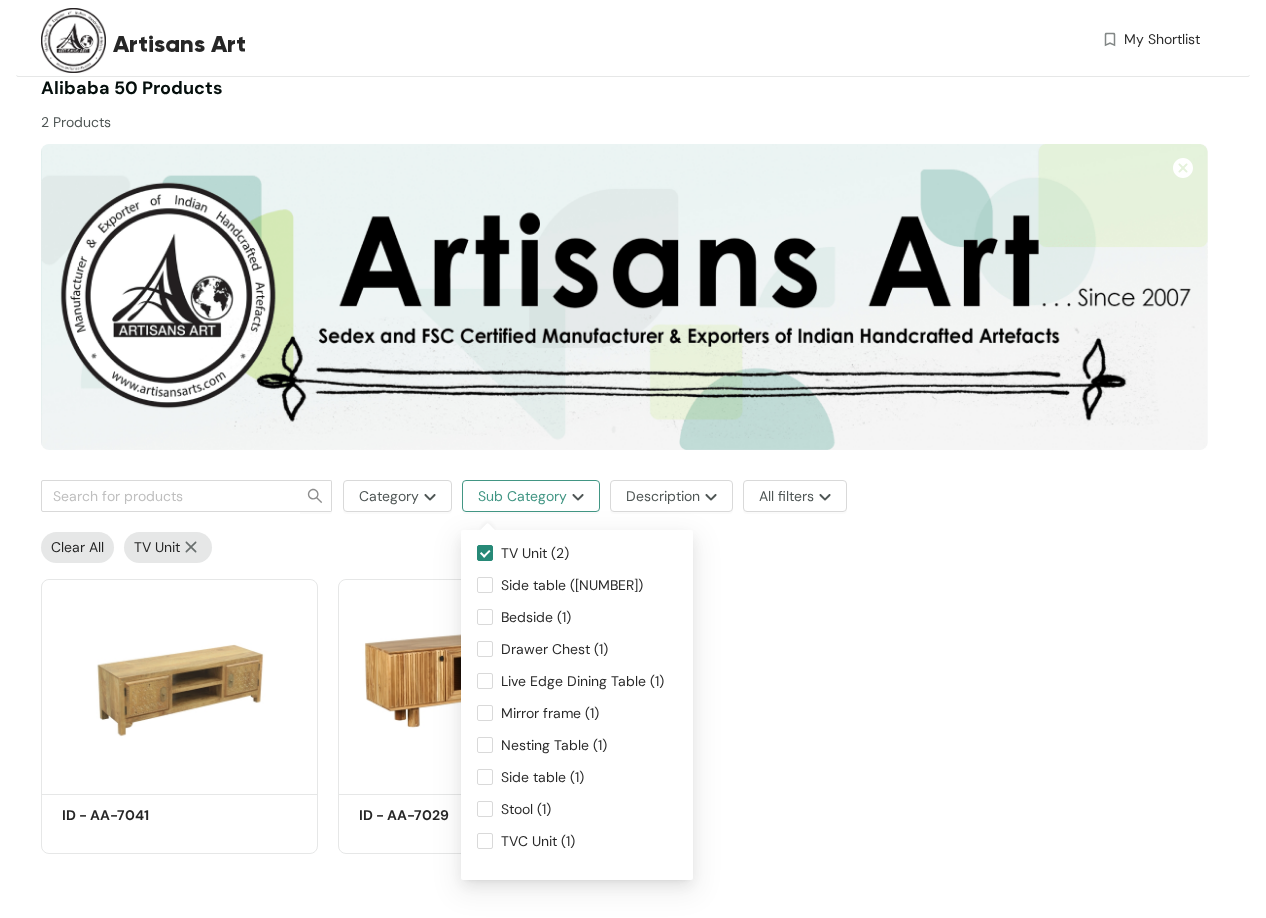click on "Sub Category" at bounding box center (531, 496) 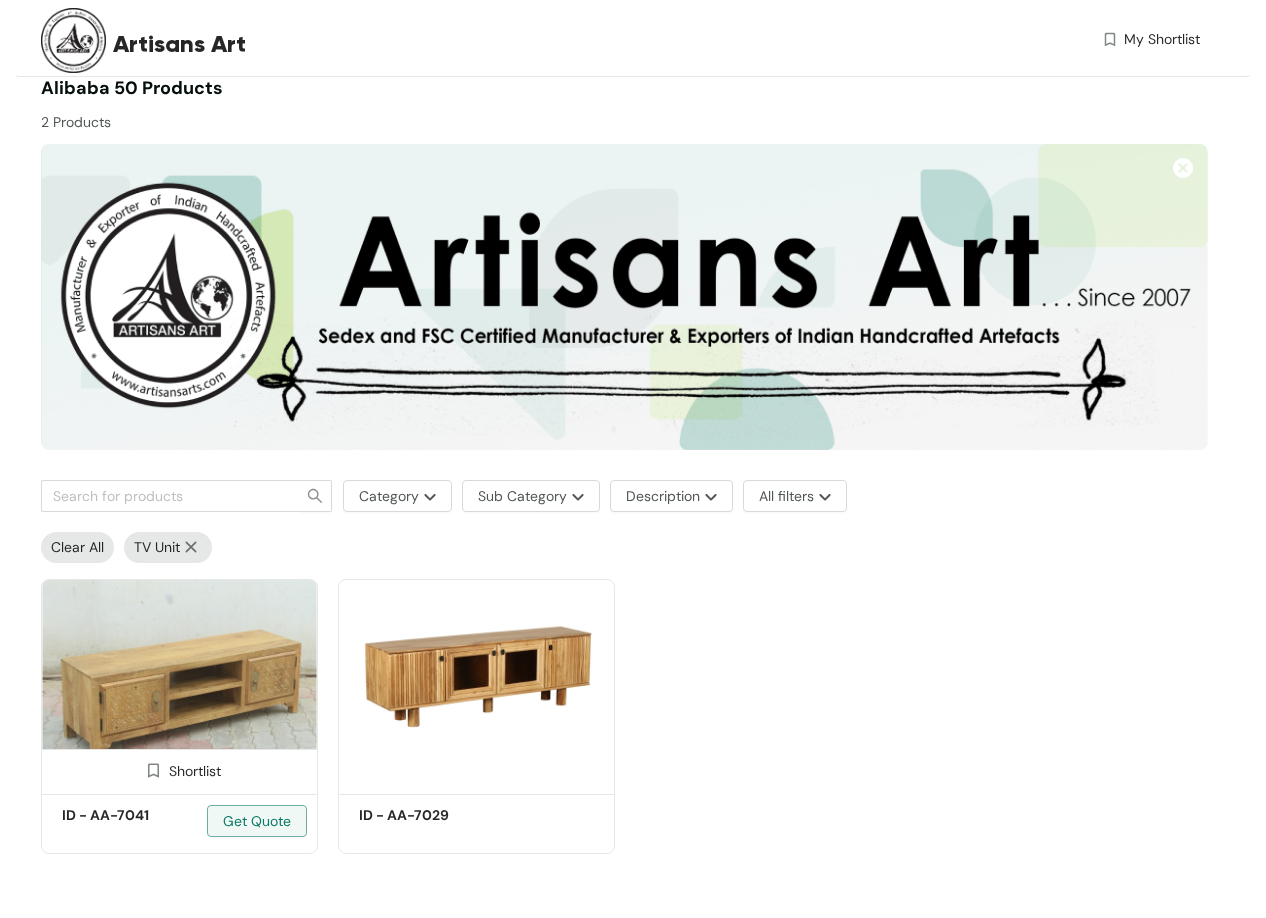 click at bounding box center (179, 683) 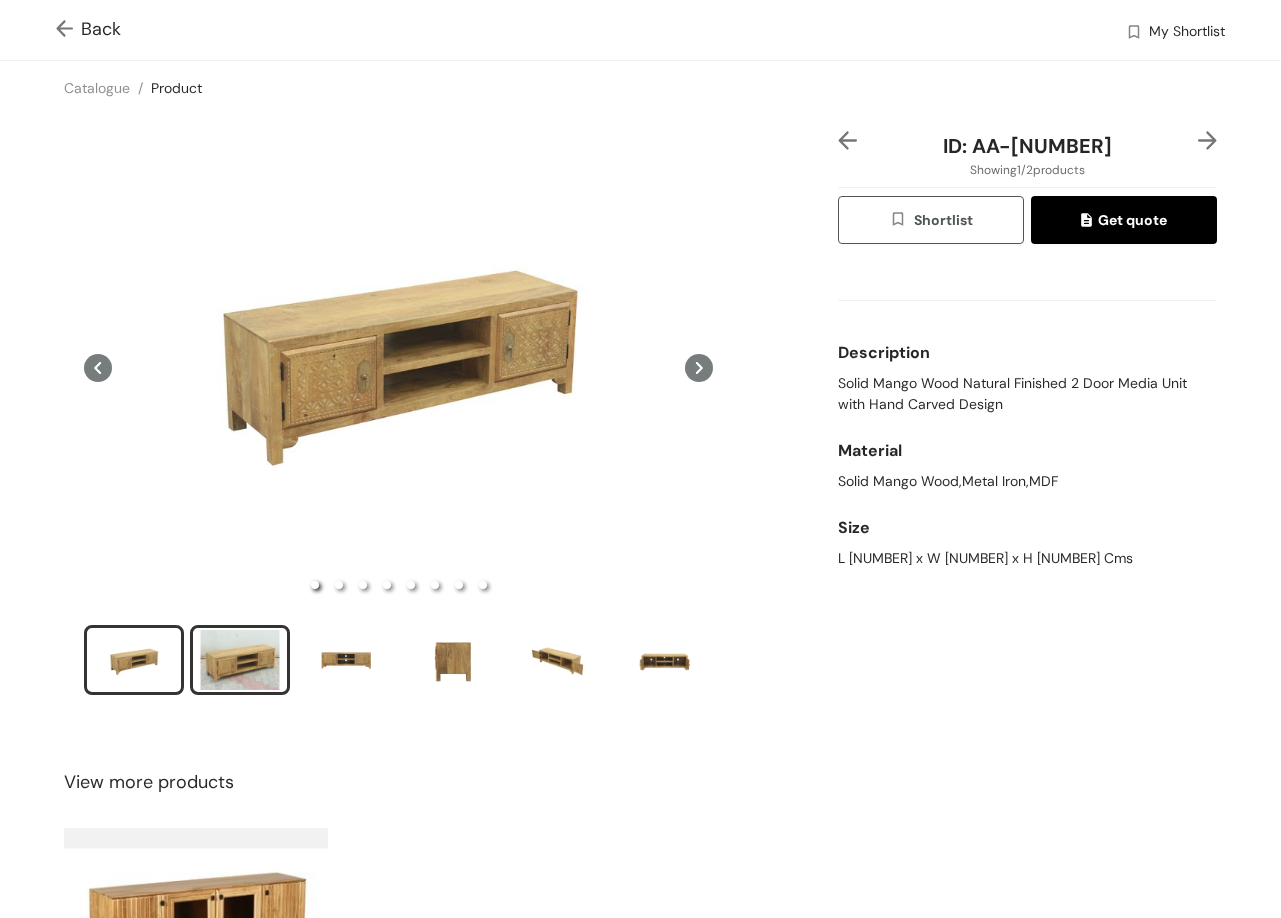 click at bounding box center (240, 660) 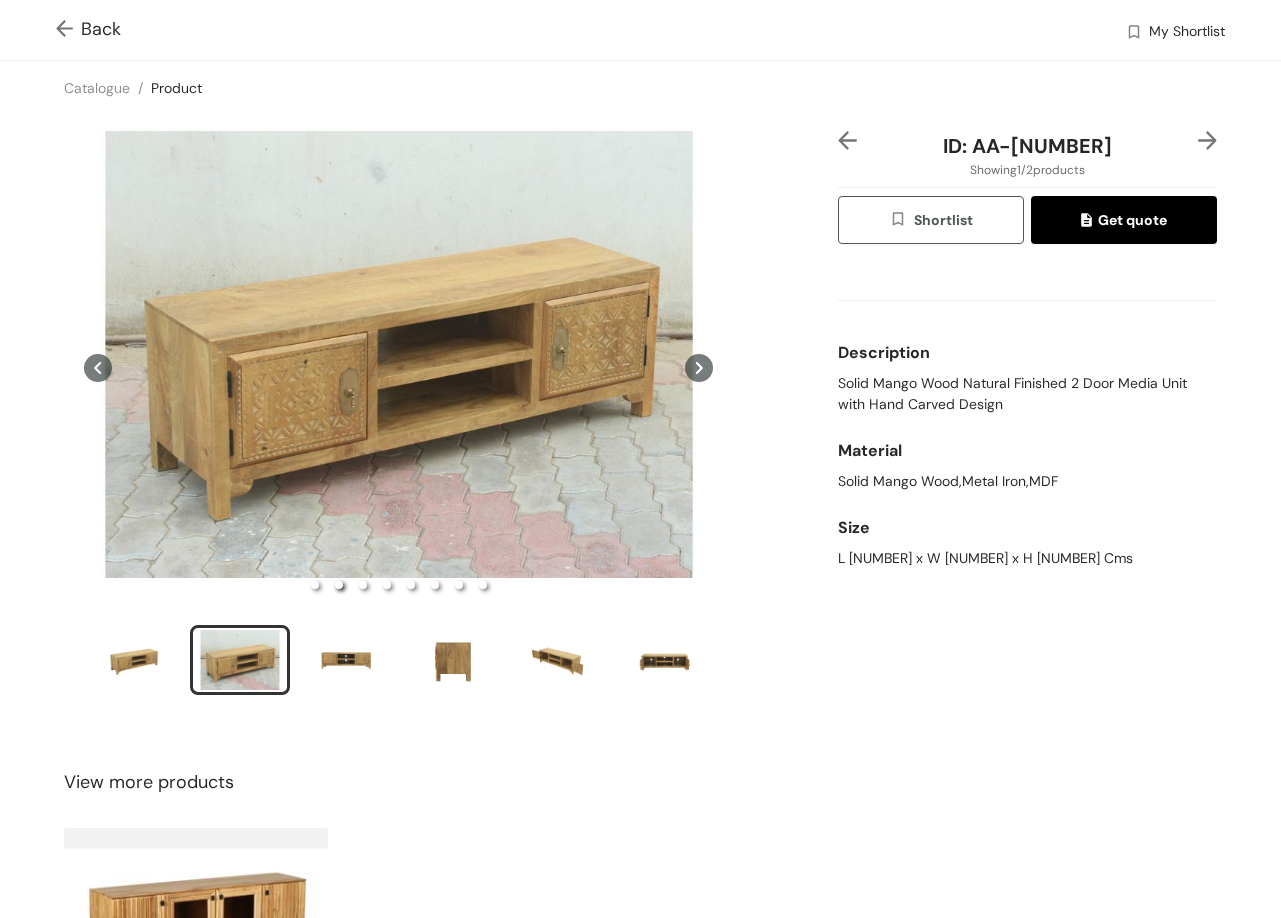type 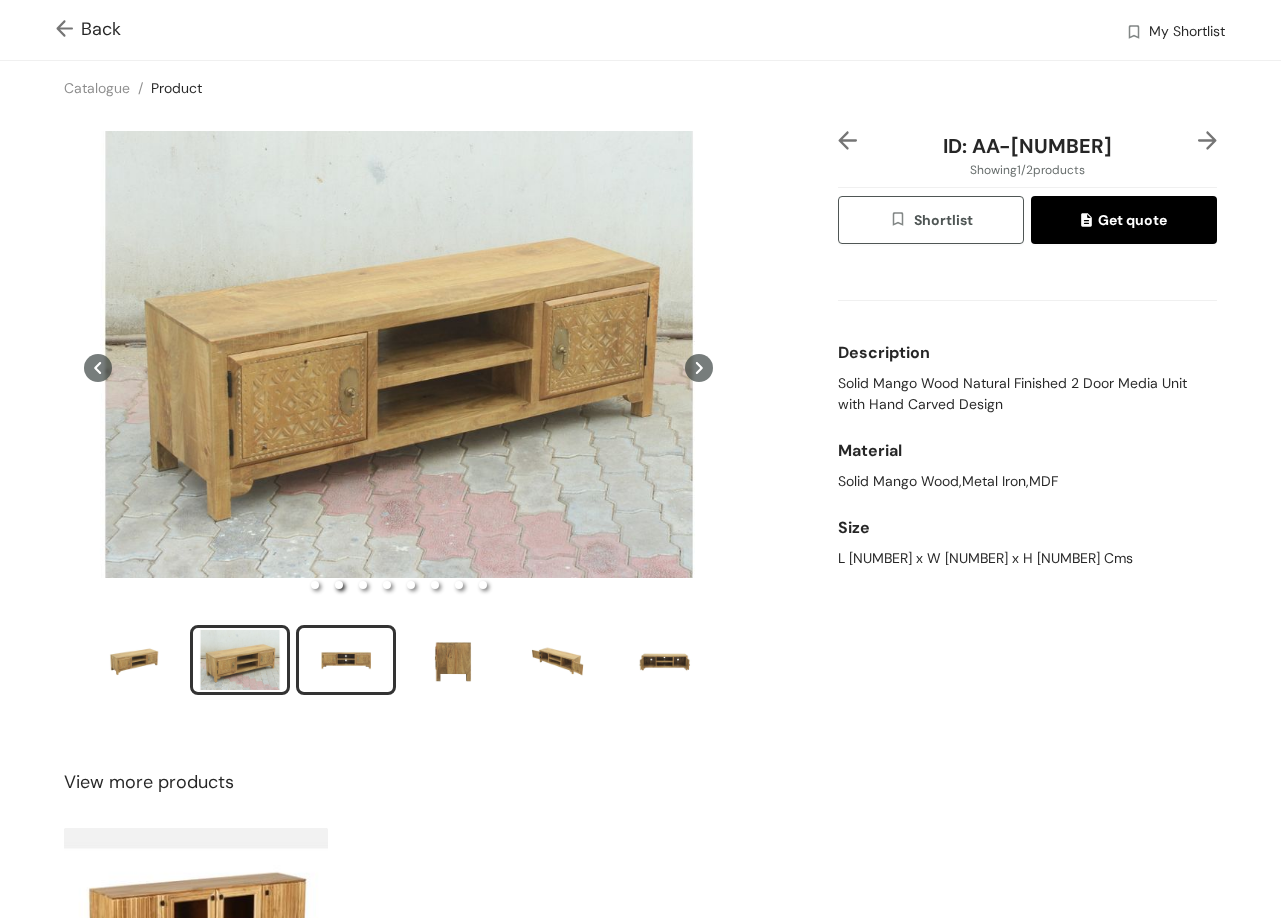 click at bounding box center (346, 660) 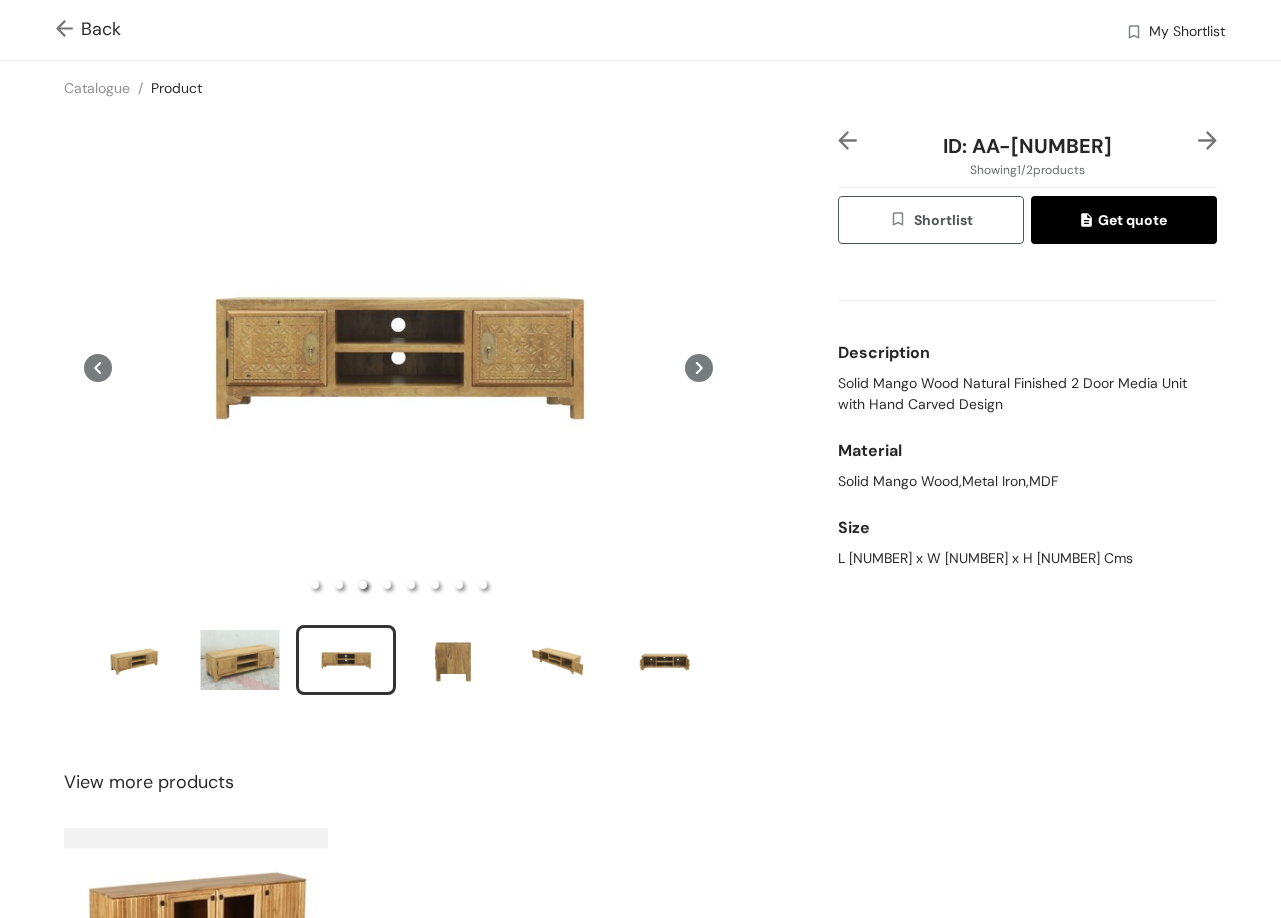 type 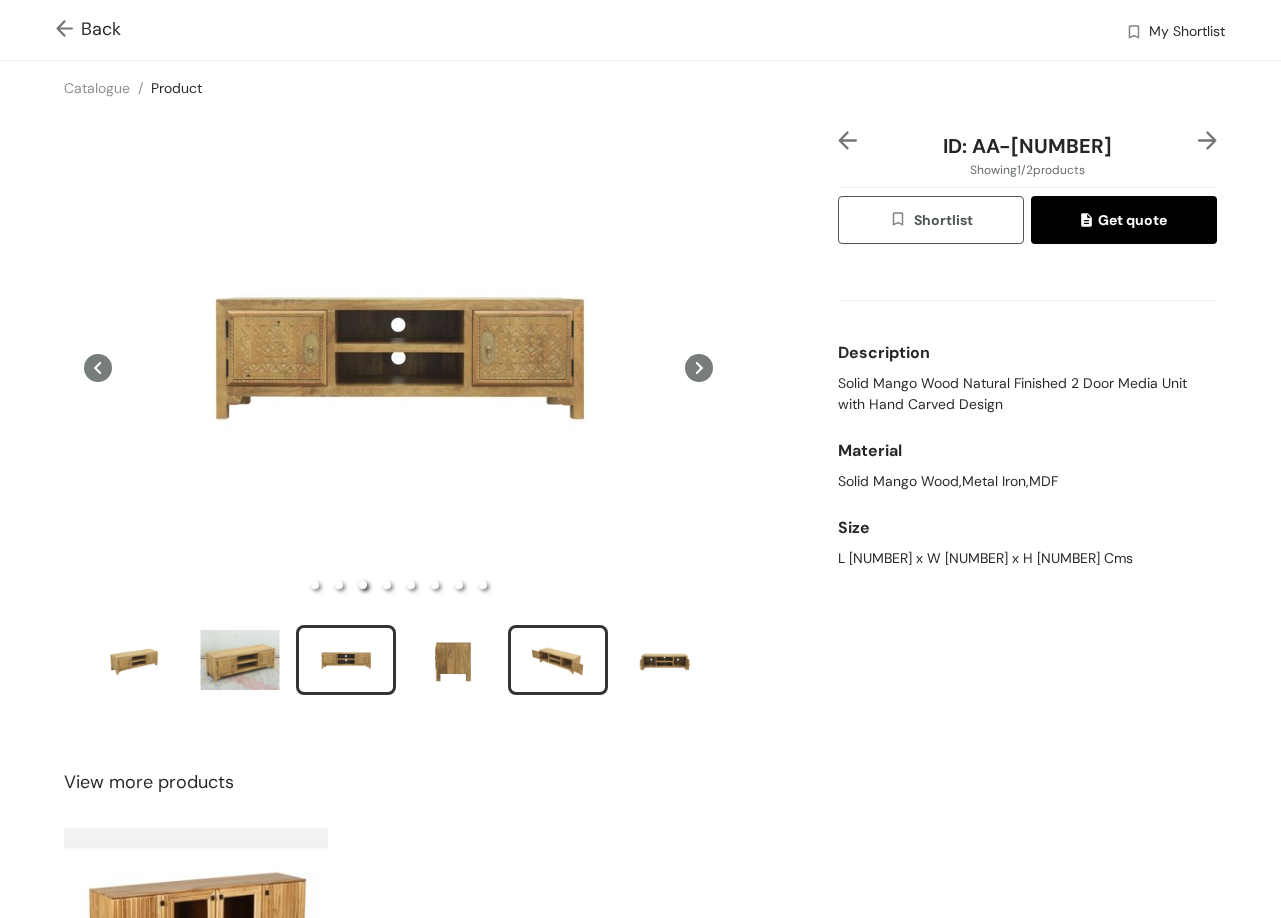 click at bounding box center (558, 660) 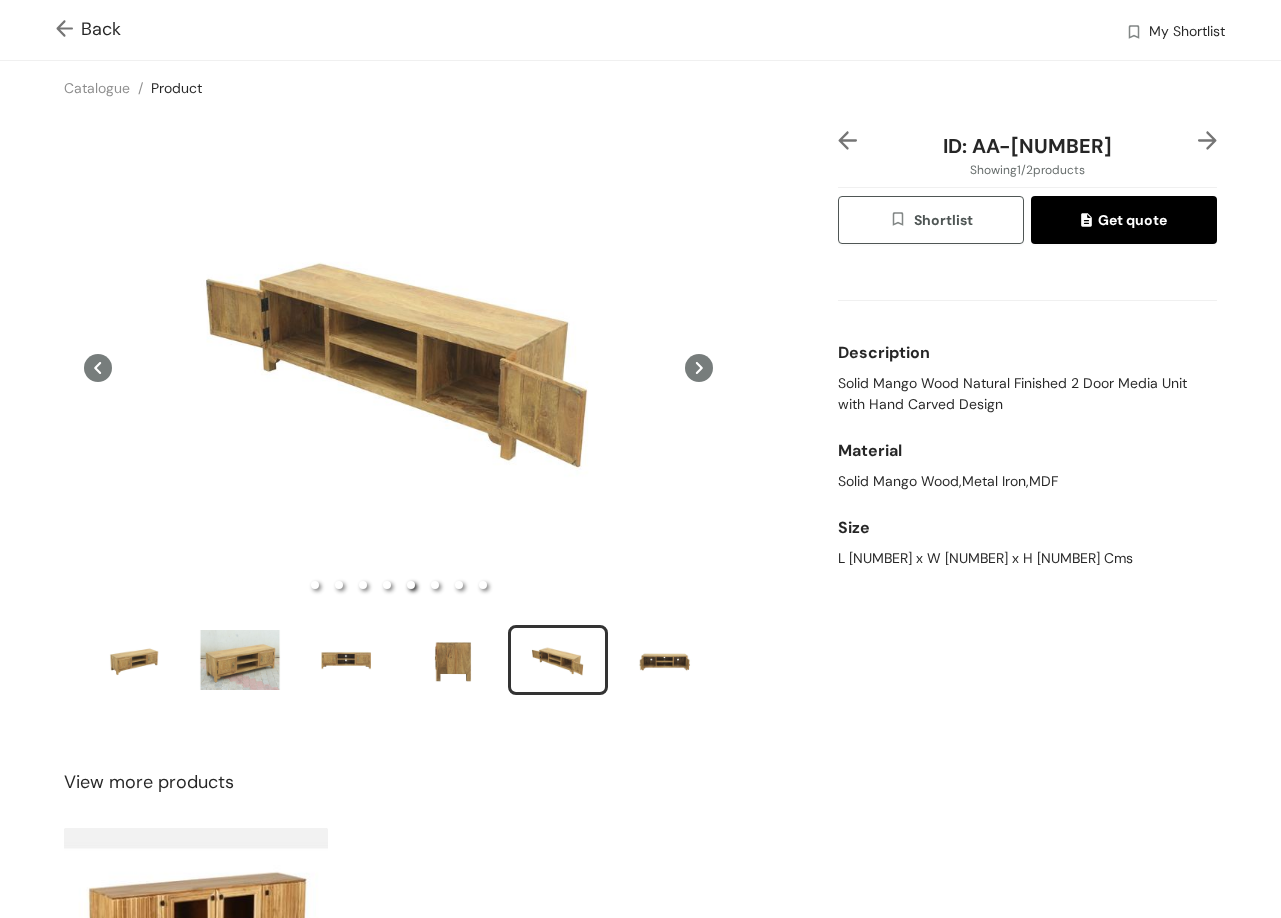 type 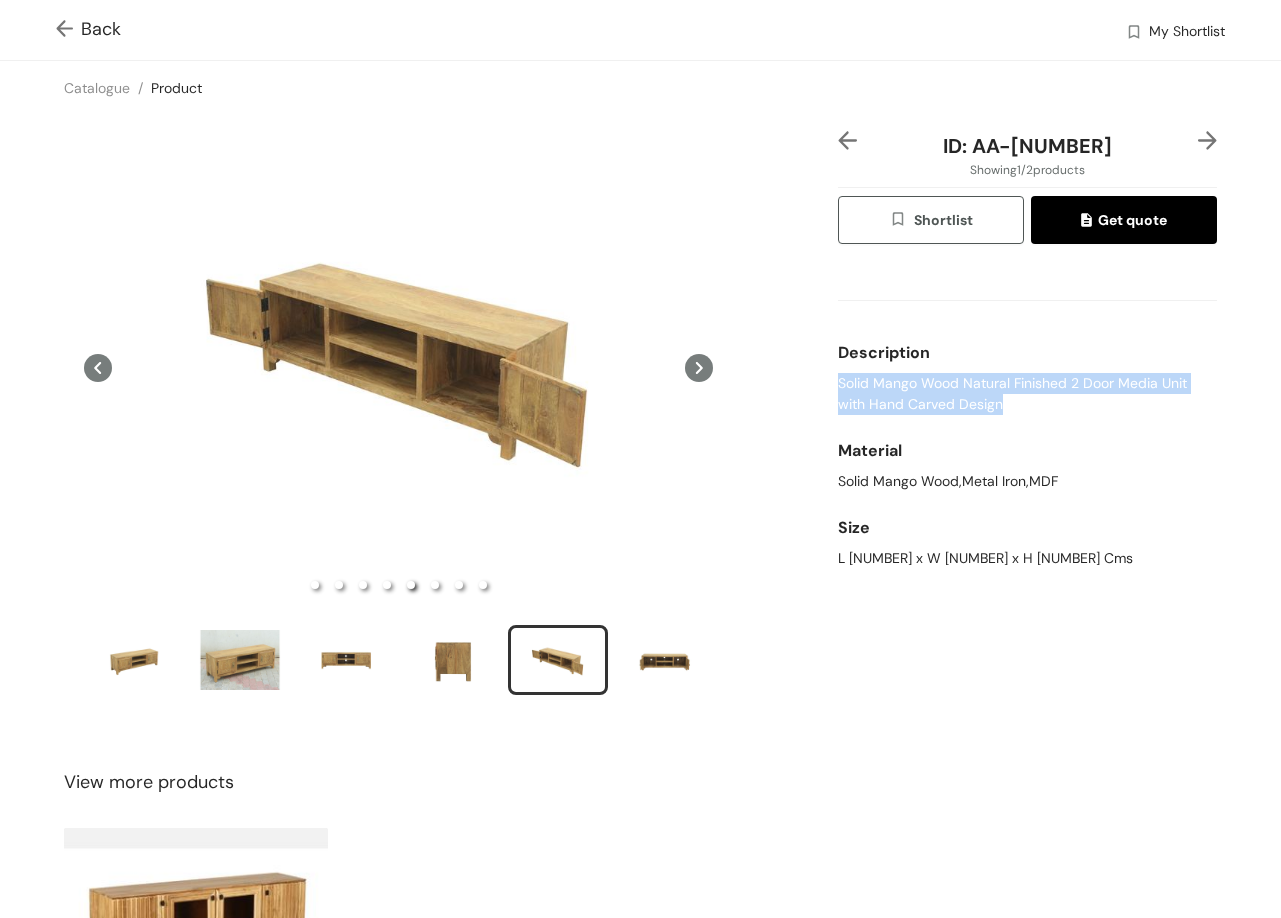 drag, startPoint x: 835, startPoint y: 385, endPoint x: 995, endPoint y: 415, distance: 162.78821 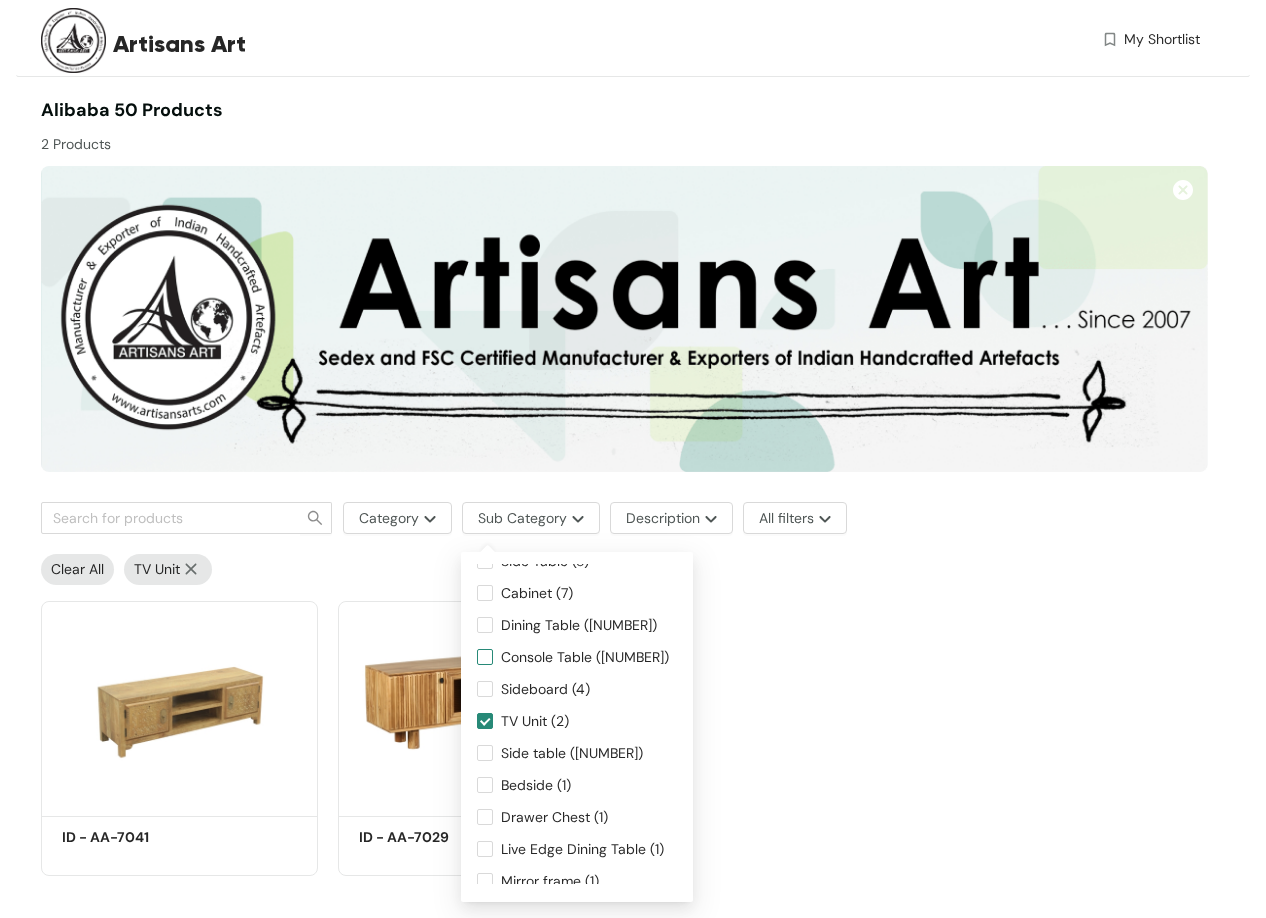 scroll, scrollTop: 0, scrollLeft: 0, axis: both 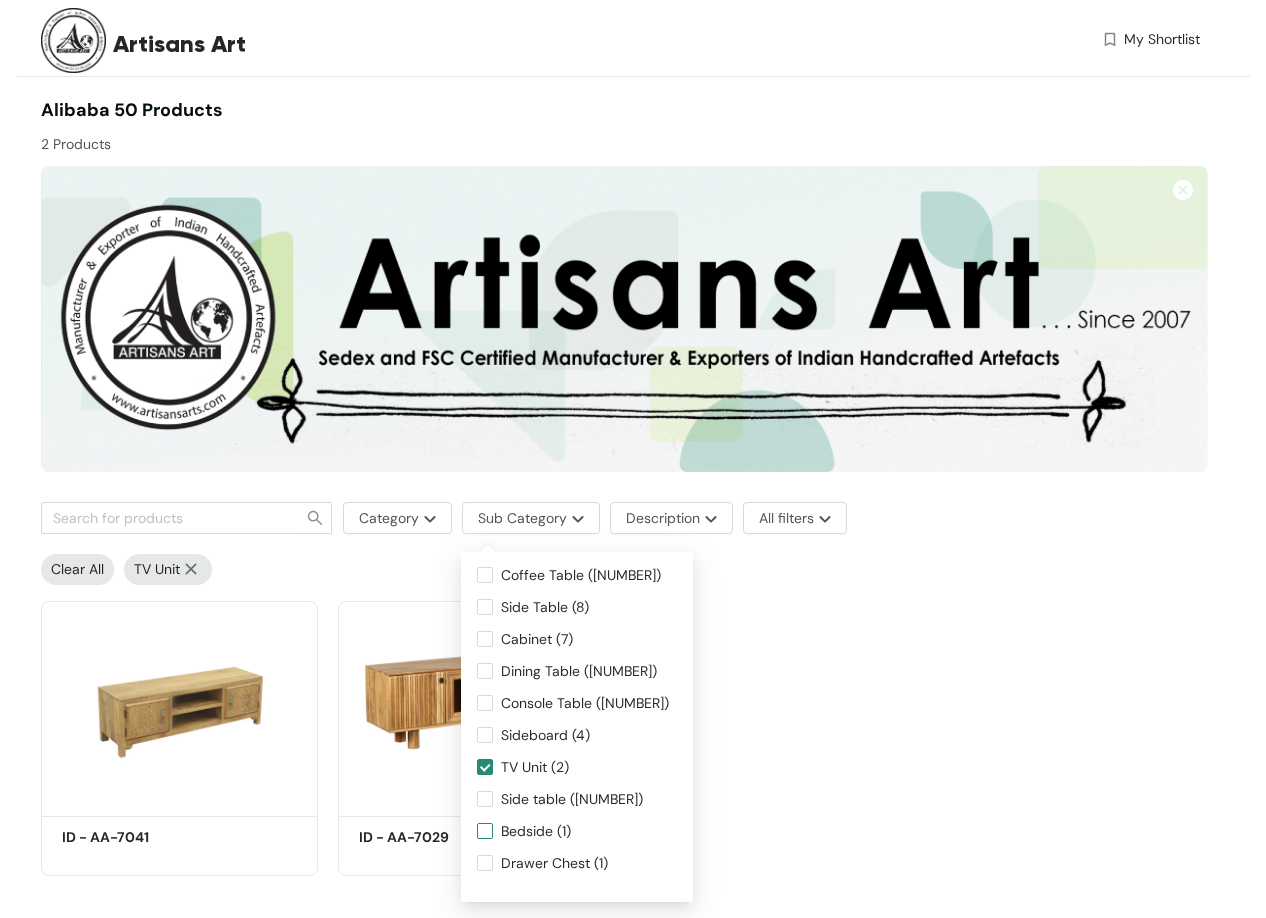 click on "Bedside (1)" at bounding box center [536, 831] 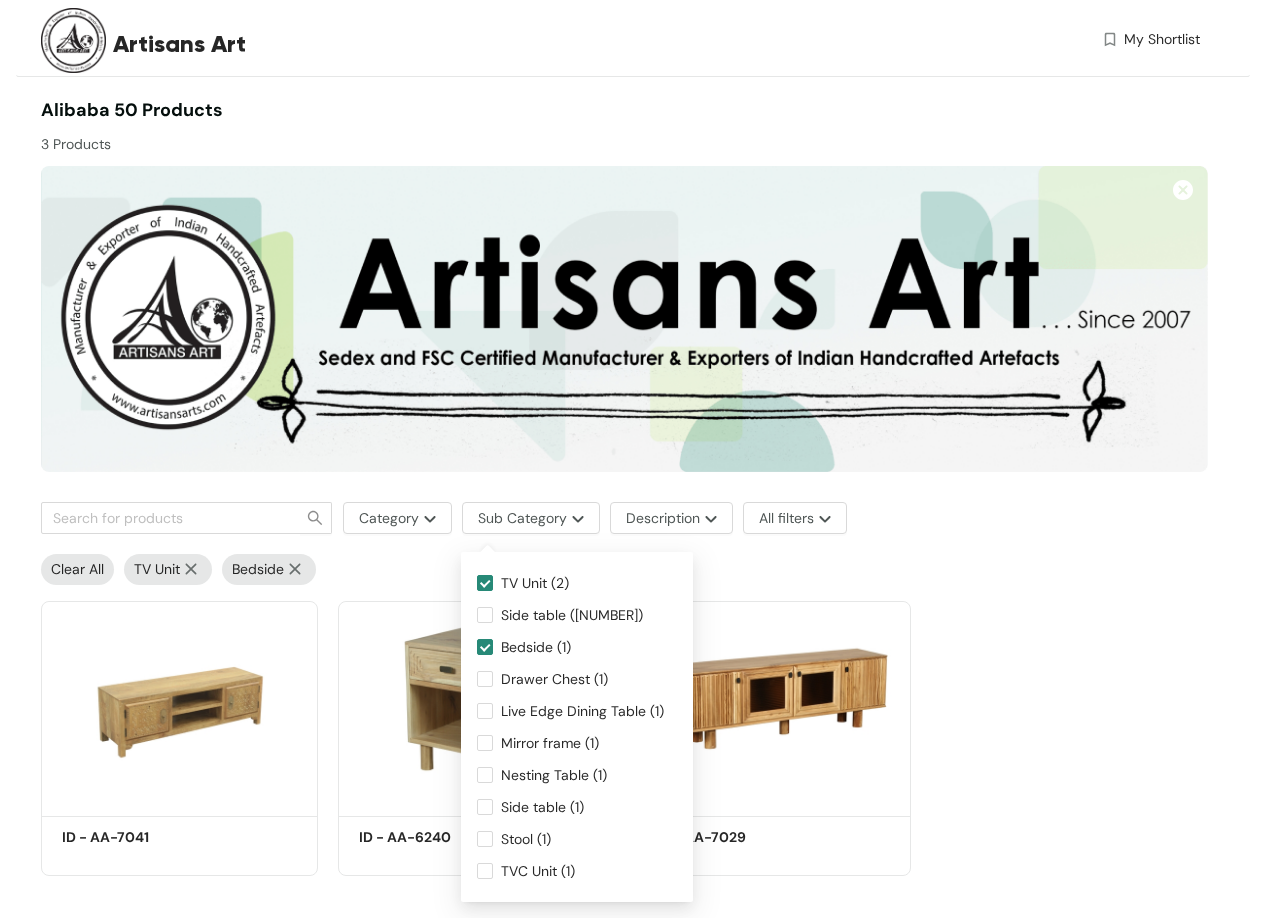 scroll, scrollTop: 192, scrollLeft: 0, axis: vertical 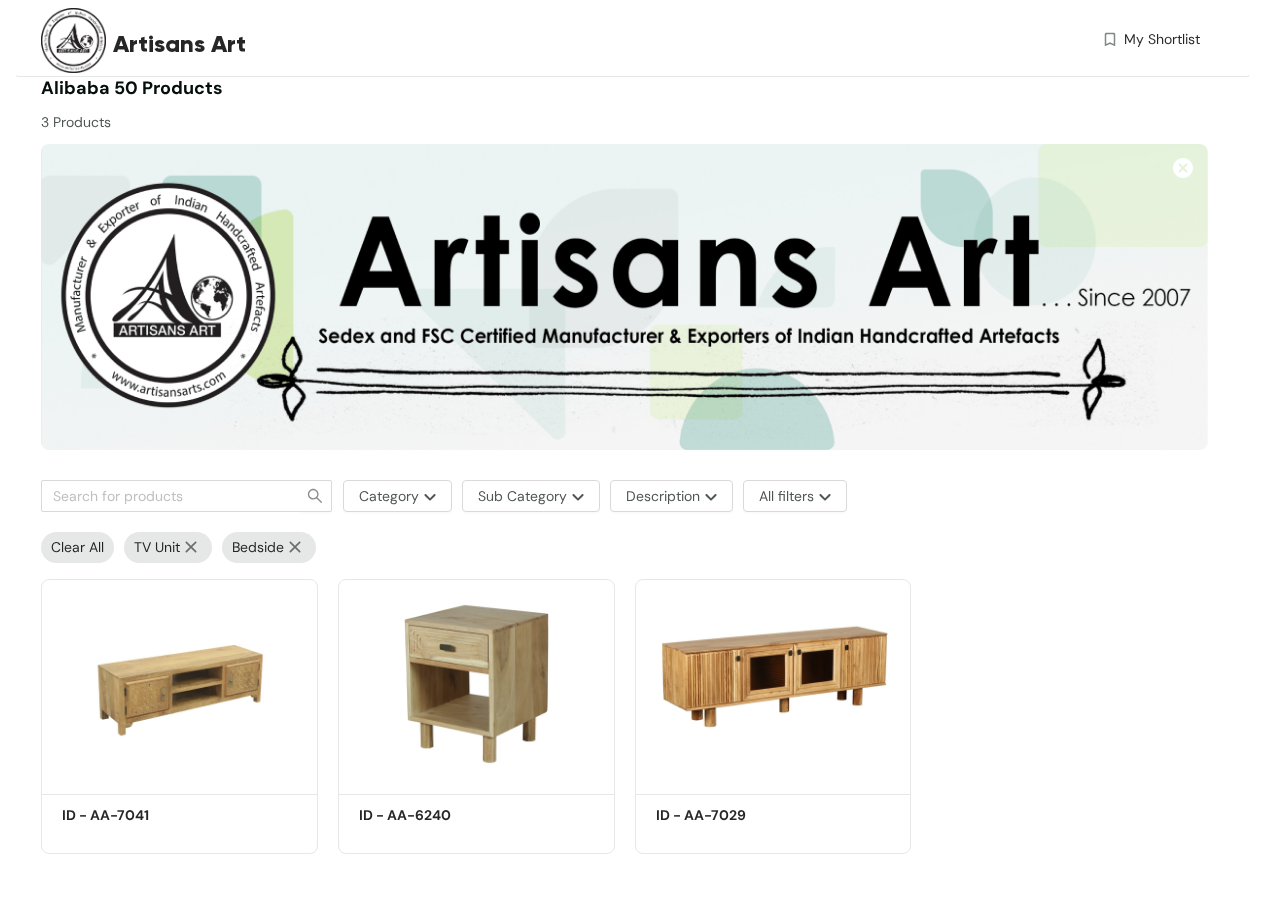click on "TV Unit" at bounding box center [168, 547] 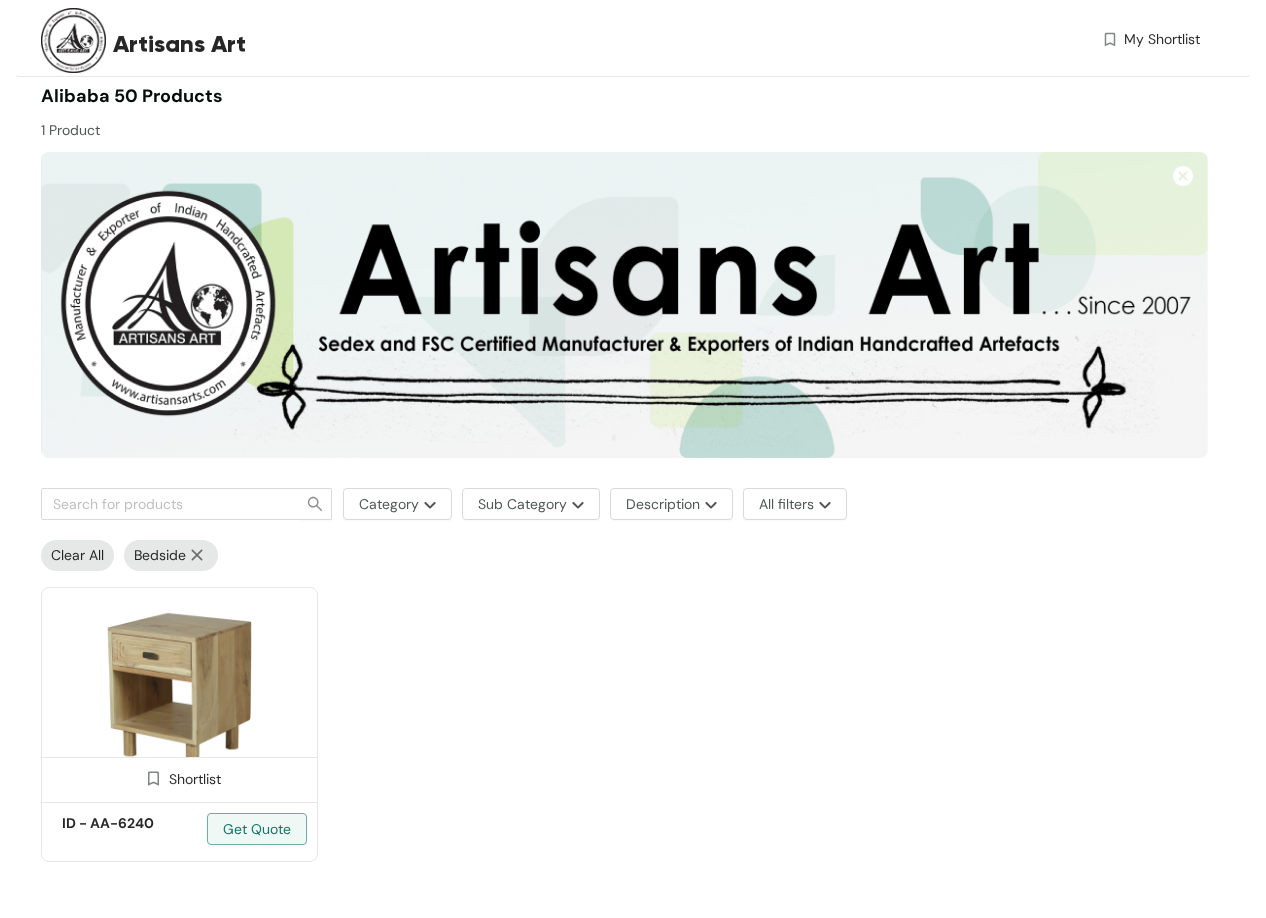 scroll, scrollTop: 22, scrollLeft: 0, axis: vertical 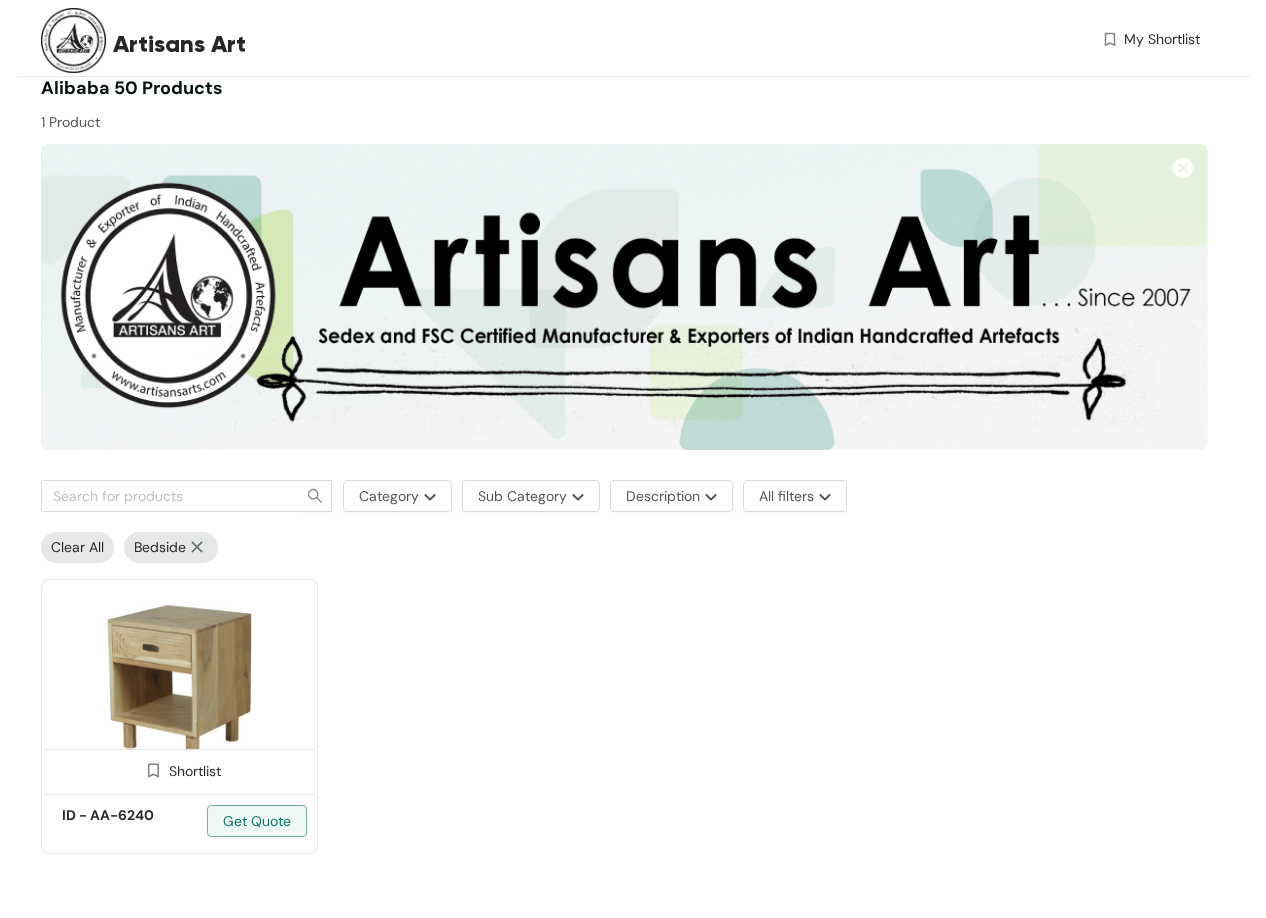 click at bounding box center (179, 683) 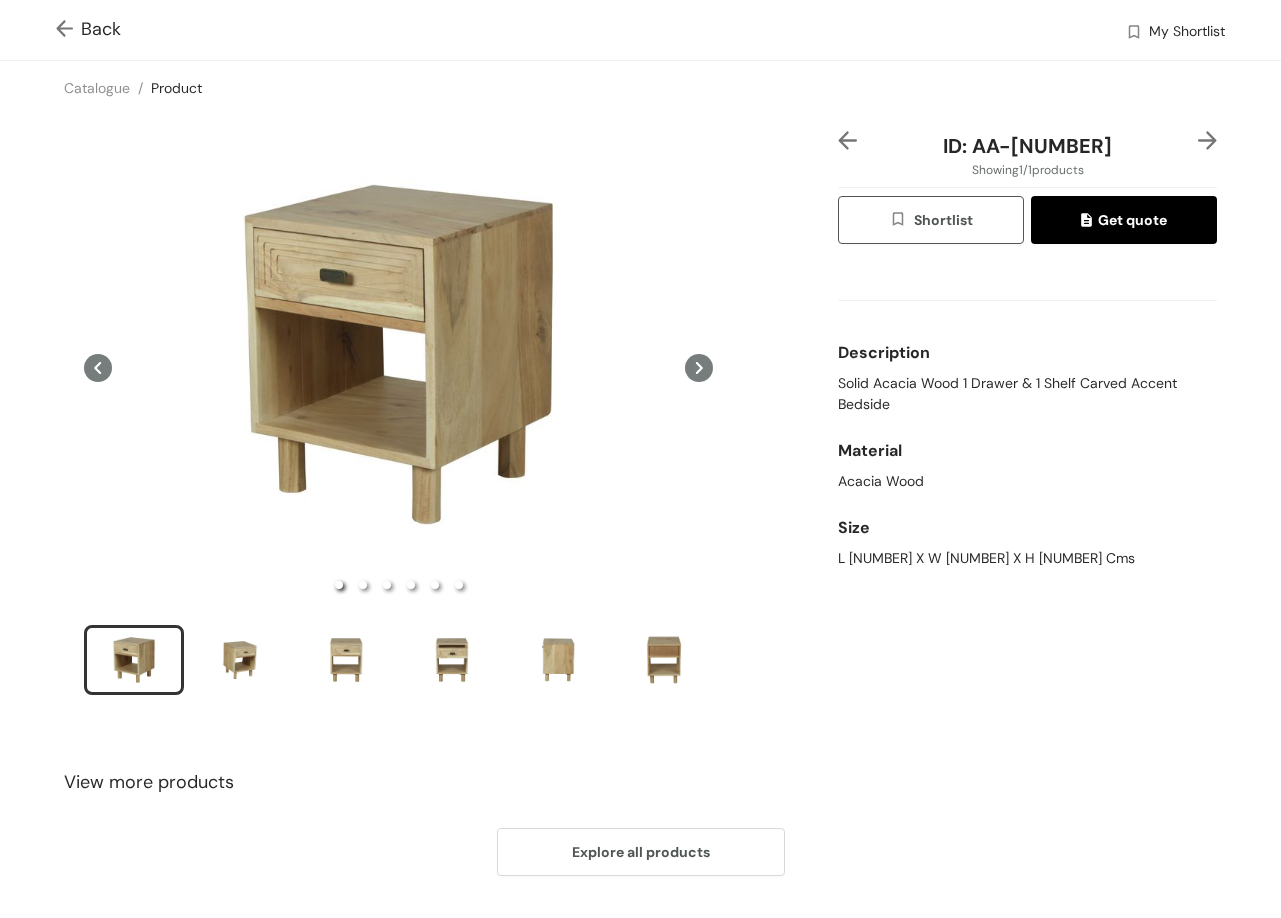 click 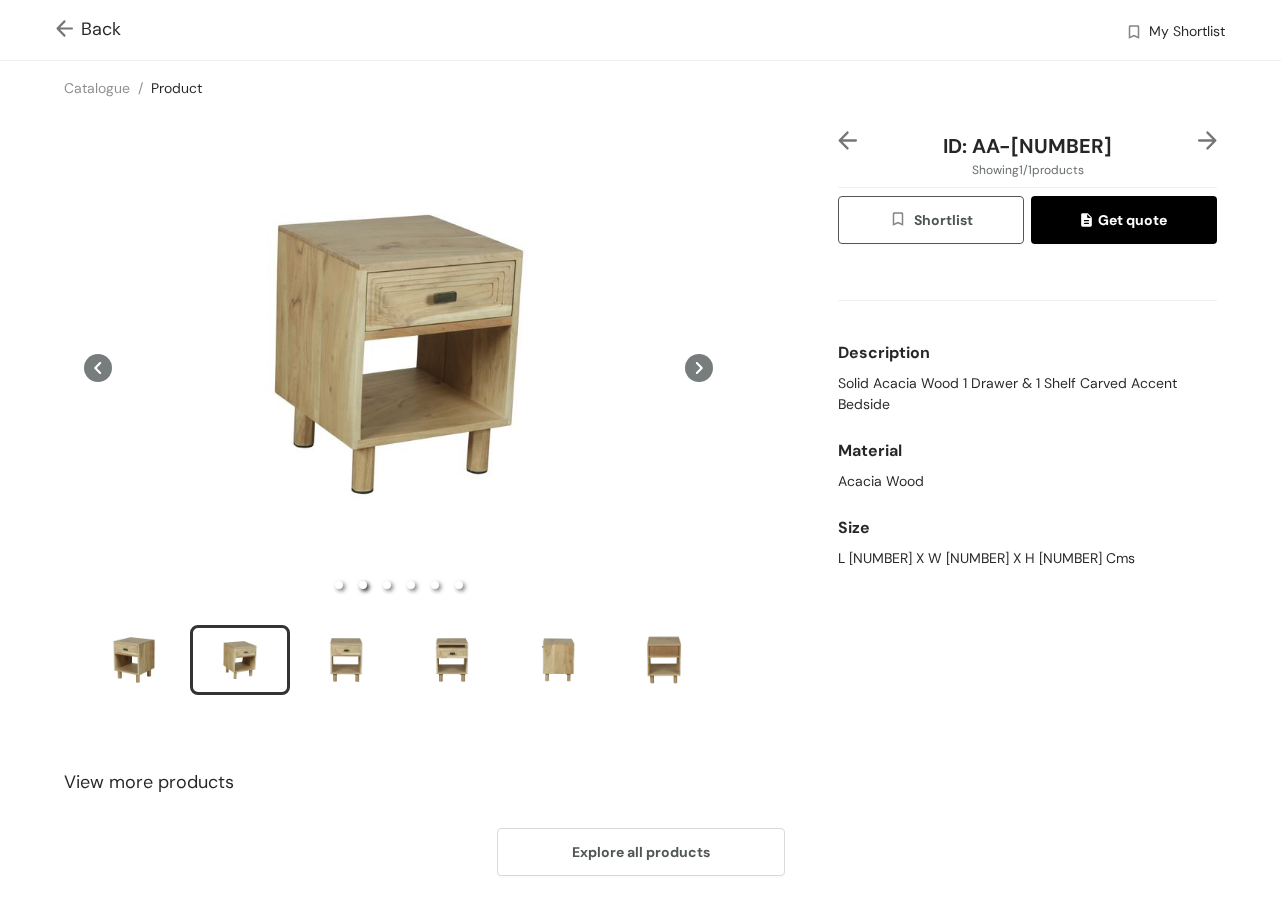 type 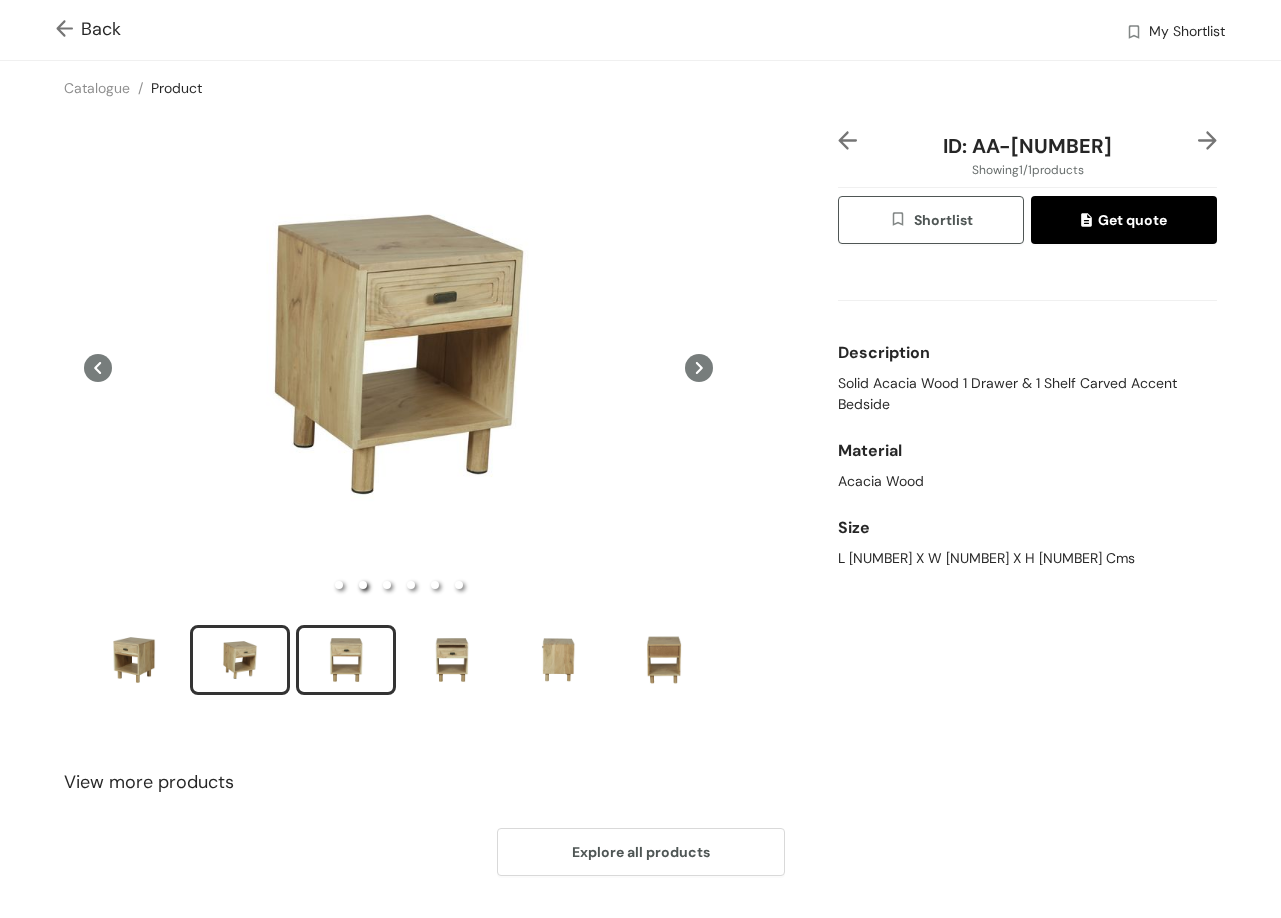 click at bounding box center (346, 660) 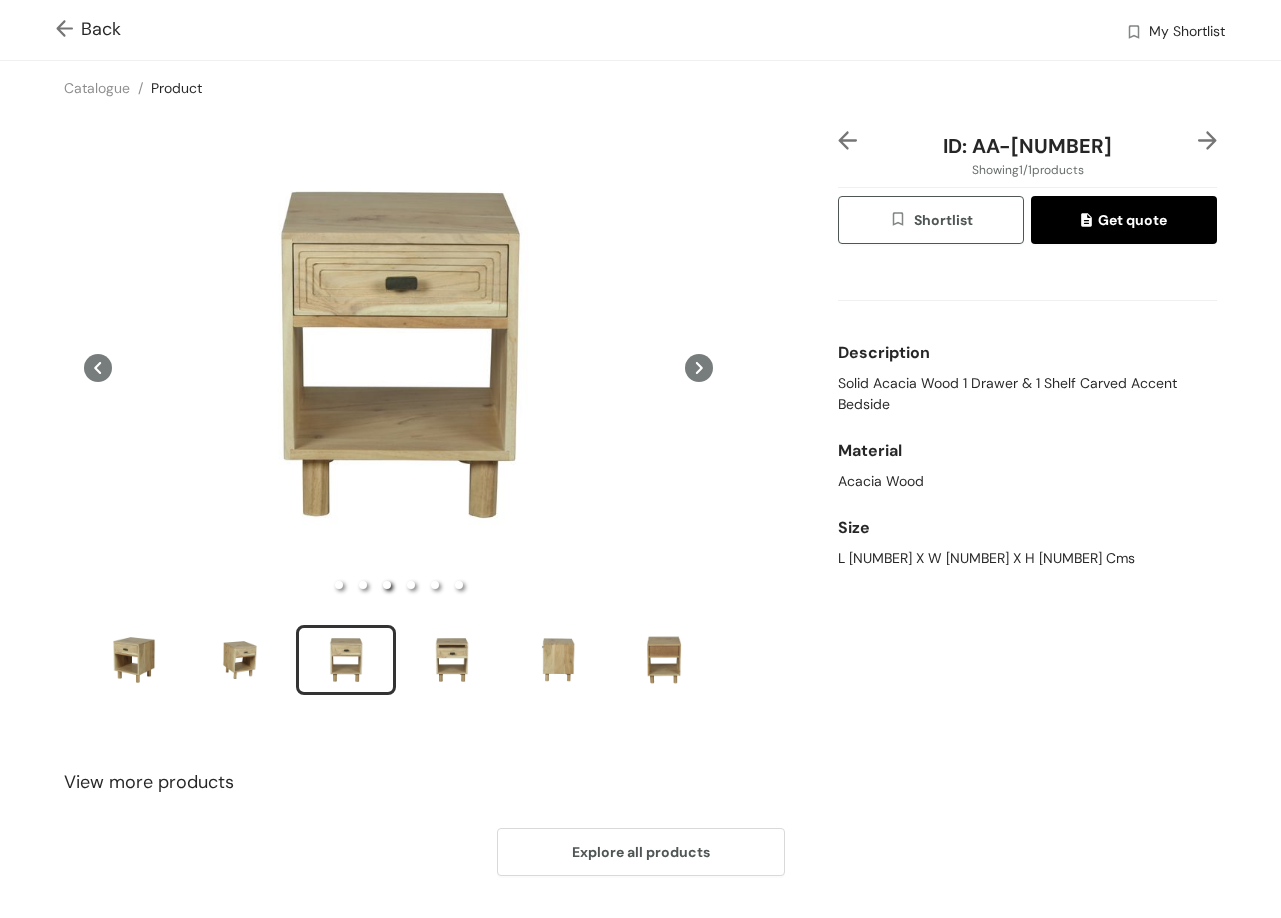 type 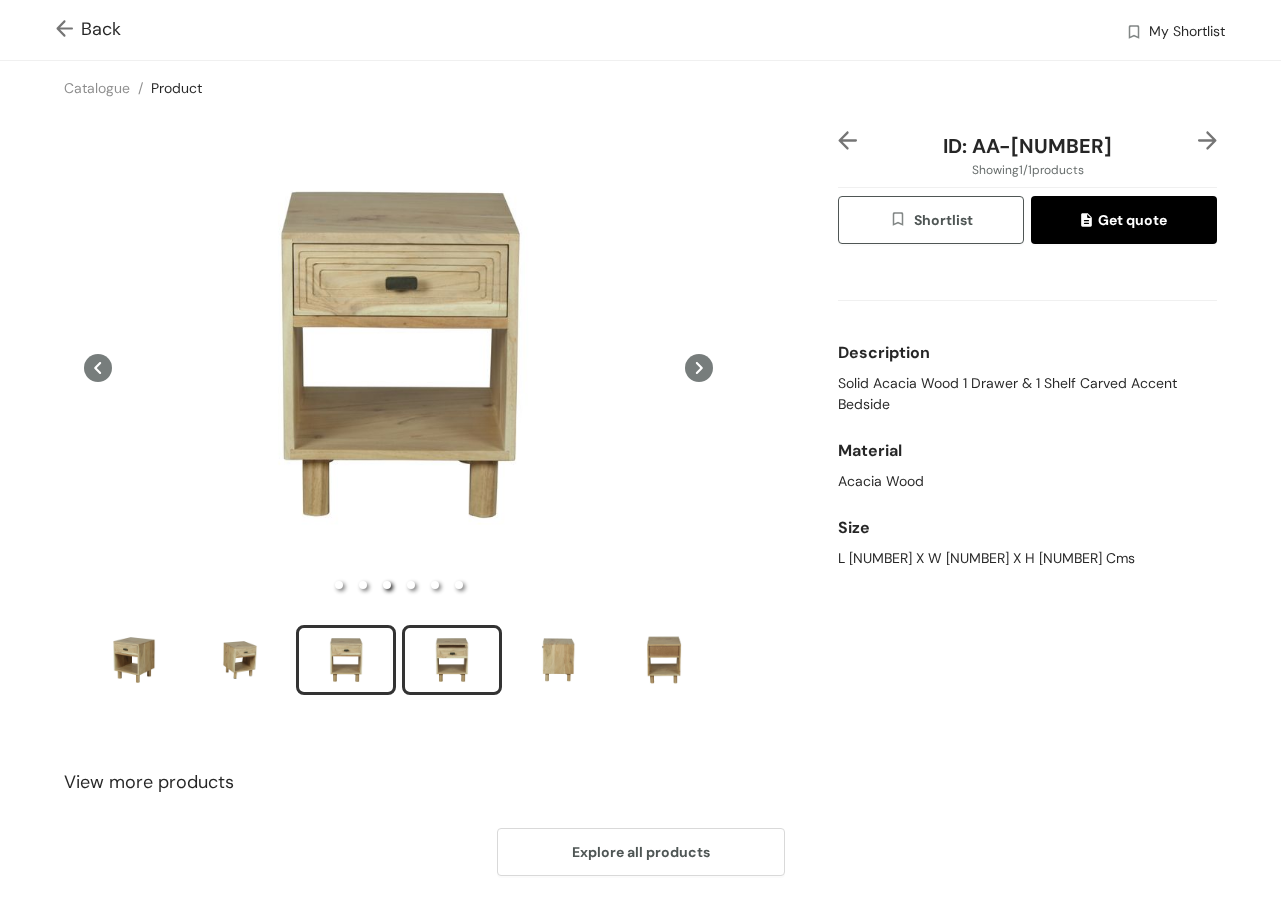 click at bounding box center (452, 660) 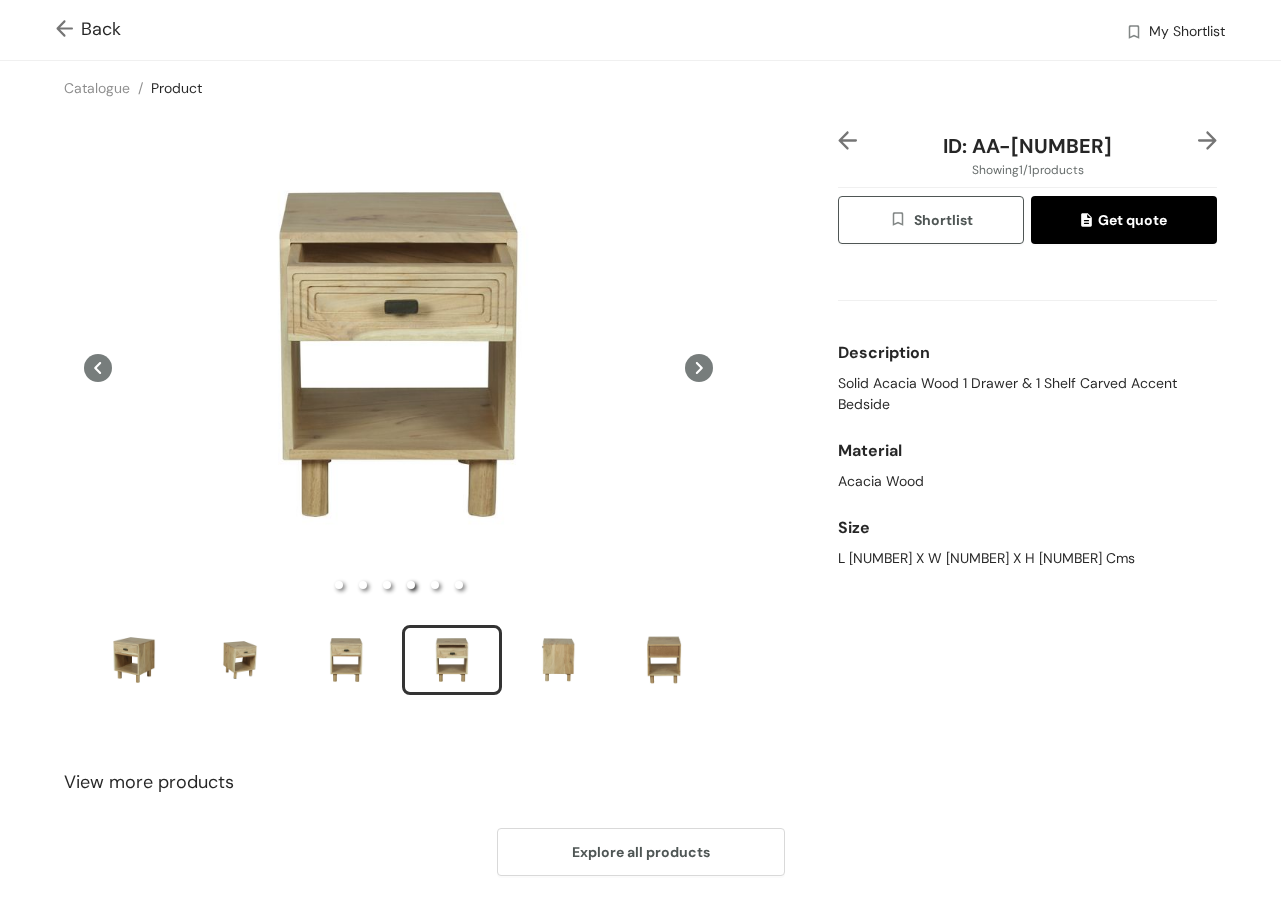 type 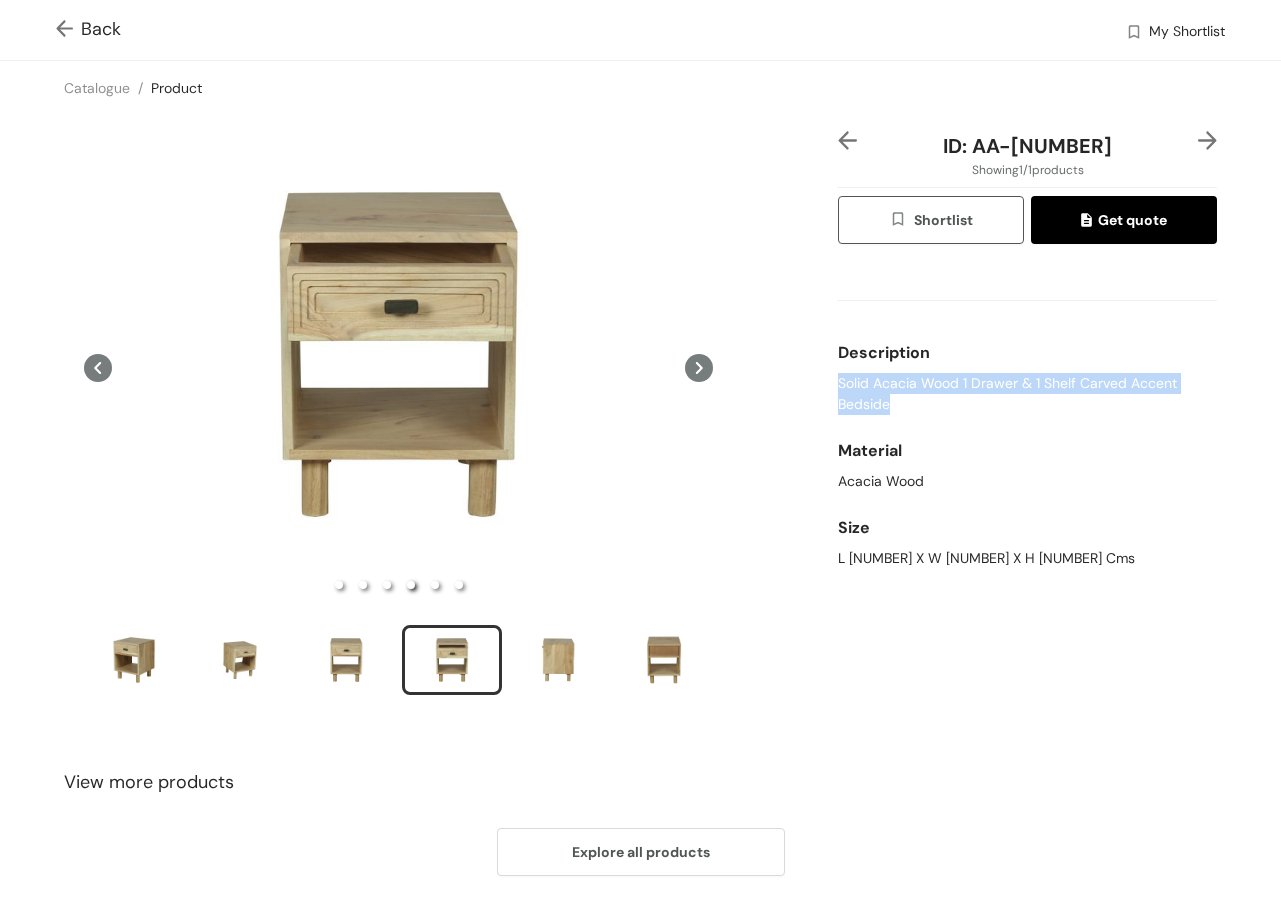 drag, startPoint x: 821, startPoint y: 374, endPoint x: 903, endPoint y: 415, distance: 91.67879 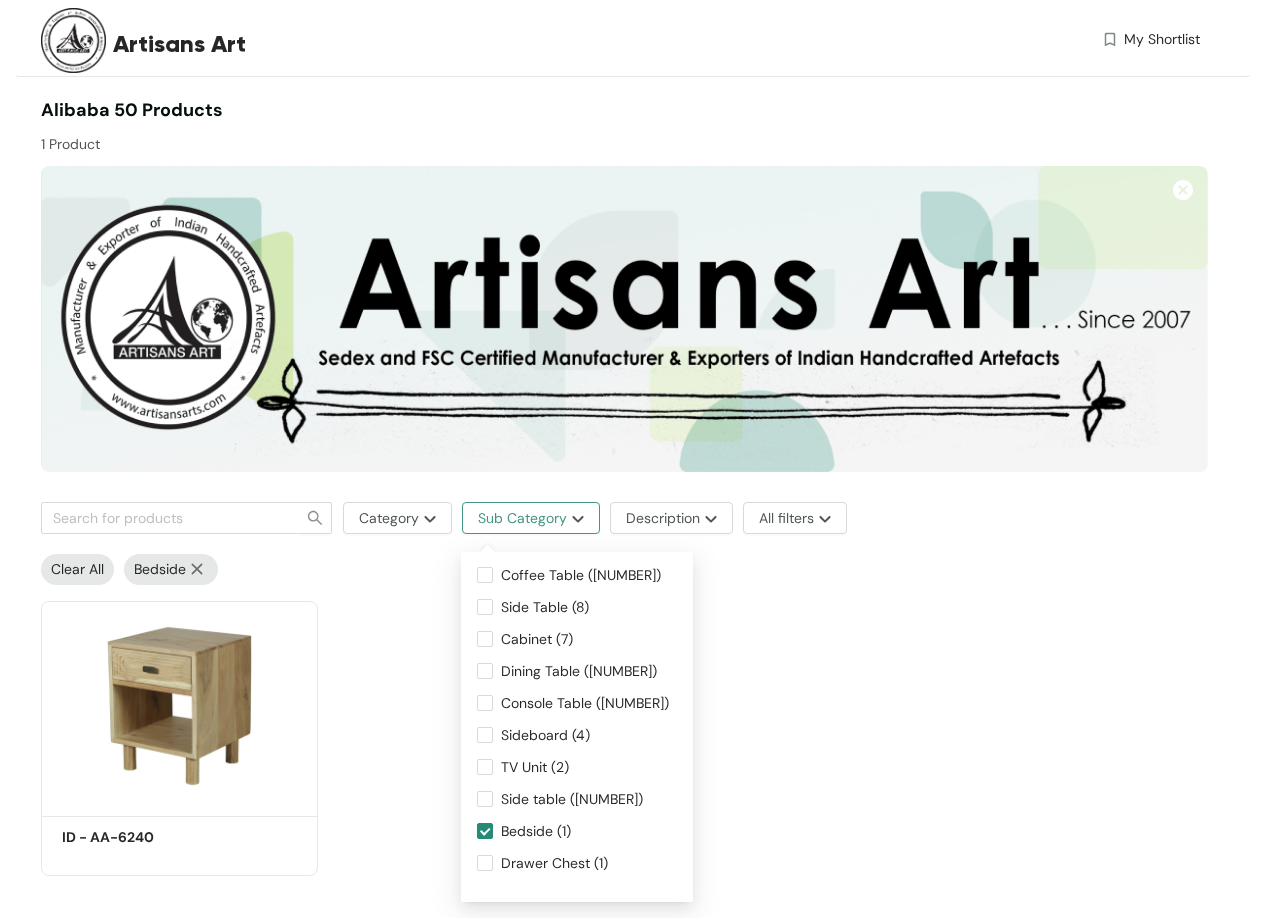 click at bounding box center (575, 519) 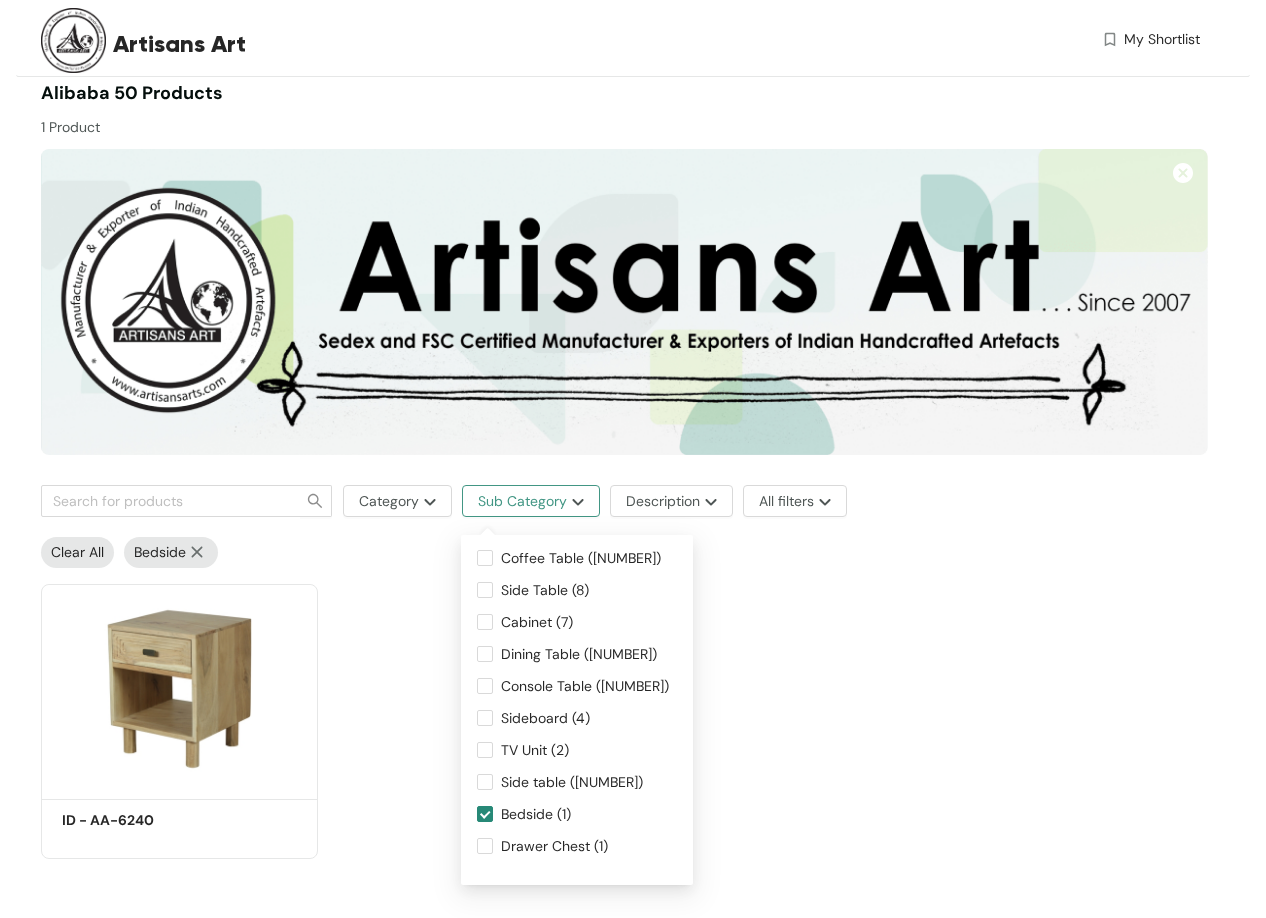 scroll, scrollTop: 22, scrollLeft: 0, axis: vertical 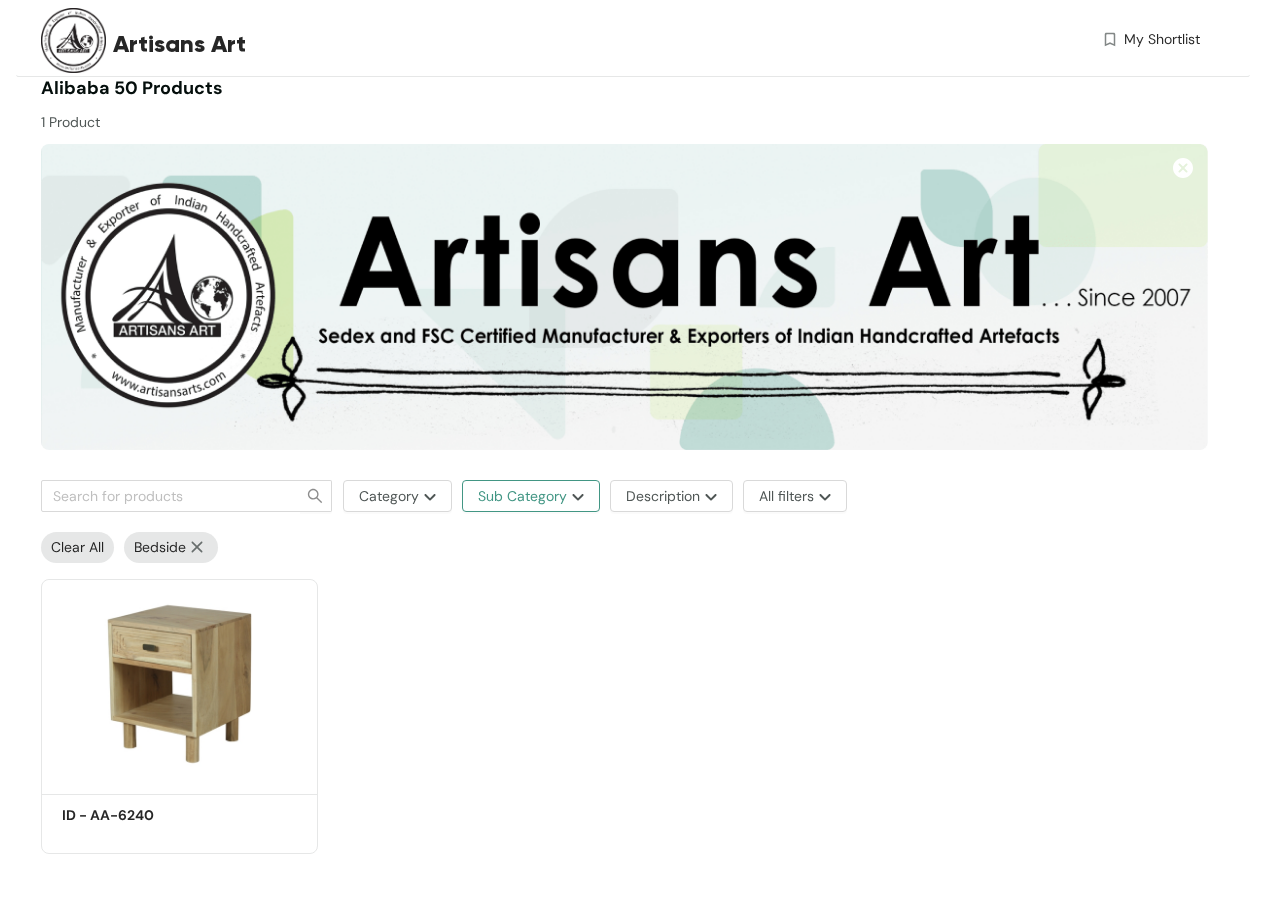 click on "Sub Category" at bounding box center [522, 496] 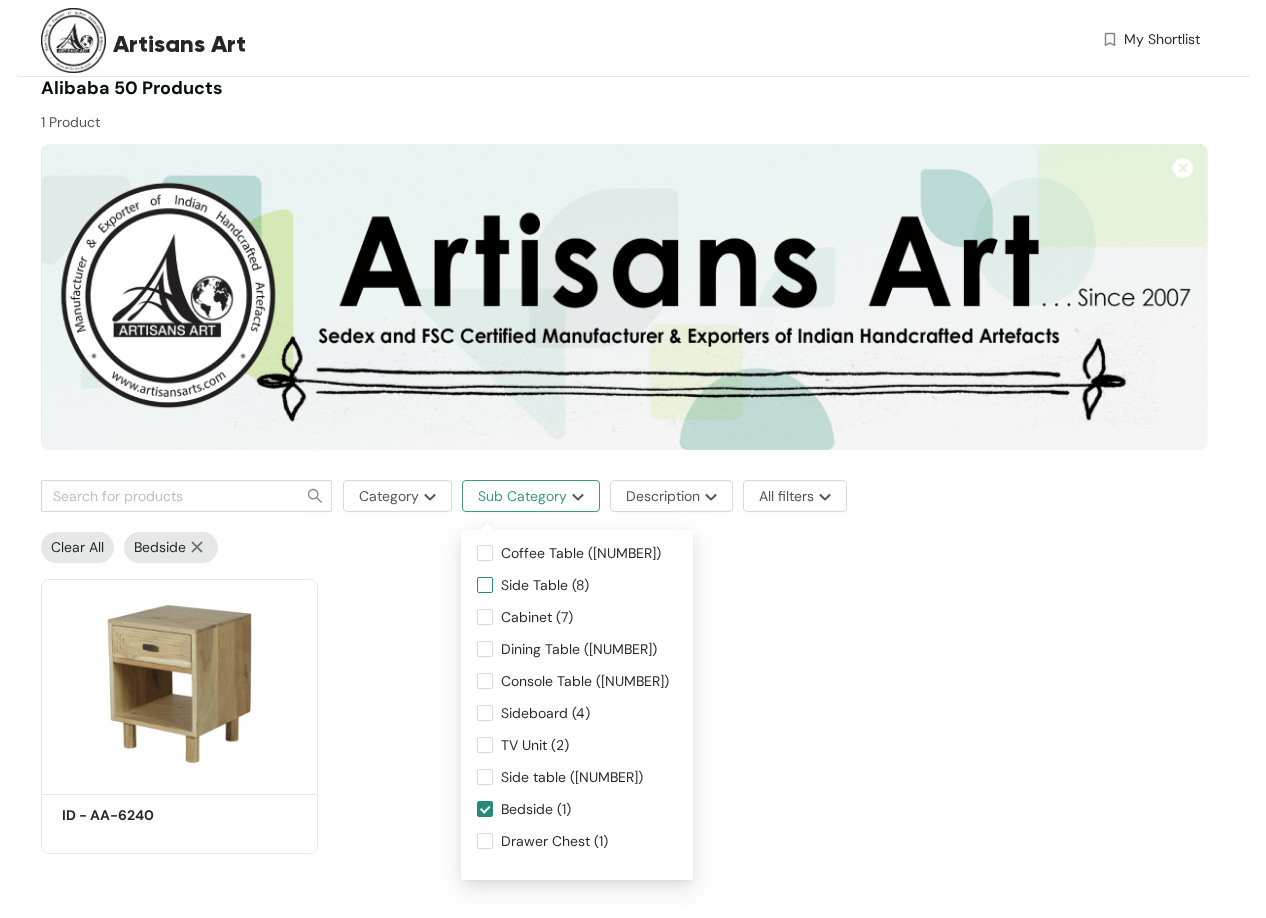 scroll, scrollTop: 0, scrollLeft: 0, axis: both 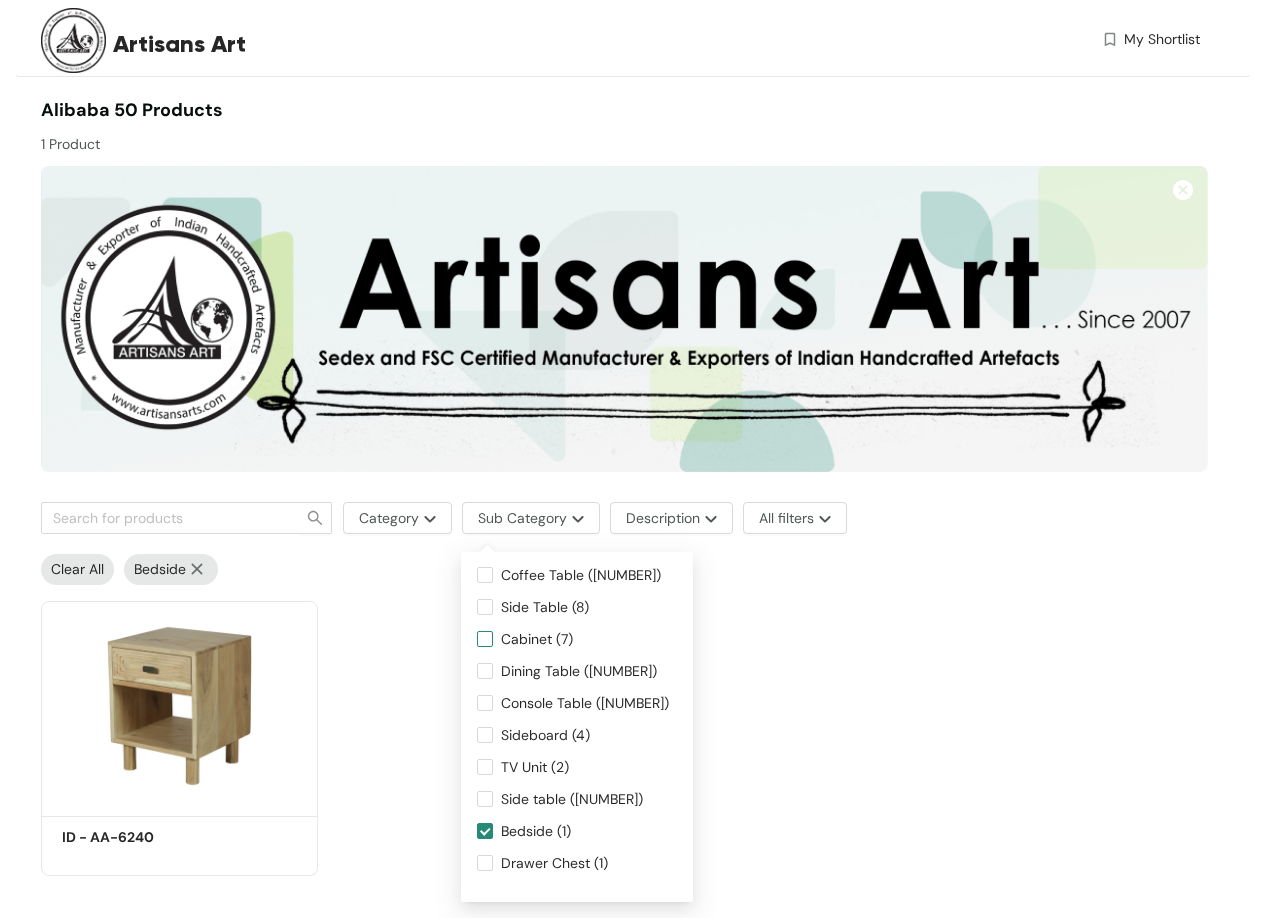click on "Cabinet (7)" at bounding box center [537, 639] 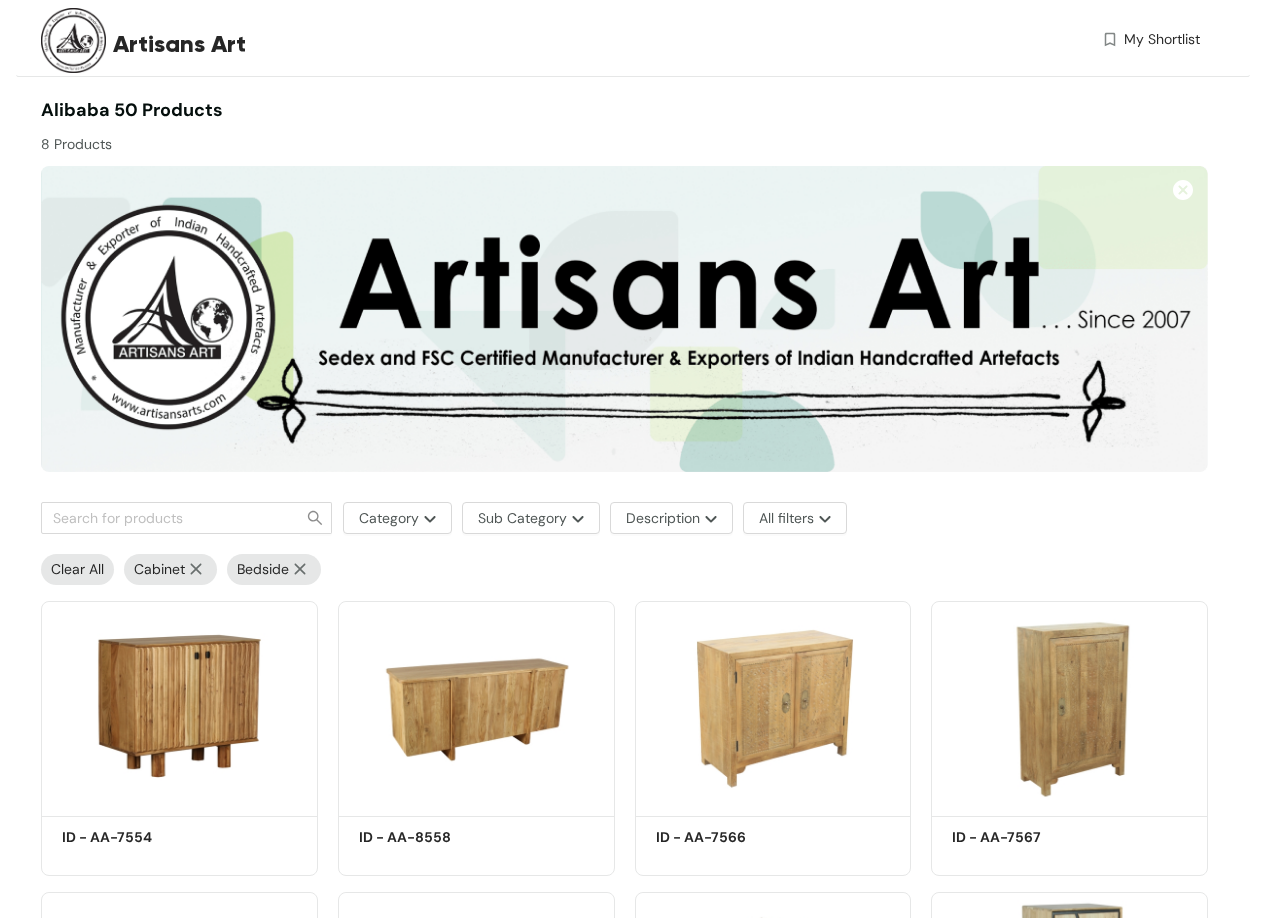 click at bounding box center [300, 569] 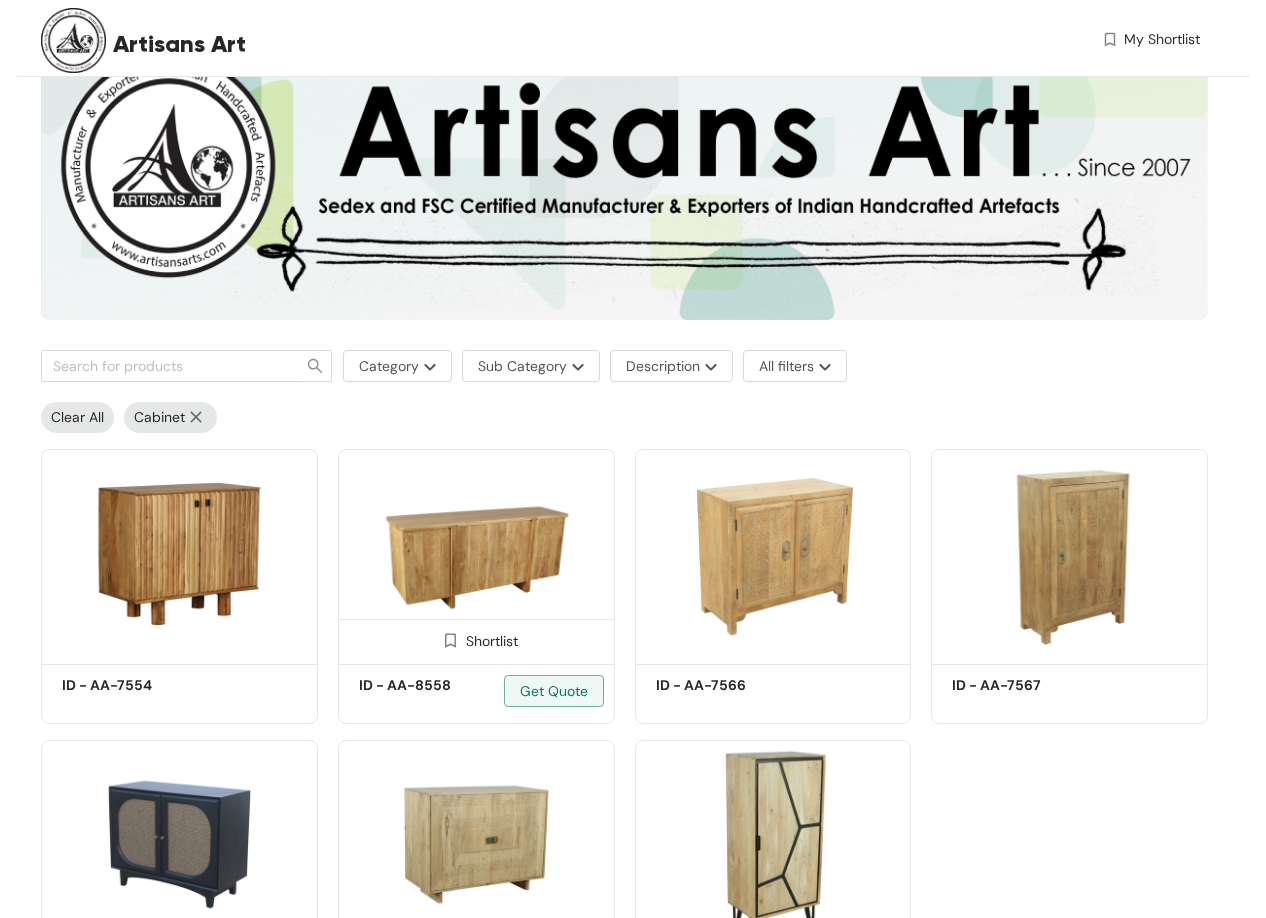 scroll, scrollTop: 200, scrollLeft: 0, axis: vertical 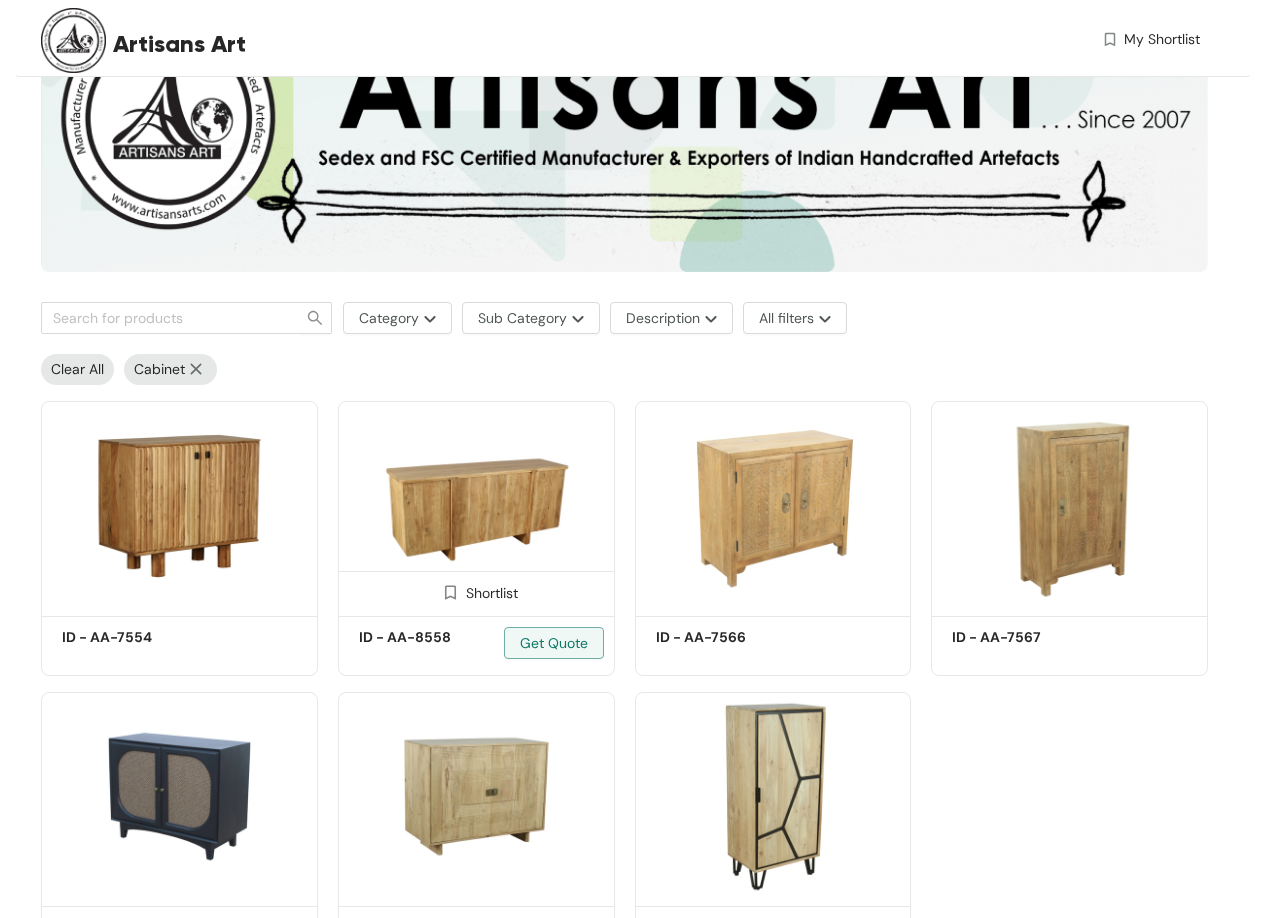 click on "Shortlist ID - AA-[NUMBER]  Get Quote" at bounding box center (476, 530) 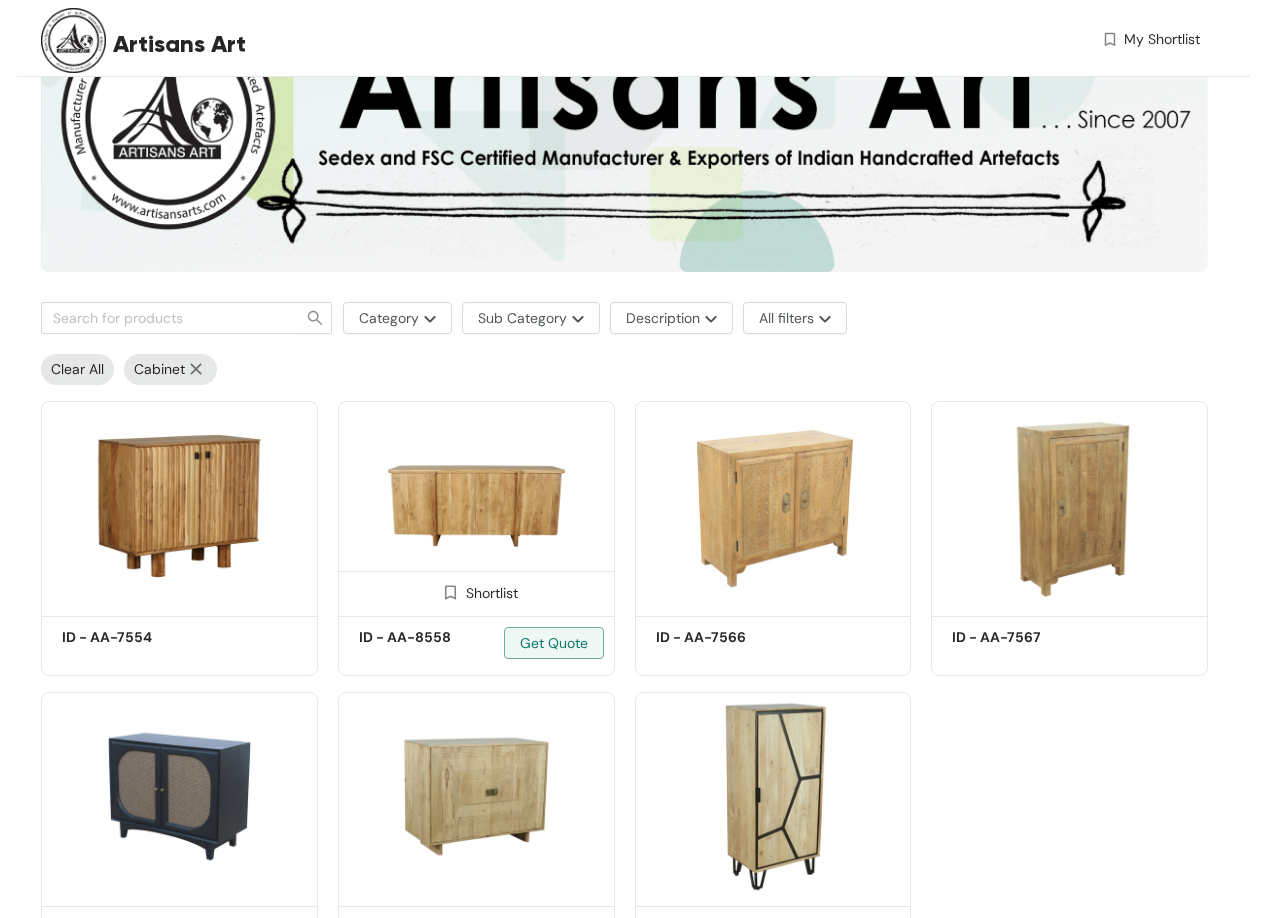 click at bounding box center [476, 505] 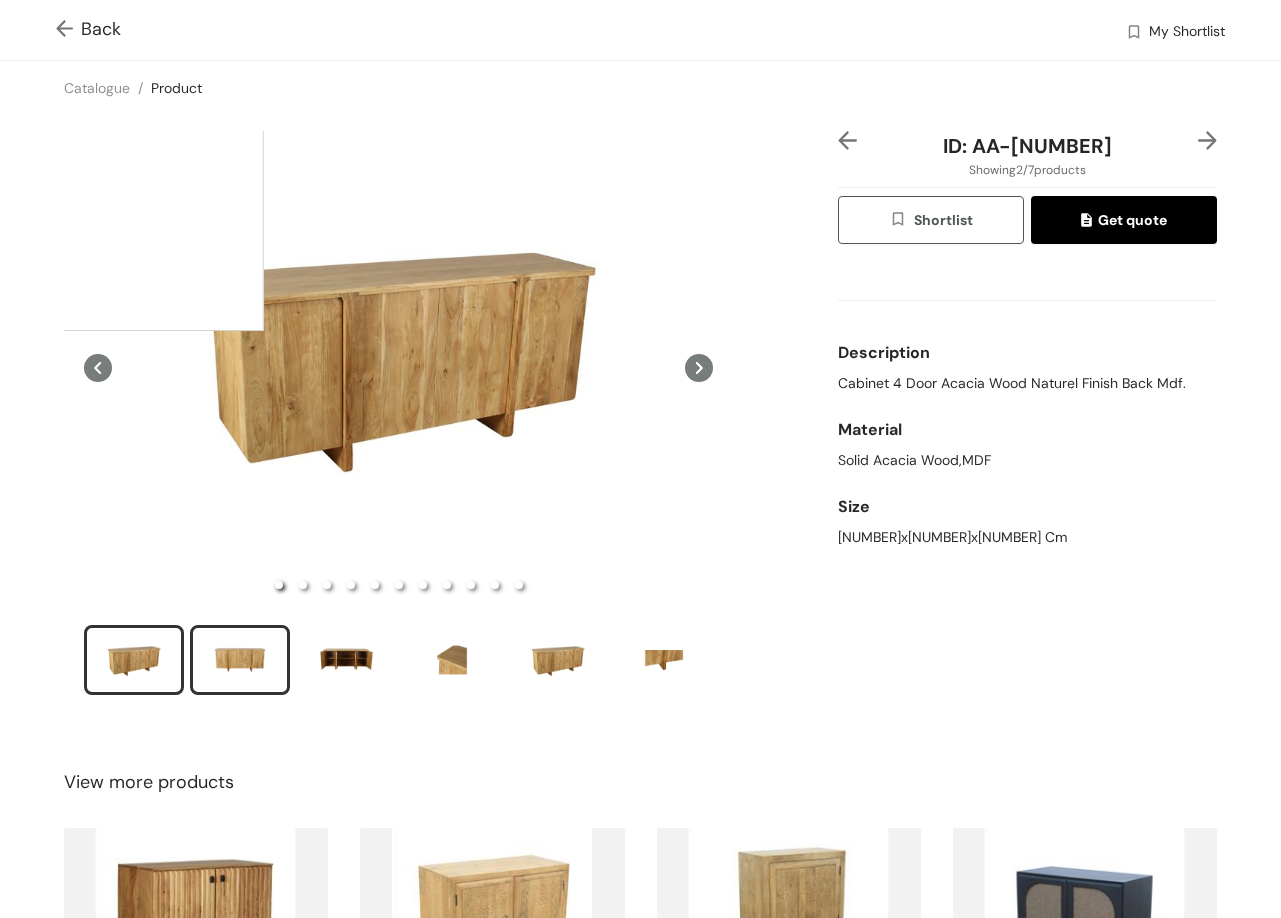 click at bounding box center (240, 660) 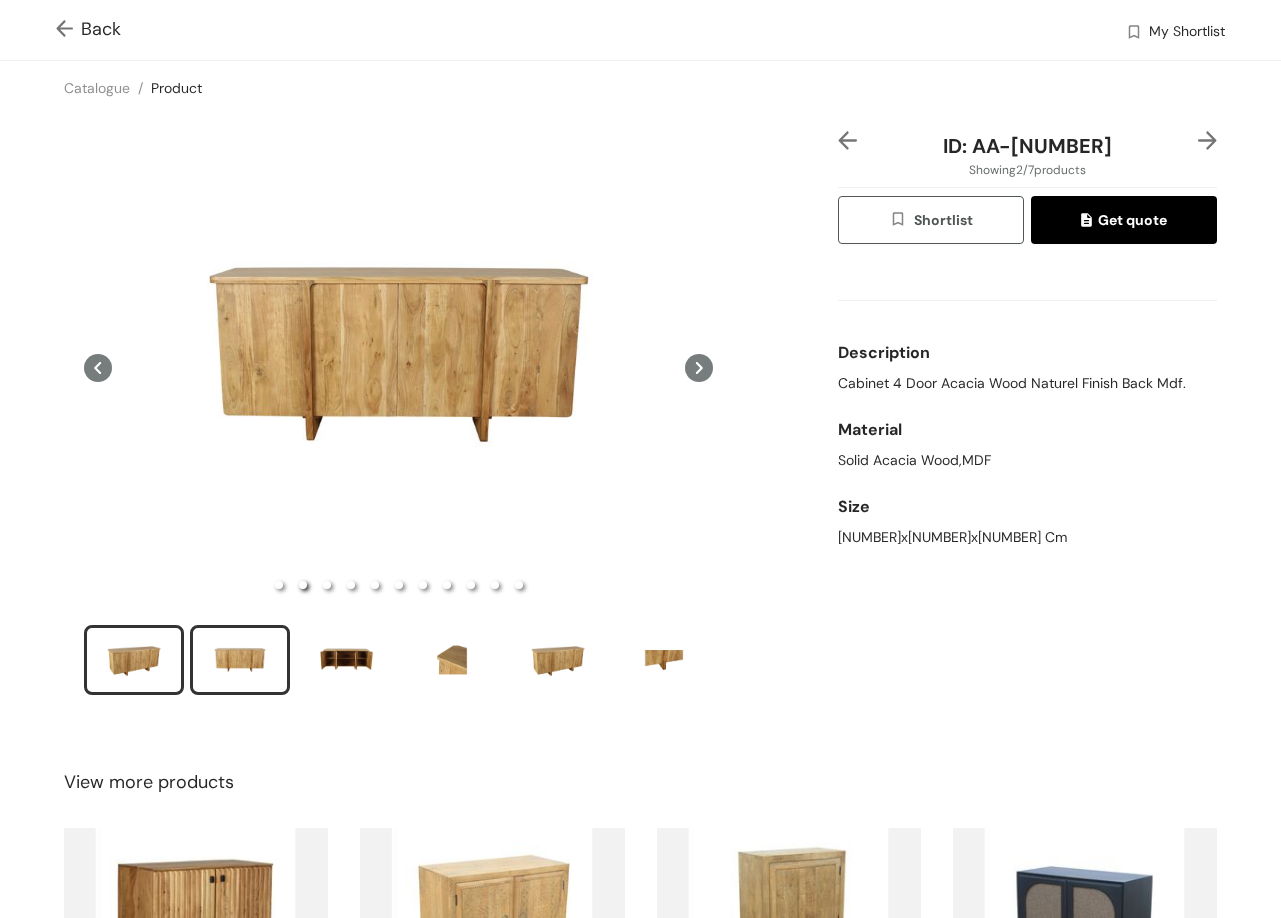 click at bounding box center [134, 660] 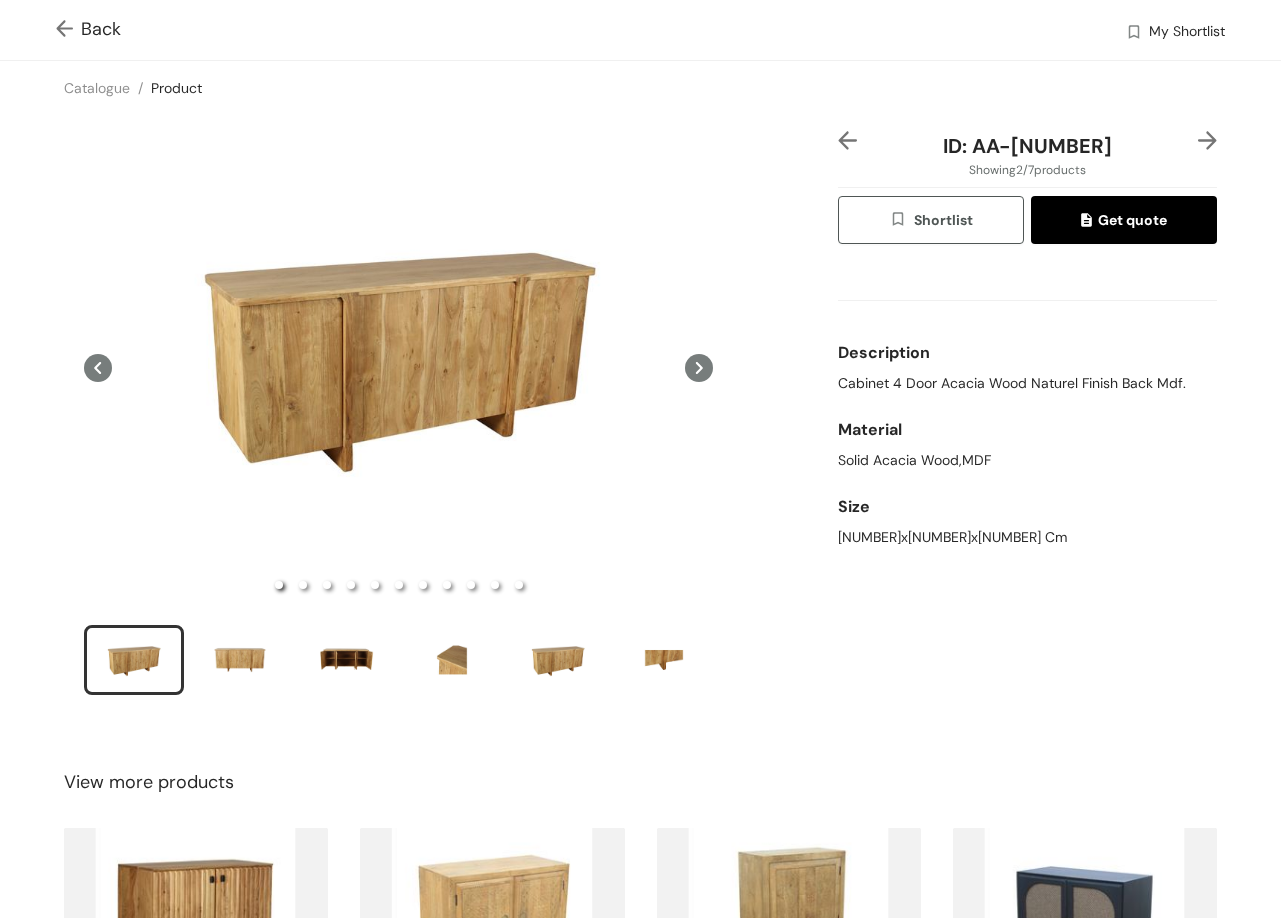 type 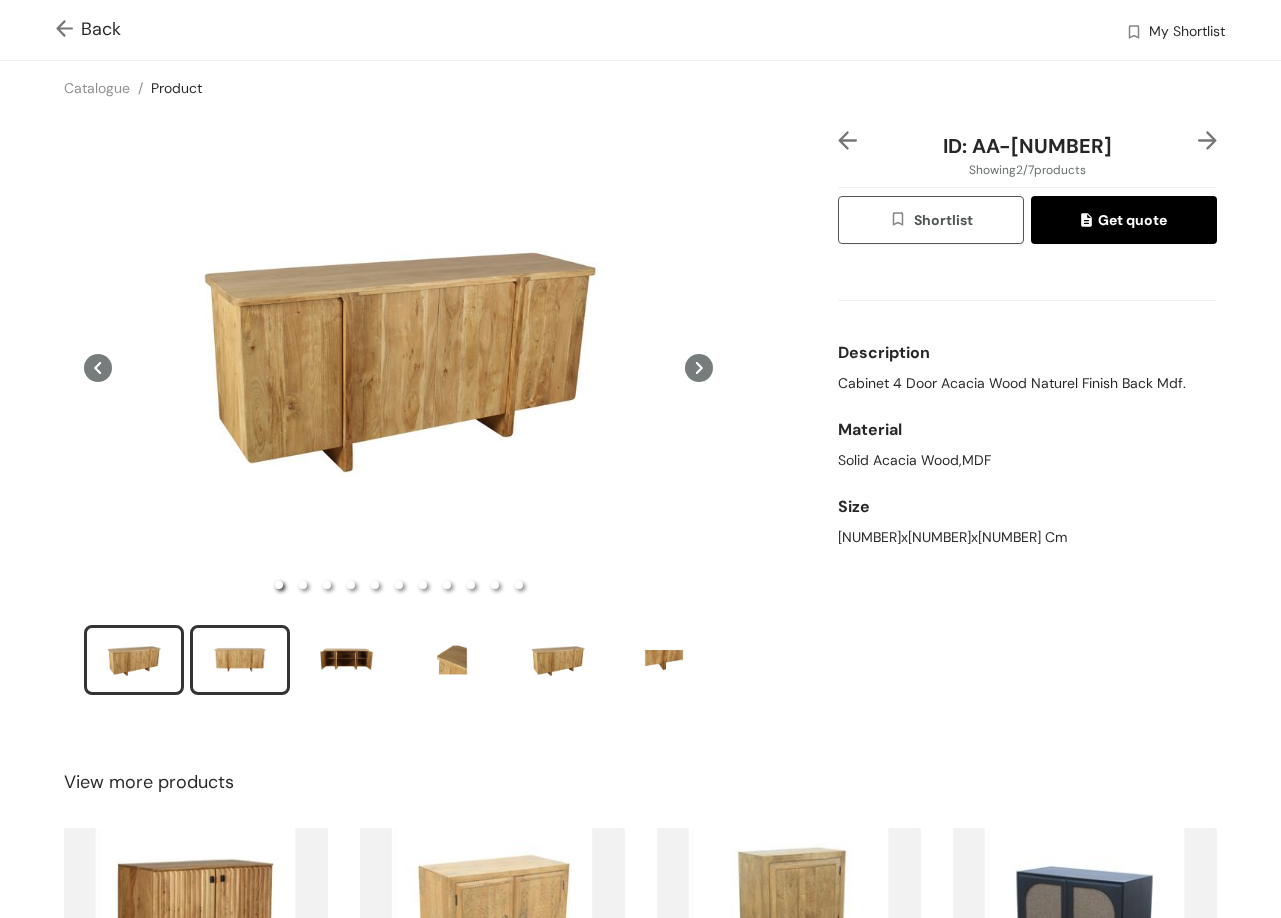 click at bounding box center [240, 660] 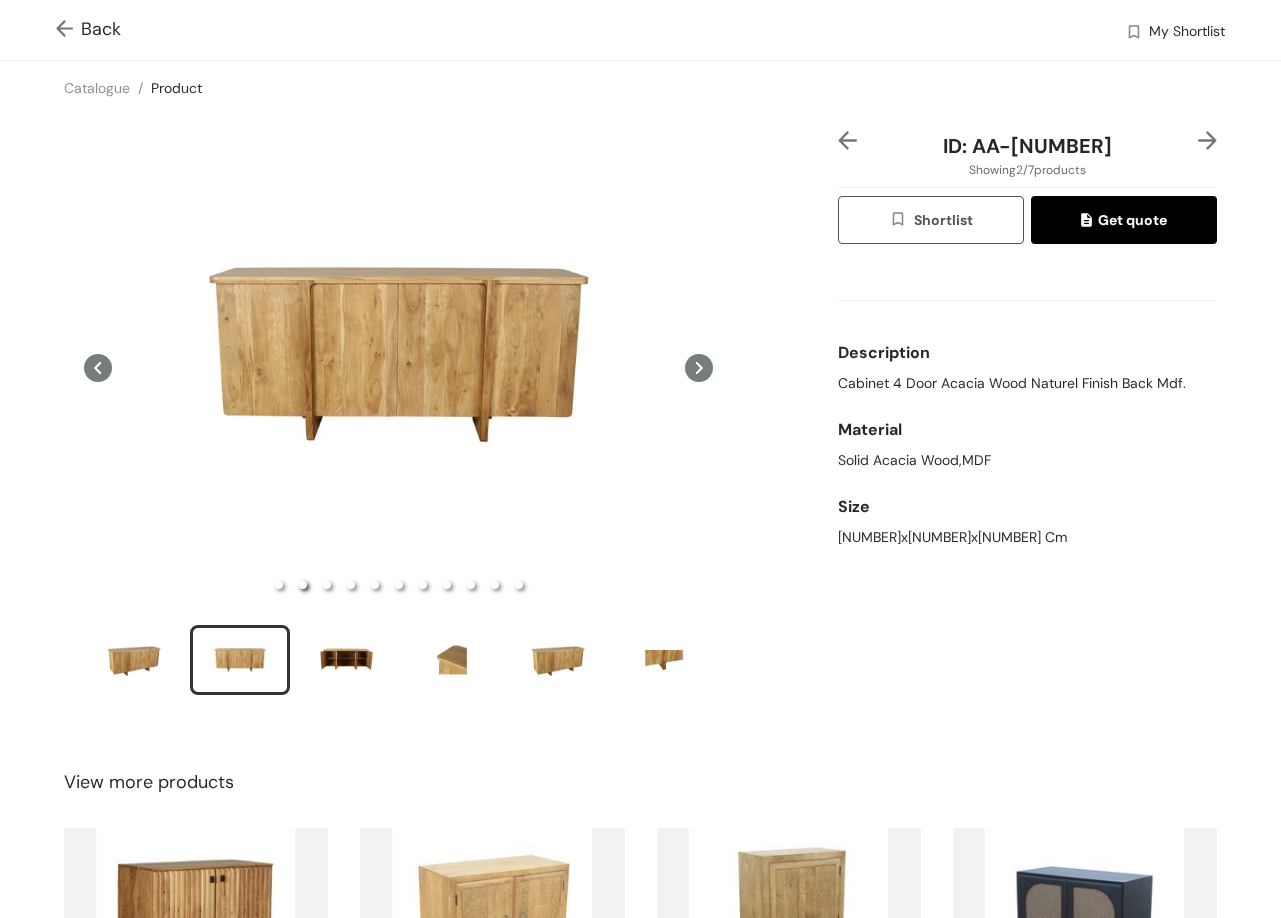 type 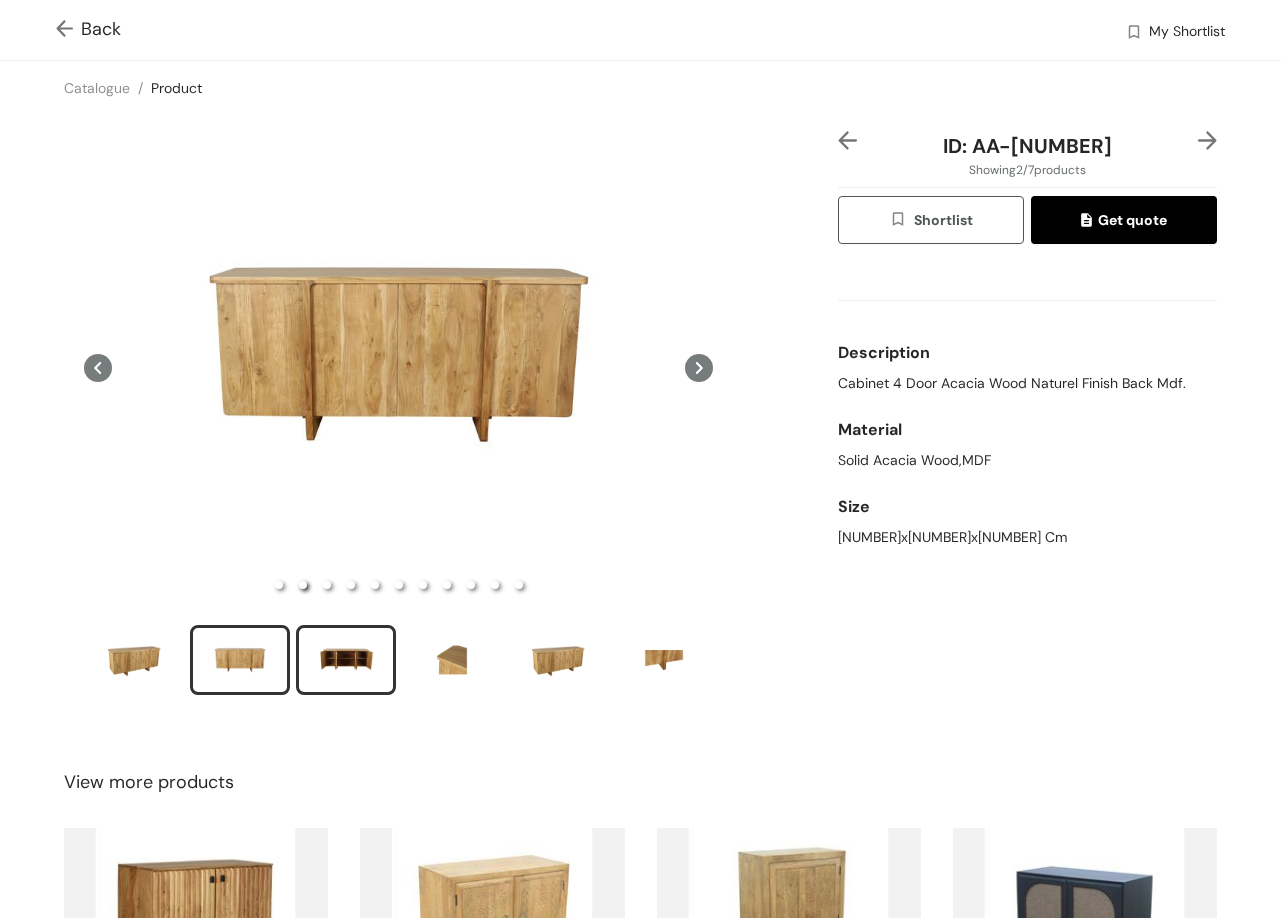 click at bounding box center (346, 660) 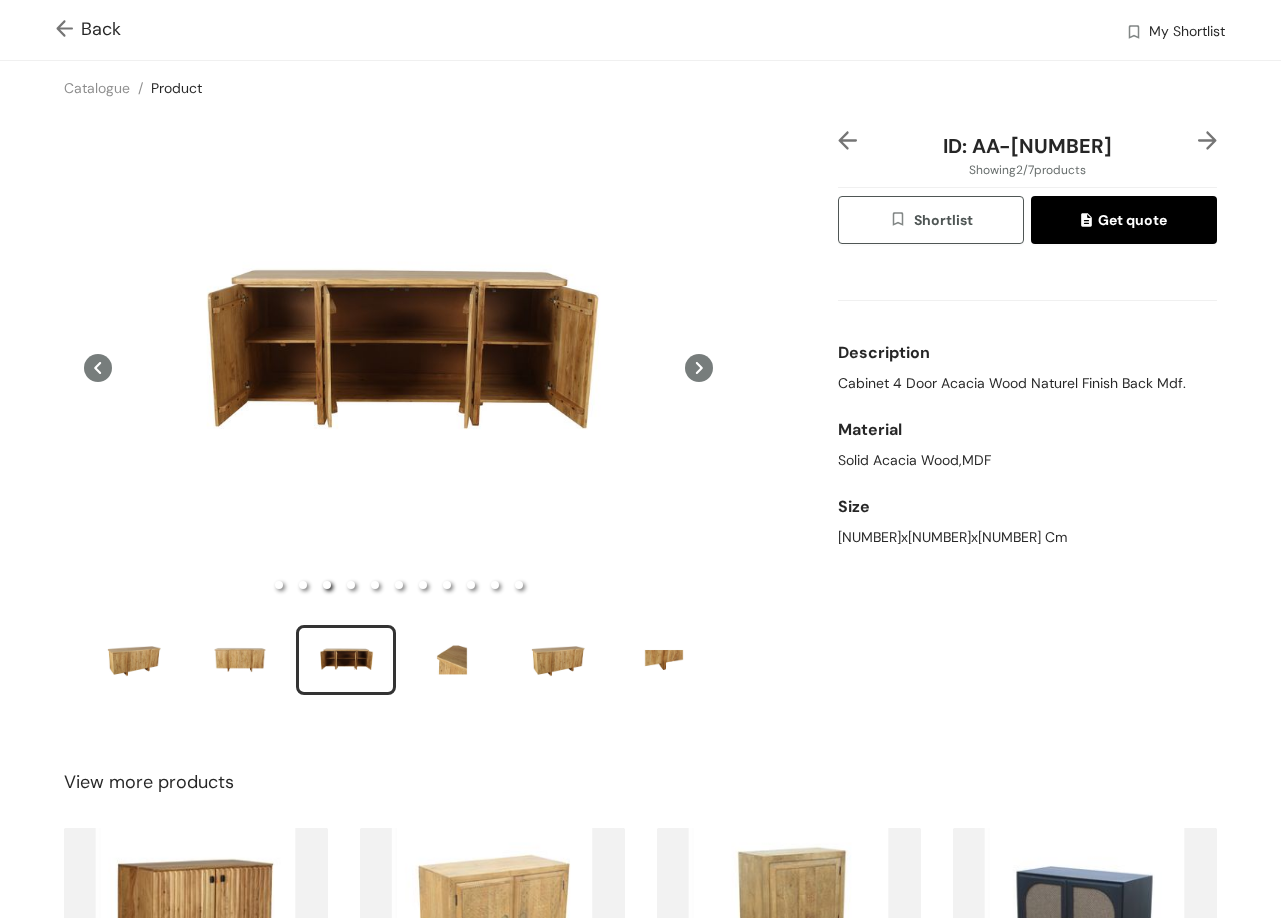 type 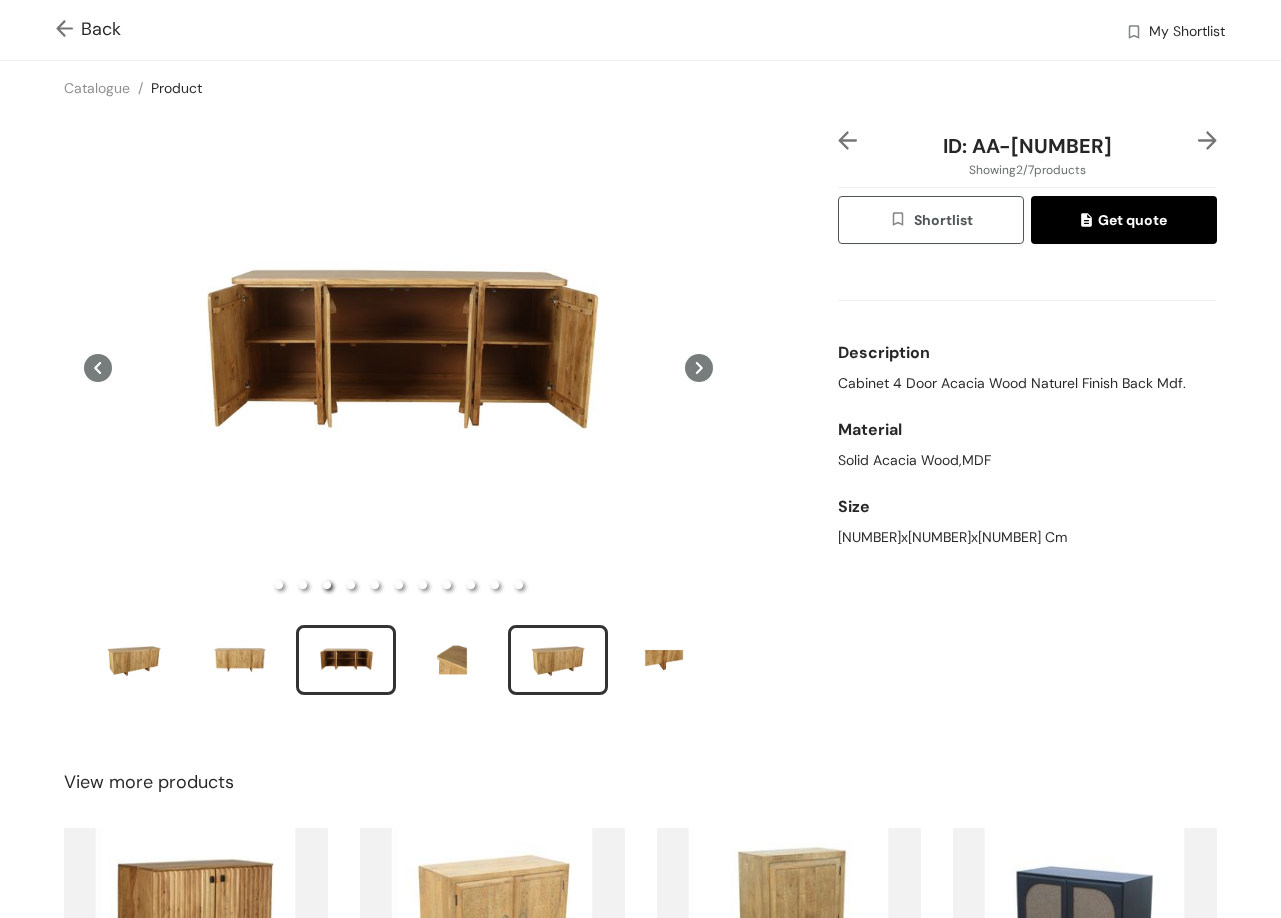 click at bounding box center (558, 660) 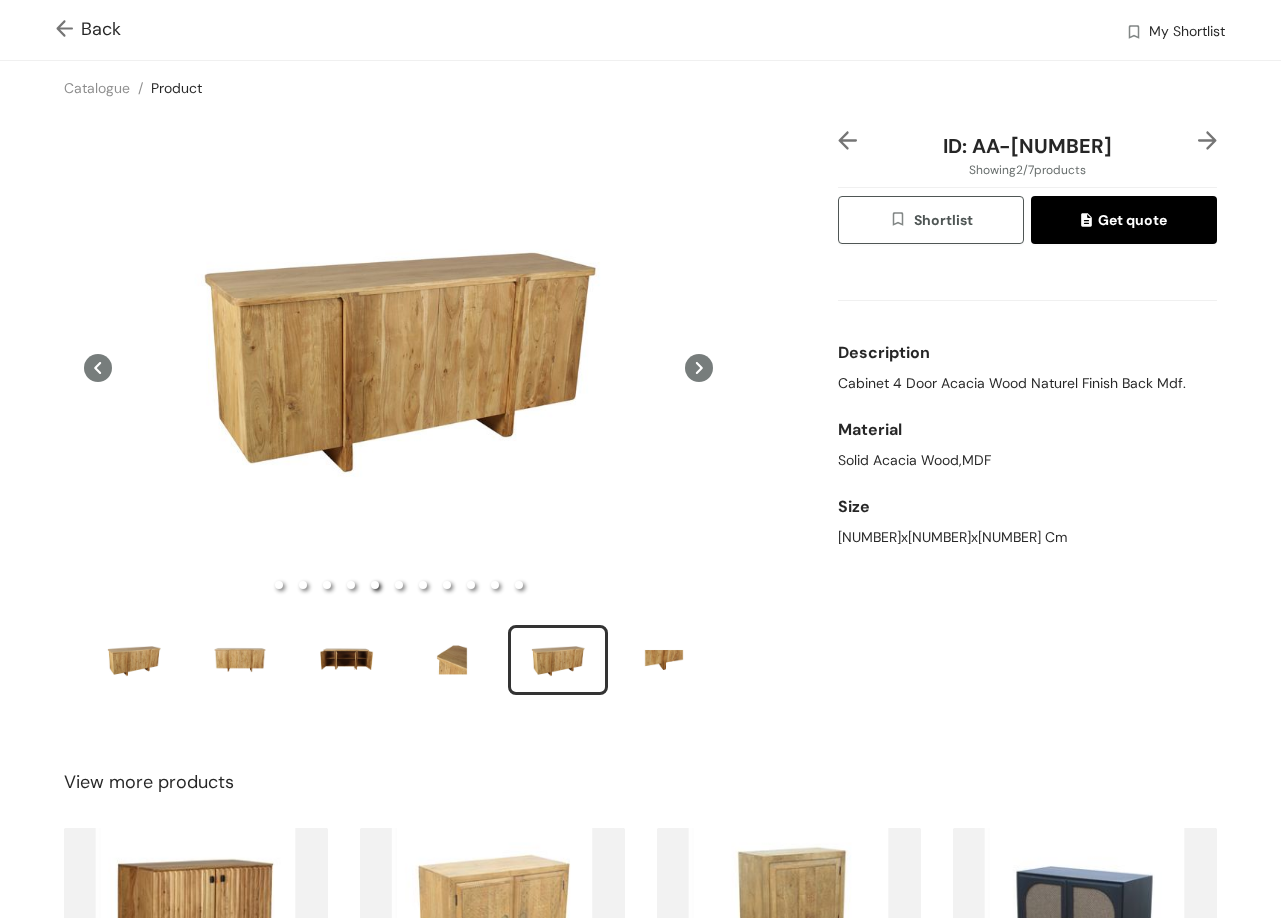 type 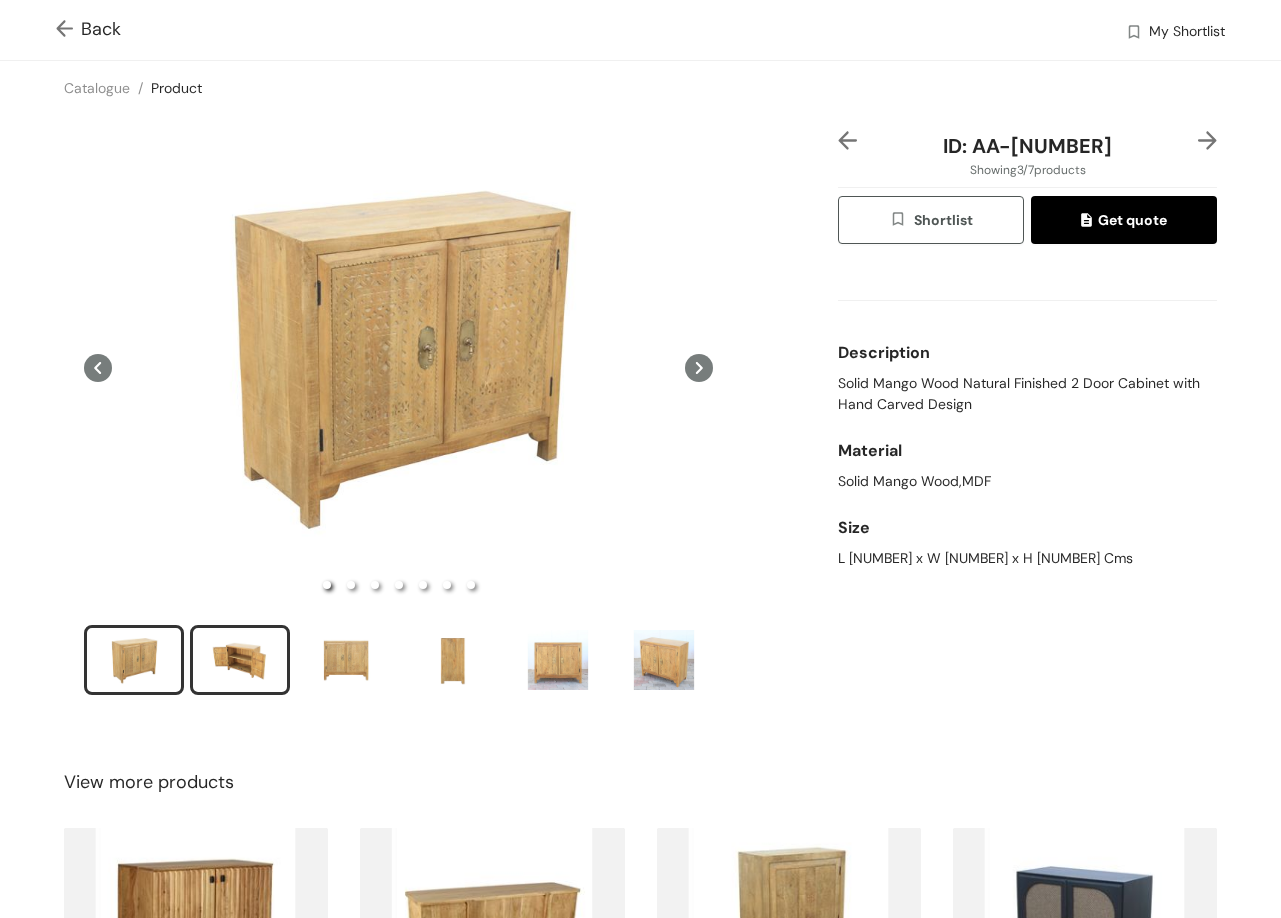 click at bounding box center (240, 660) 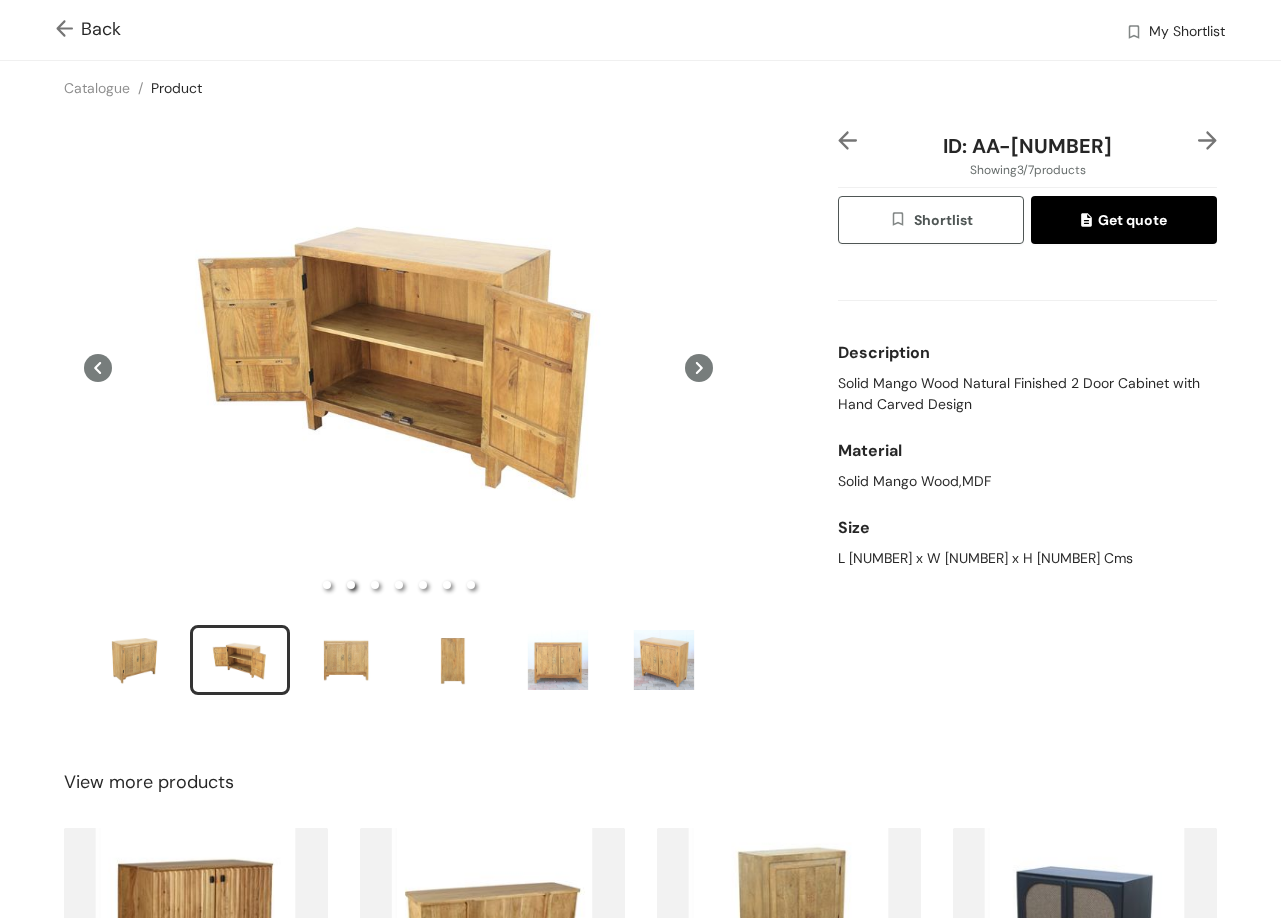 type 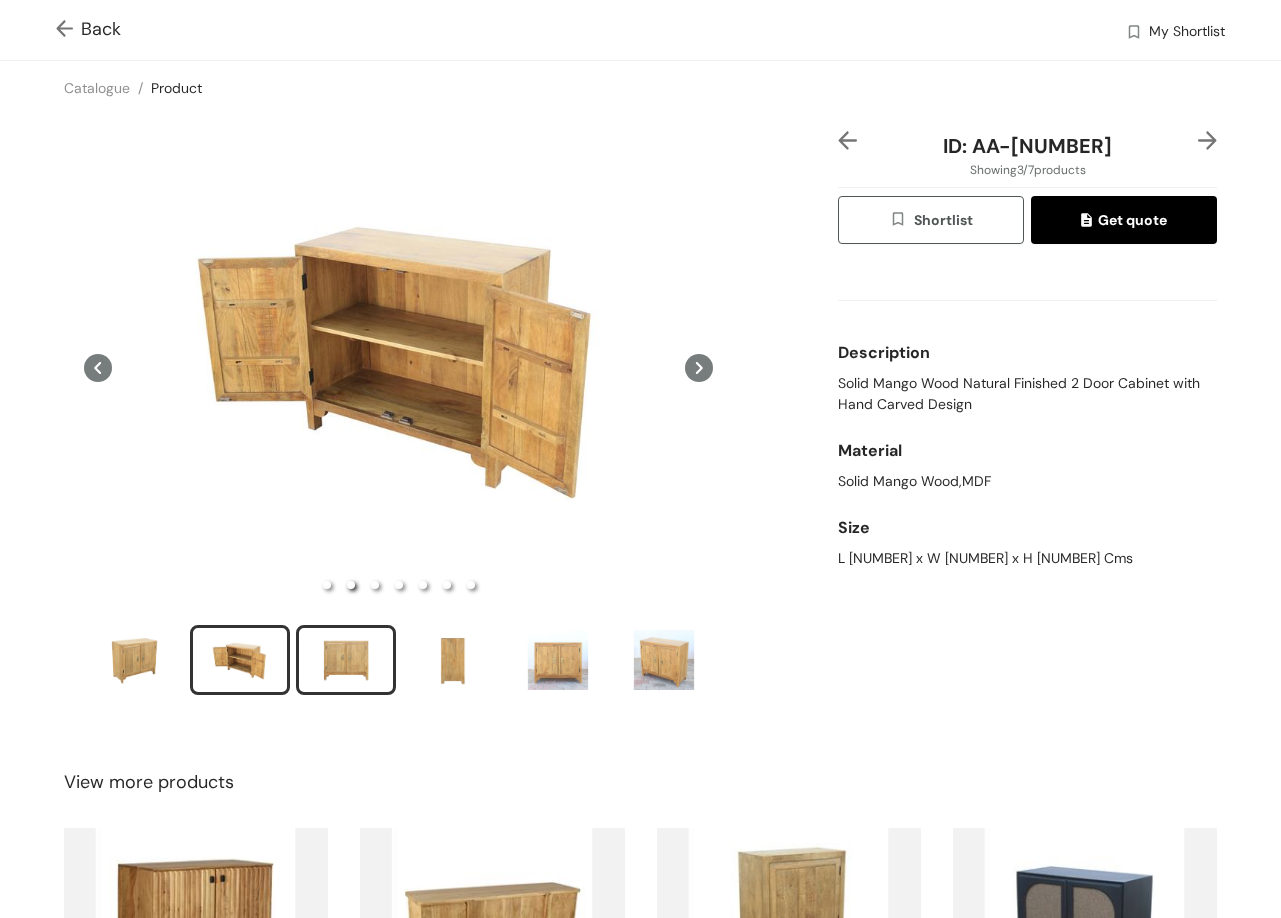 click at bounding box center [346, 660] 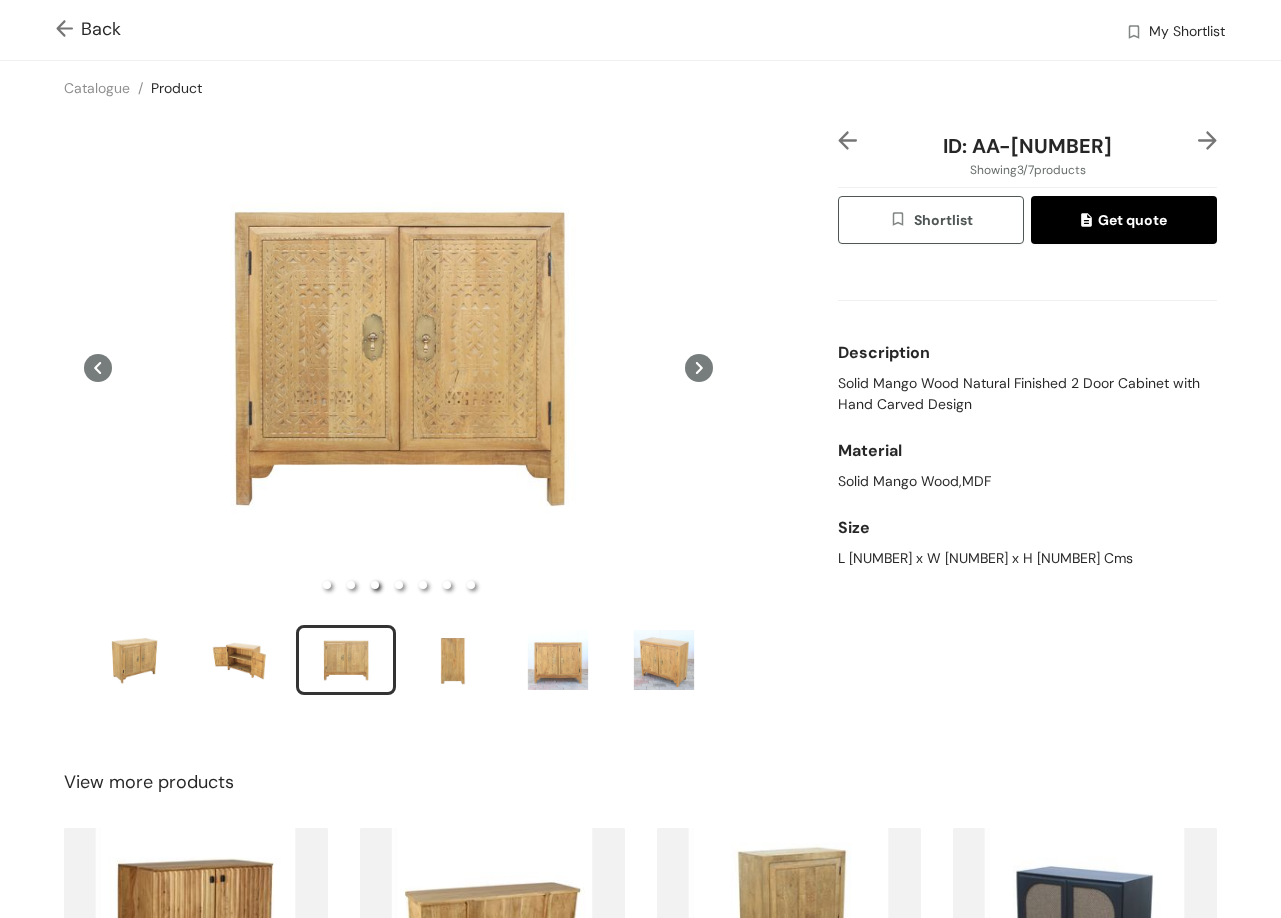type 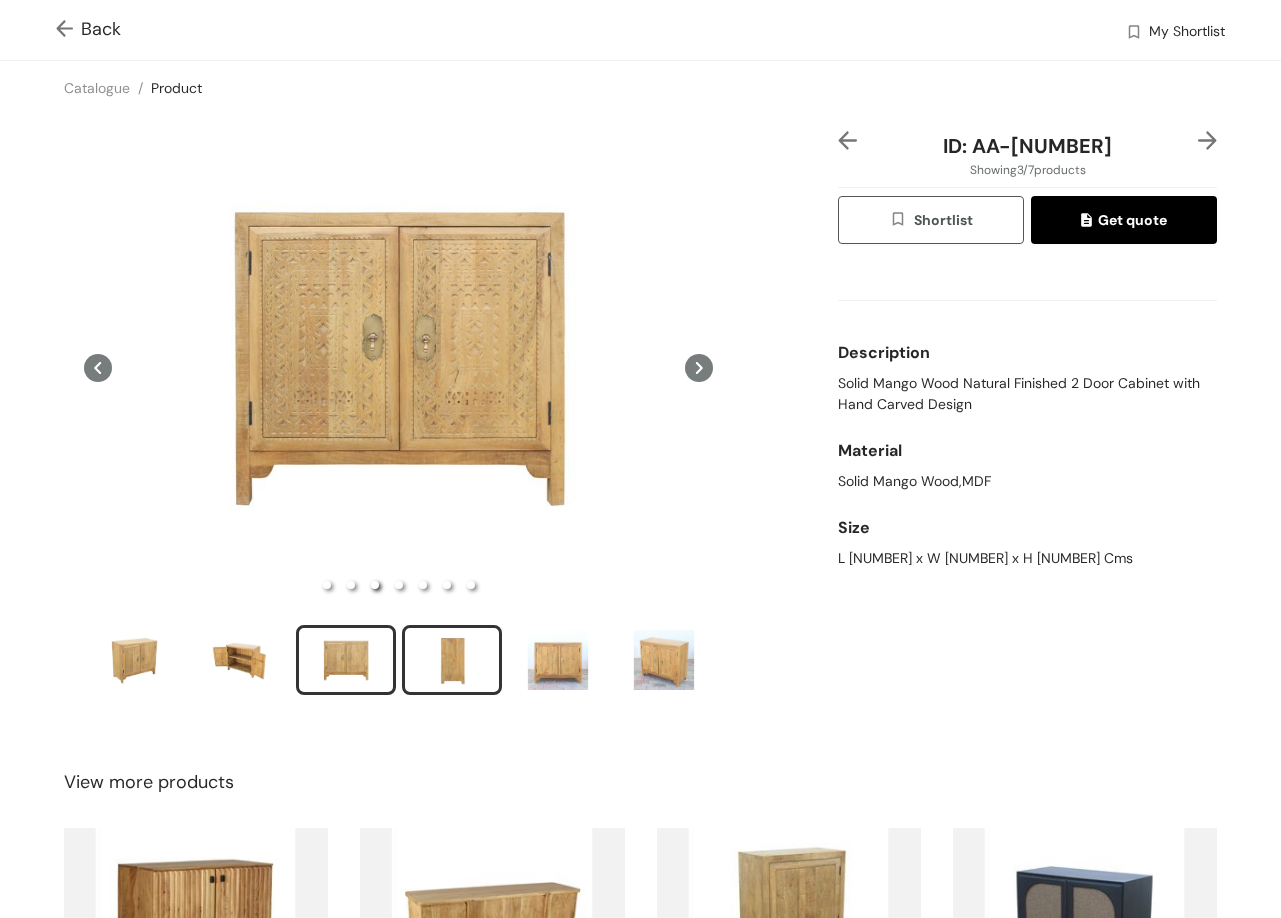 click at bounding box center (452, 660) 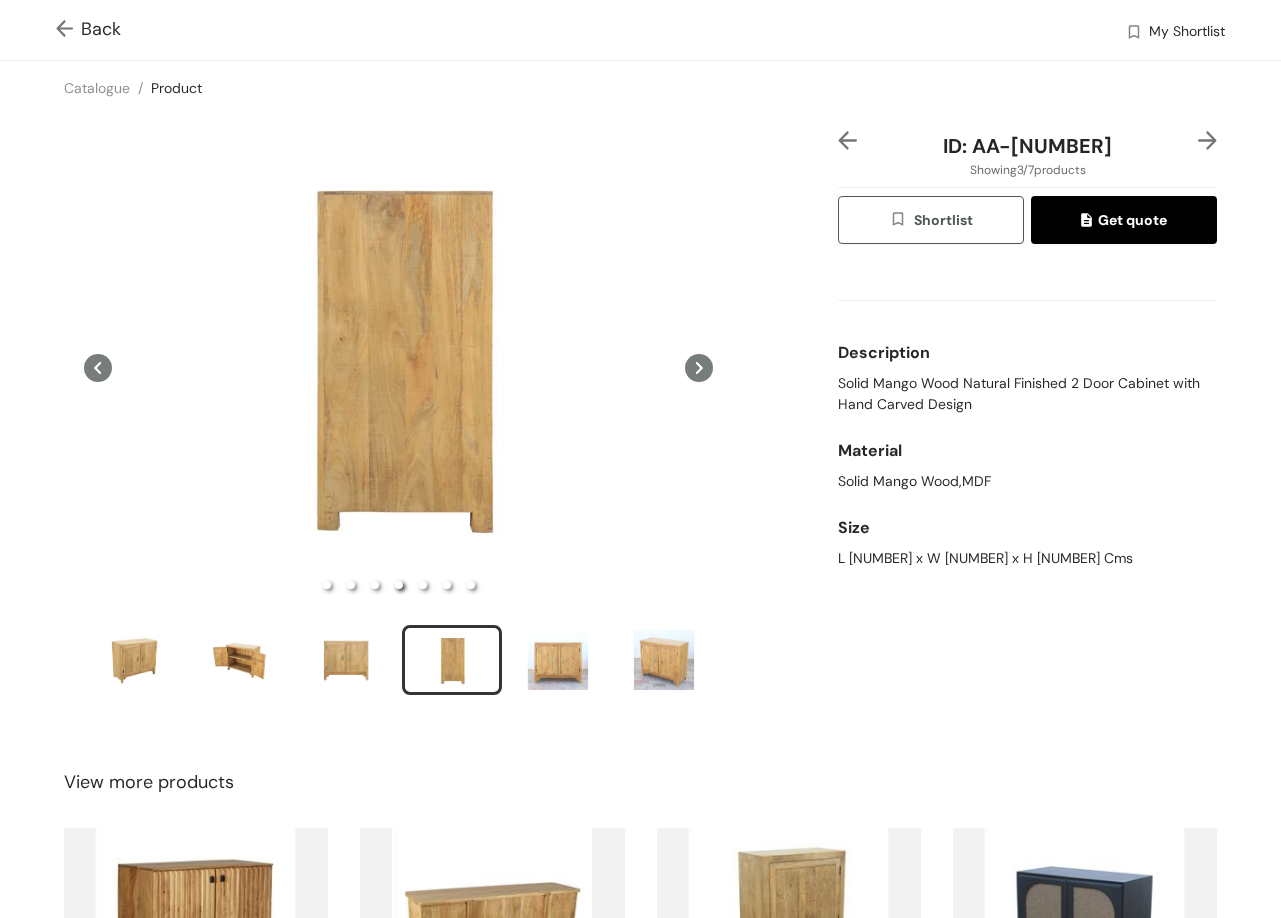 type 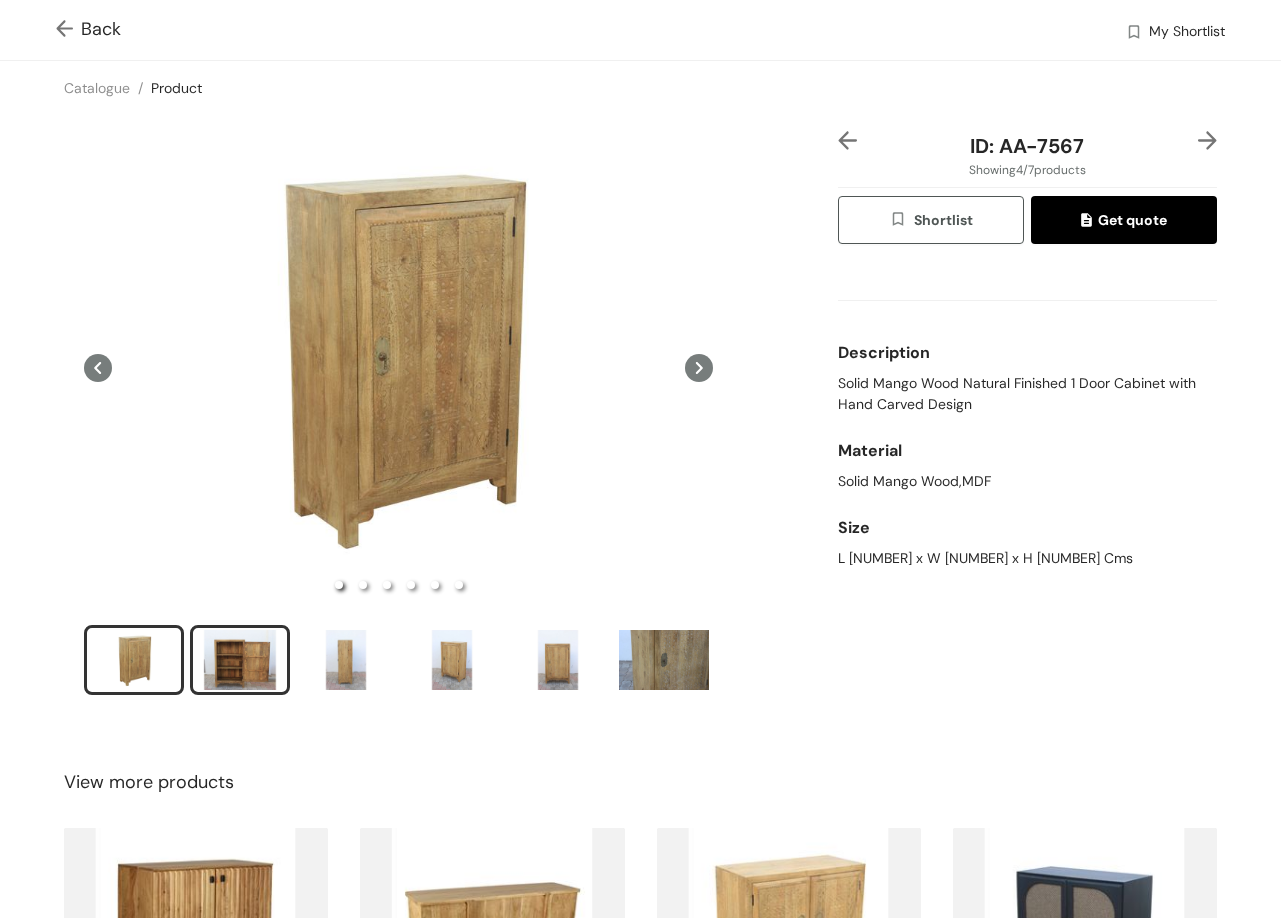 click at bounding box center (240, 660) 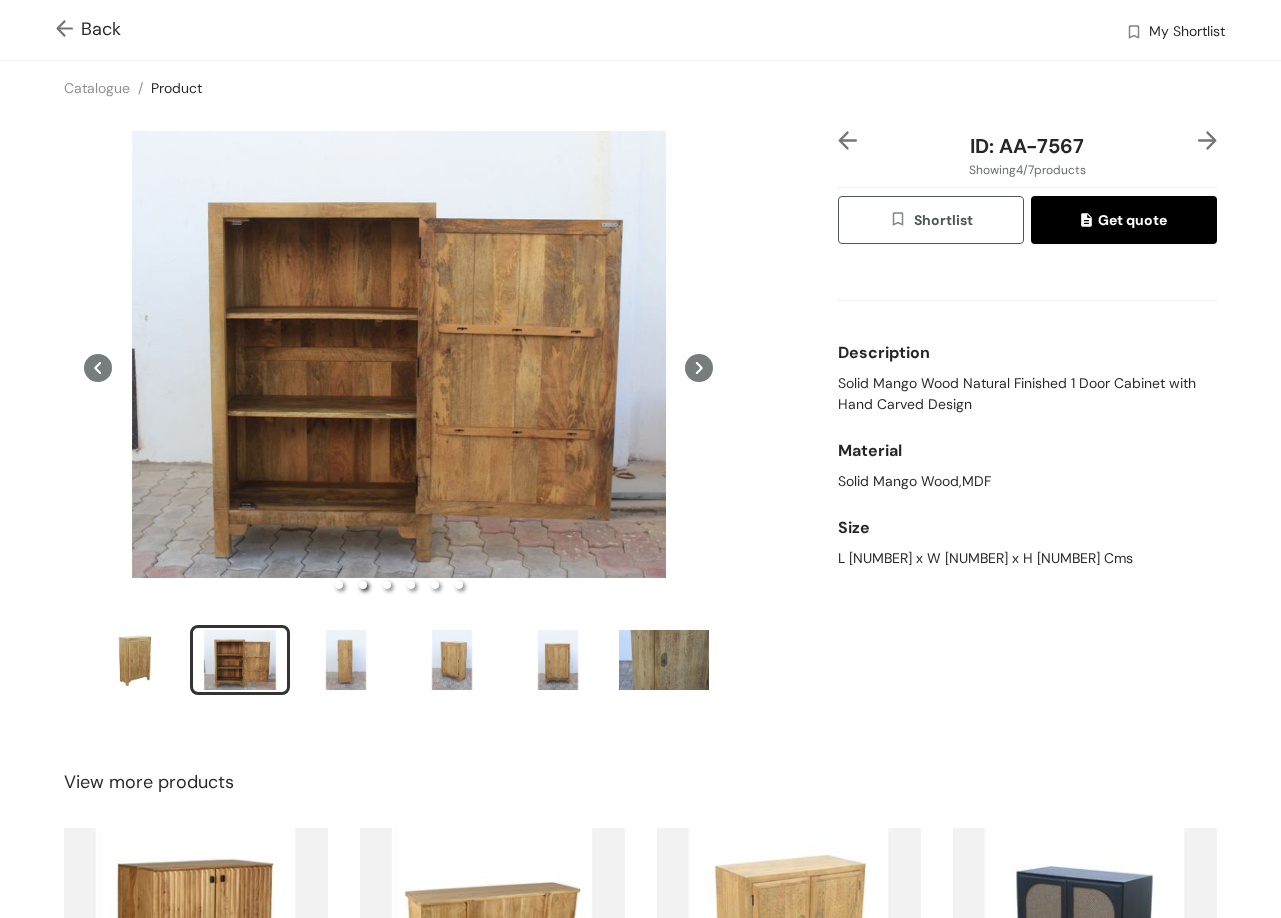 type 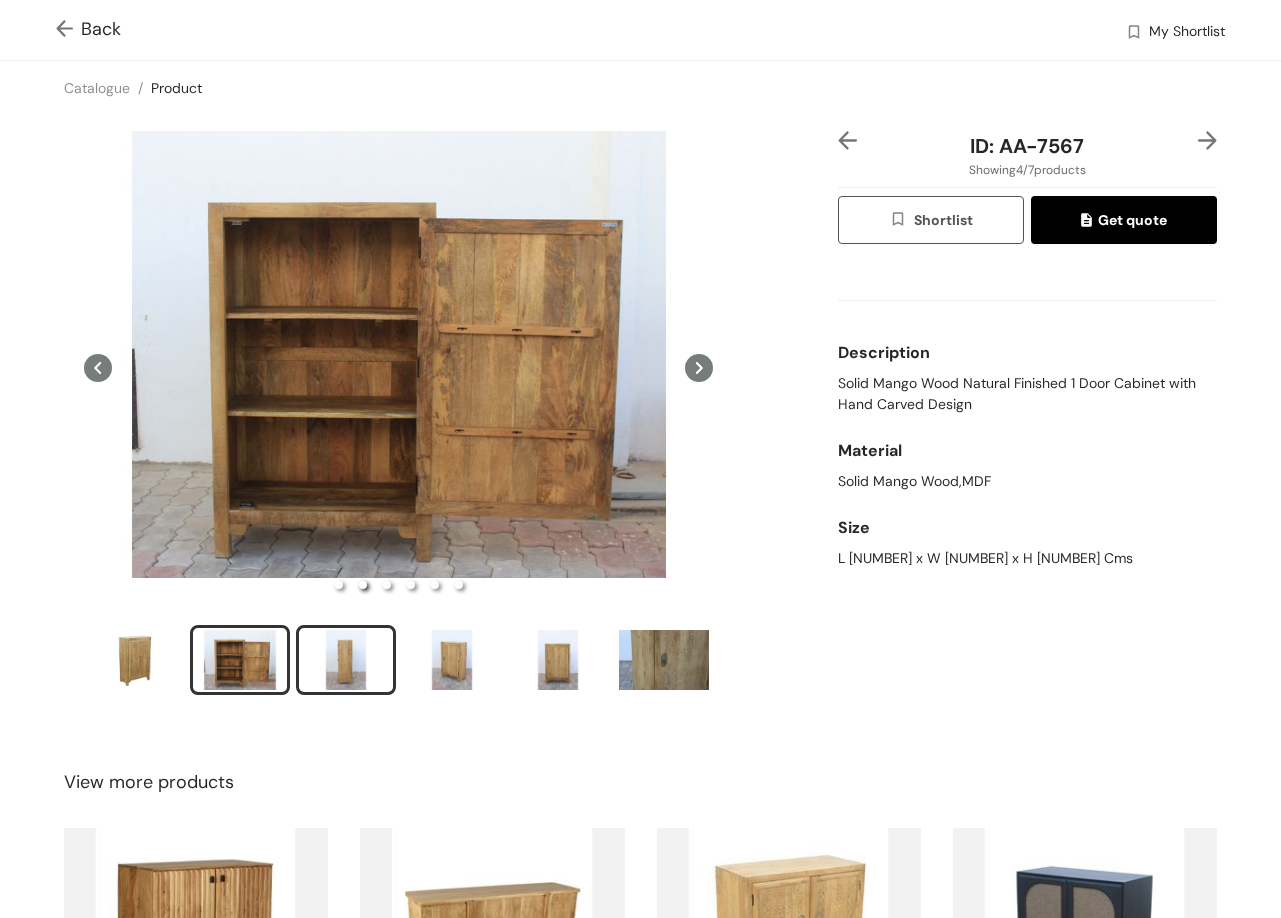 click at bounding box center (346, 660) 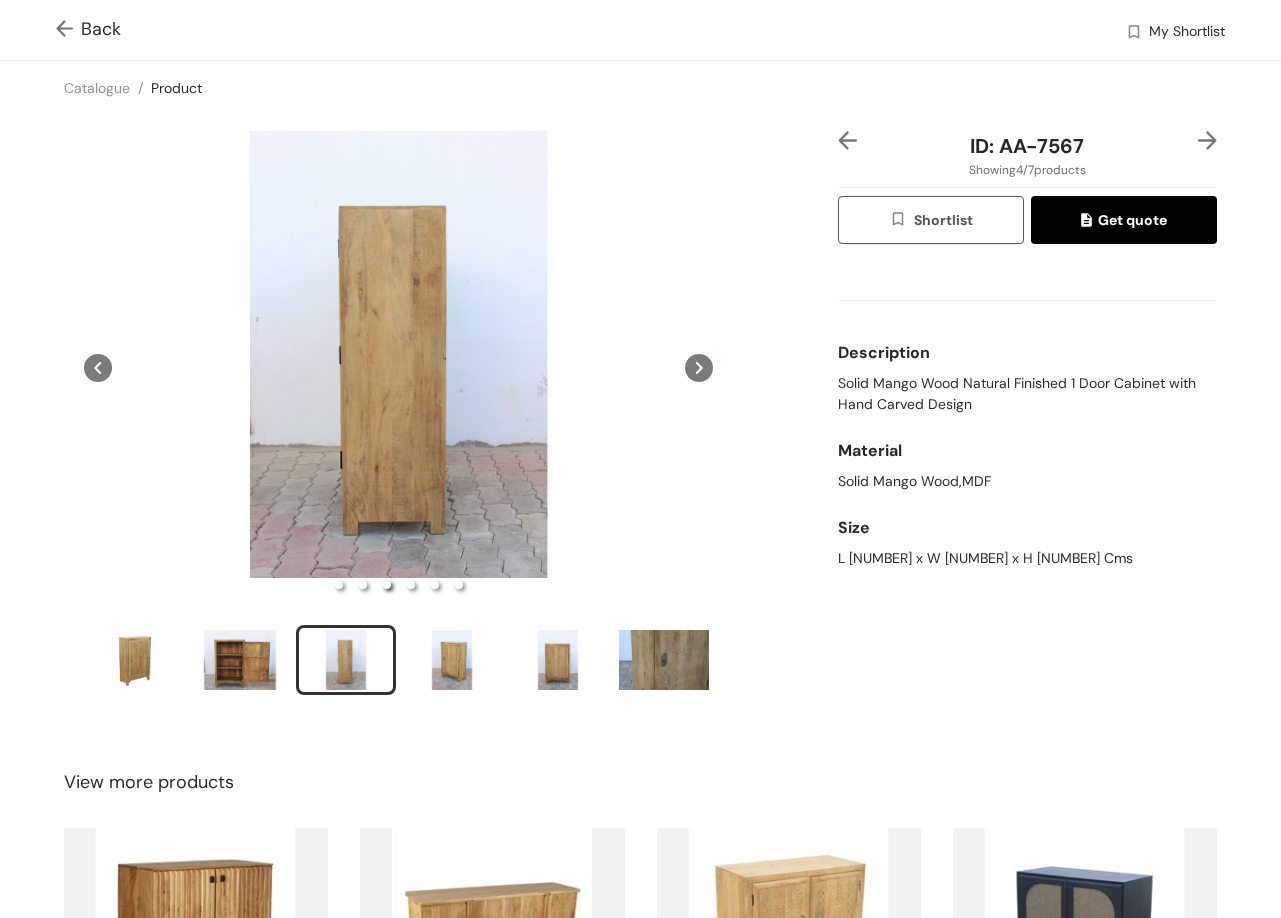 type 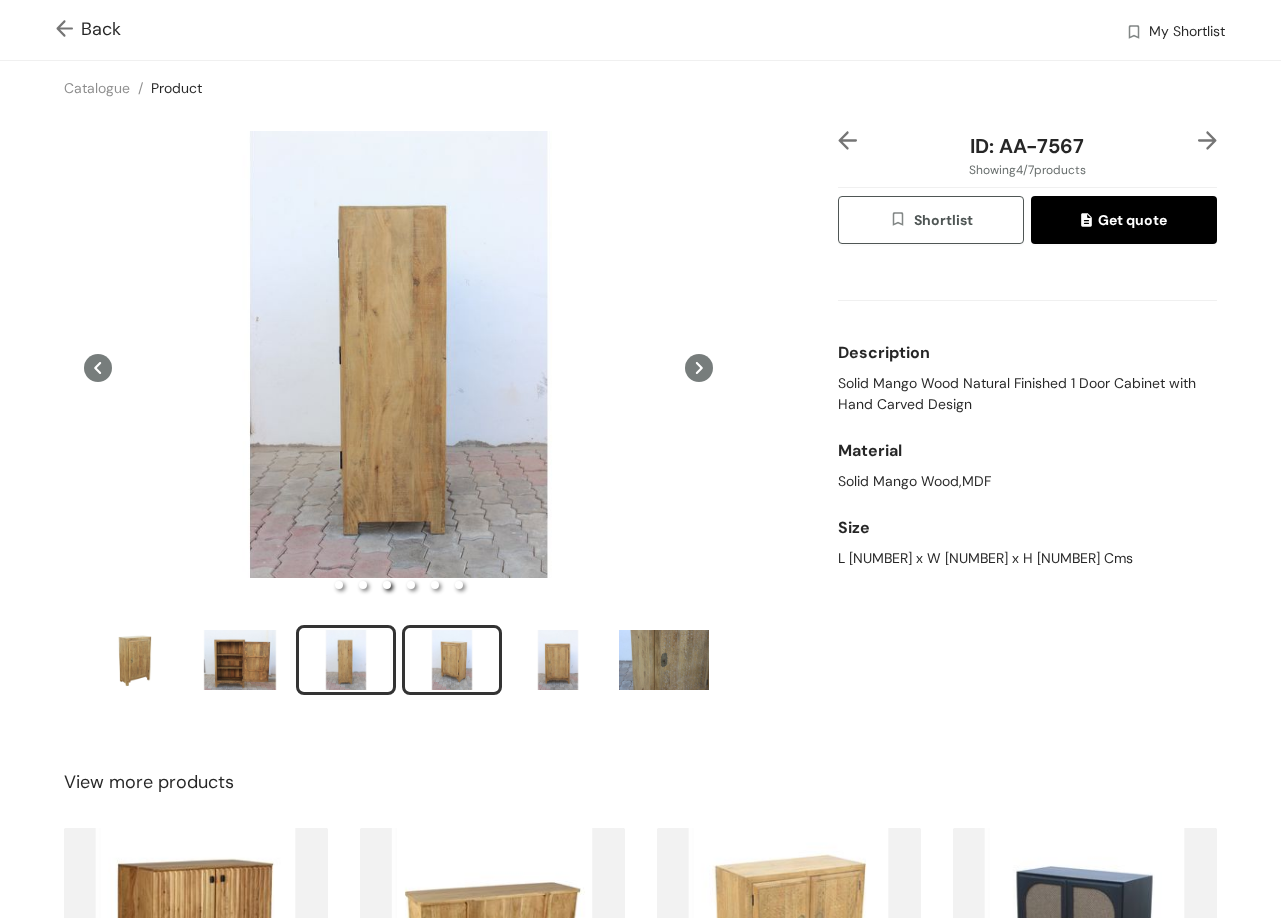 click at bounding box center (452, 660) 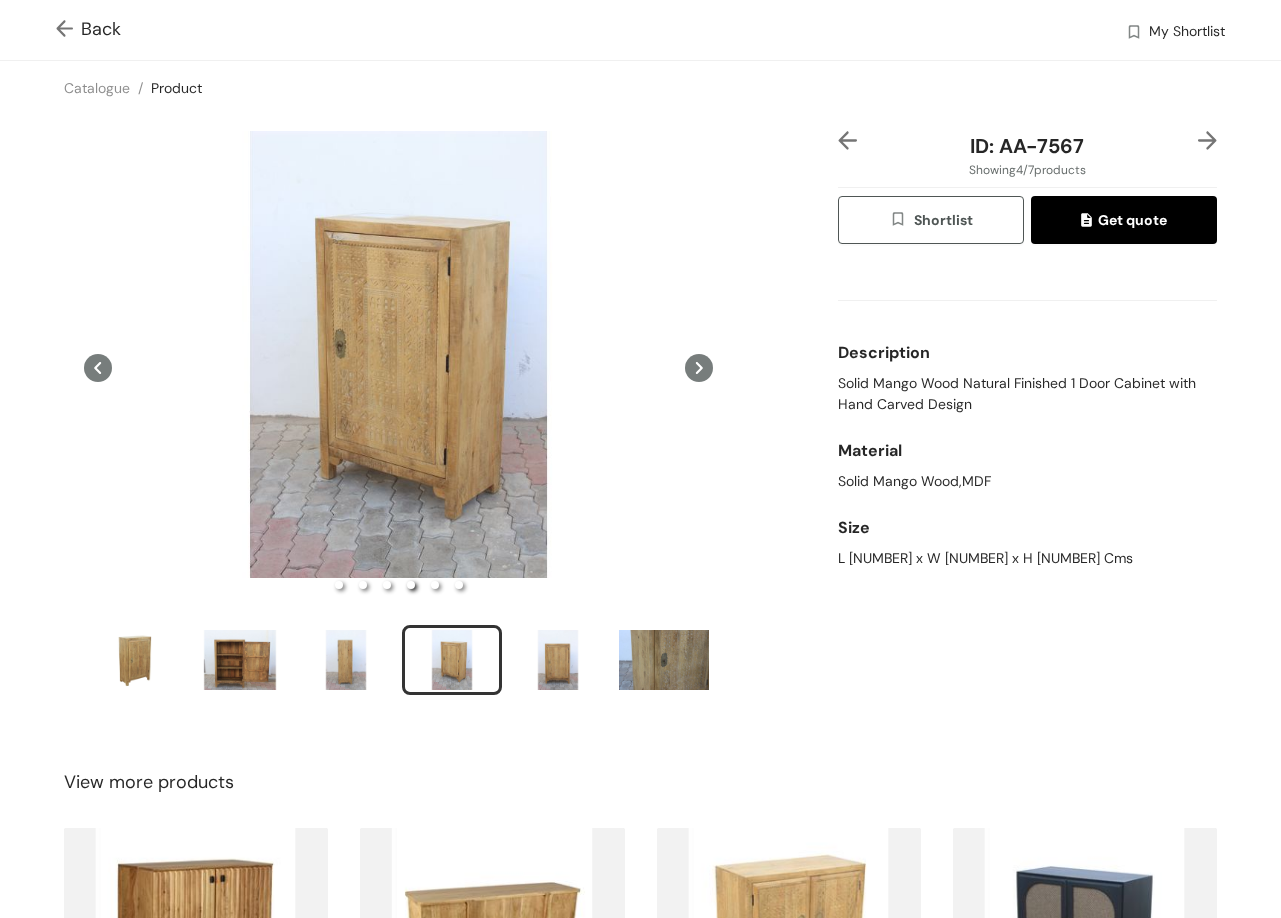 type 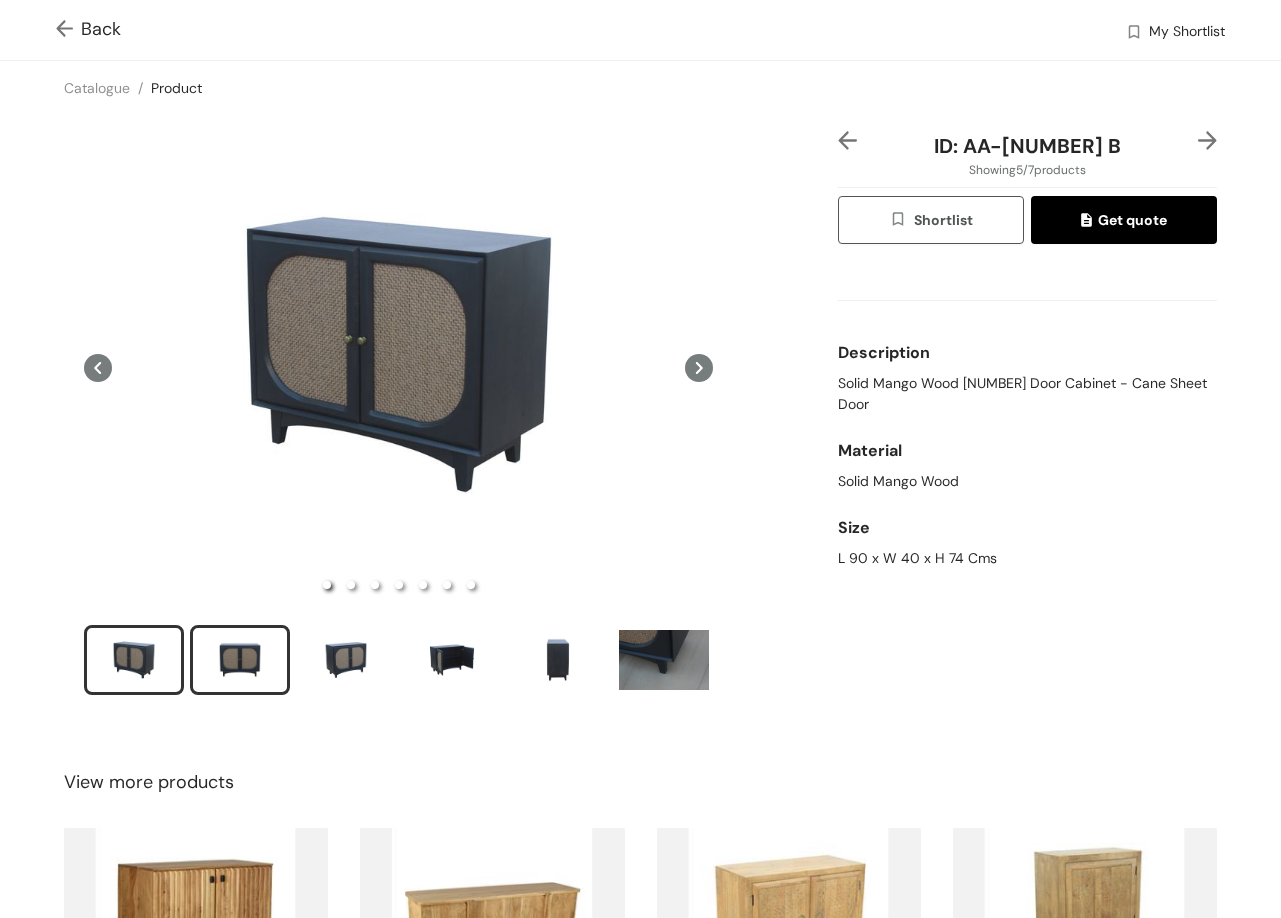 click at bounding box center (240, 660) 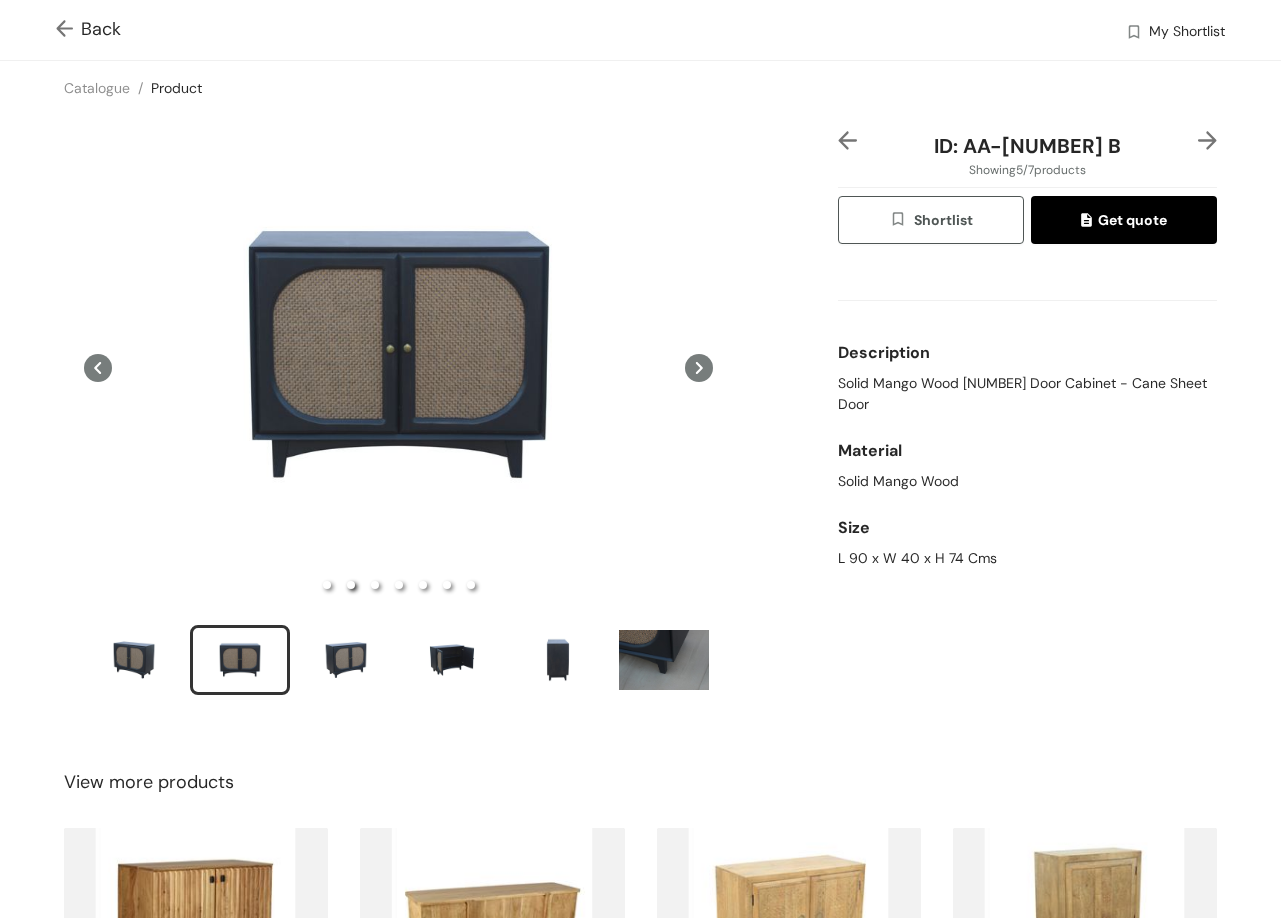 type 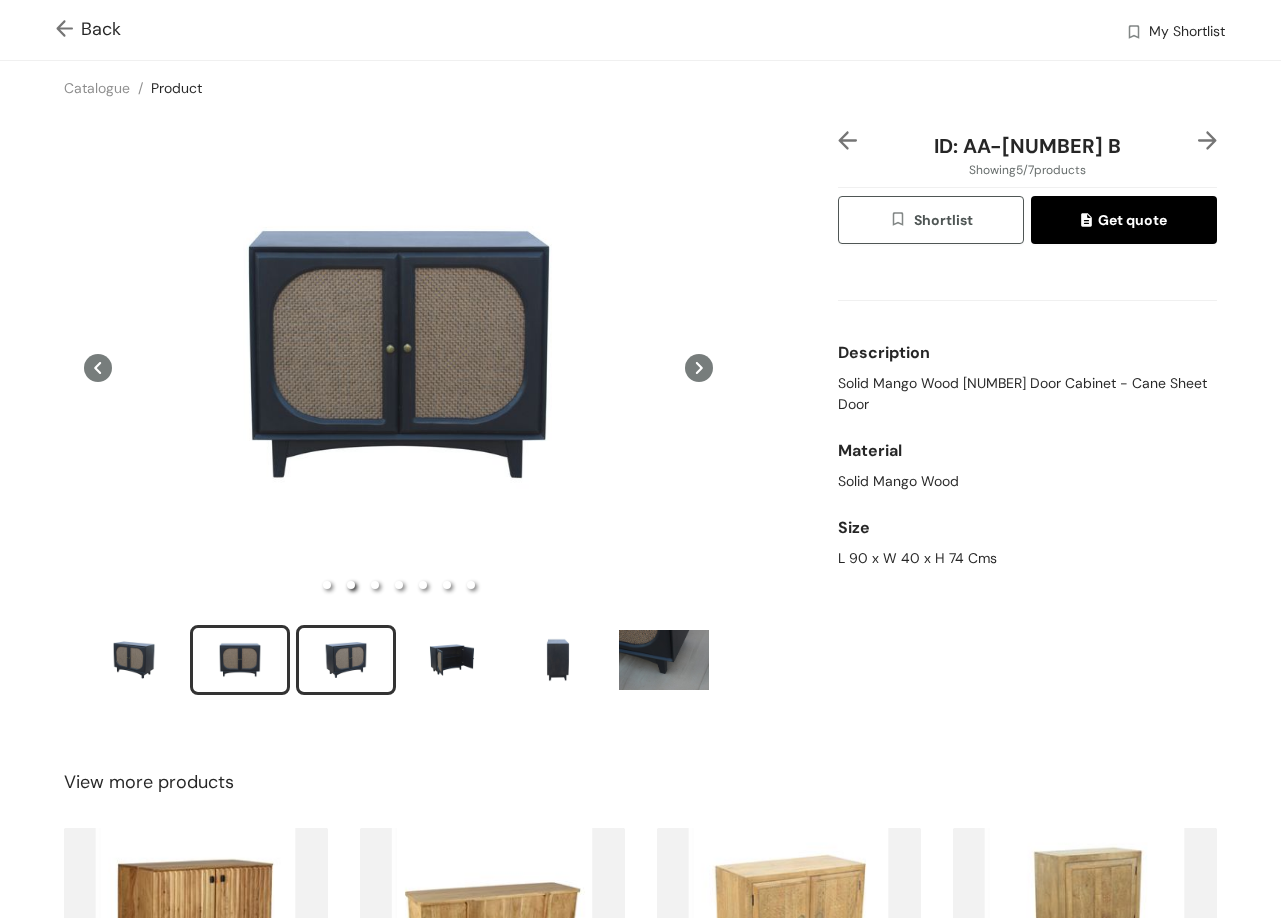 click at bounding box center [346, 660] 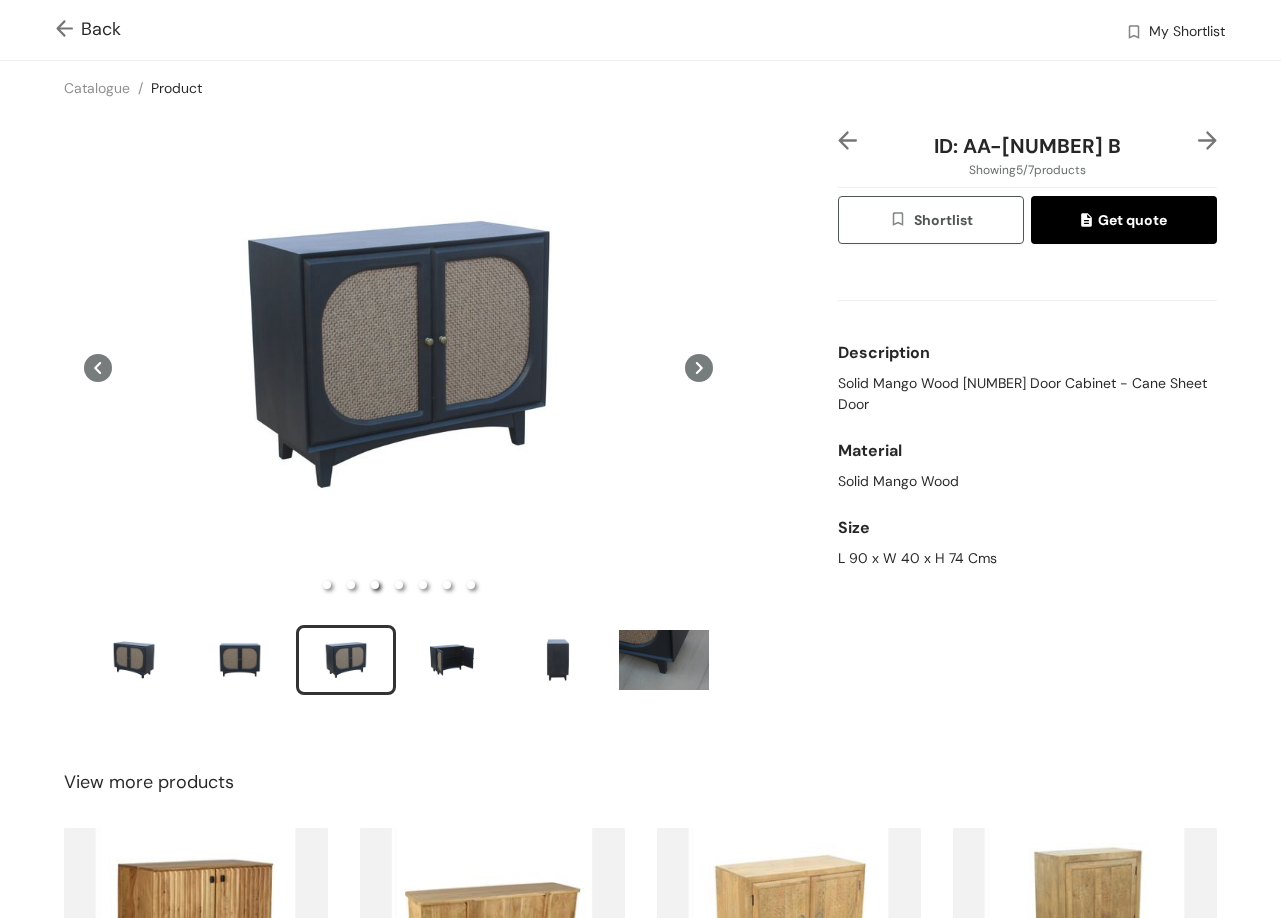 type 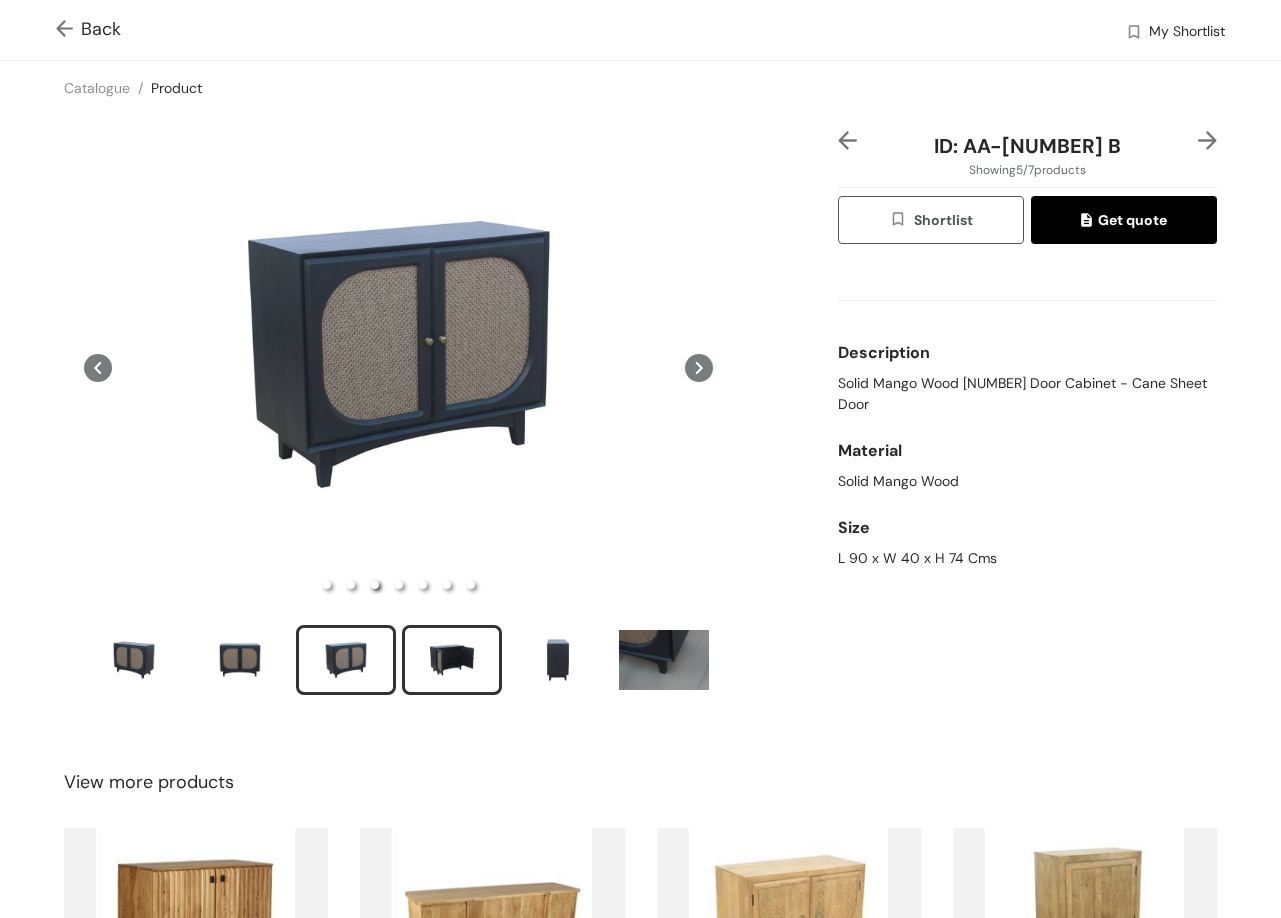 click at bounding box center (452, 660) 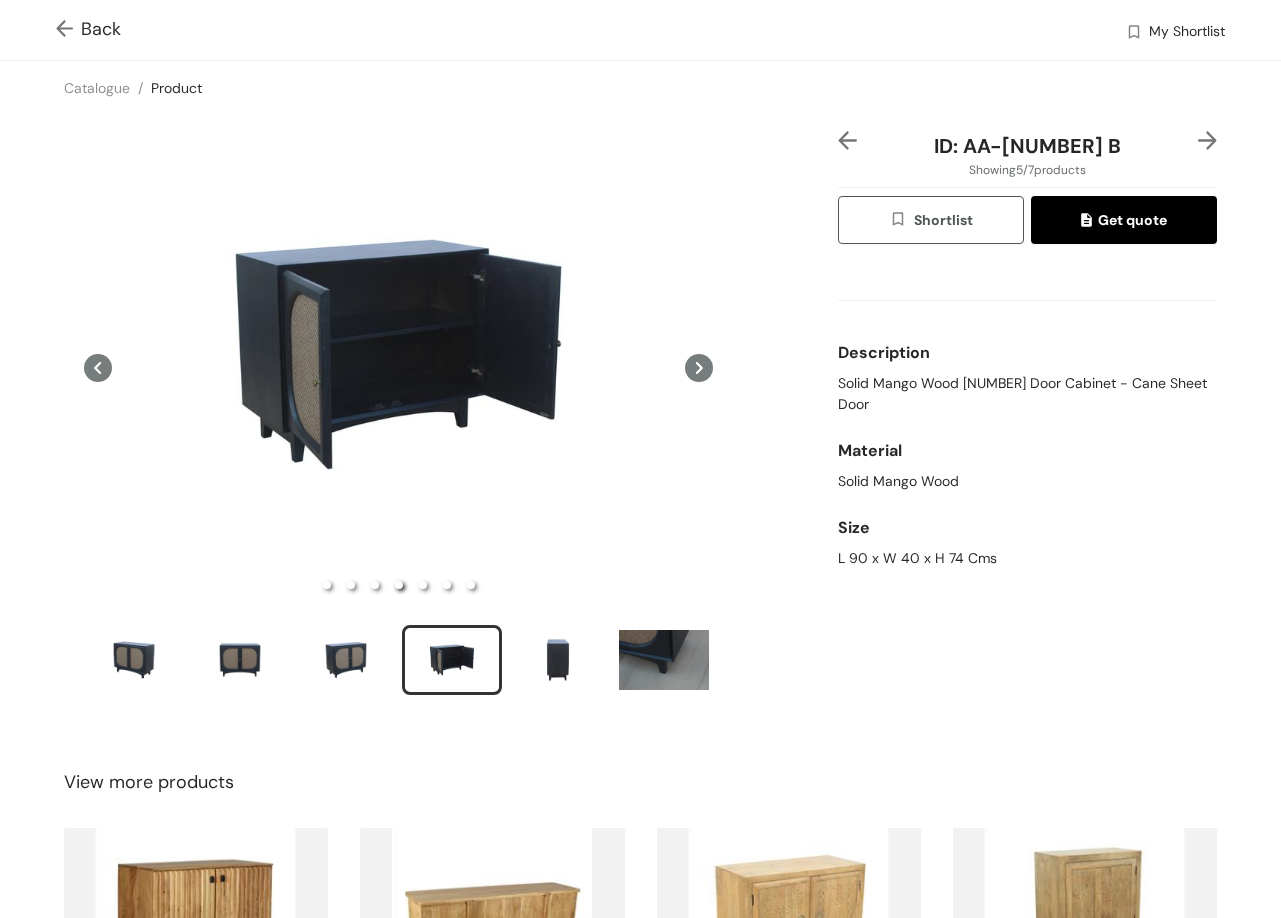 type 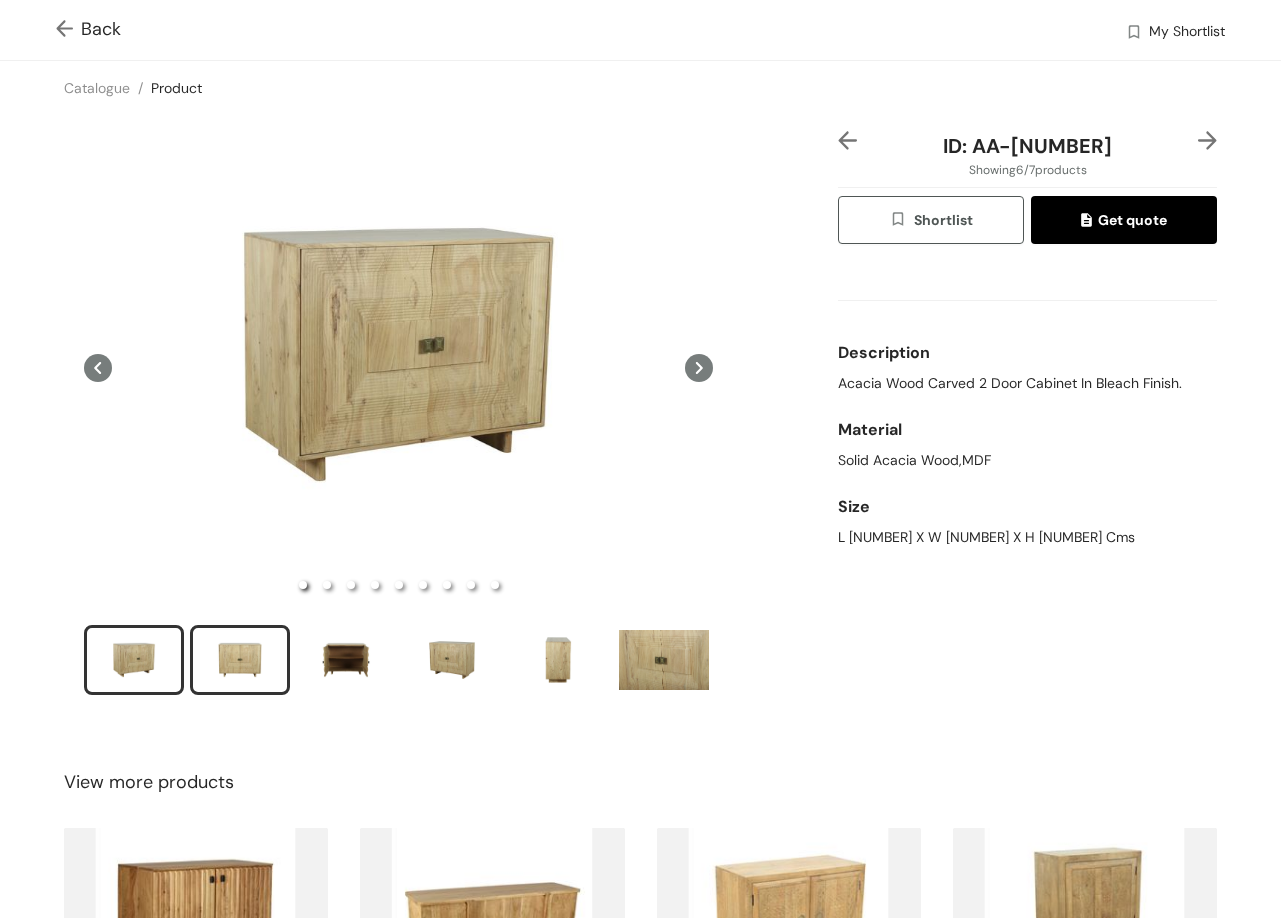 click at bounding box center [240, 660] 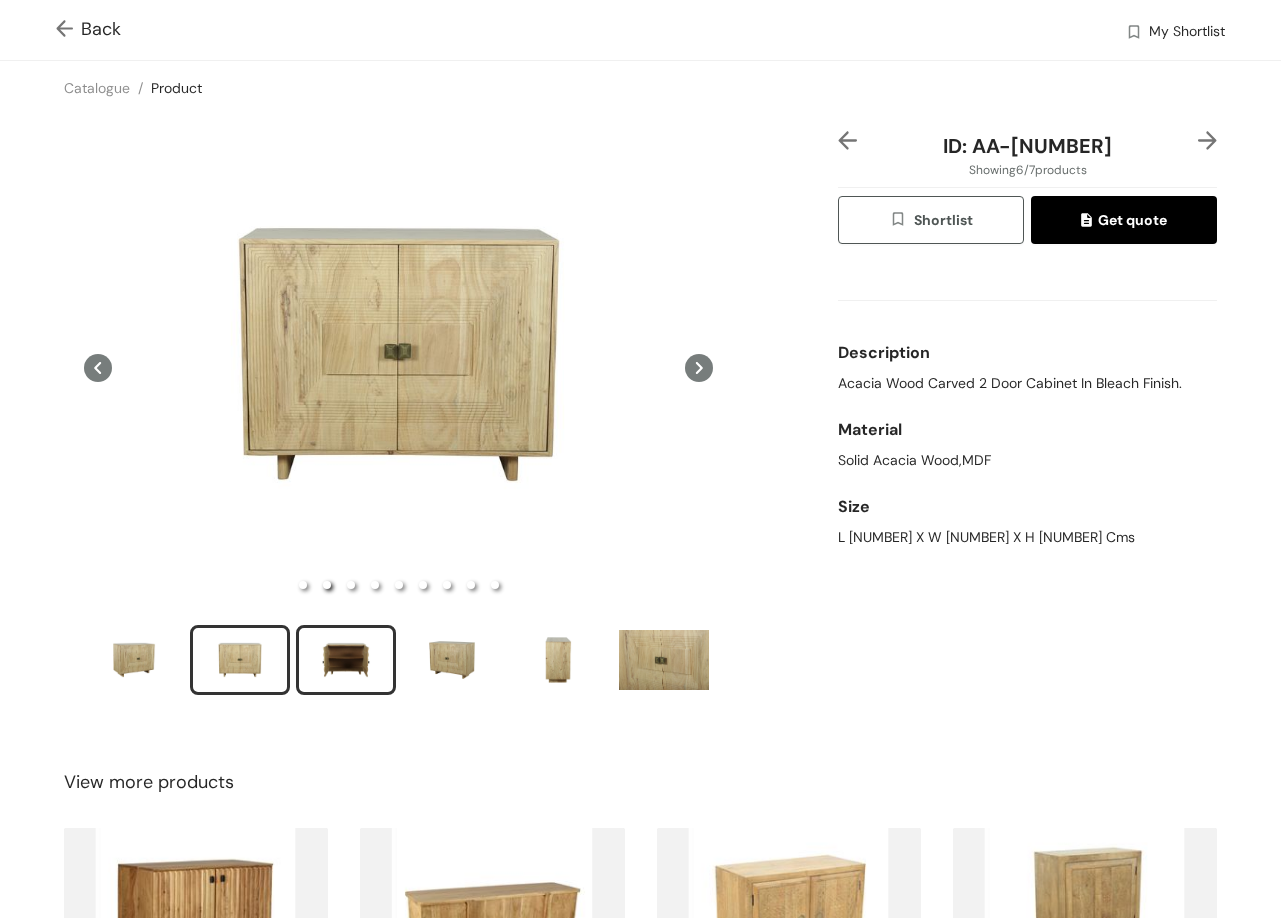 click at bounding box center [346, 660] 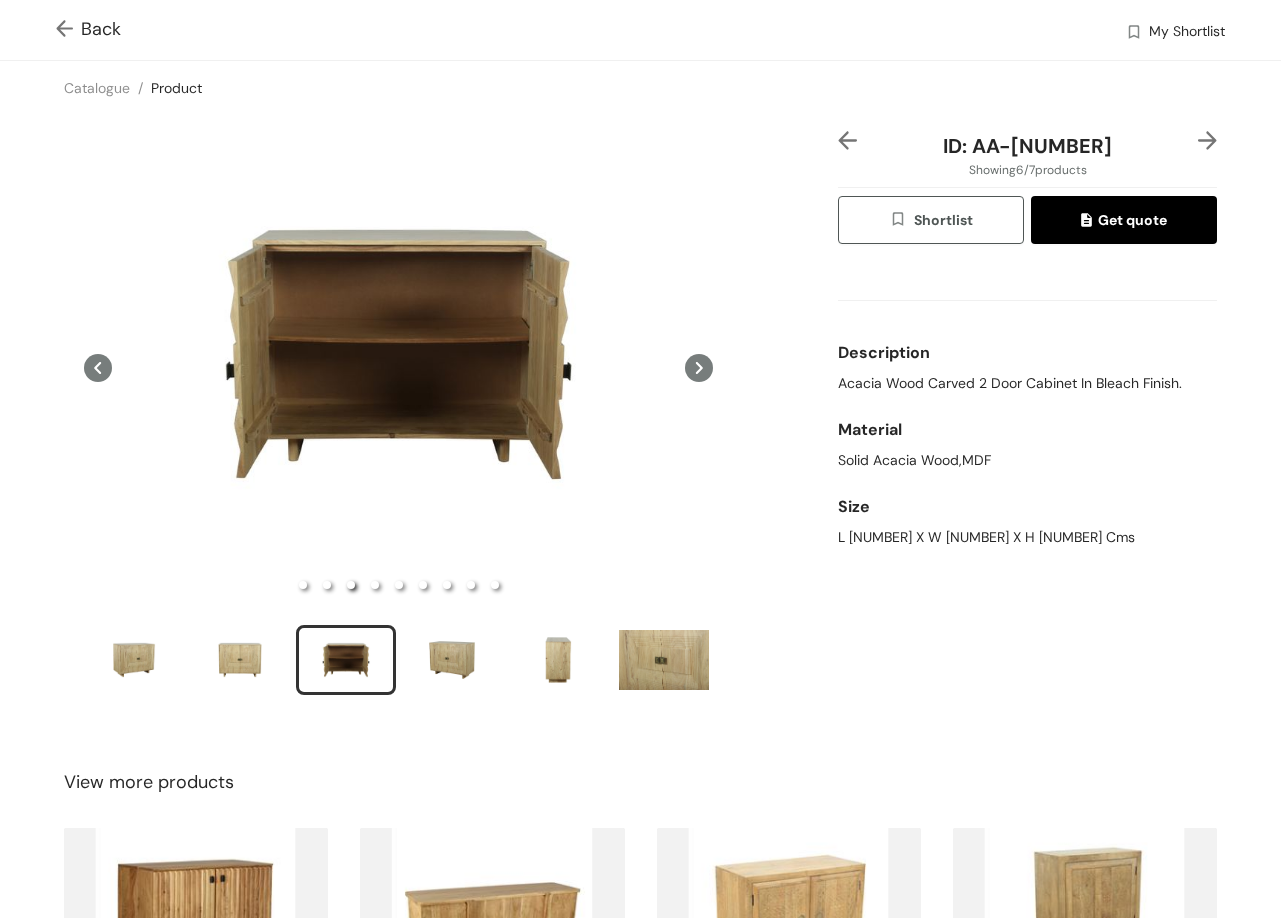 type 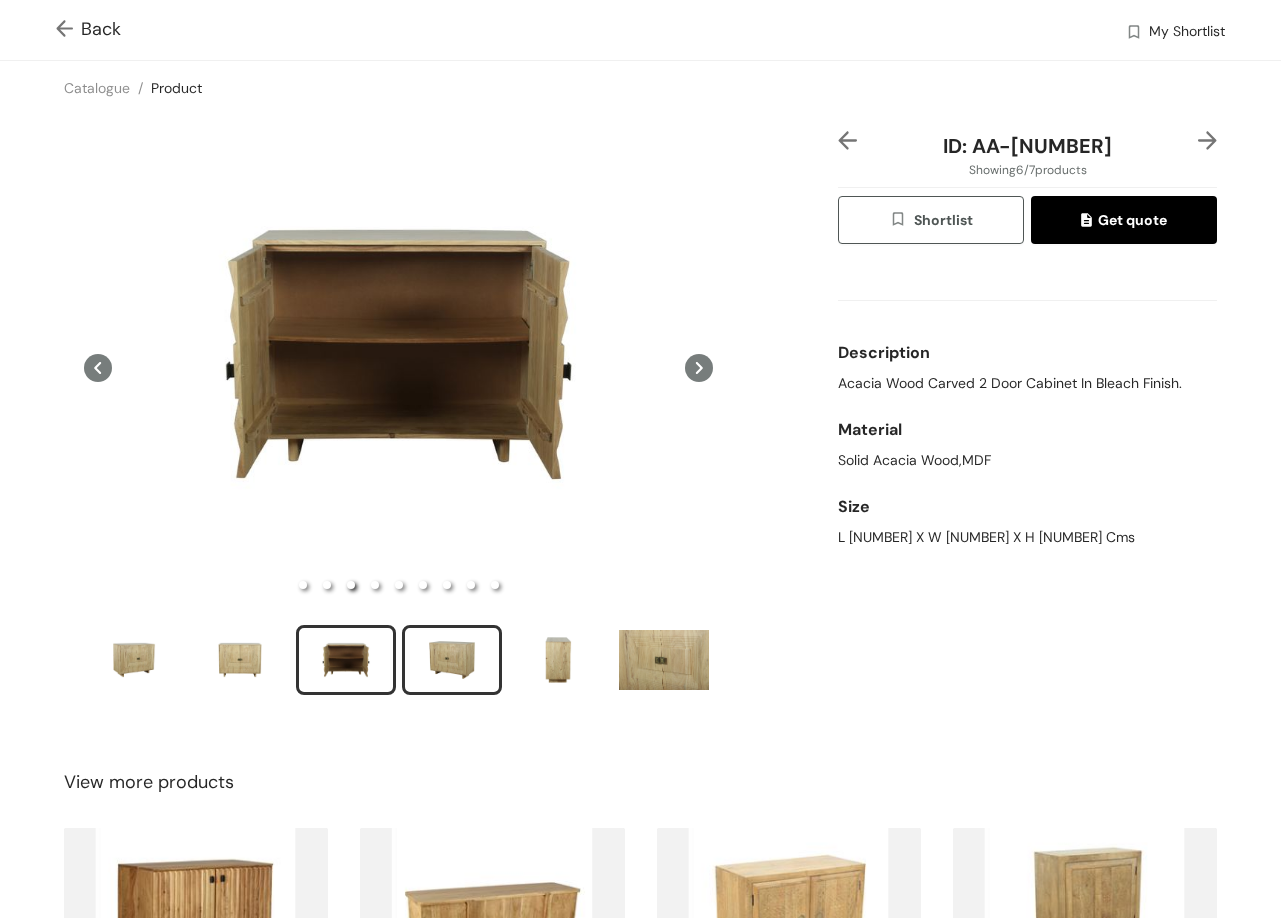 click at bounding box center [452, 660] 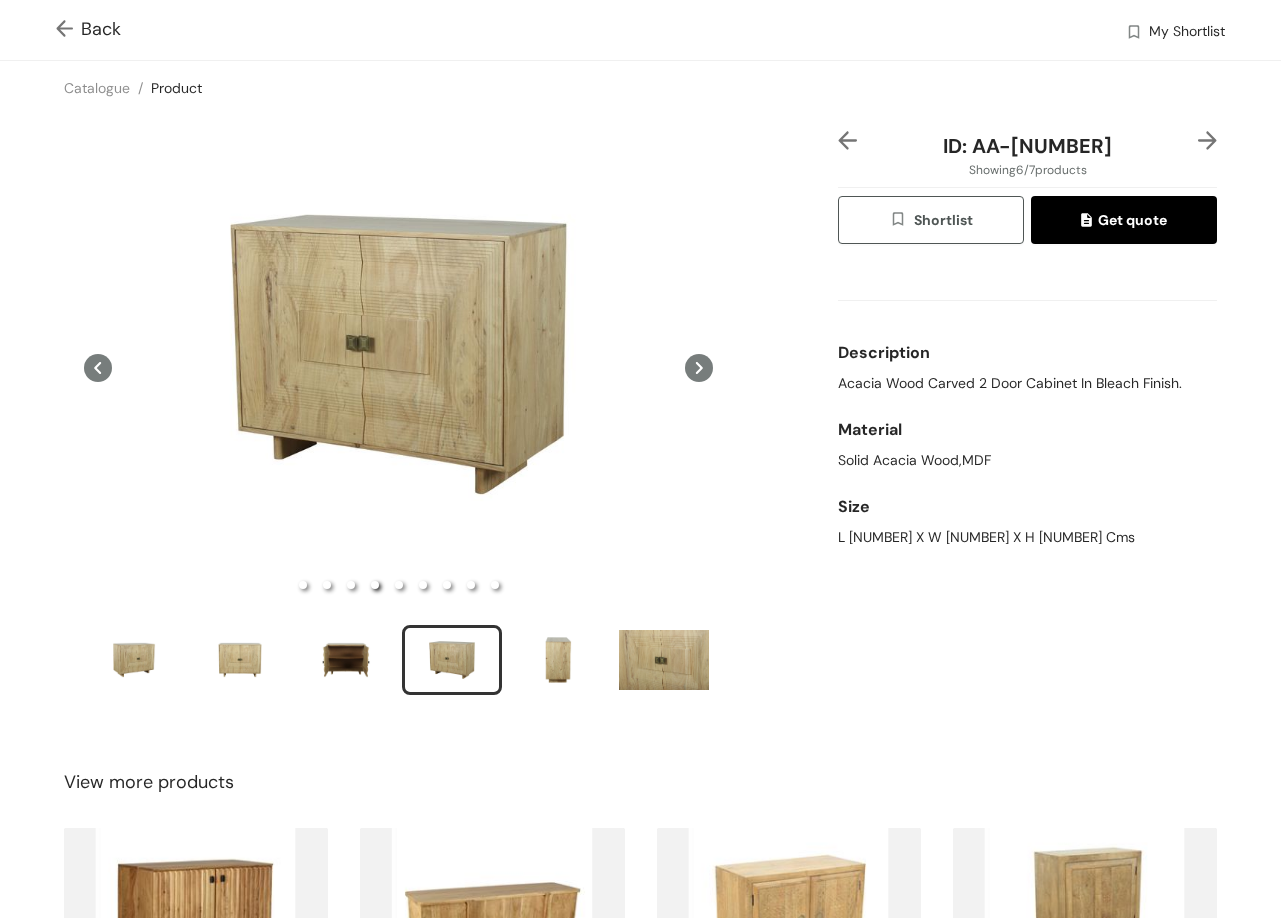 type 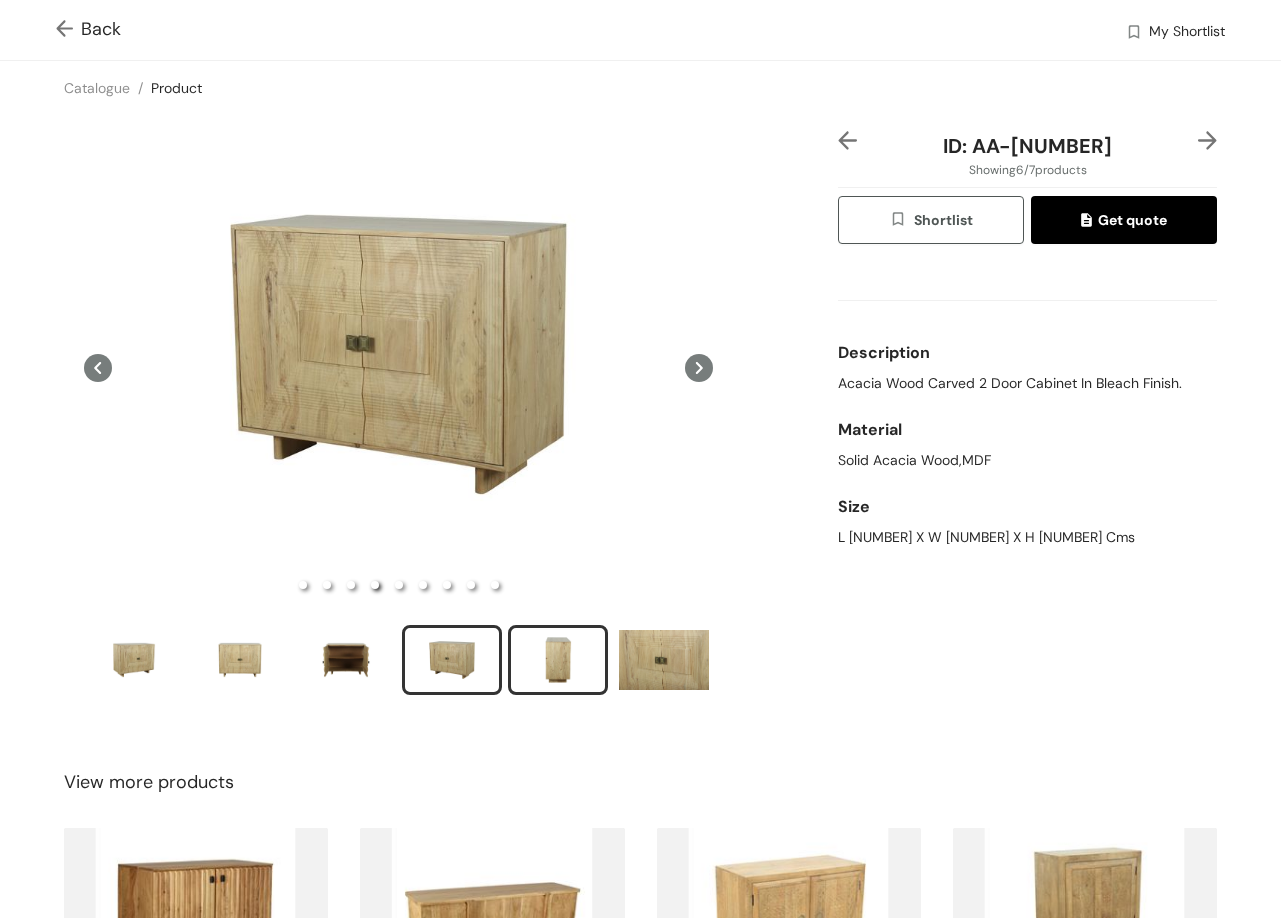 click at bounding box center [558, 660] 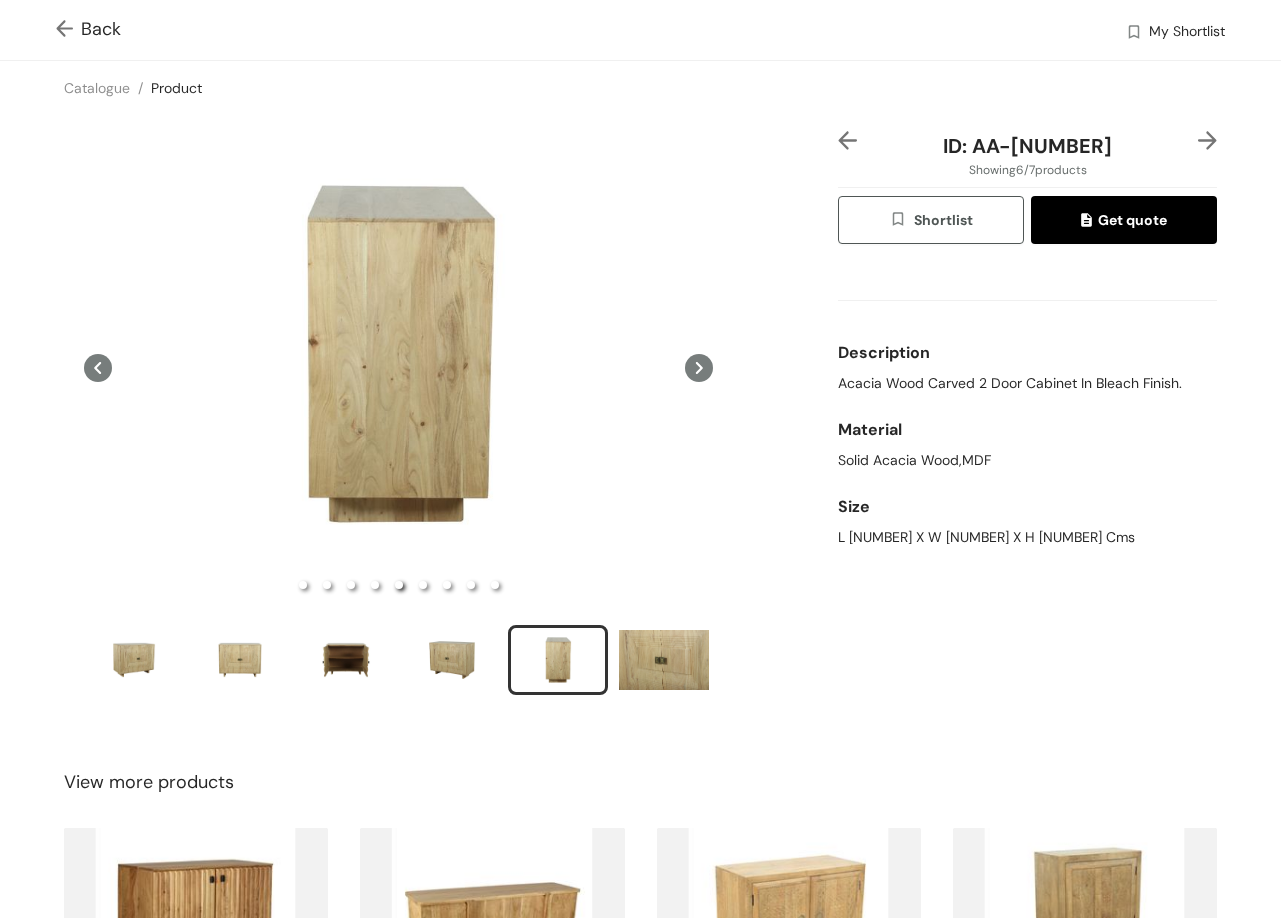 type 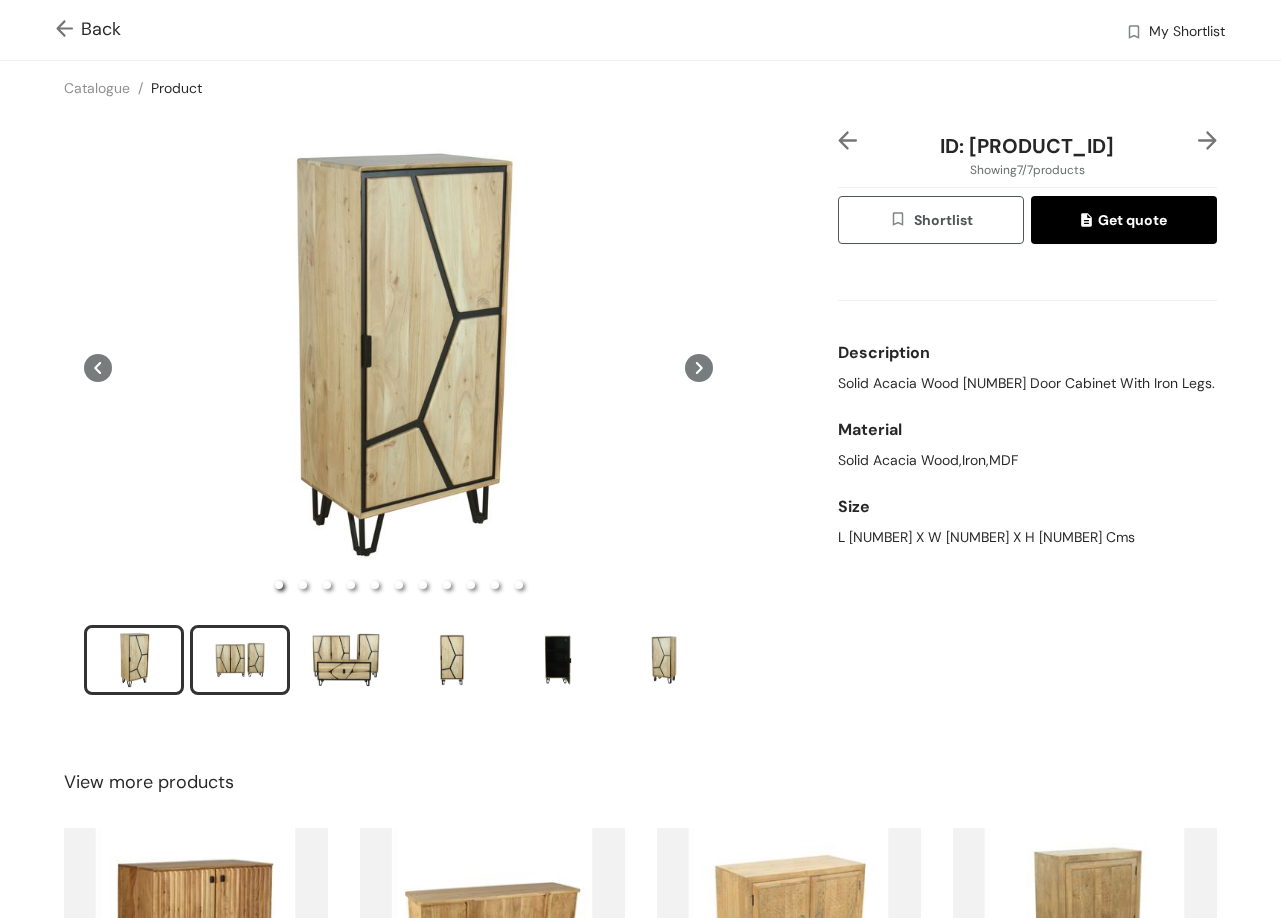 click at bounding box center [240, 660] 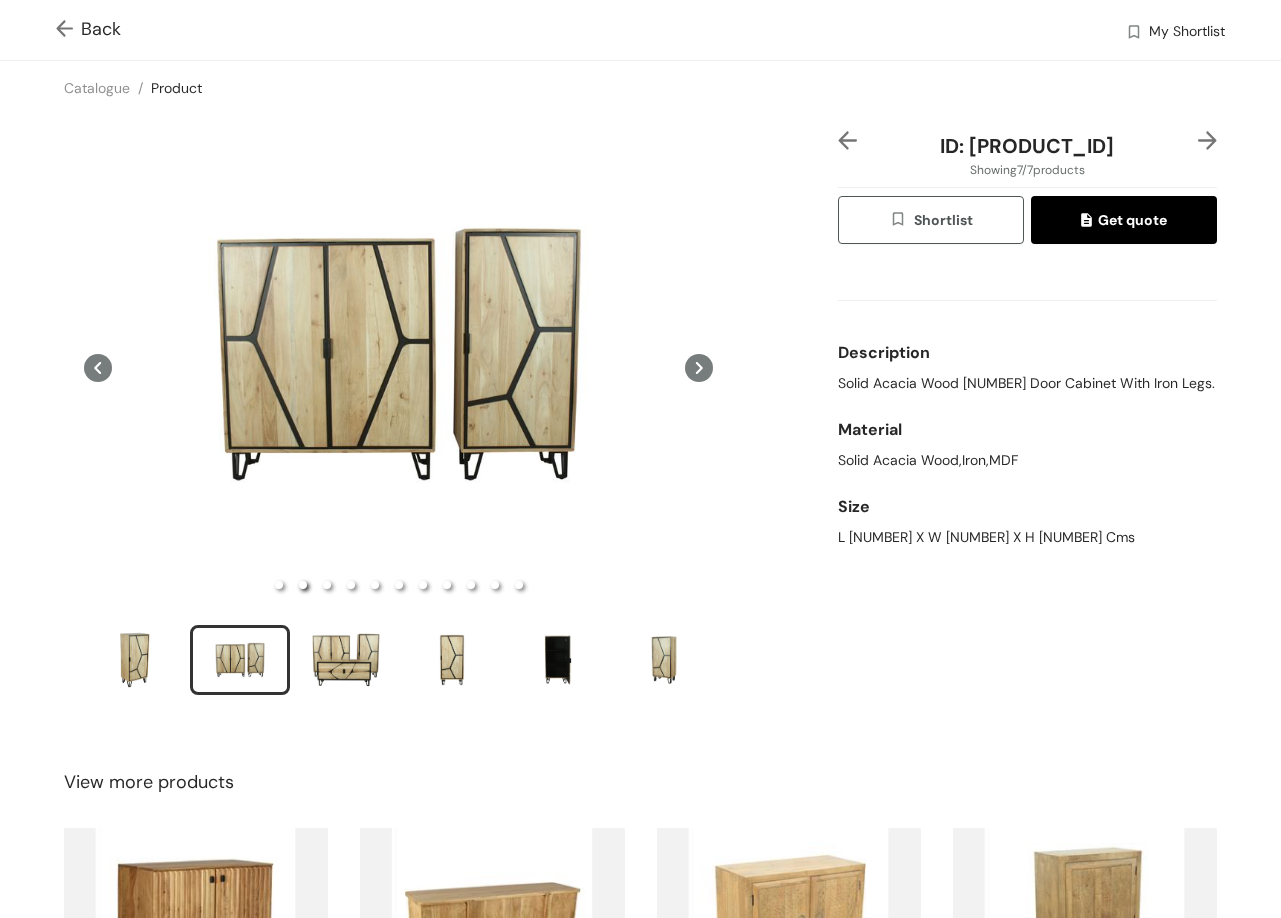 type 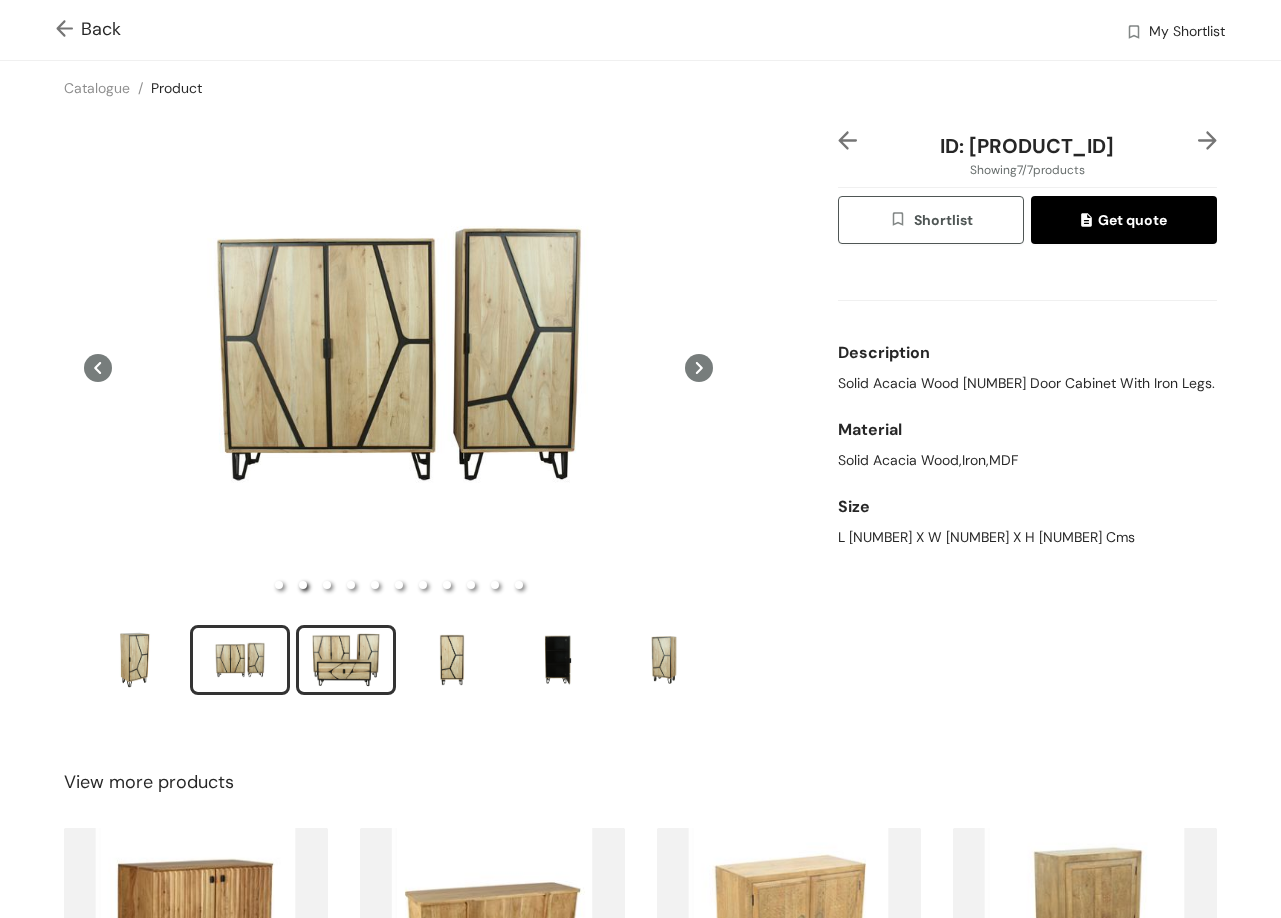 click at bounding box center (346, 660) 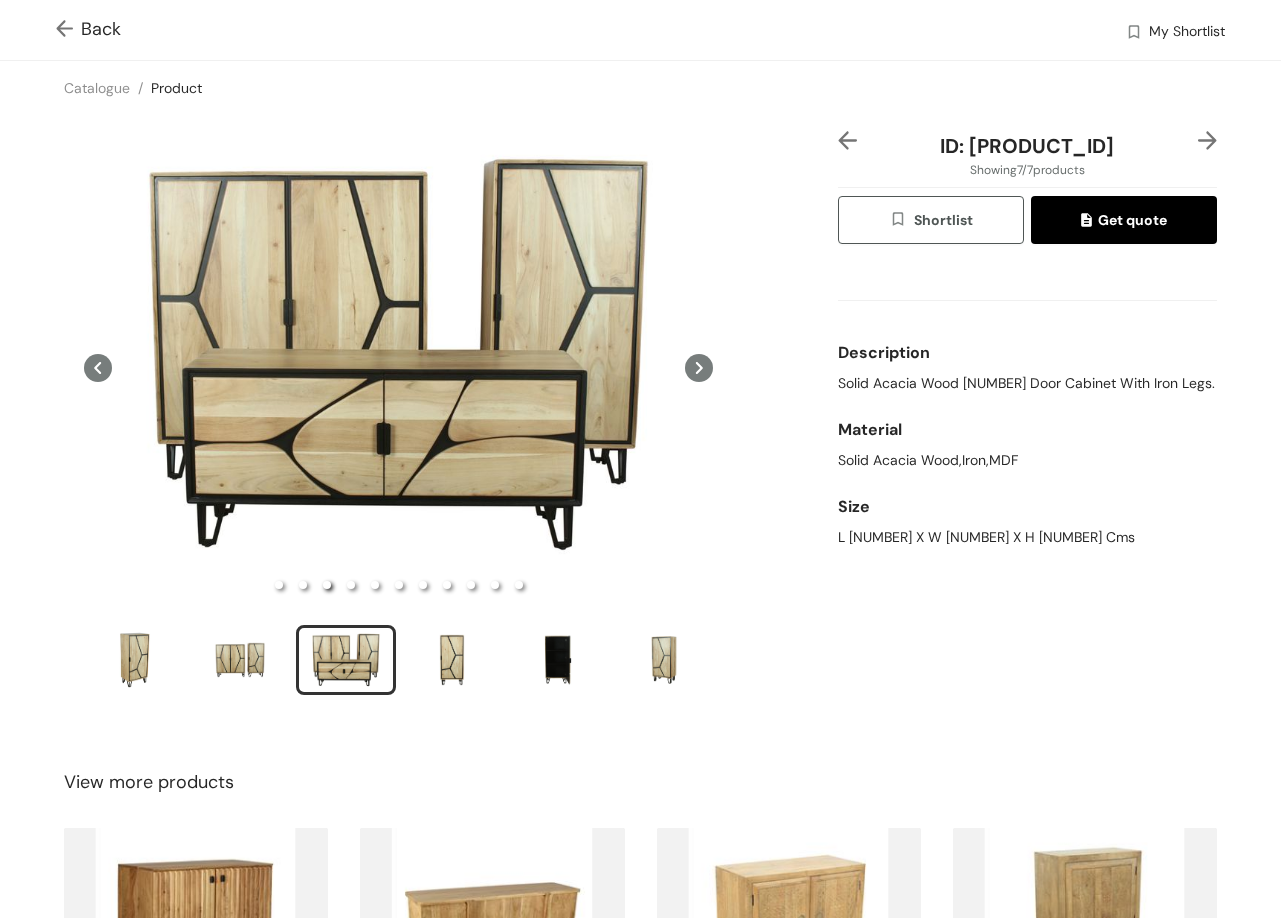 type 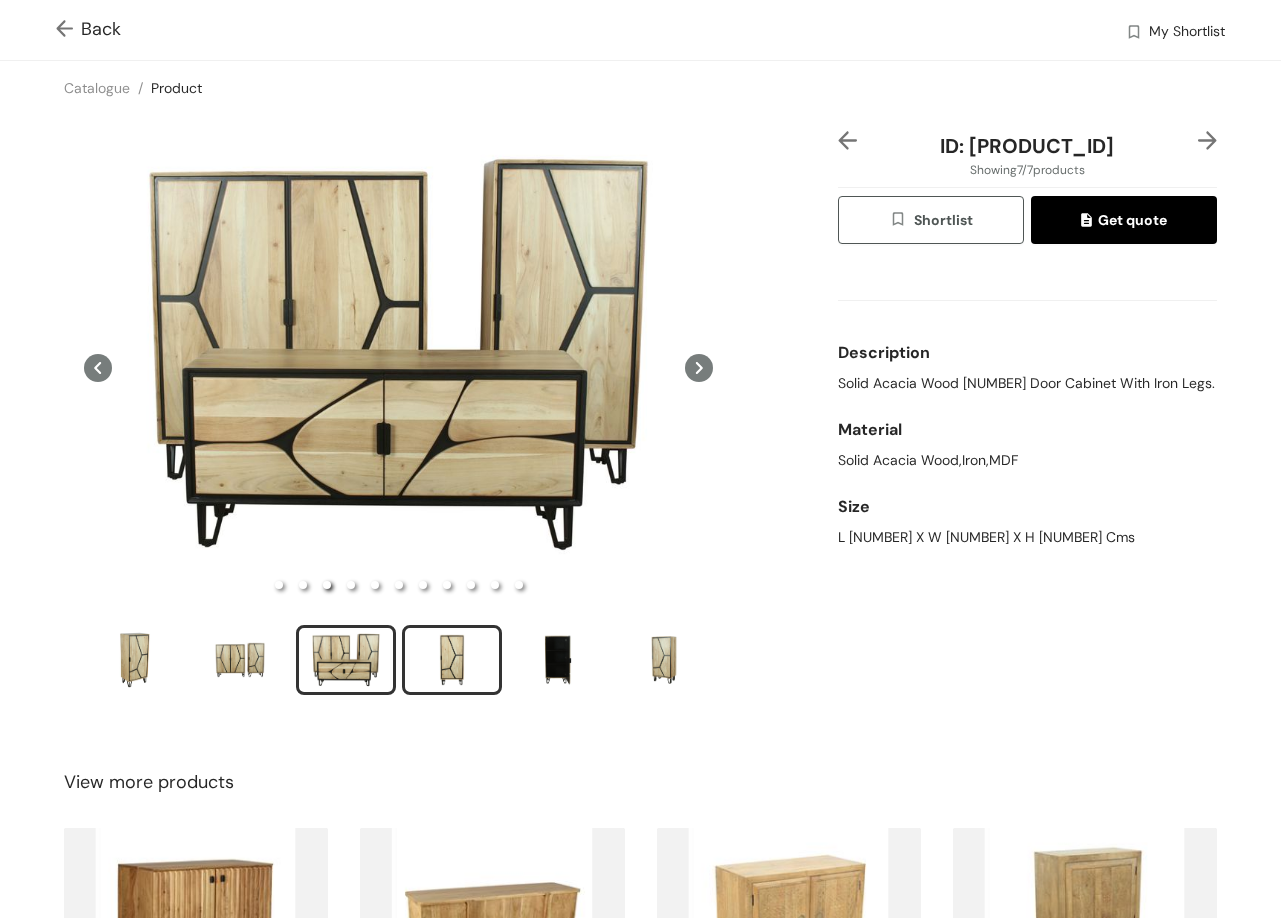 click at bounding box center [452, 660] 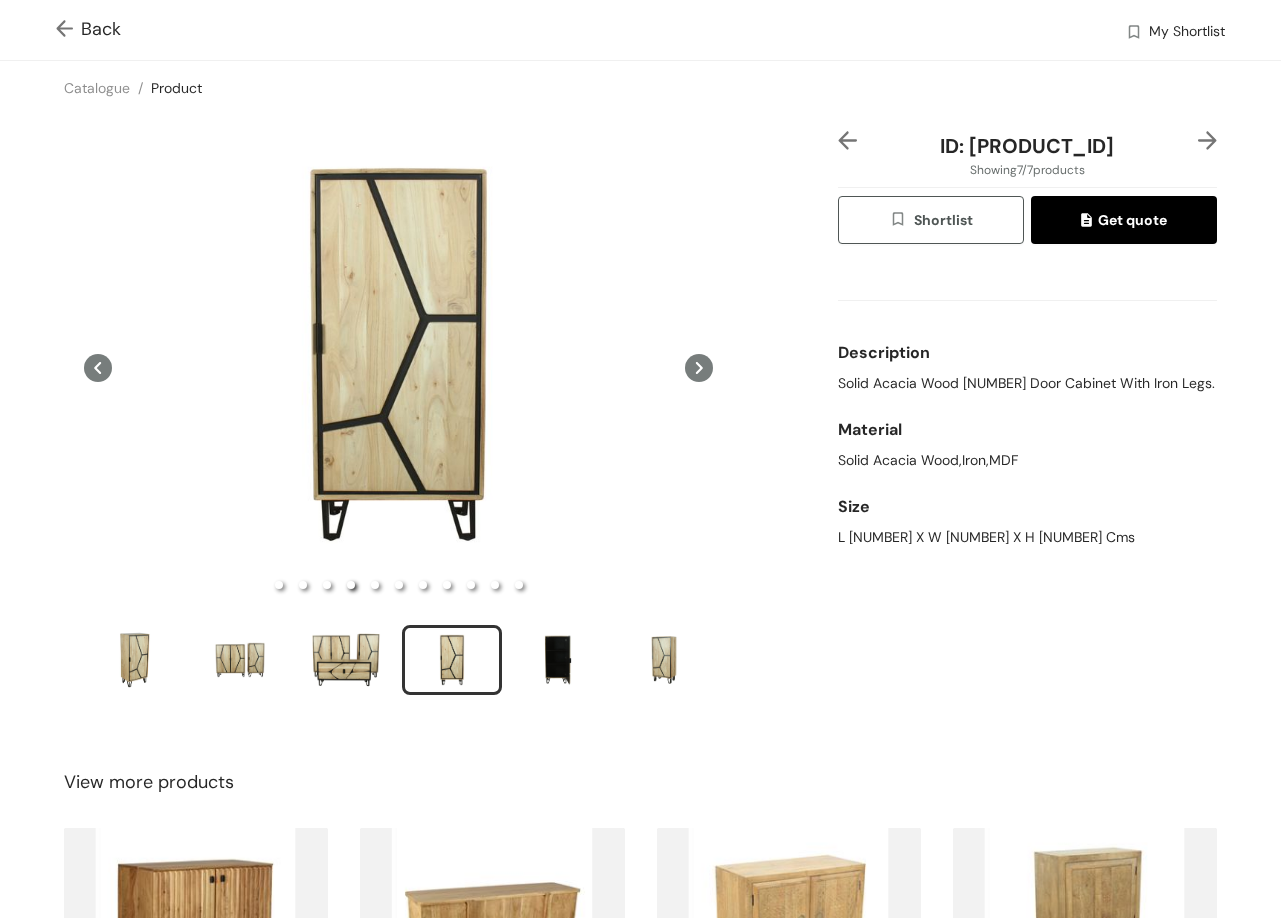 type 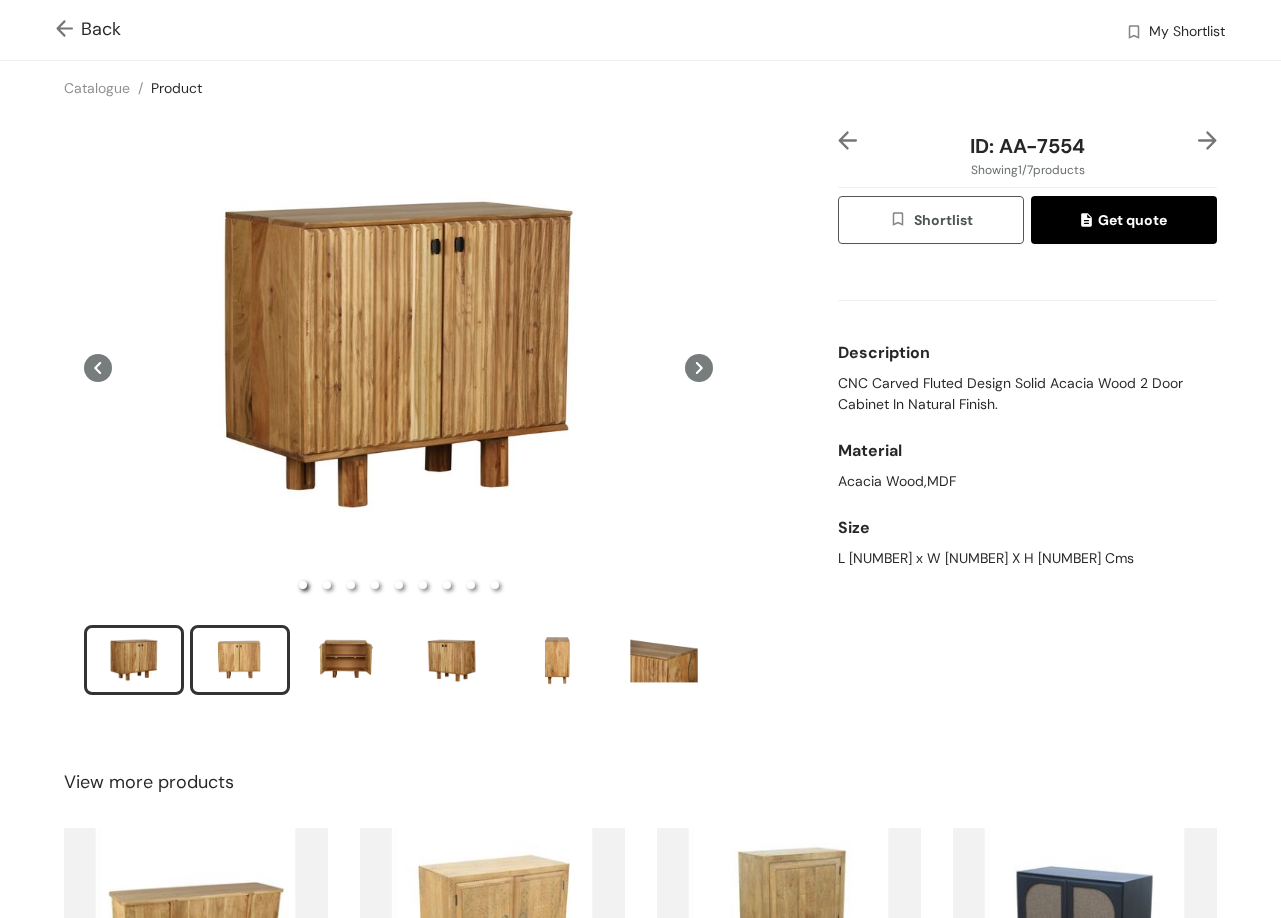 click at bounding box center [240, 660] 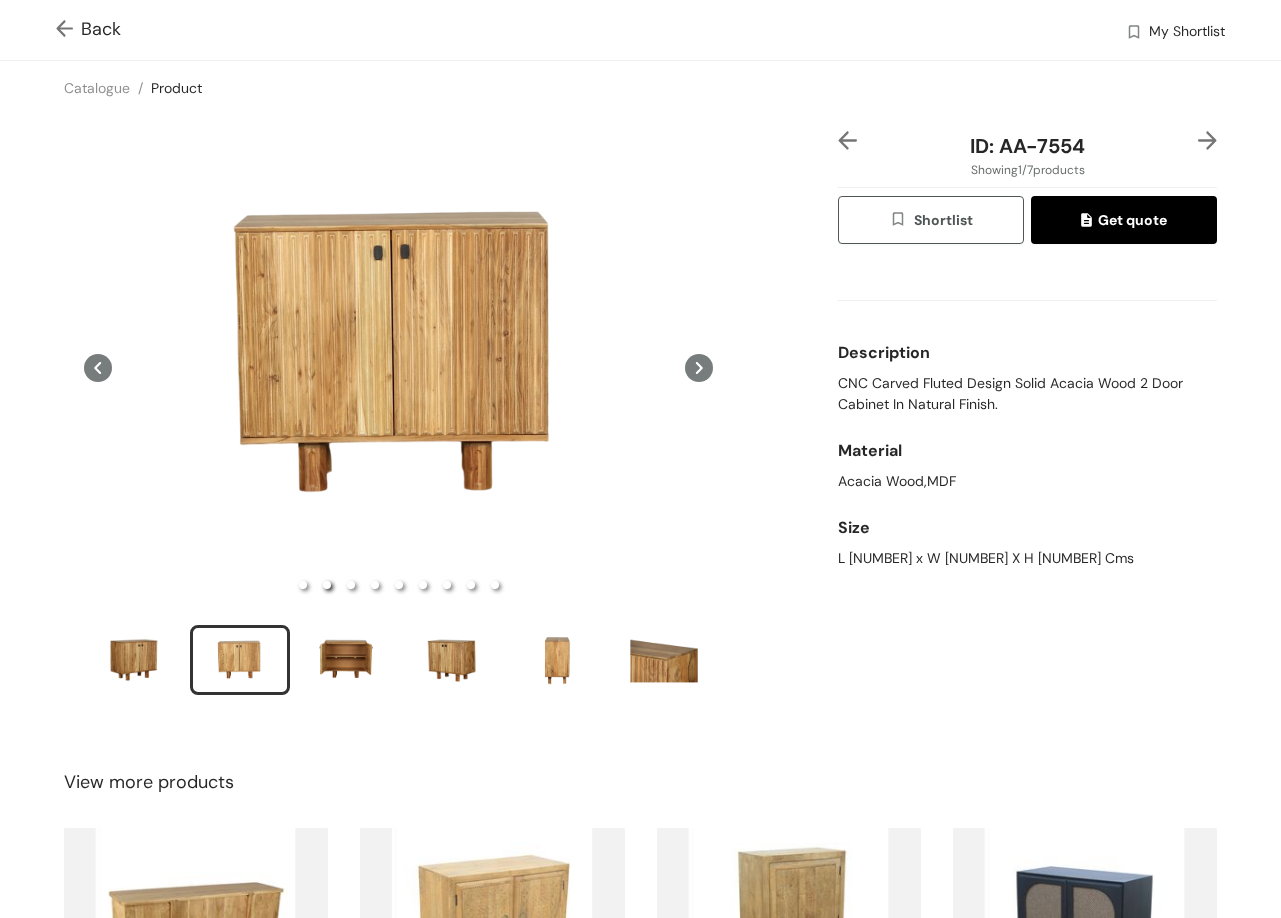 type 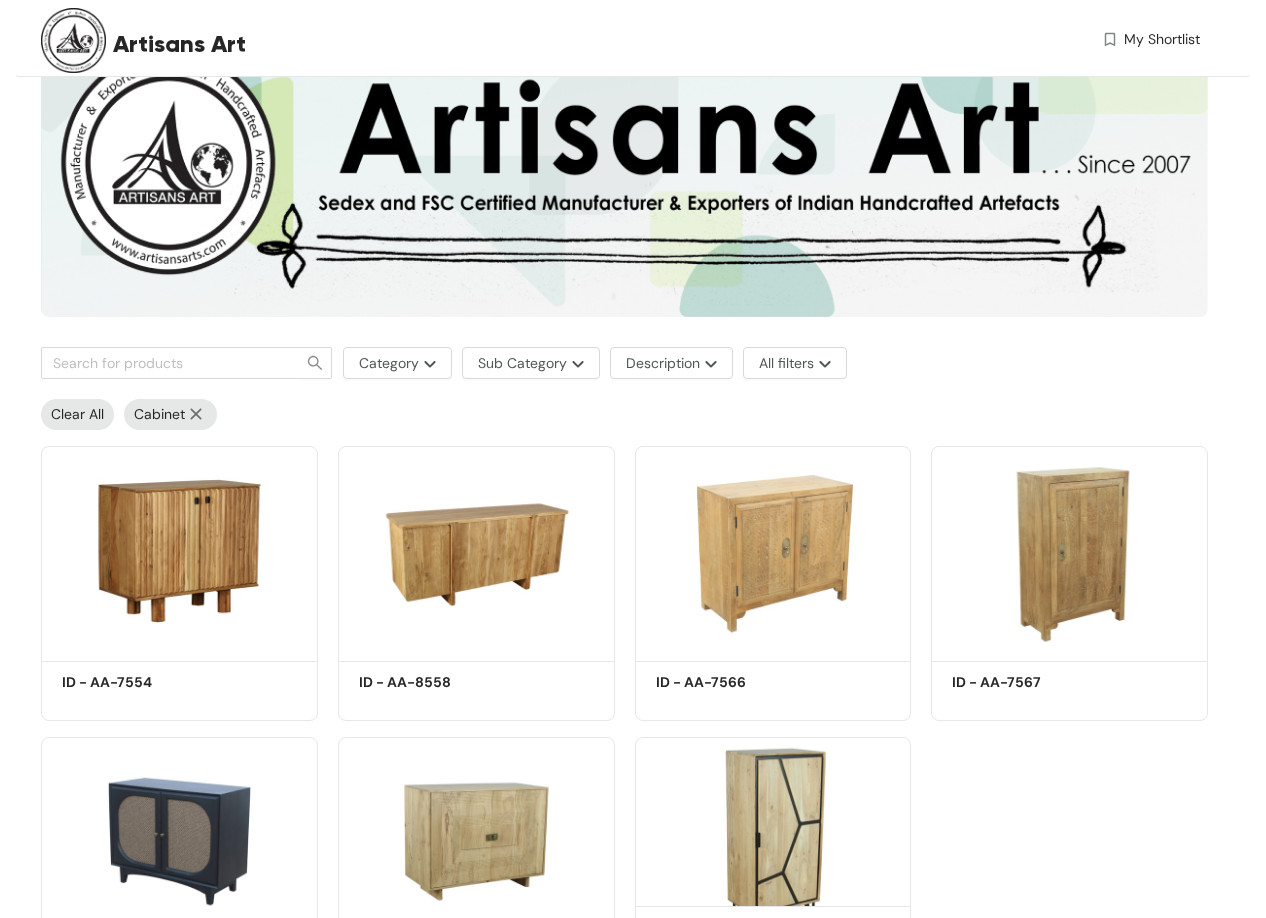 scroll, scrollTop: 240, scrollLeft: 0, axis: vertical 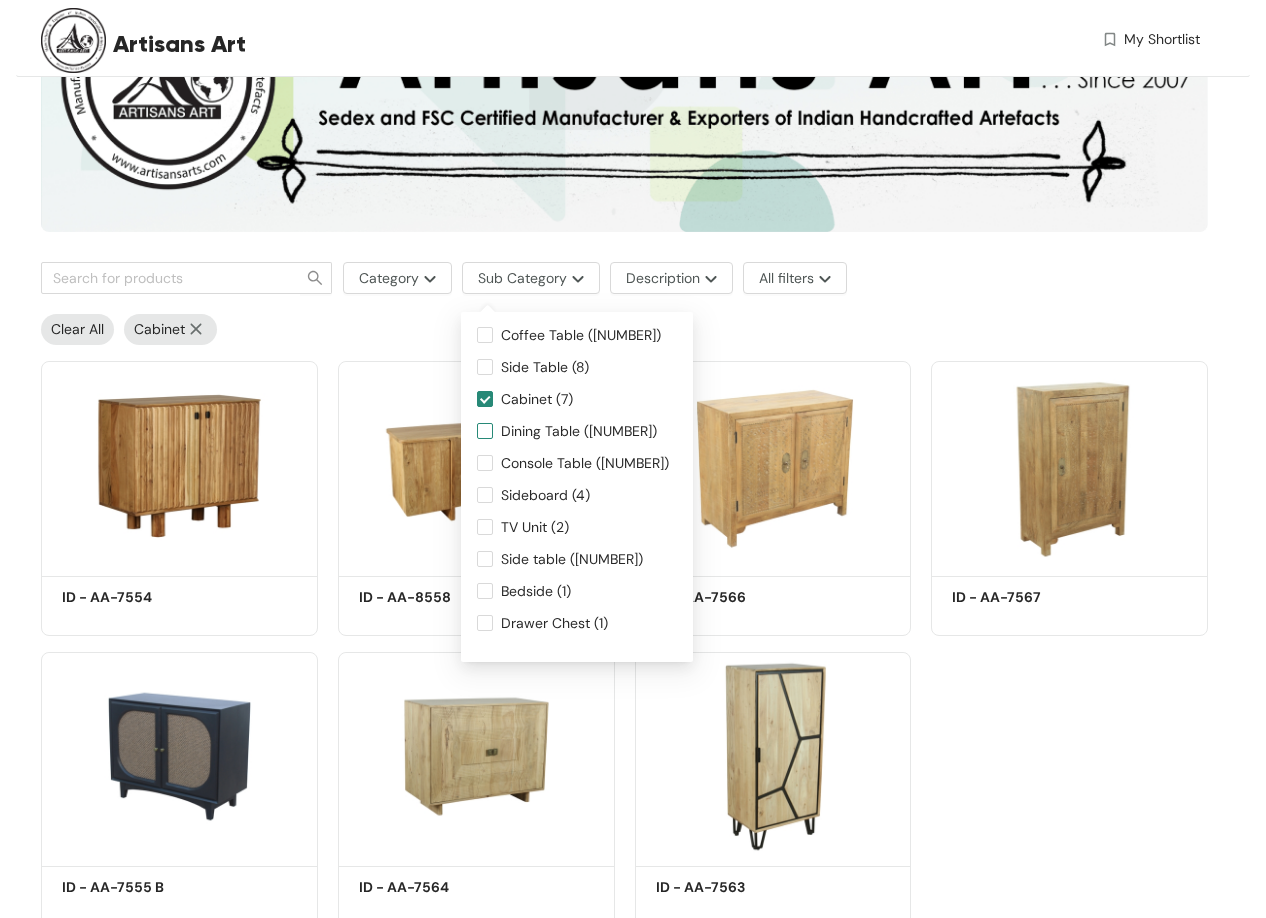 click on "Dining Table ([NUMBER])" at bounding box center (579, 431) 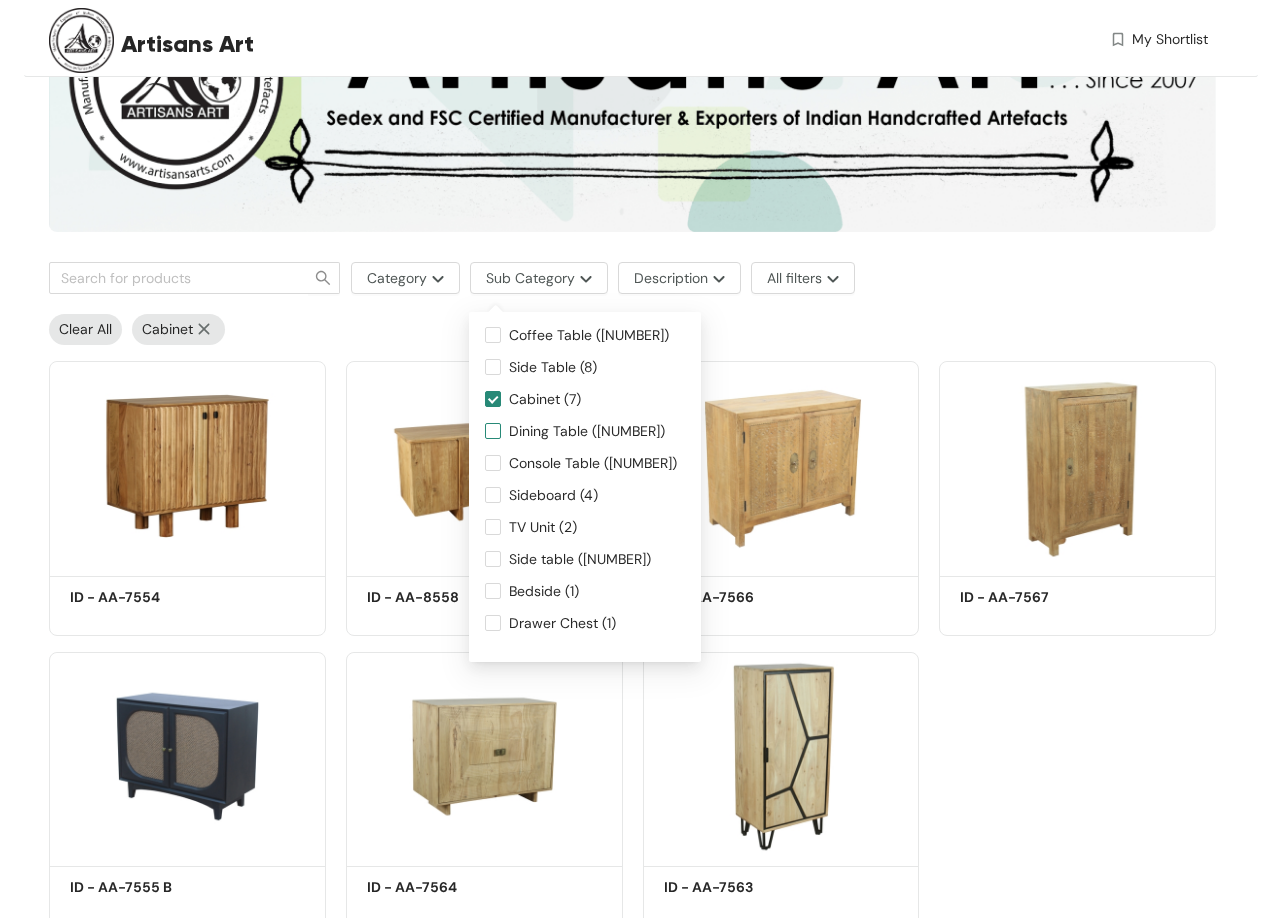 scroll, scrollTop: 0, scrollLeft: 0, axis: both 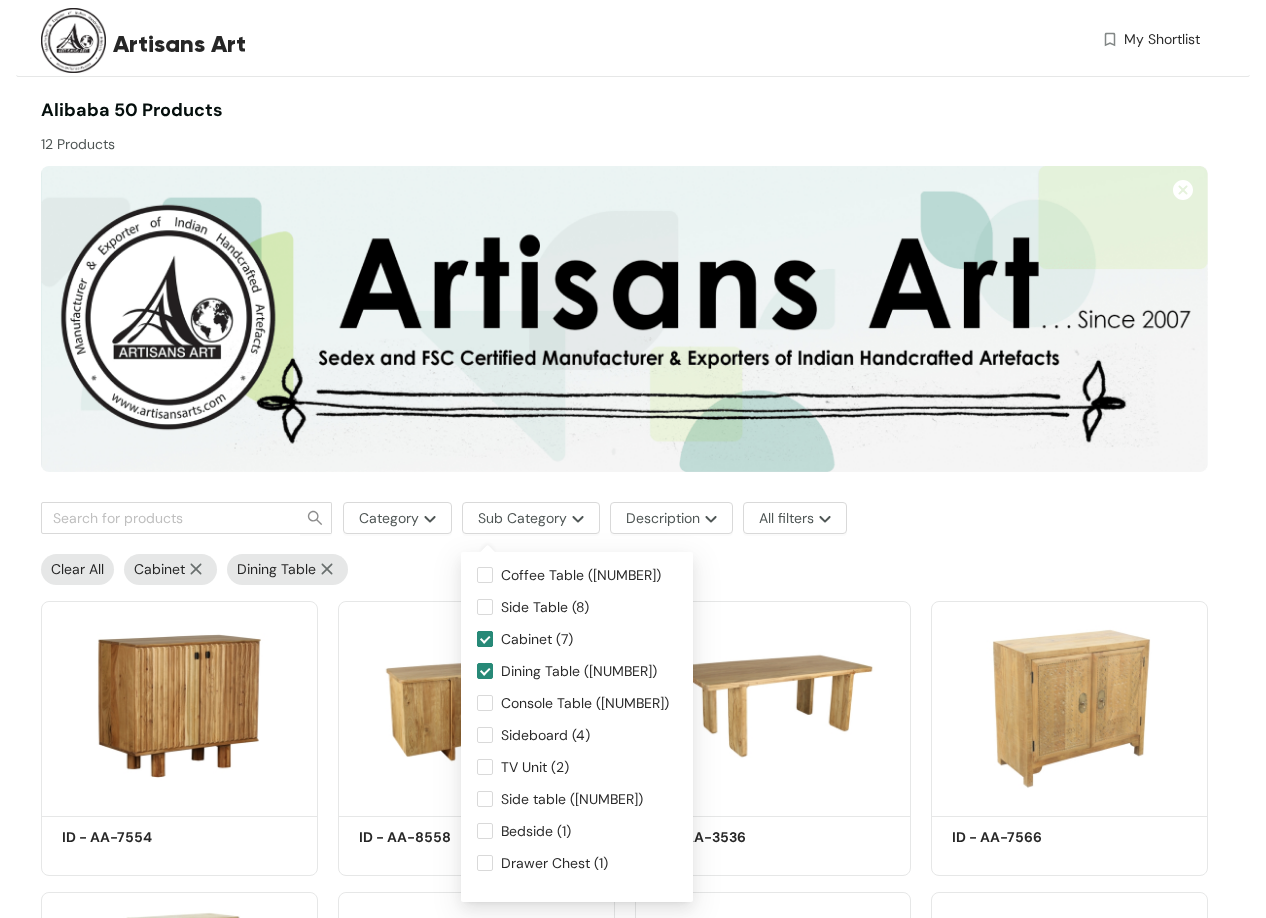click on "Cabinet (7)" at bounding box center (485, 639) 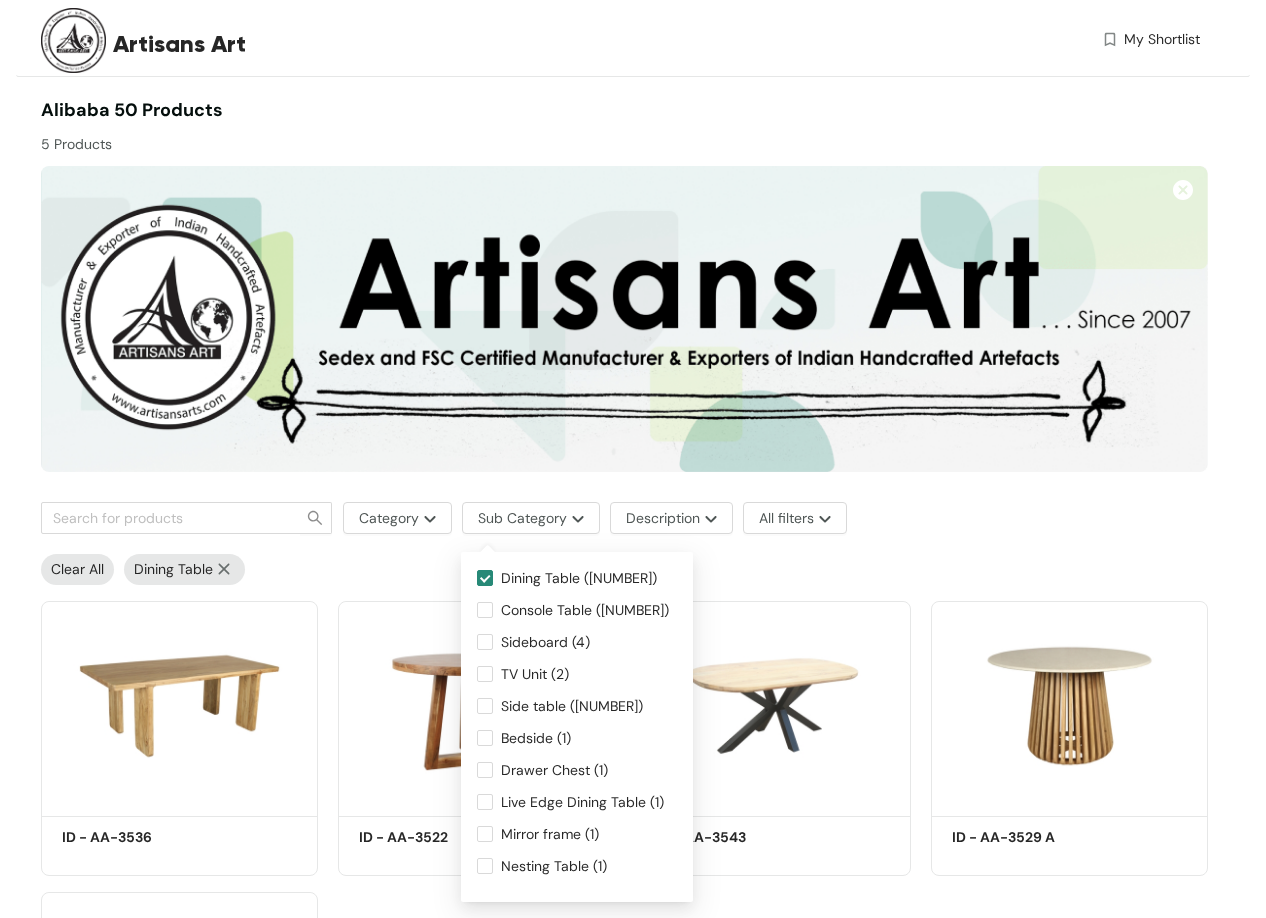 scroll, scrollTop: 0, scrollLeft: 0, axis: both 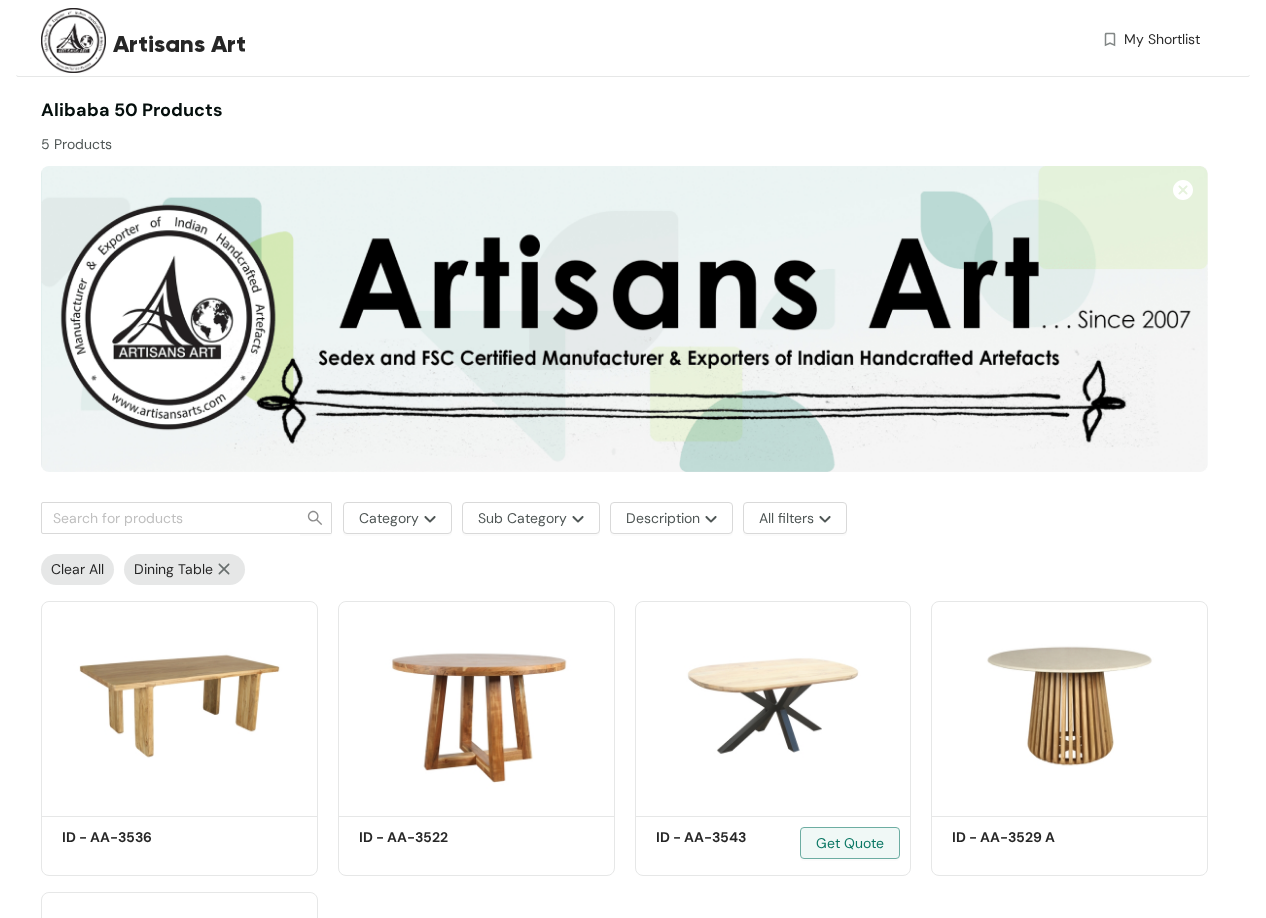click on "Shortlist ID - AA-[NUMBER] Get Quote" at bounding box center (773, 730) 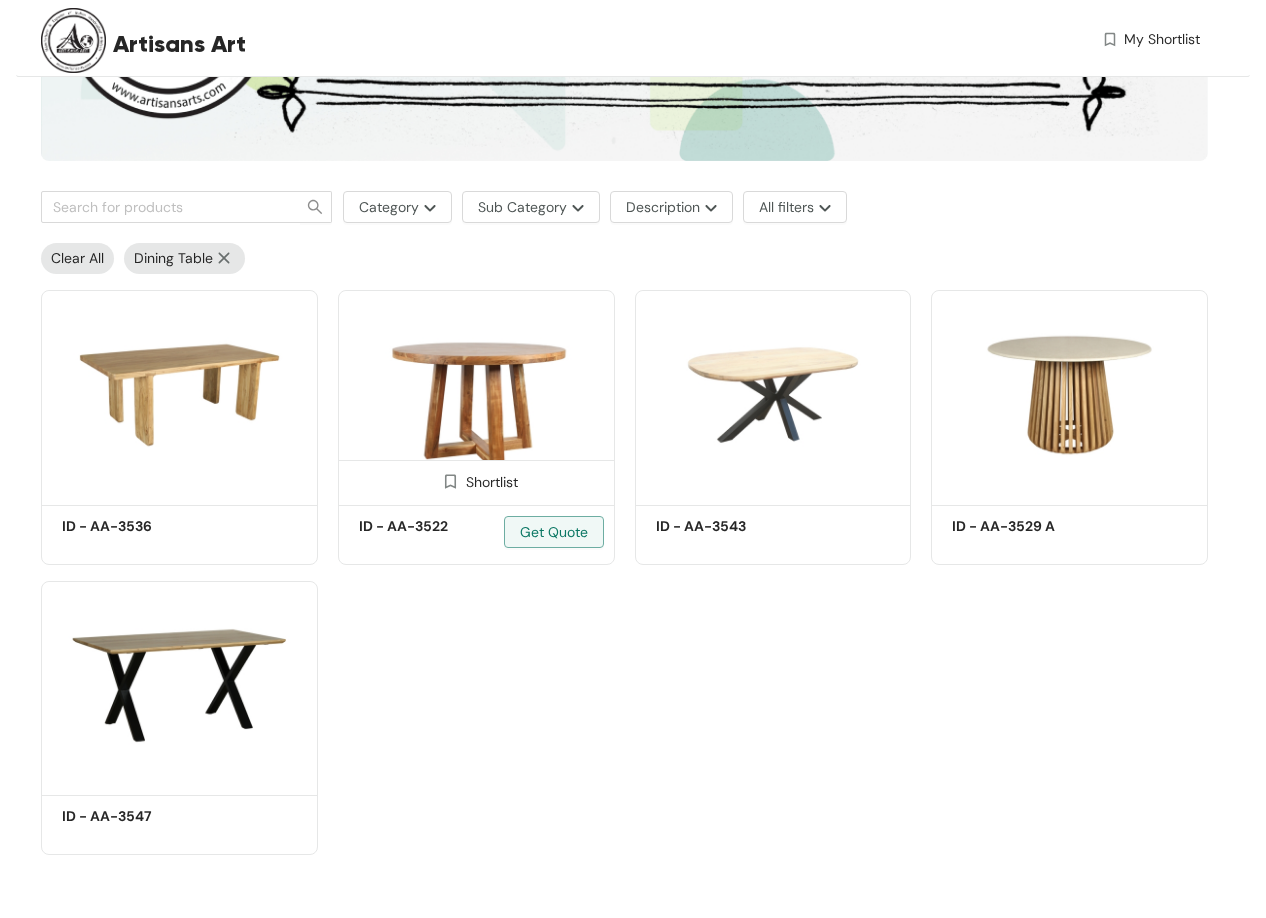 scroll, scrollTop: 312, scrollLeft: 0, axis: vertical 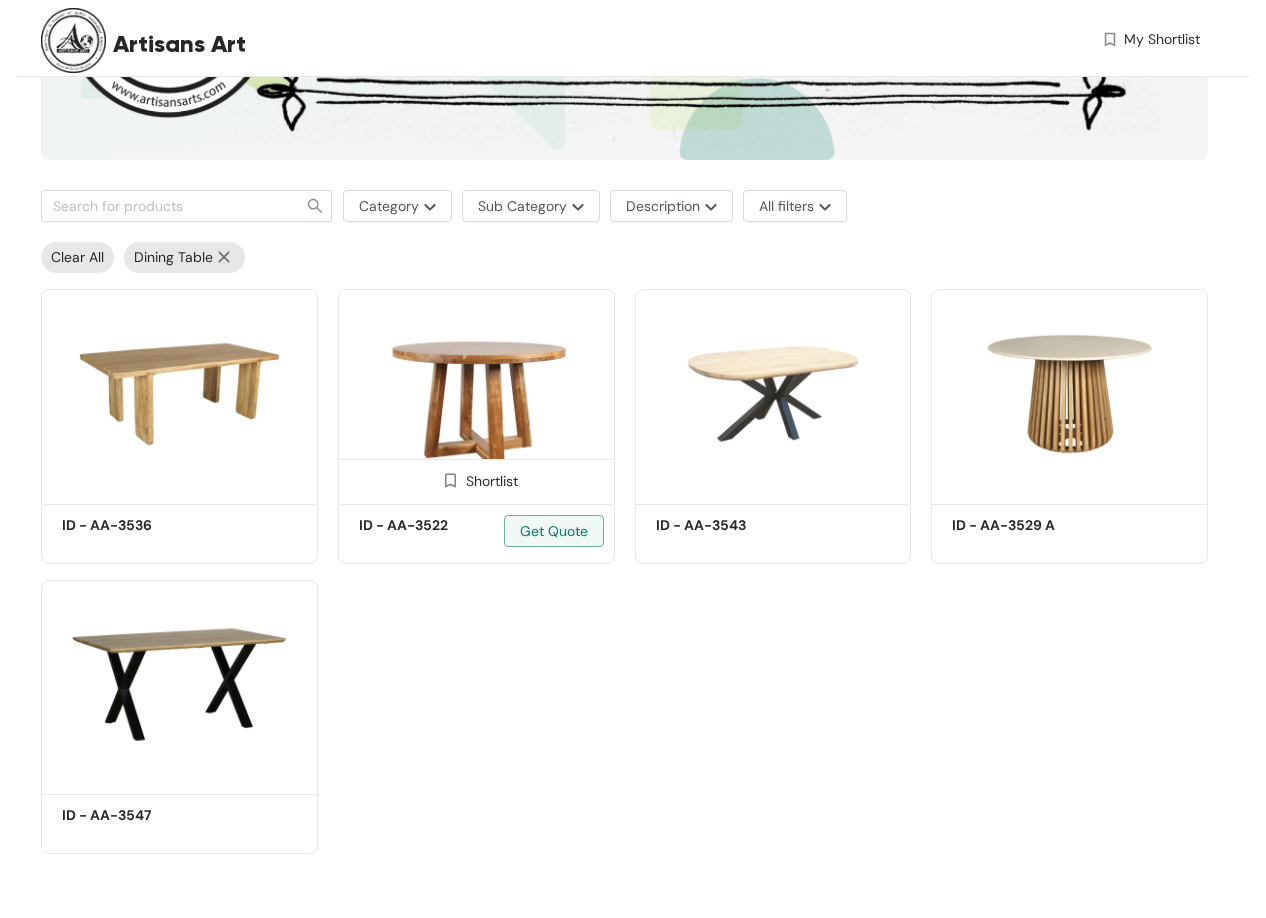 click at bounding box center [476, 393] 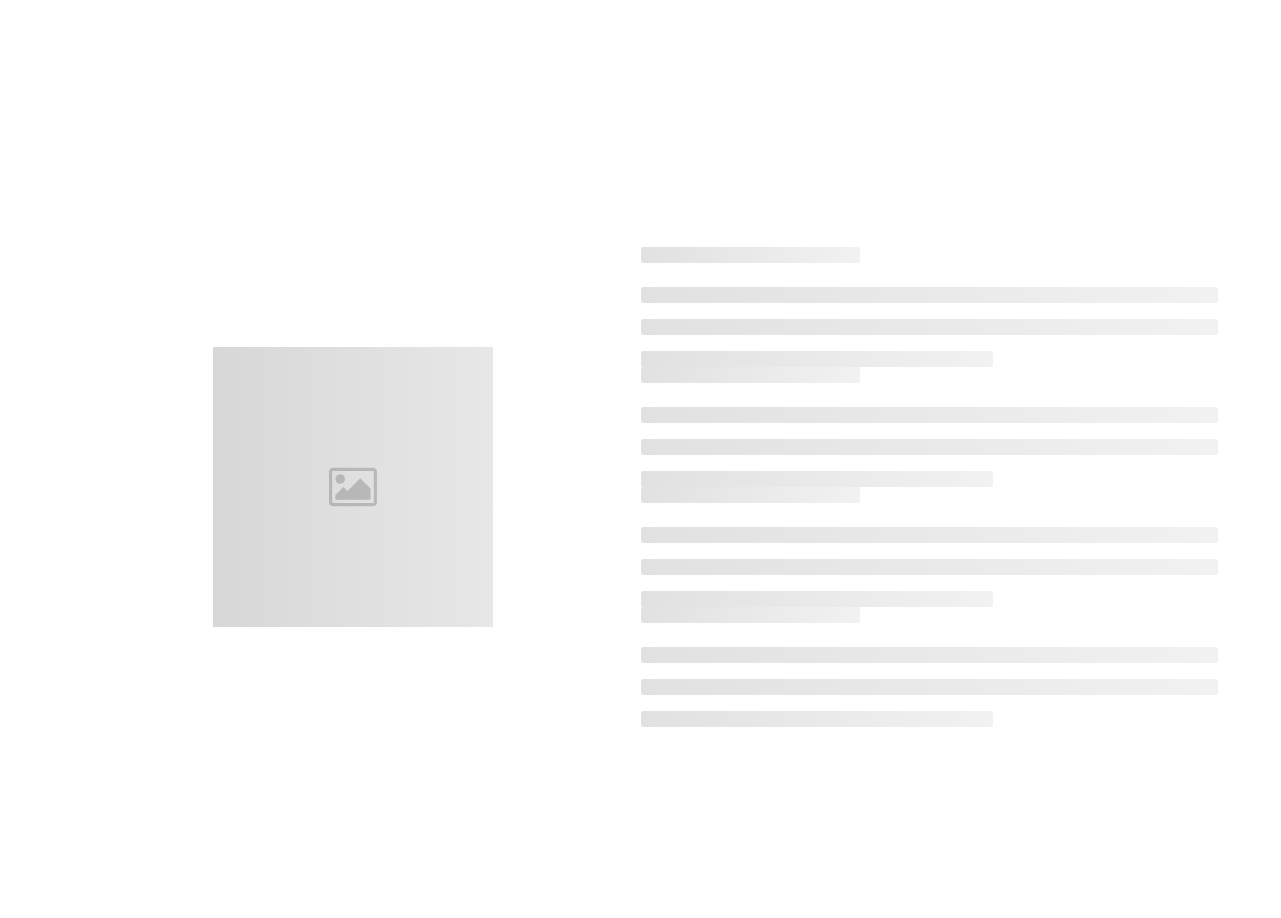 scroll, scrollTop: 0, scrollLeft: 0, axis: both 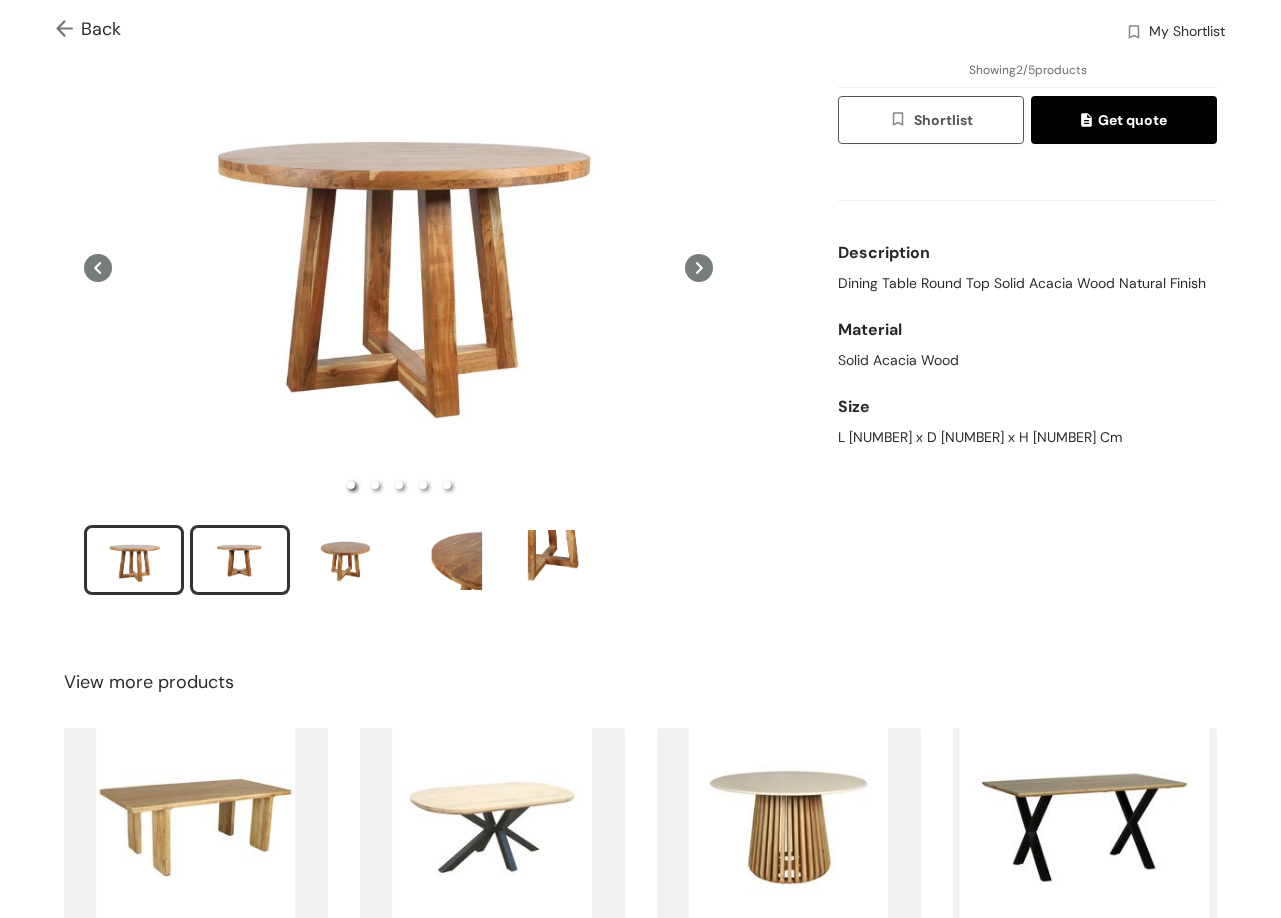 click at bounding box center (240, 560) 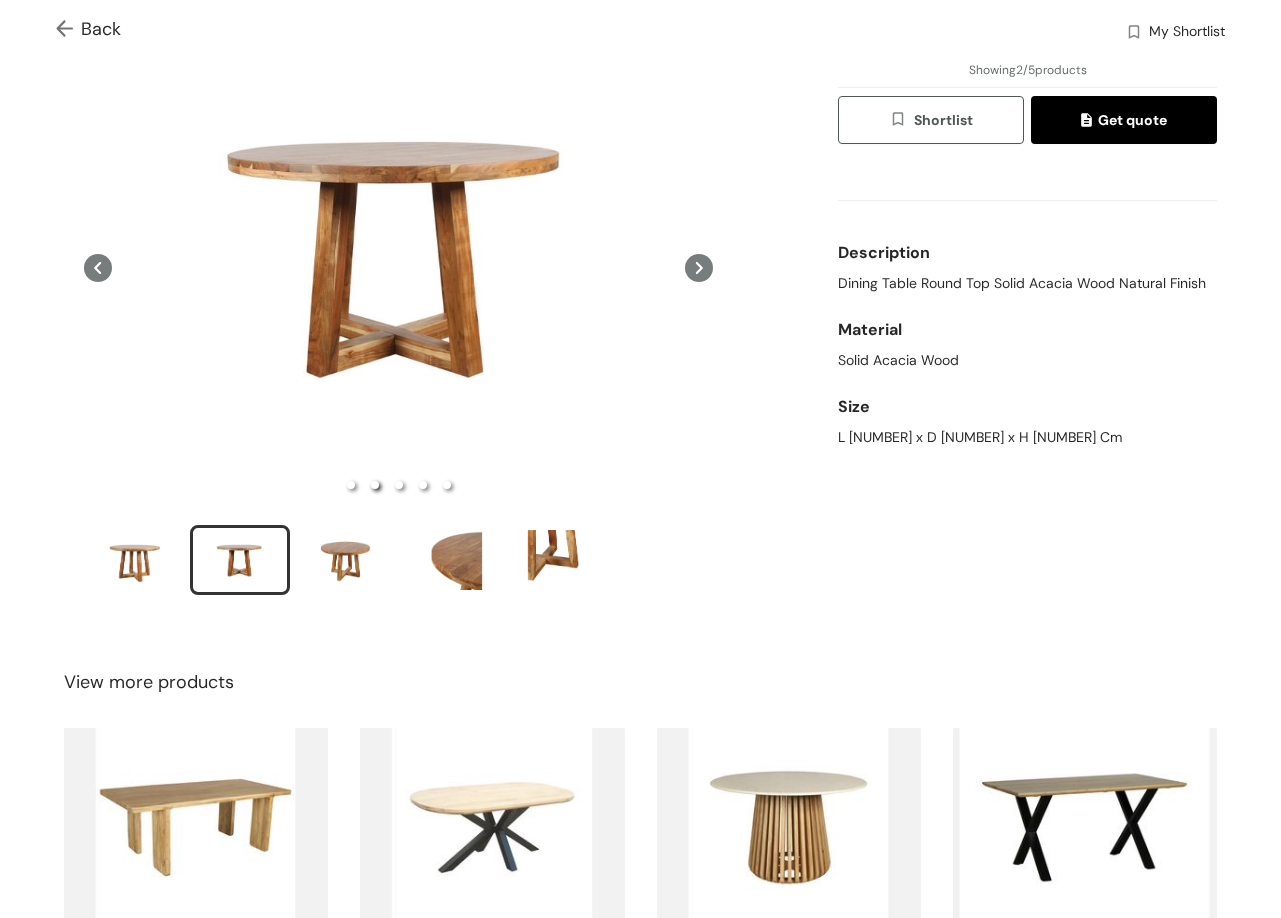 type 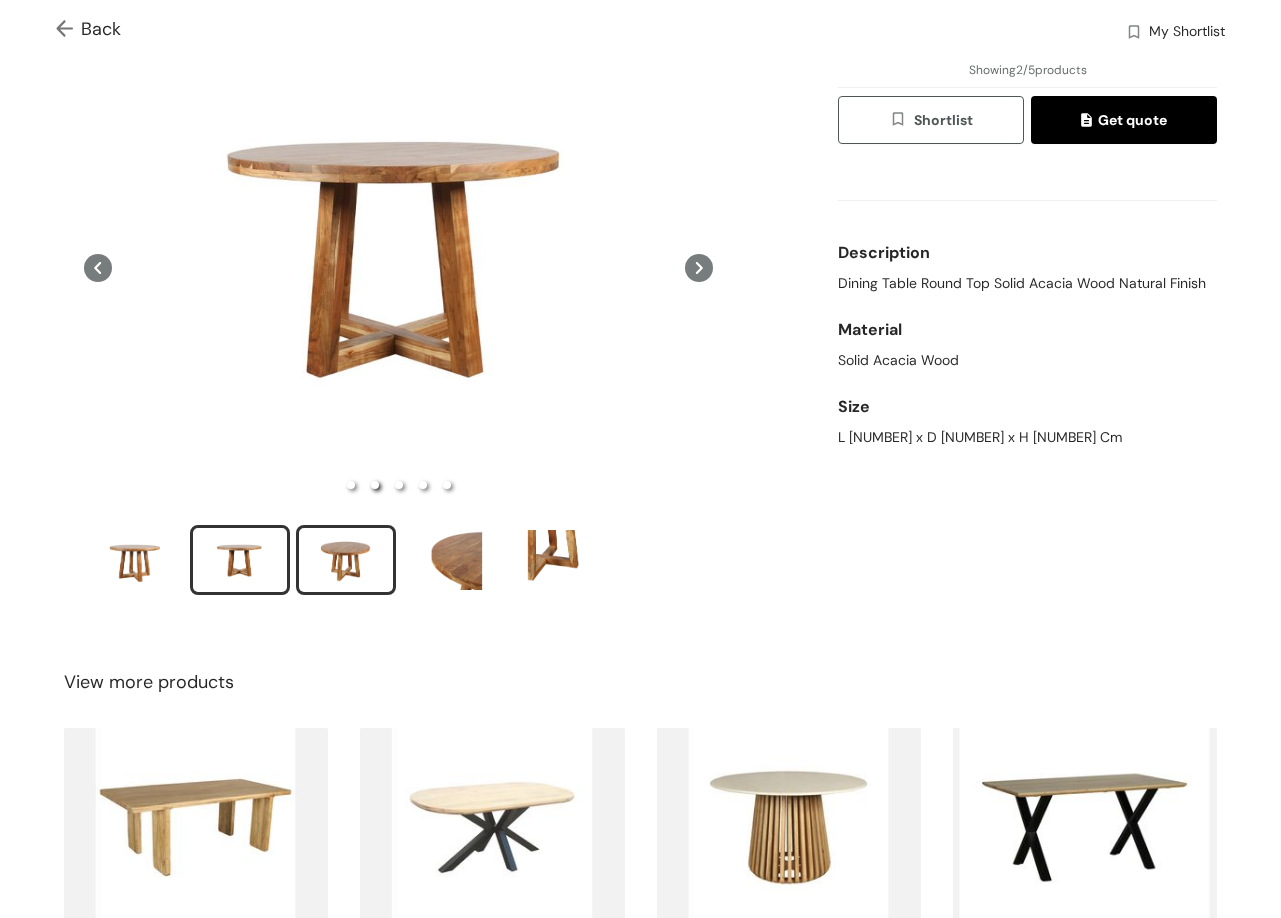 click at bounding box center (346, 560) 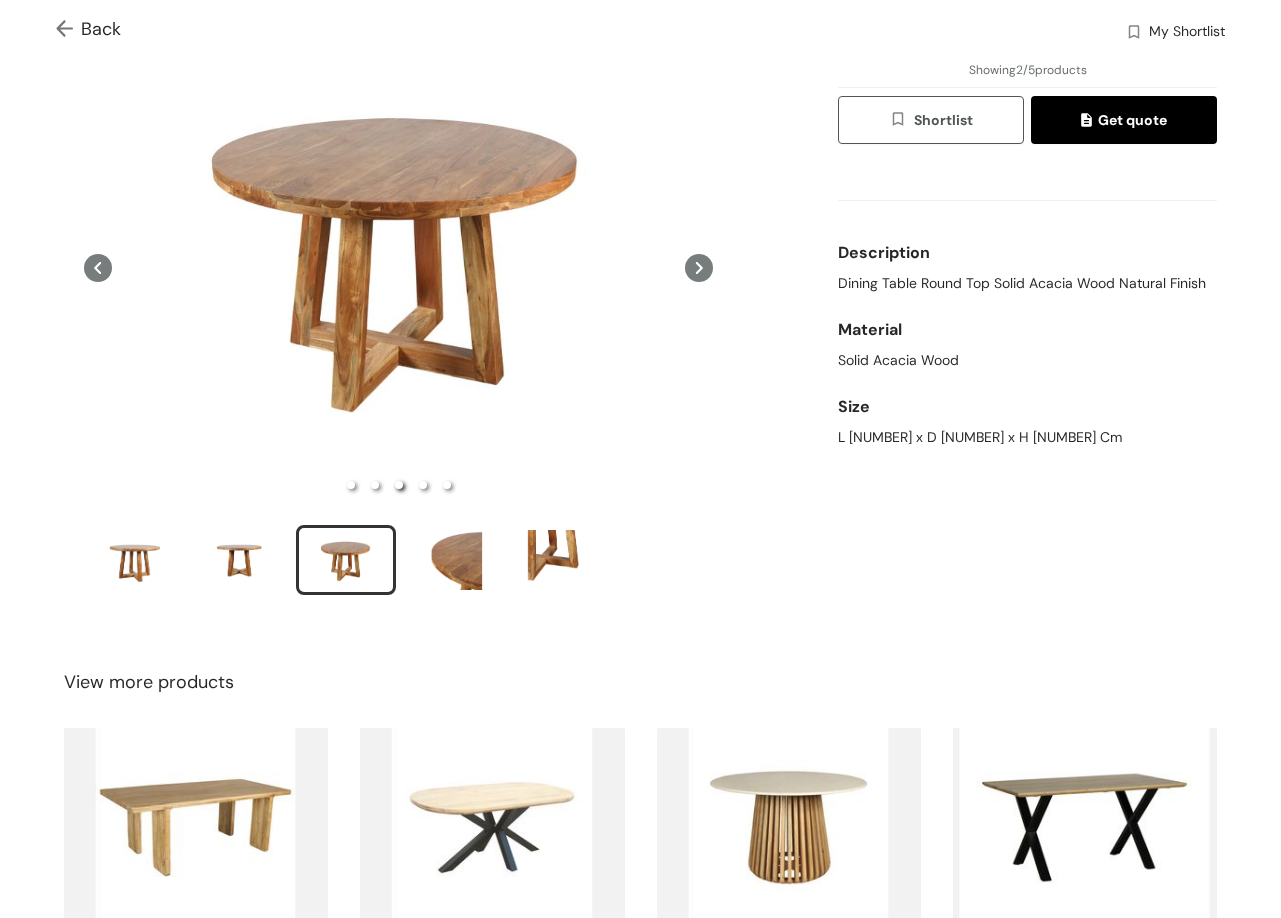 type 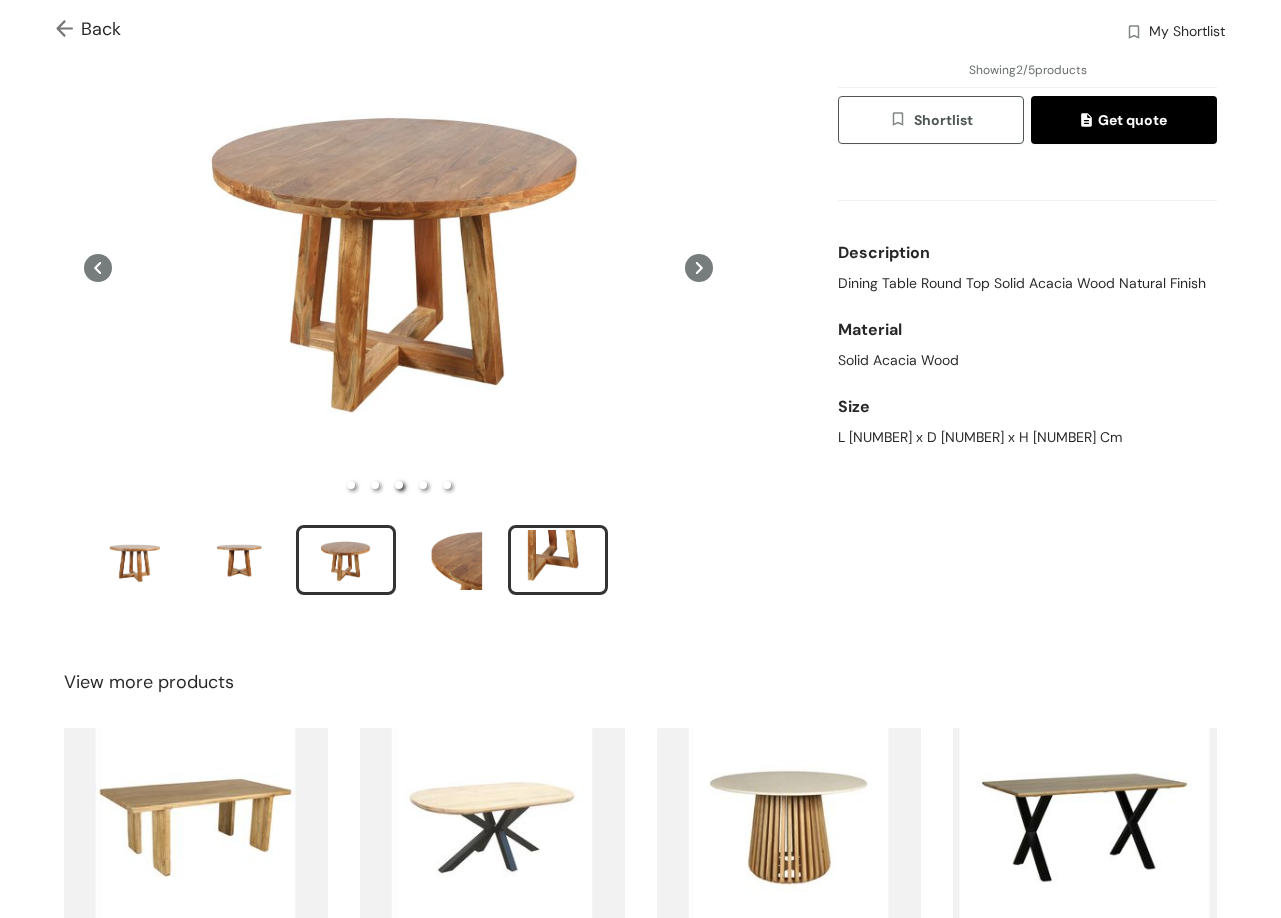 click at bounding box center [558, 560] 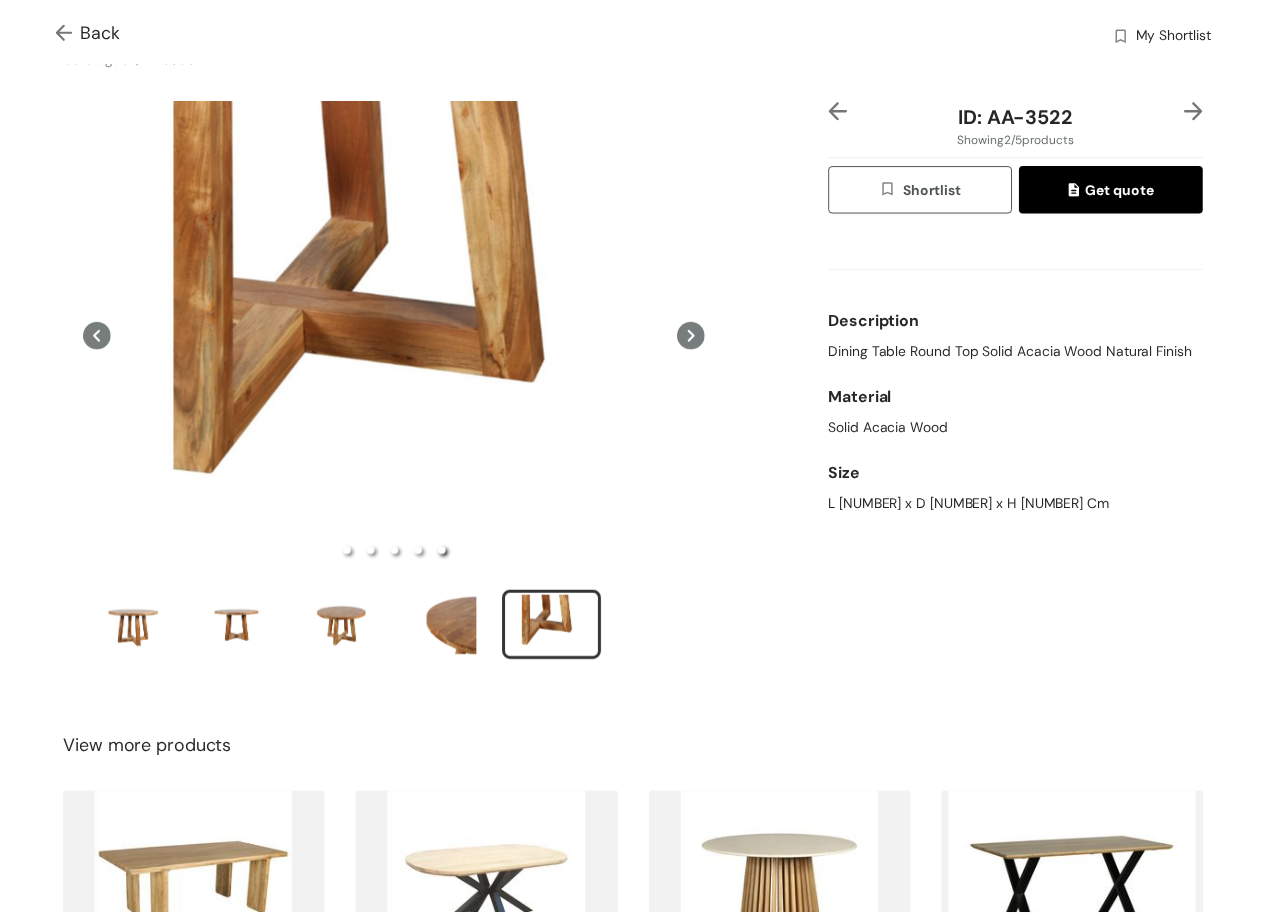 scroll, scrollTop: 0, scrollLeft: 0, axis: both 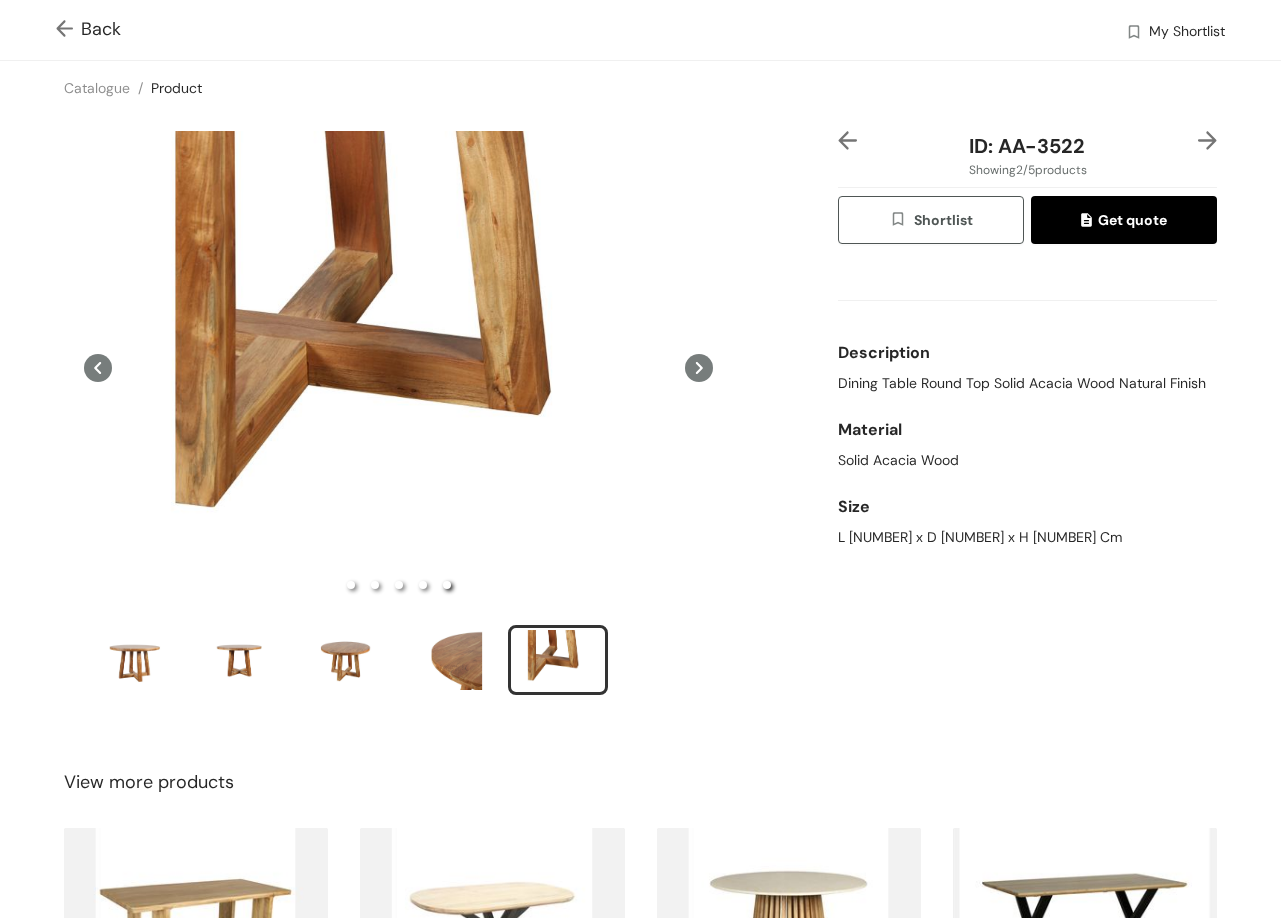 type 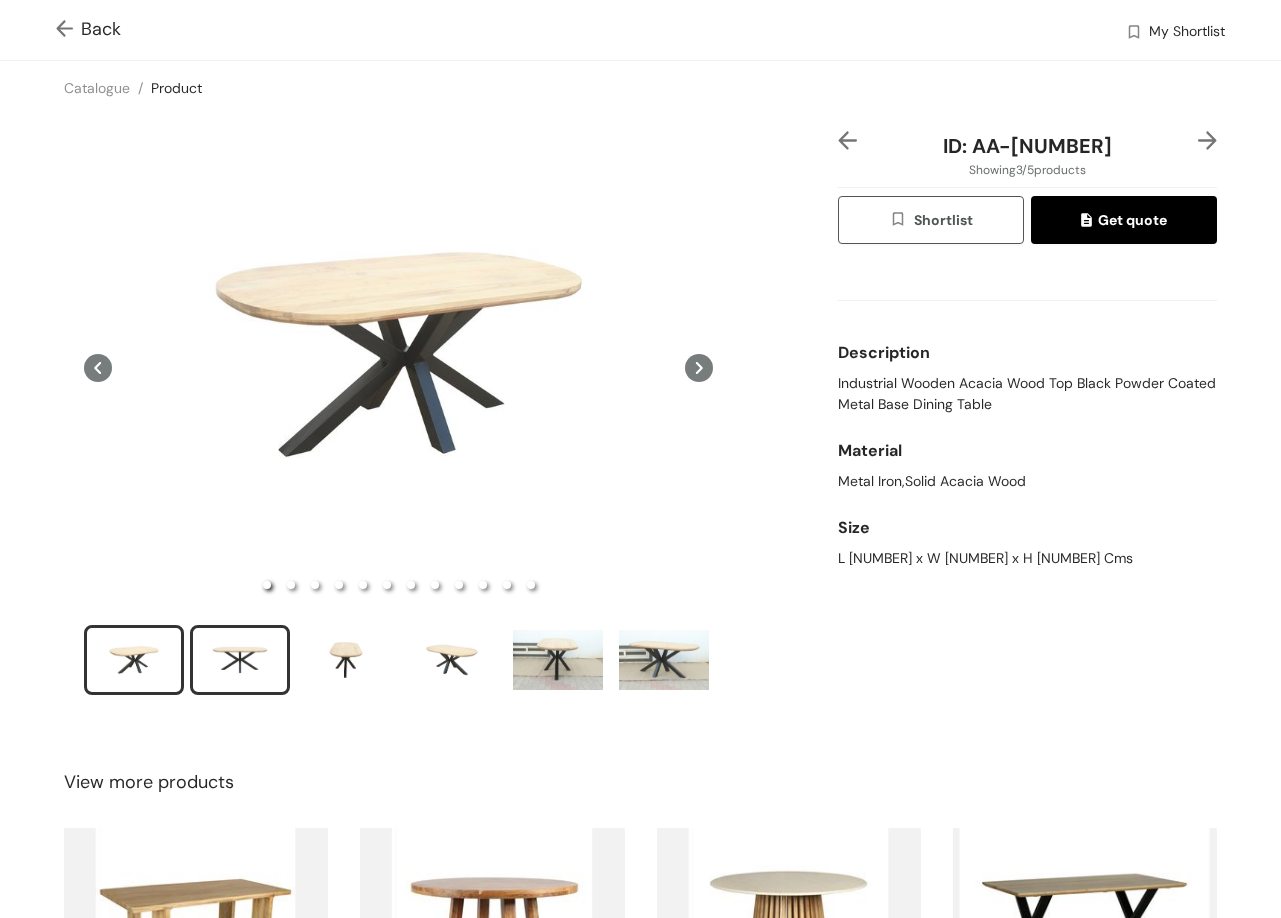 click at bounding box center [240, 660] 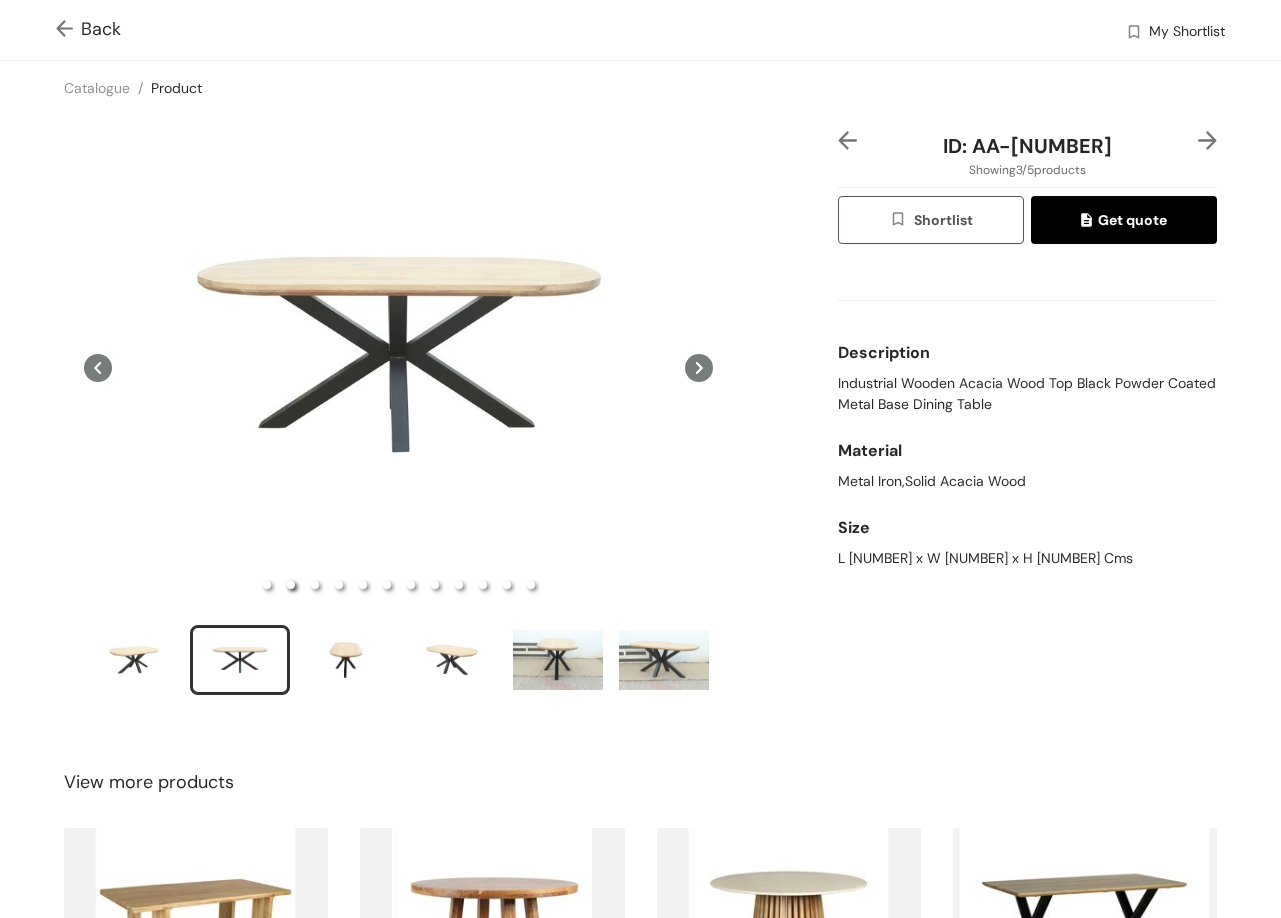 type 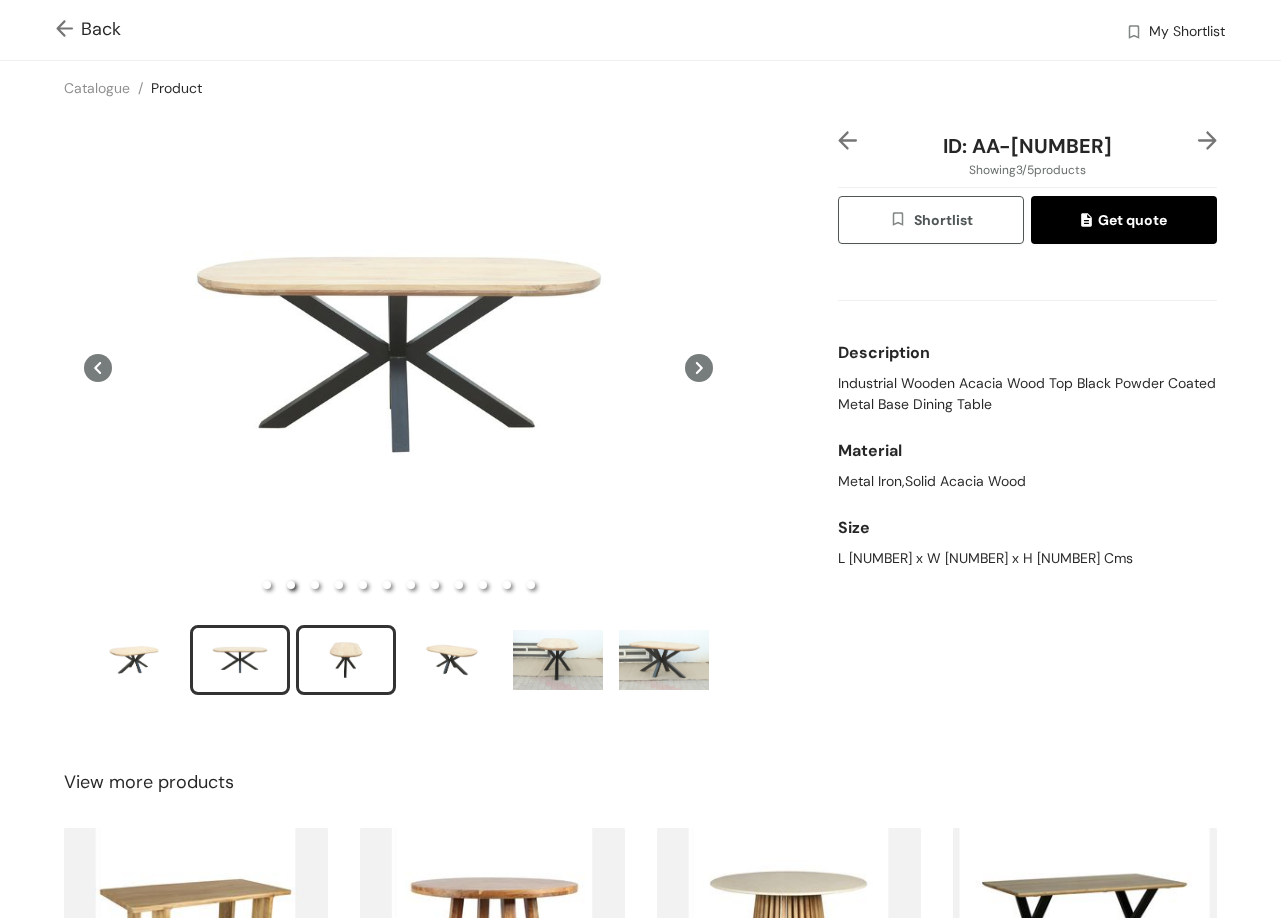 click at bounding box center [346, 660] 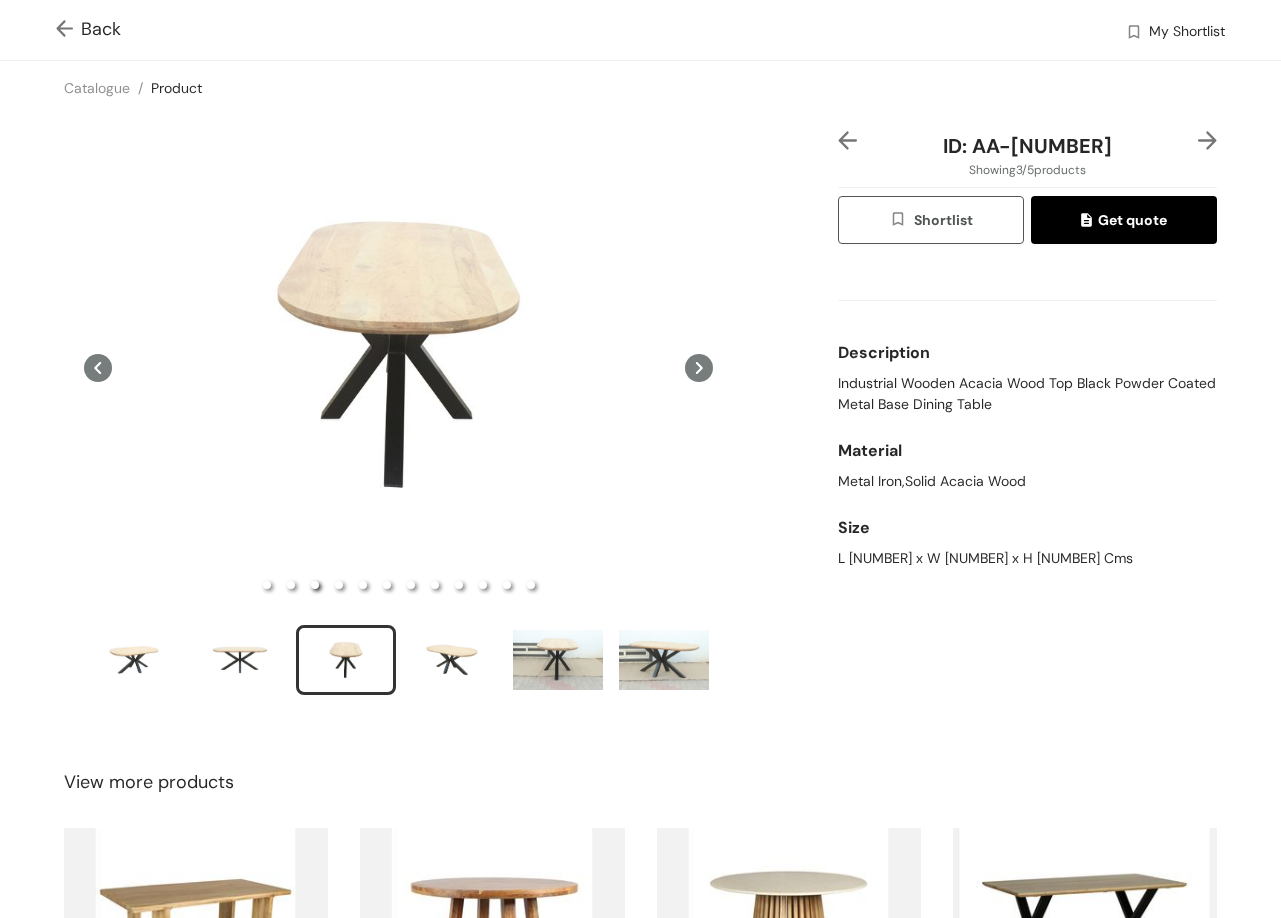 type 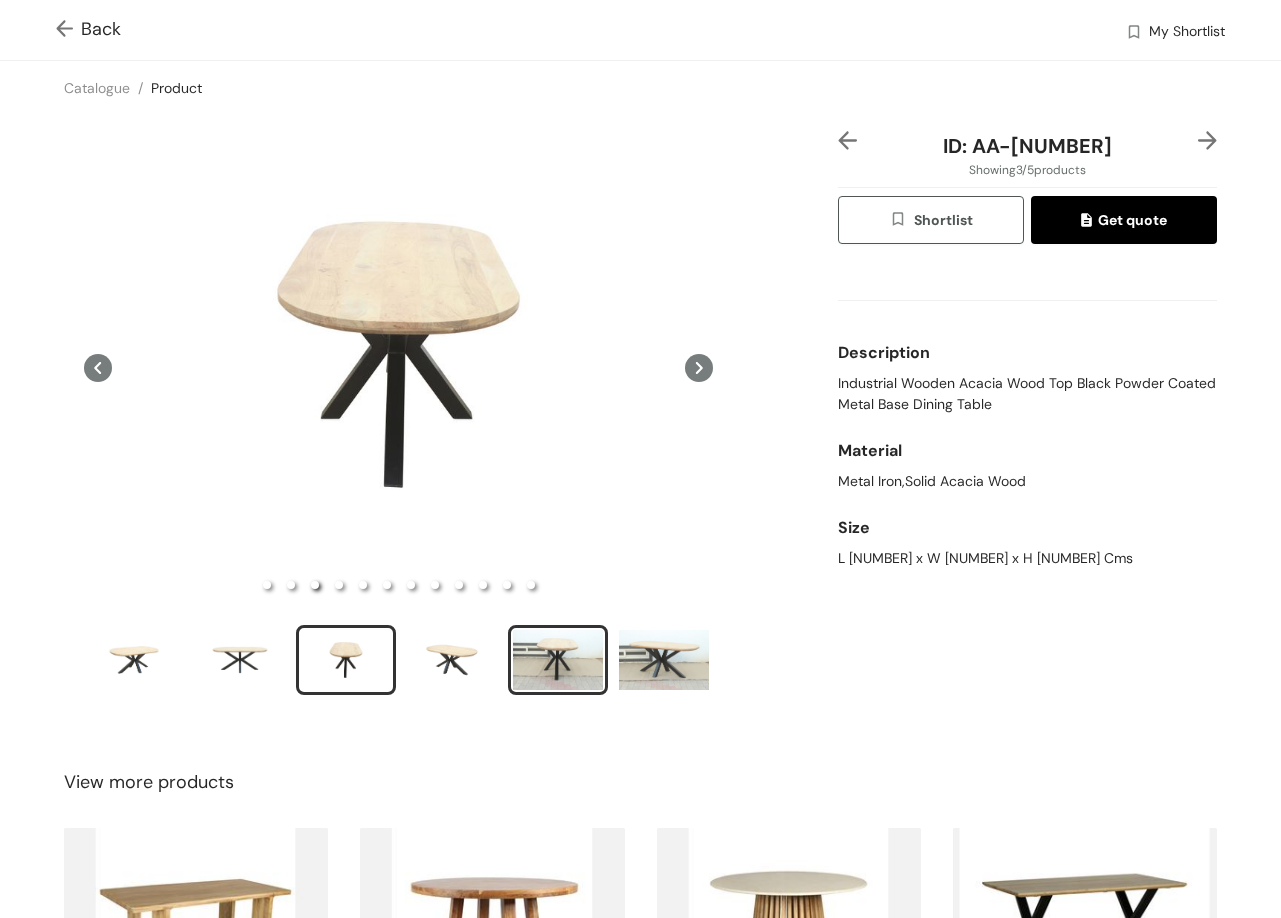 click at bounding box center [558, 660] 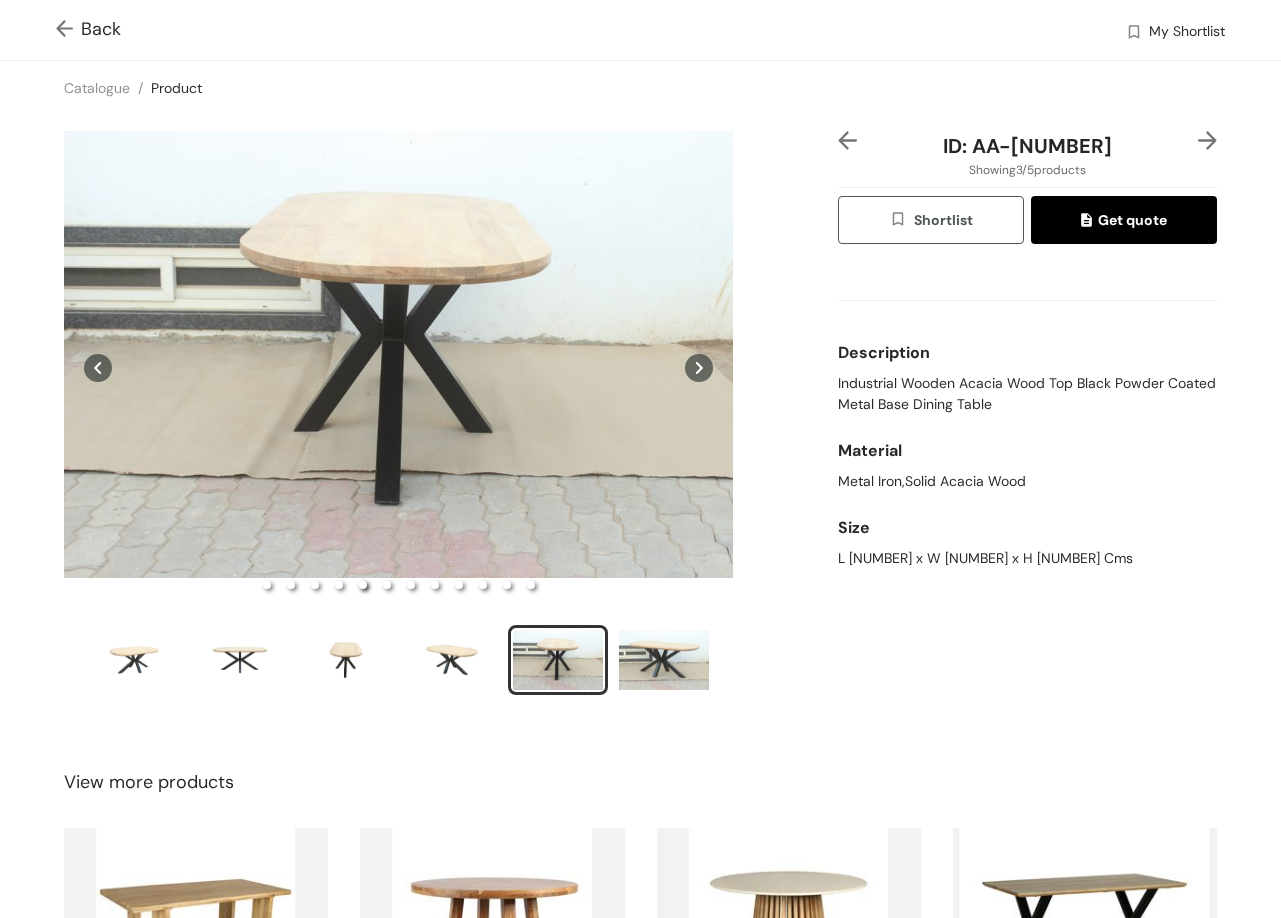 type 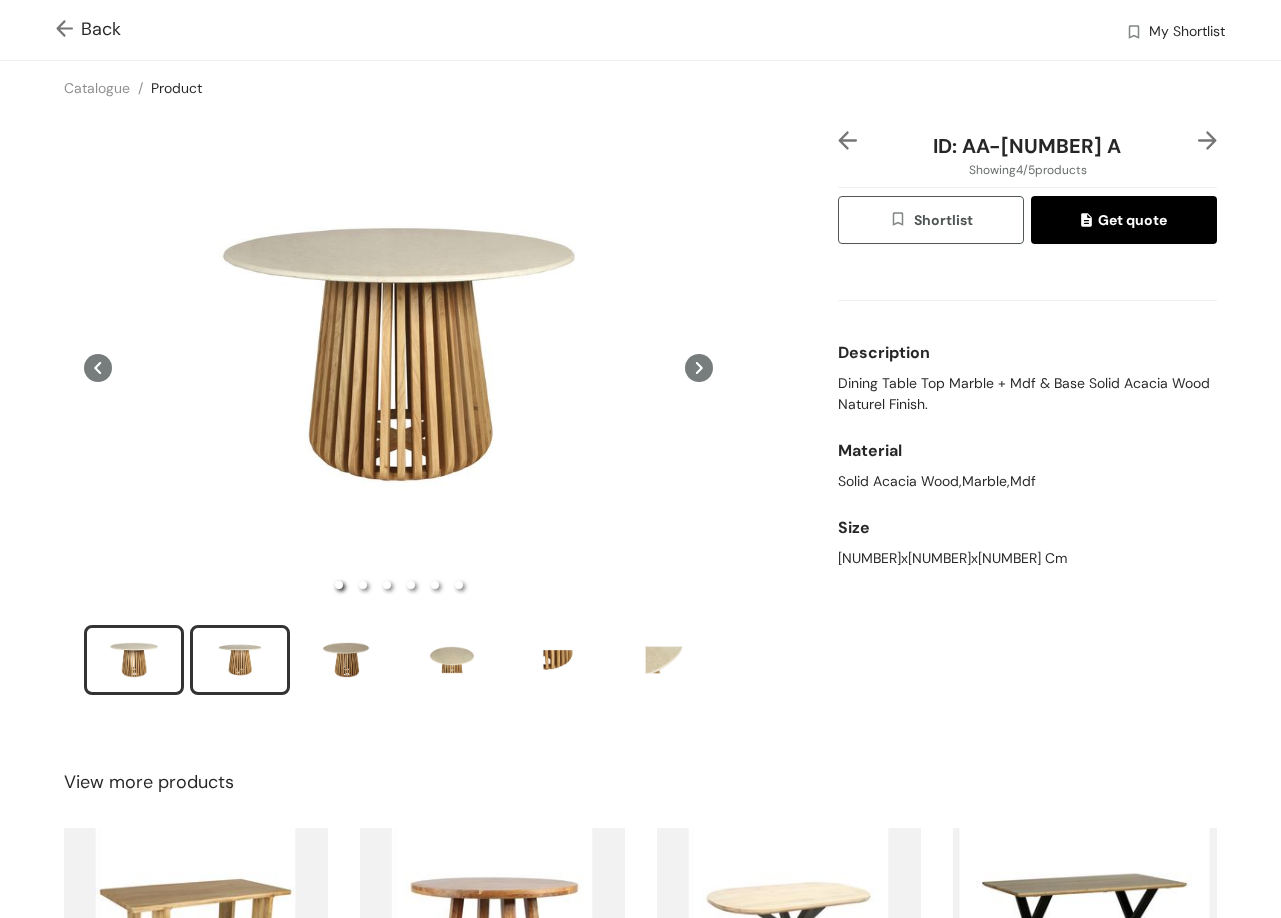 click at bounding box center (240, 660) 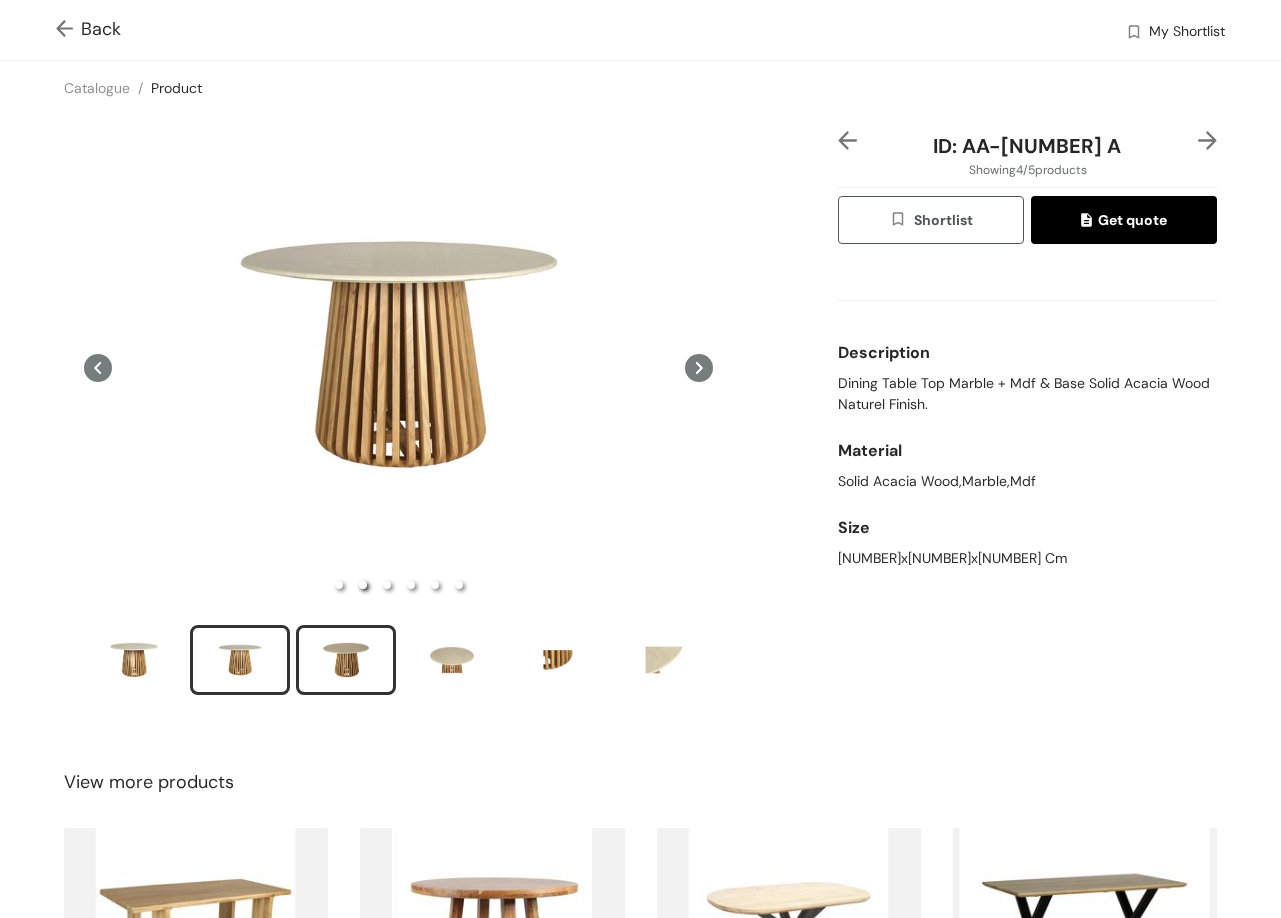 click at bounding box center [346, 660] 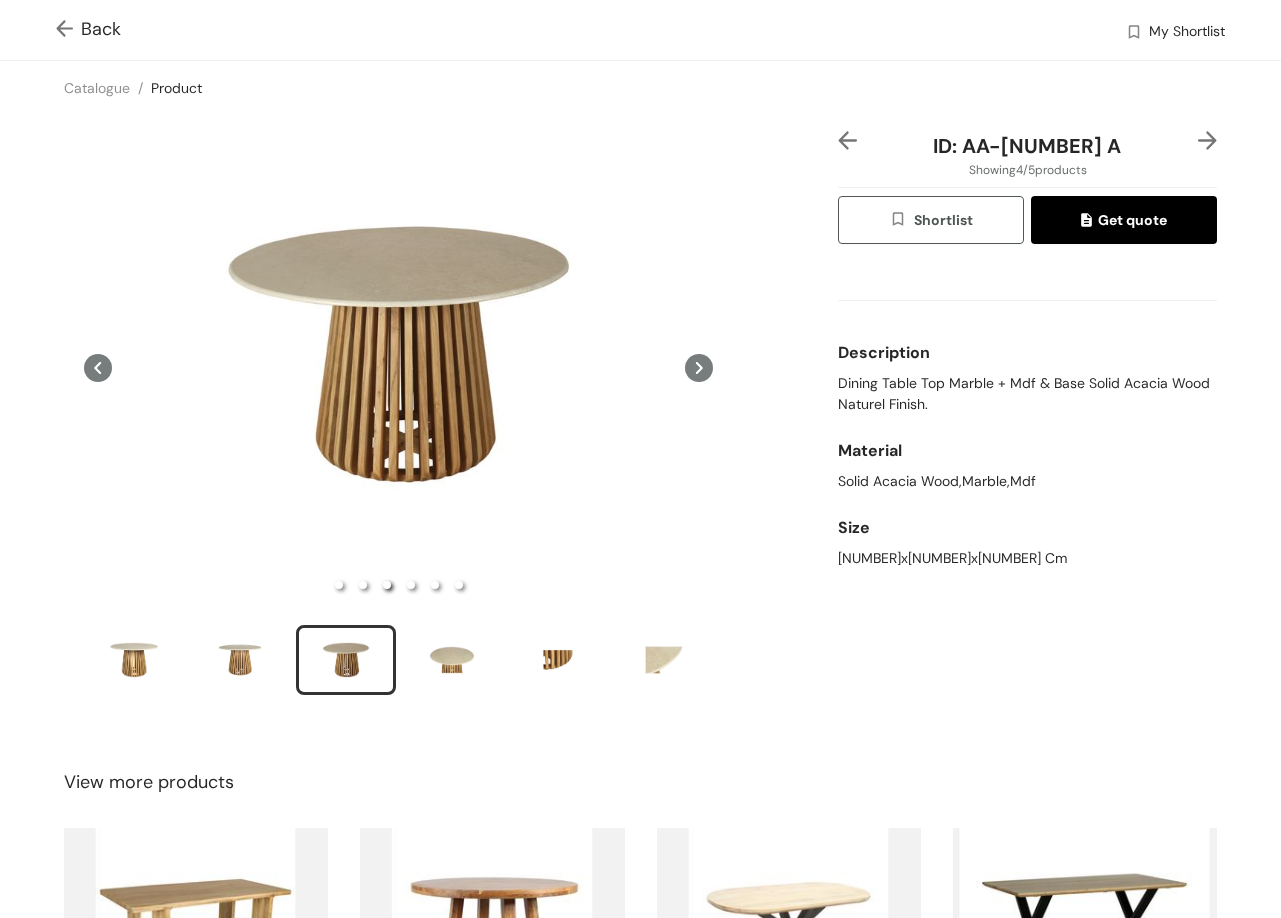 type 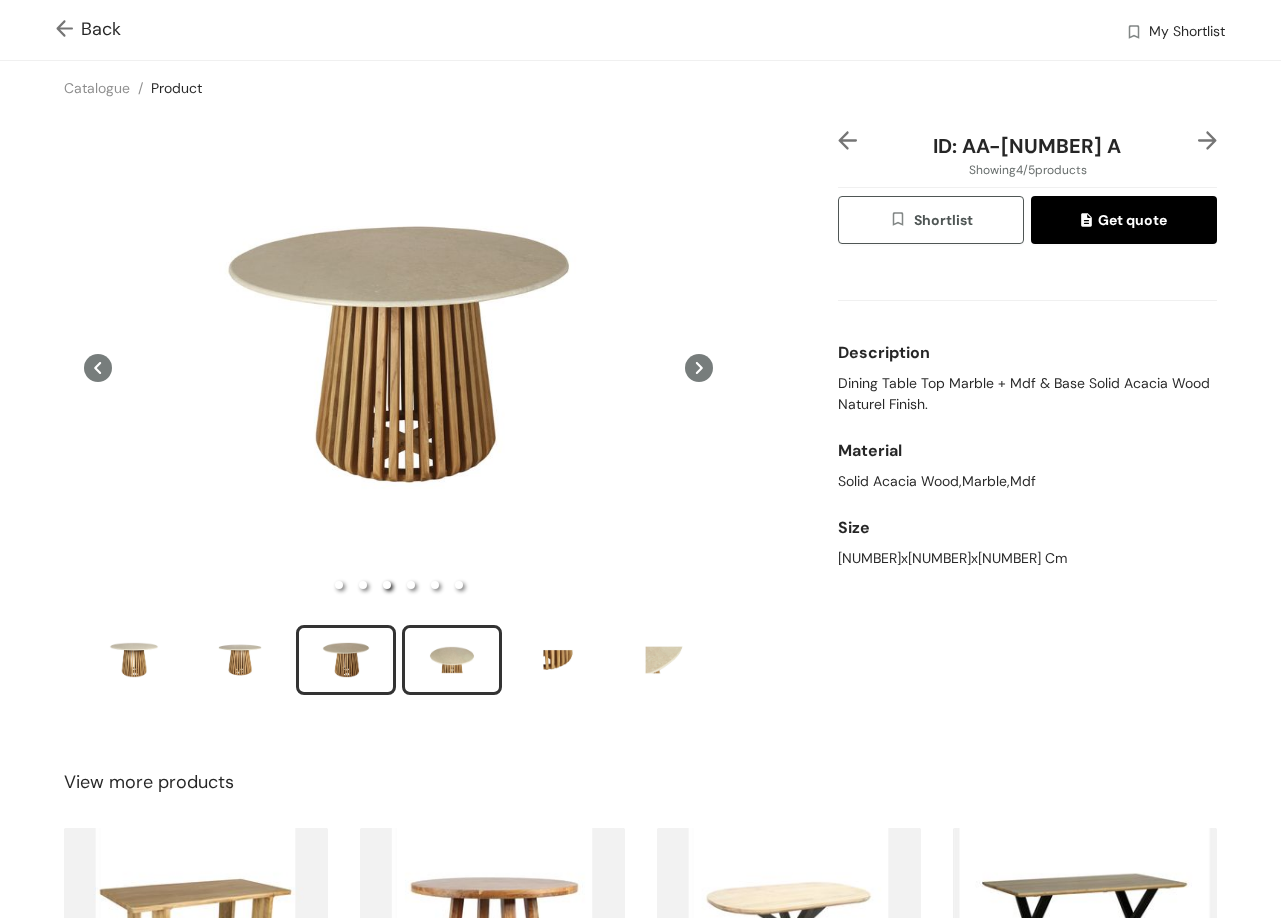 click at bounding box center (452, 660) 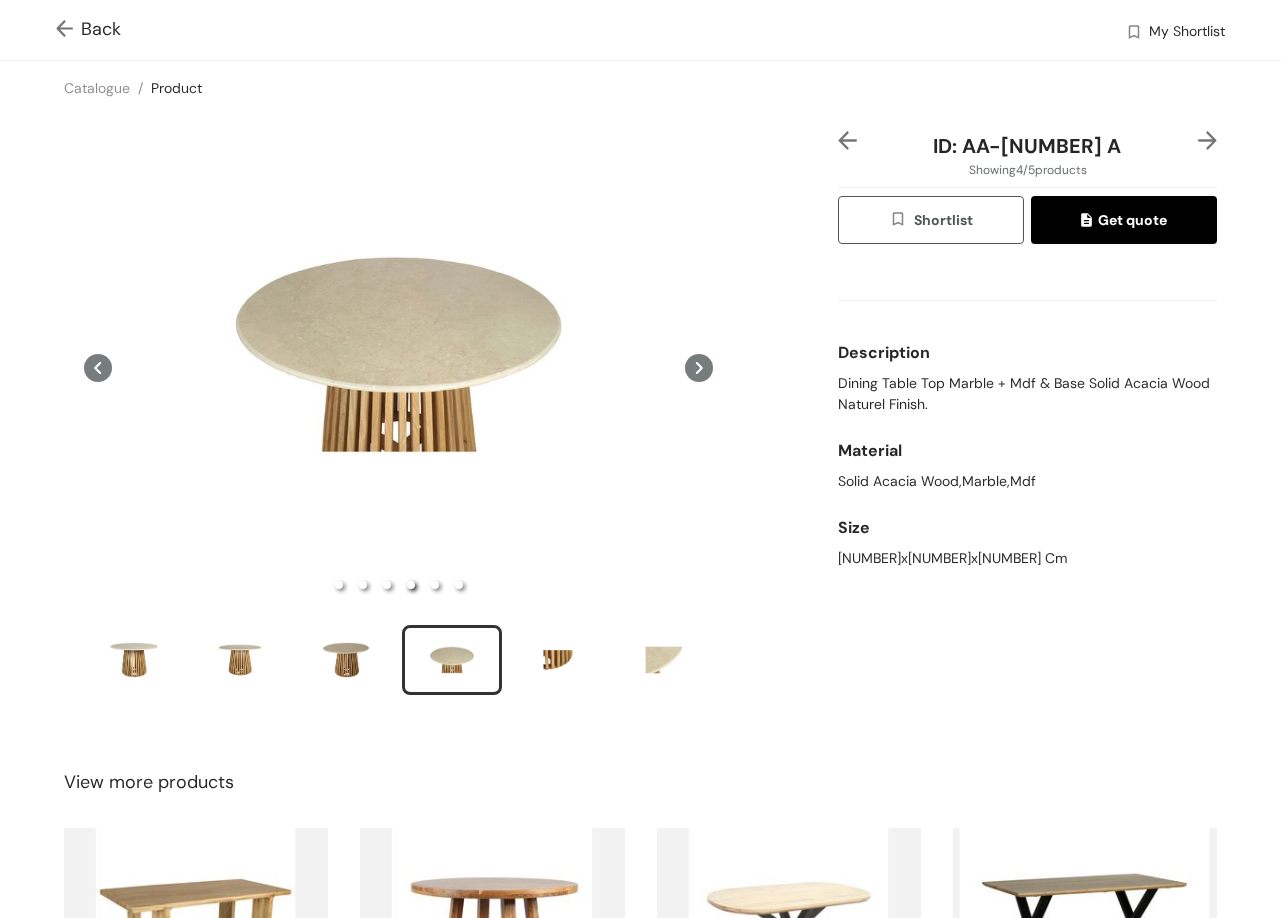 type 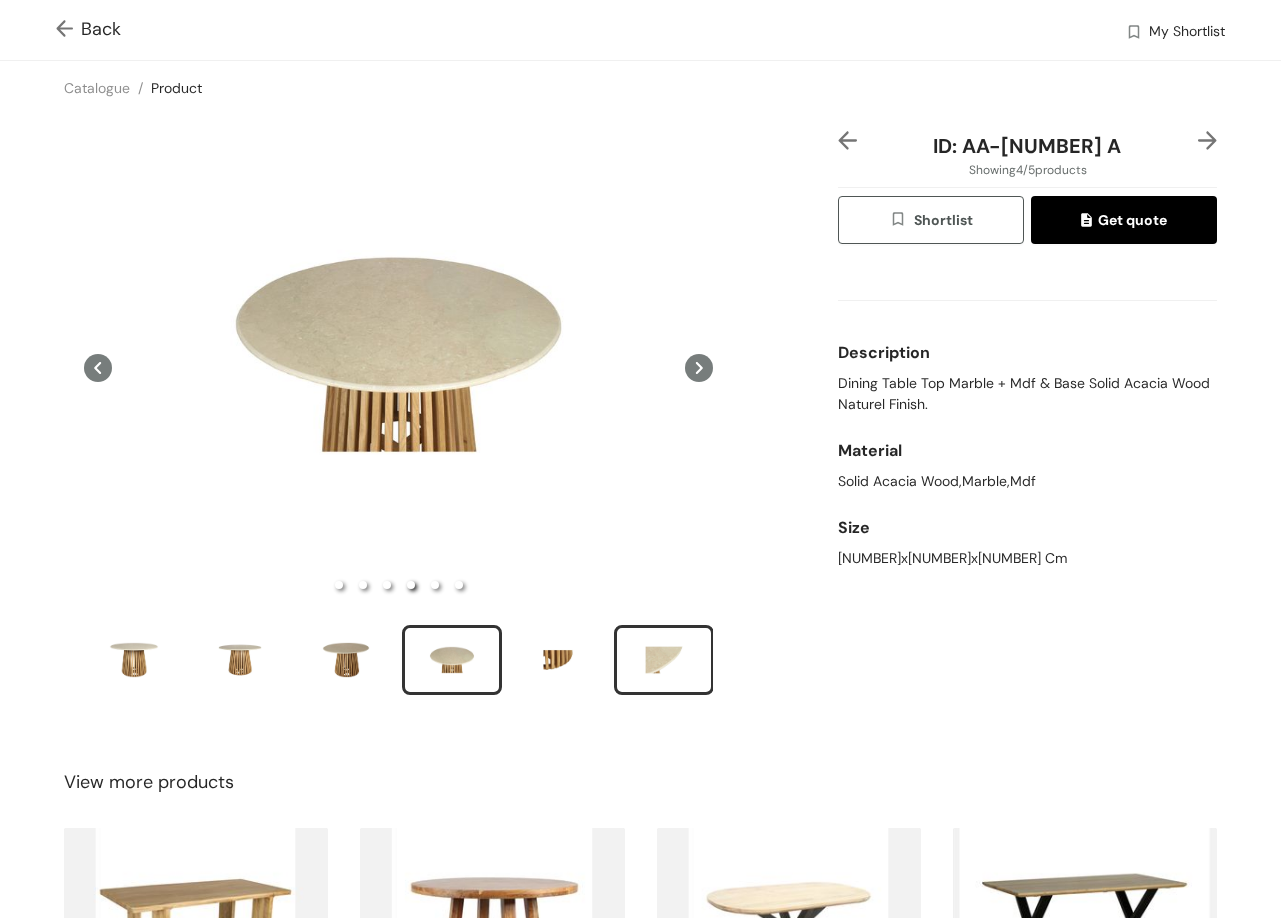 click at bounding box center [664, 660] 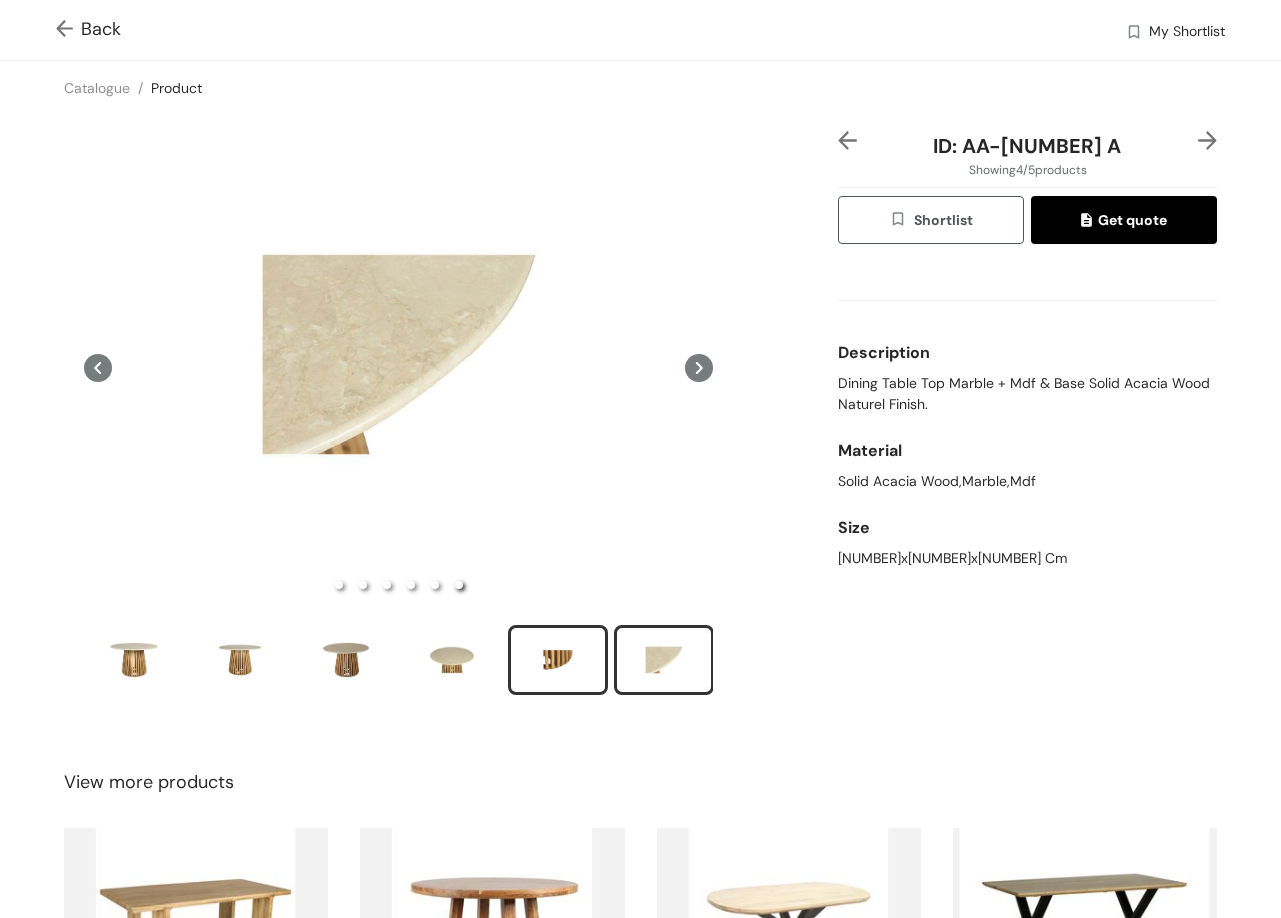 type 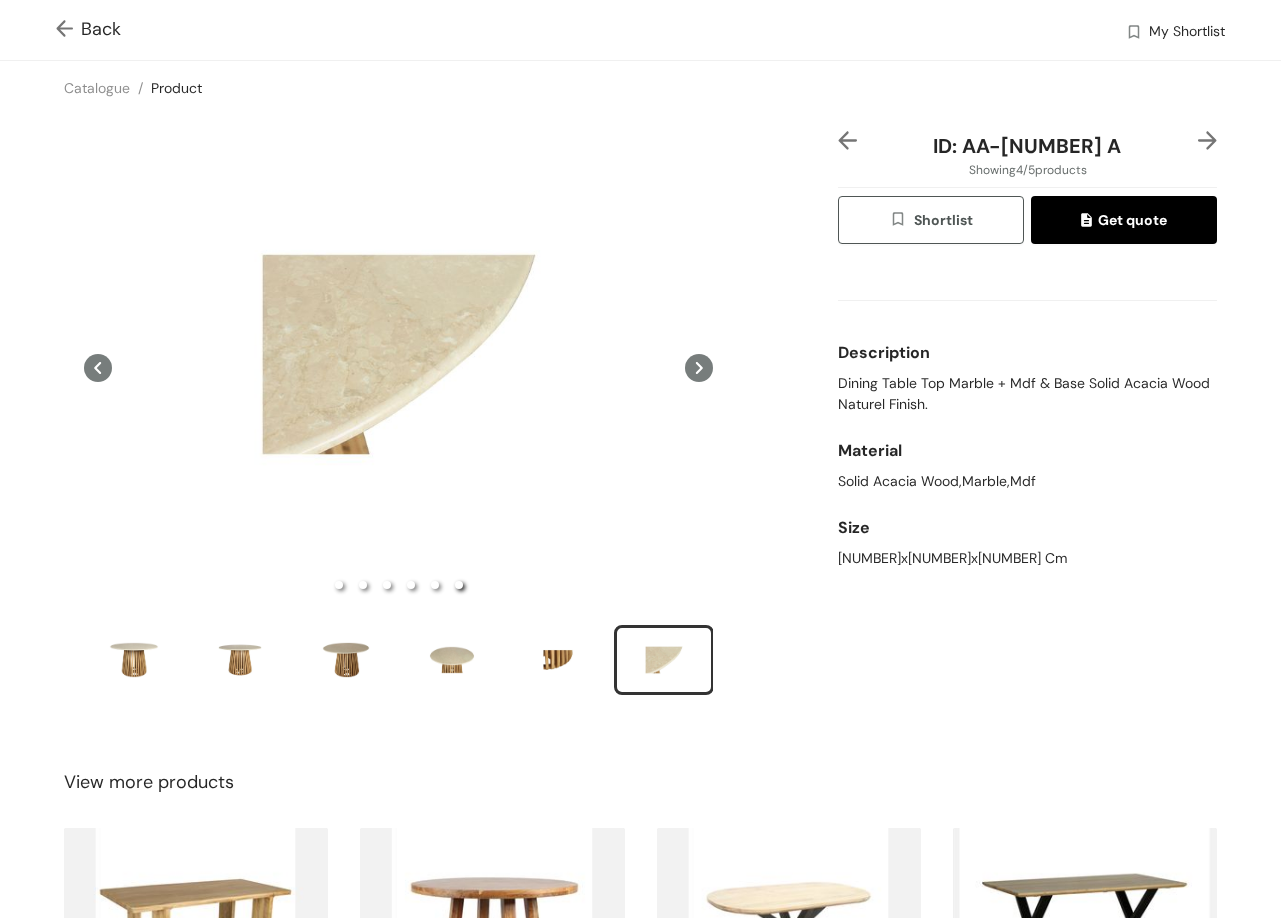 click at bounding box center (1207, 140) 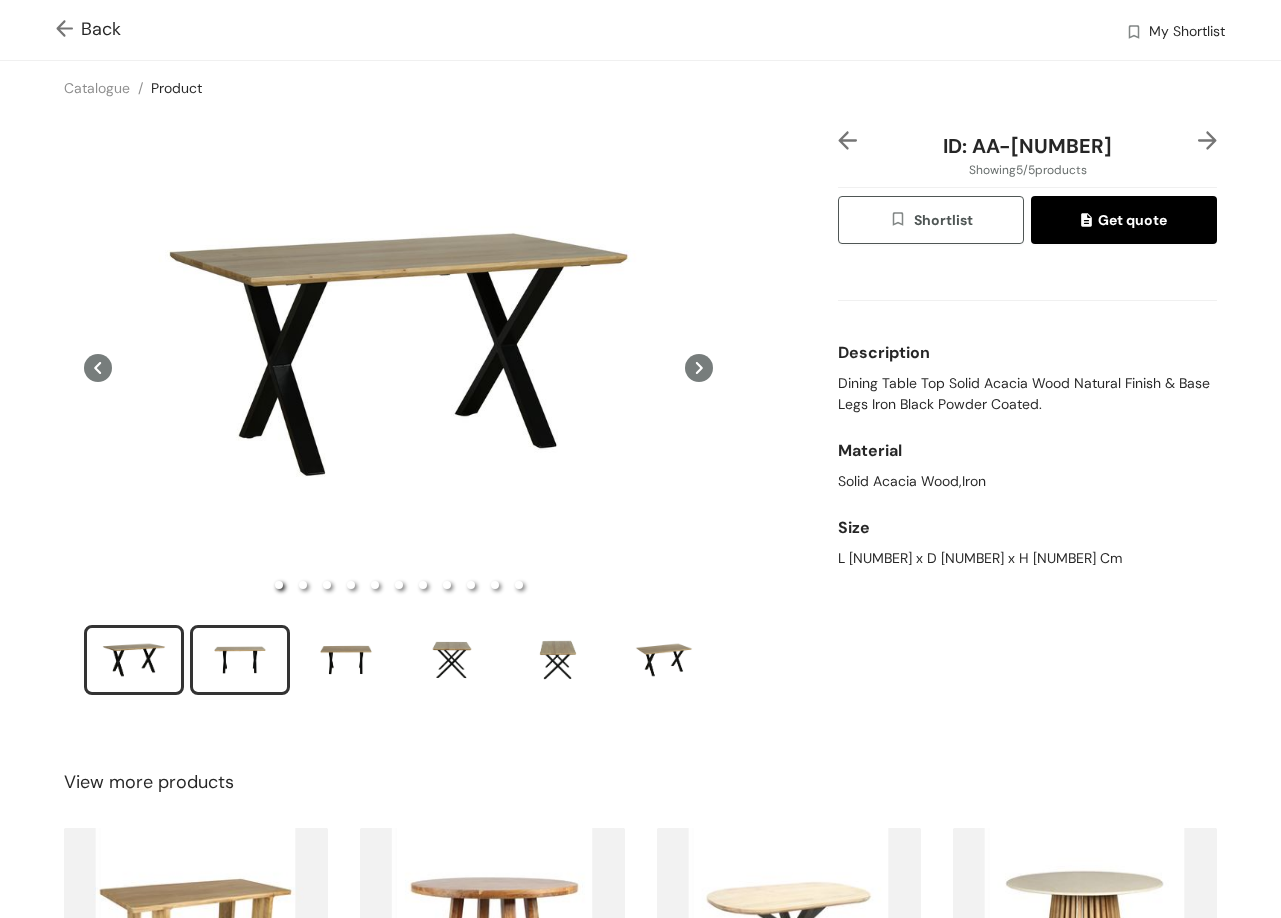 click at bounding box center (240, 660) 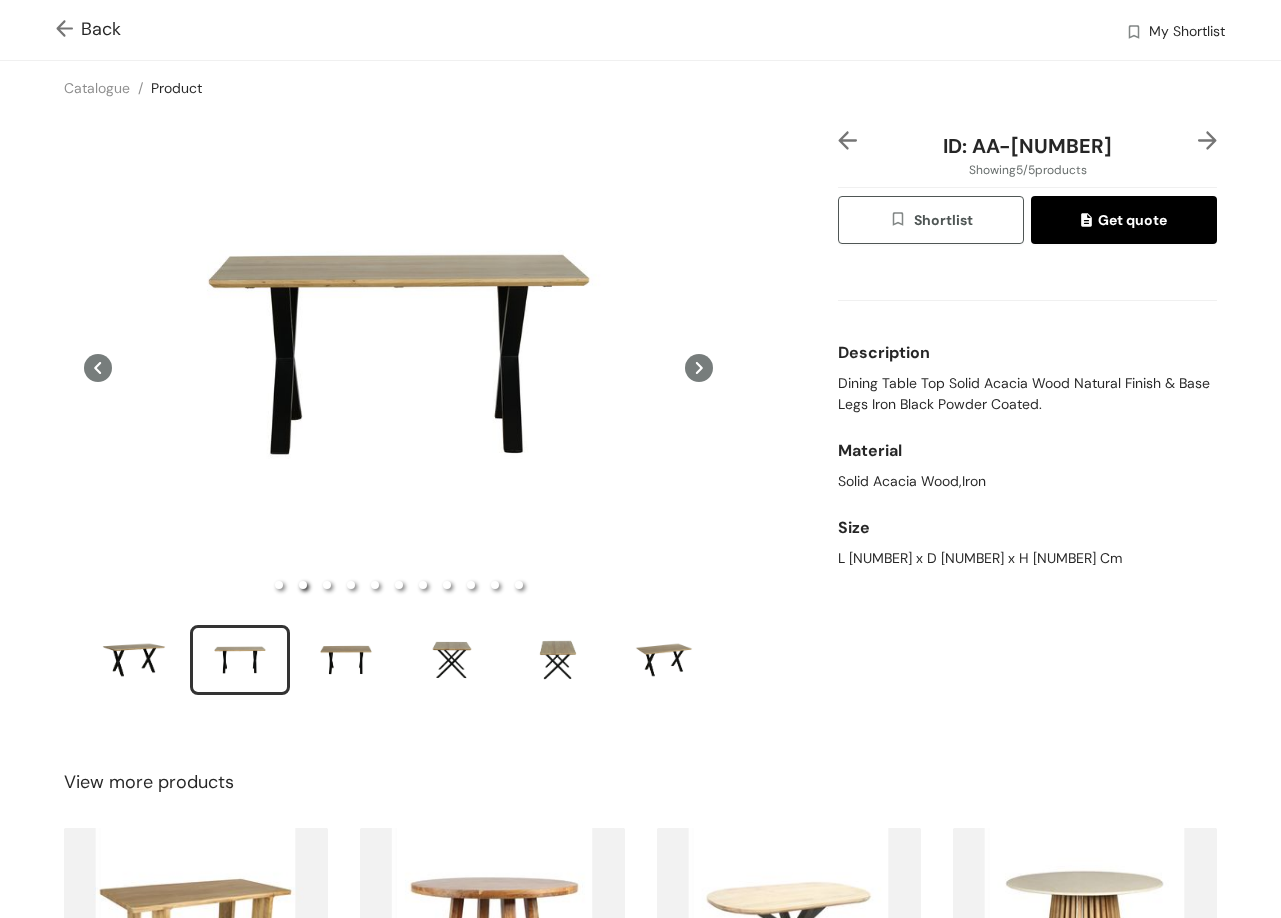 type 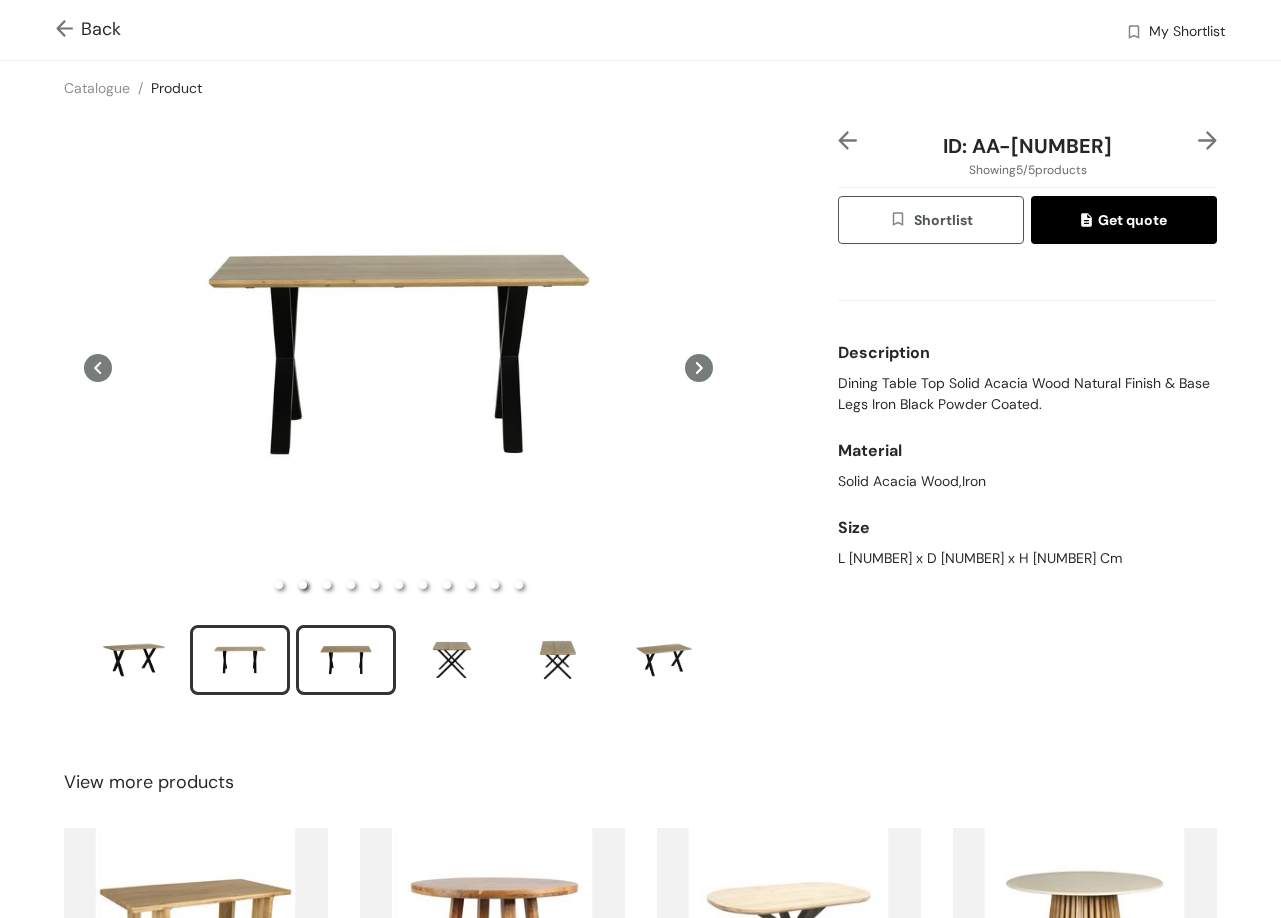 click at bounding box center (346, 660) 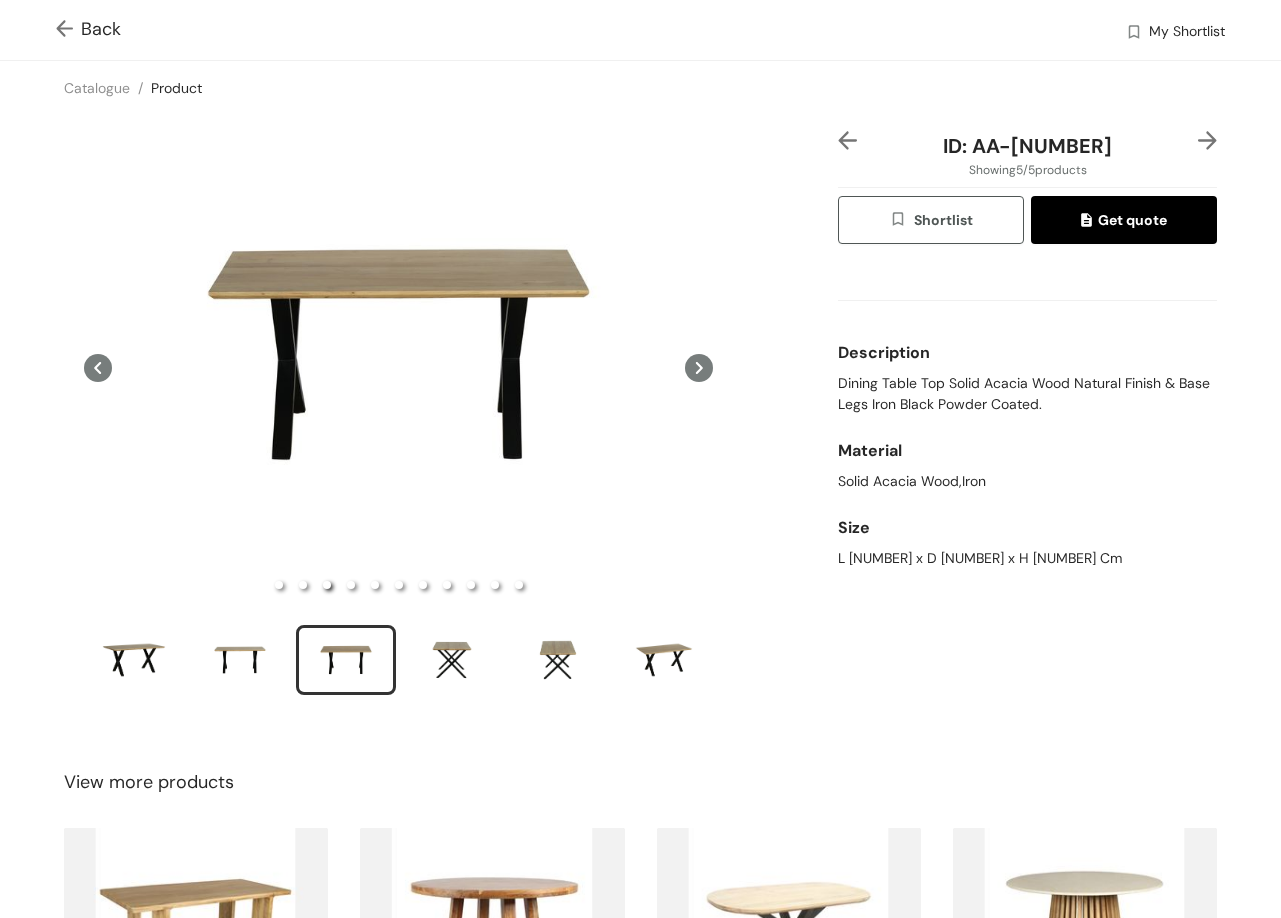 type 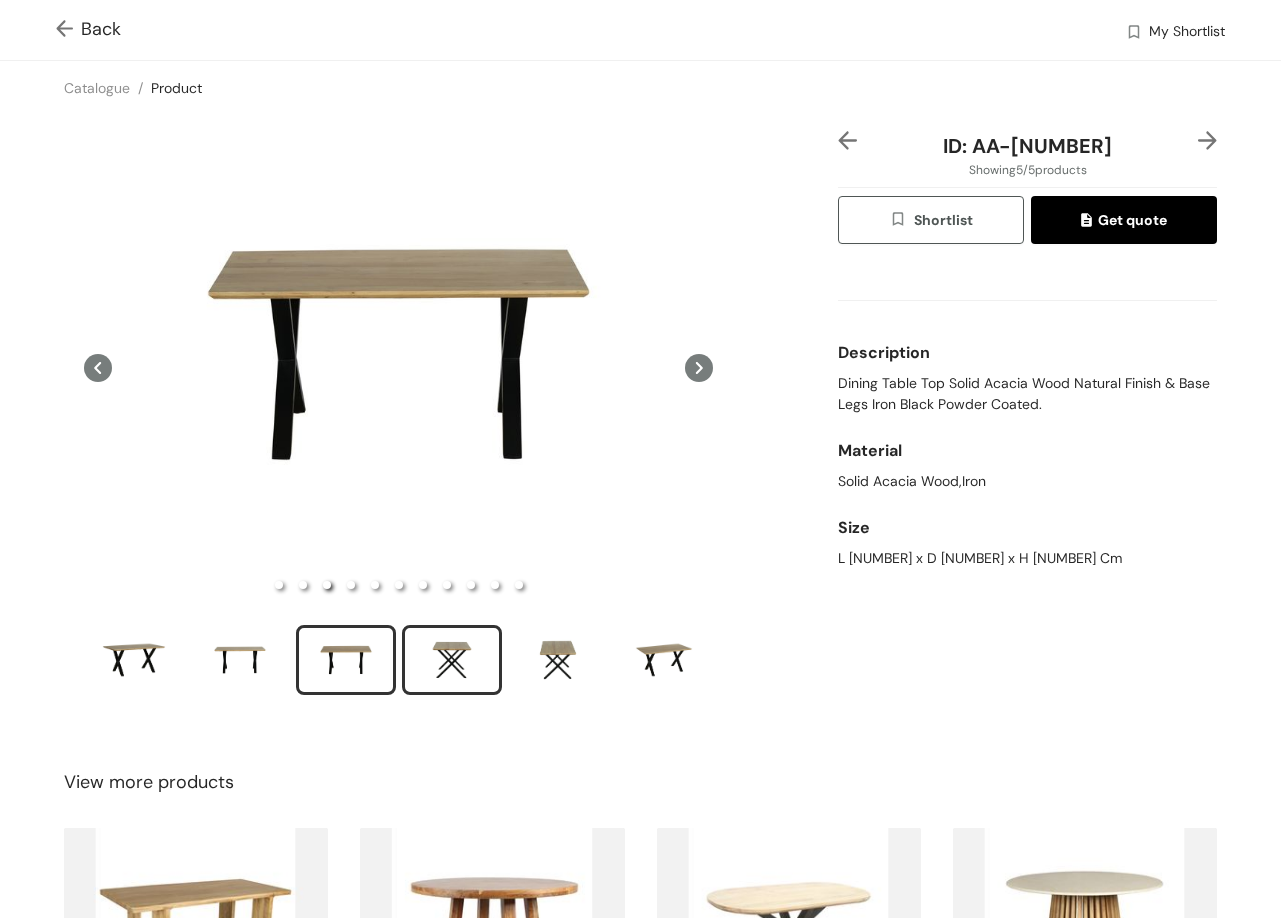 click at bounding box center [452, 660] 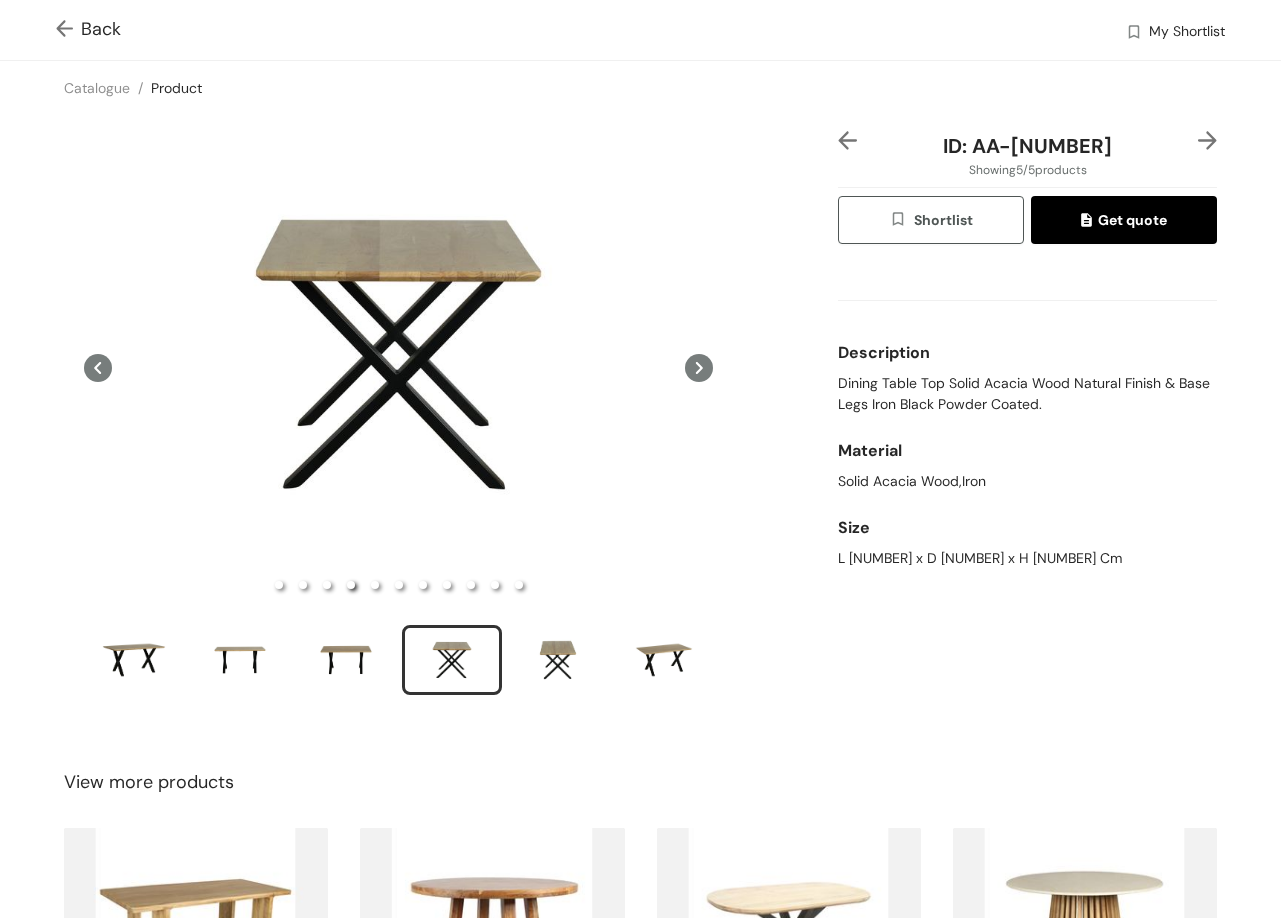 type 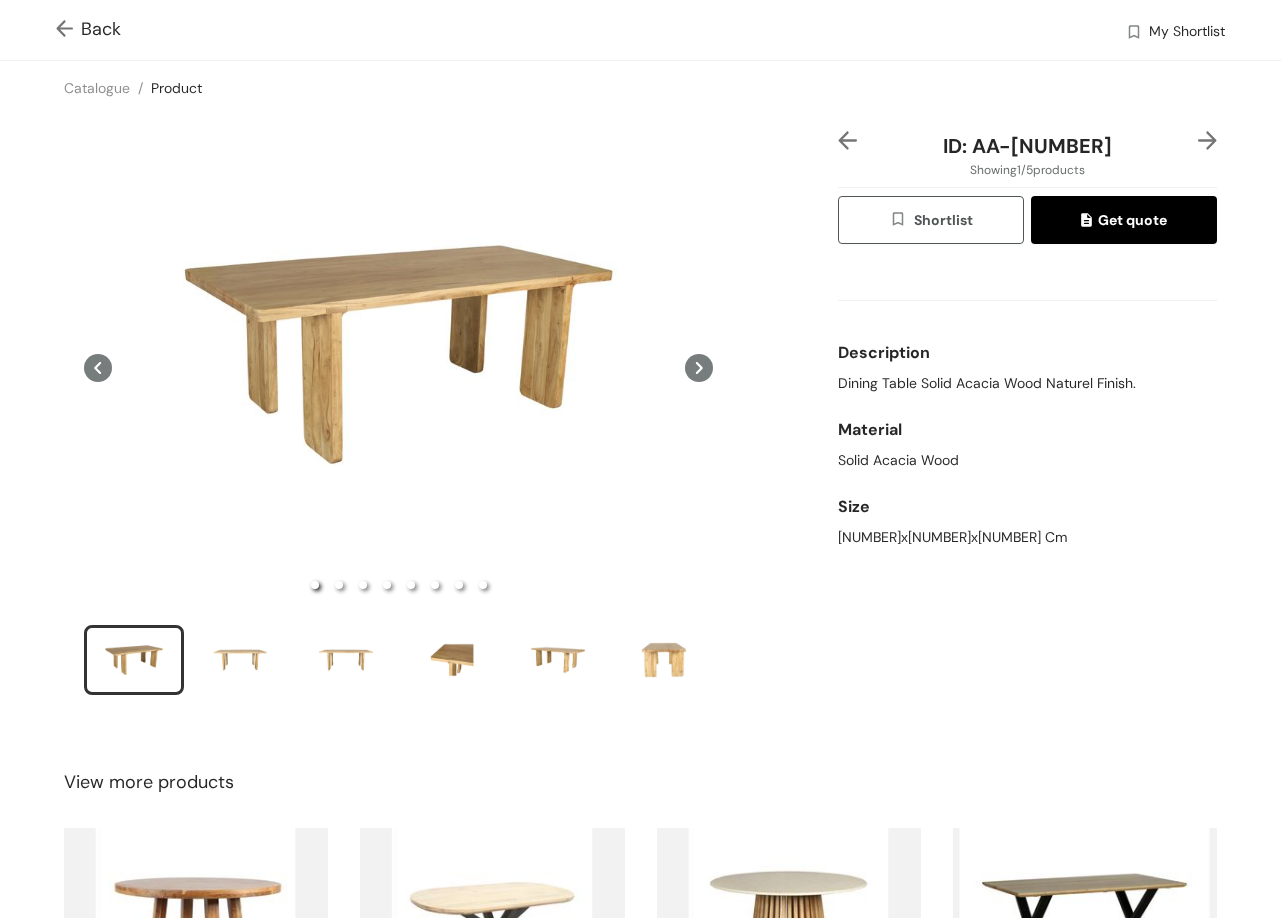click on "Back" at bounding box center (88, 29) 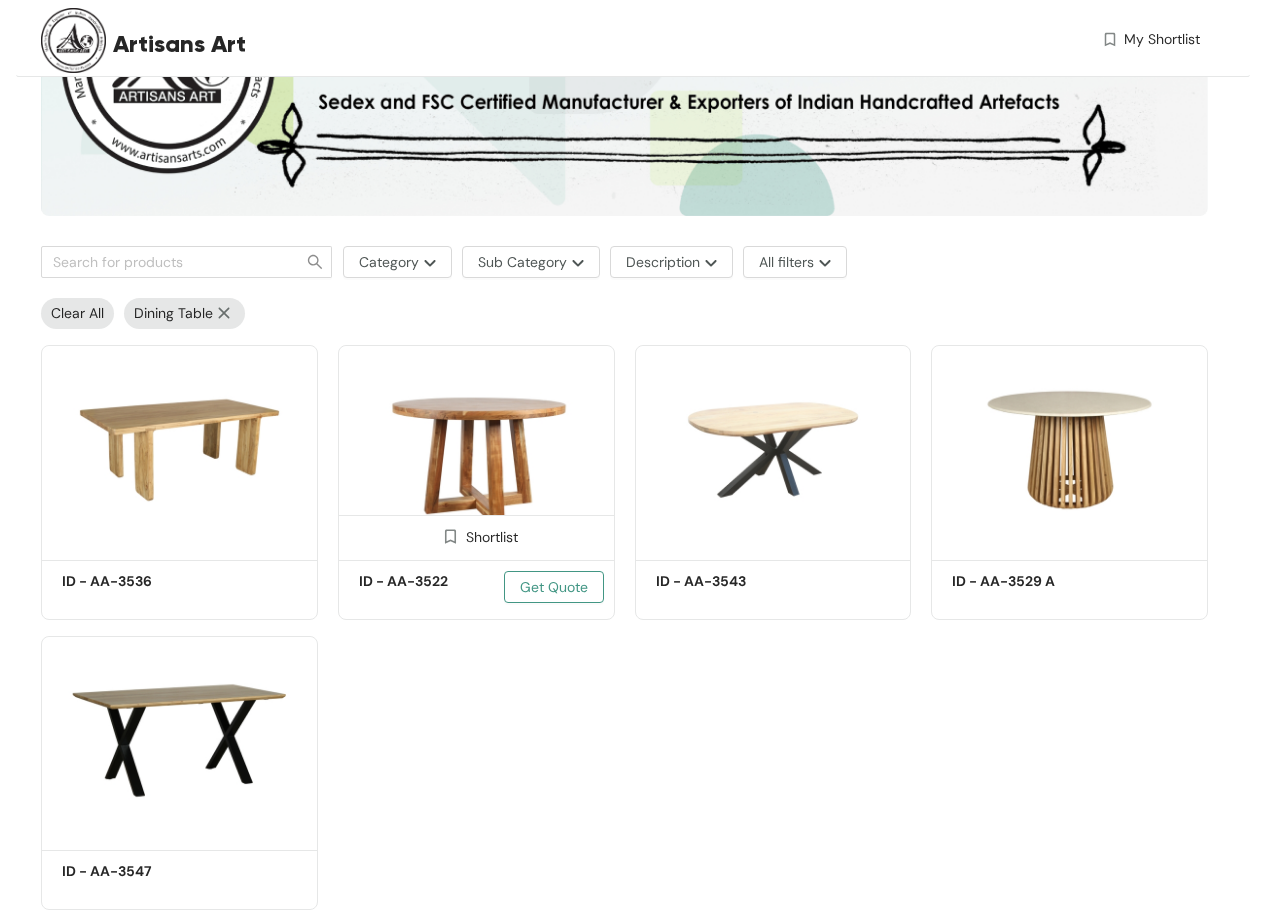 scroll, scrollTop: 312, scrollLeft: 0, axis: vertical 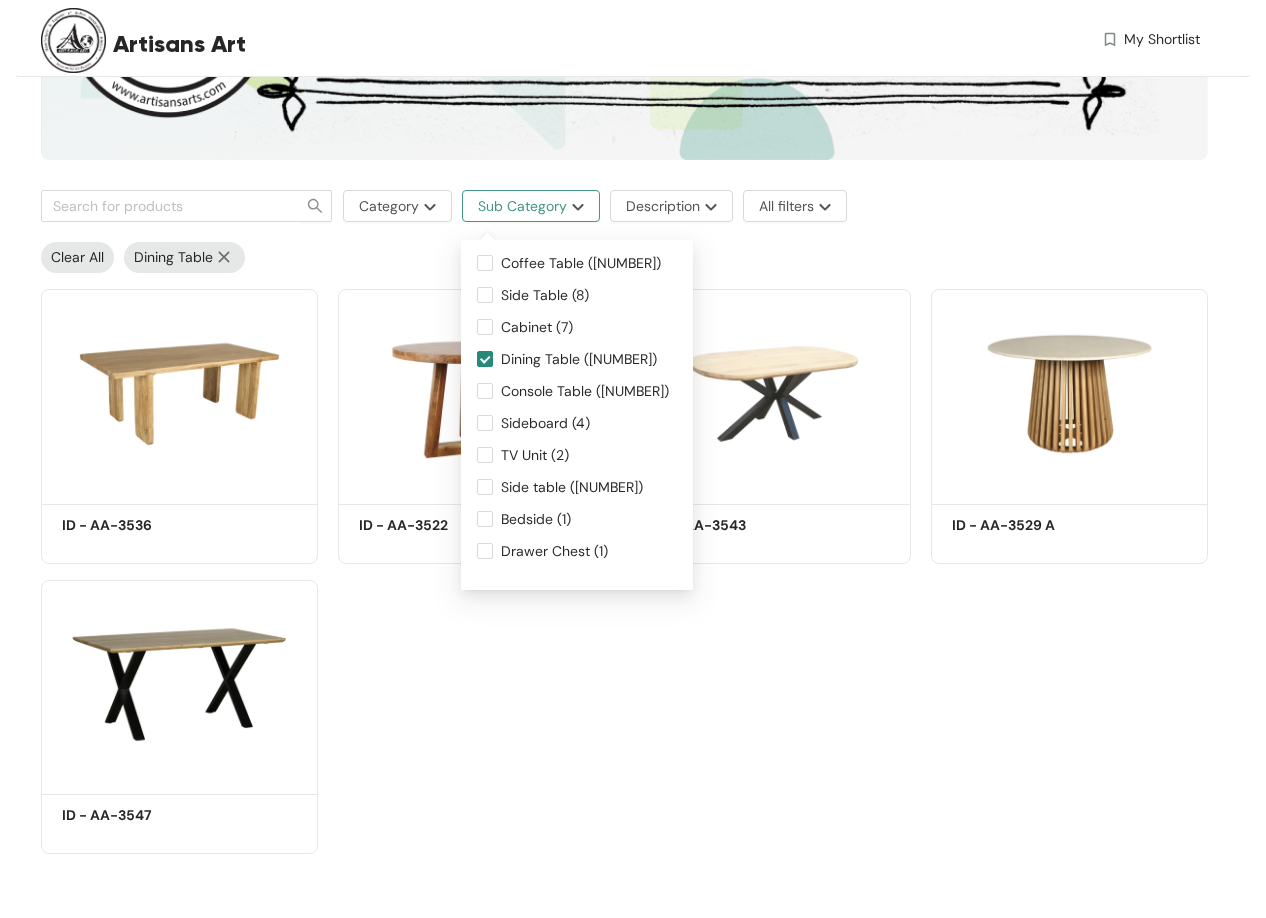click on "Sub Category" at bounding box center (522, 206) 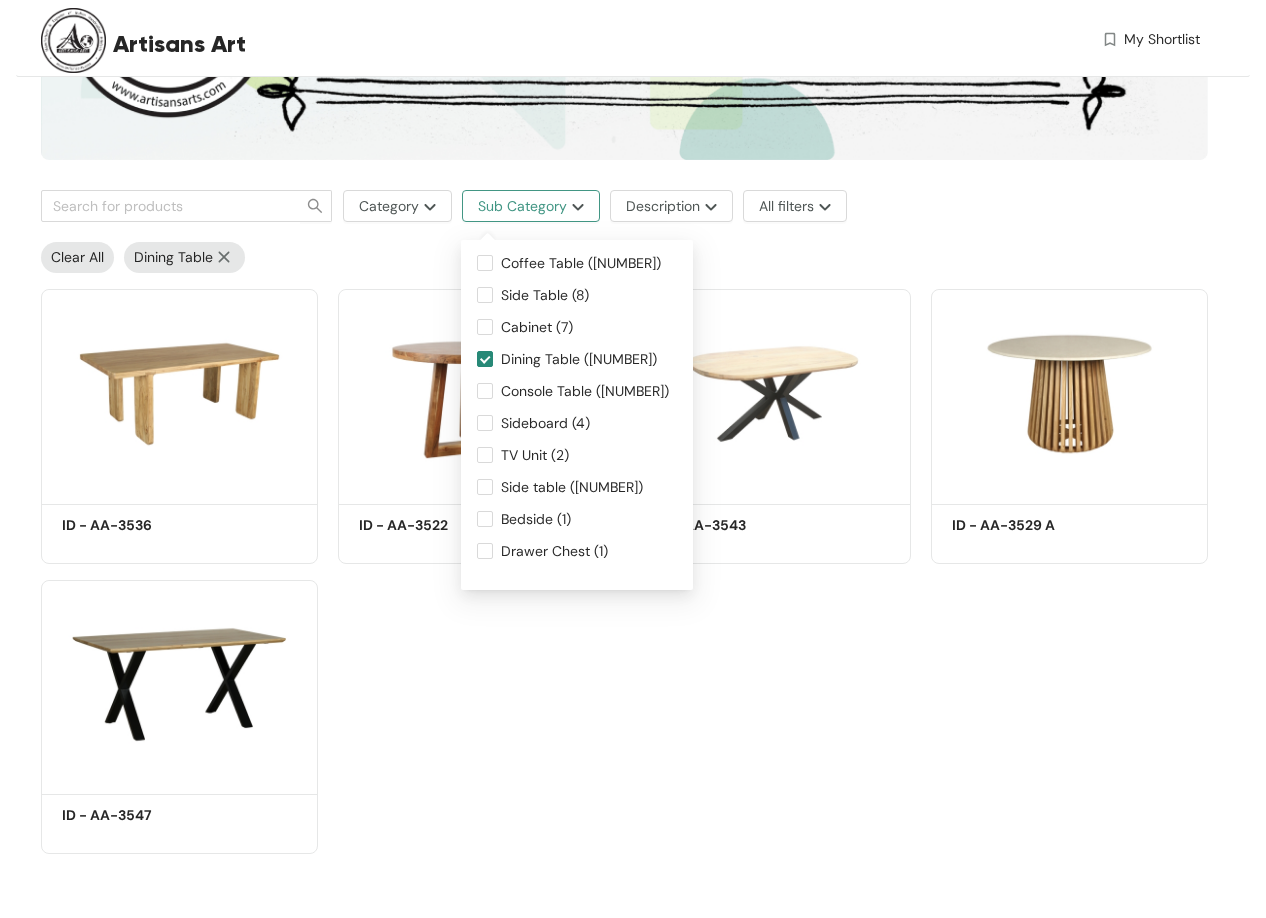 click on "Sub Category" at bounding box center (522, 206) 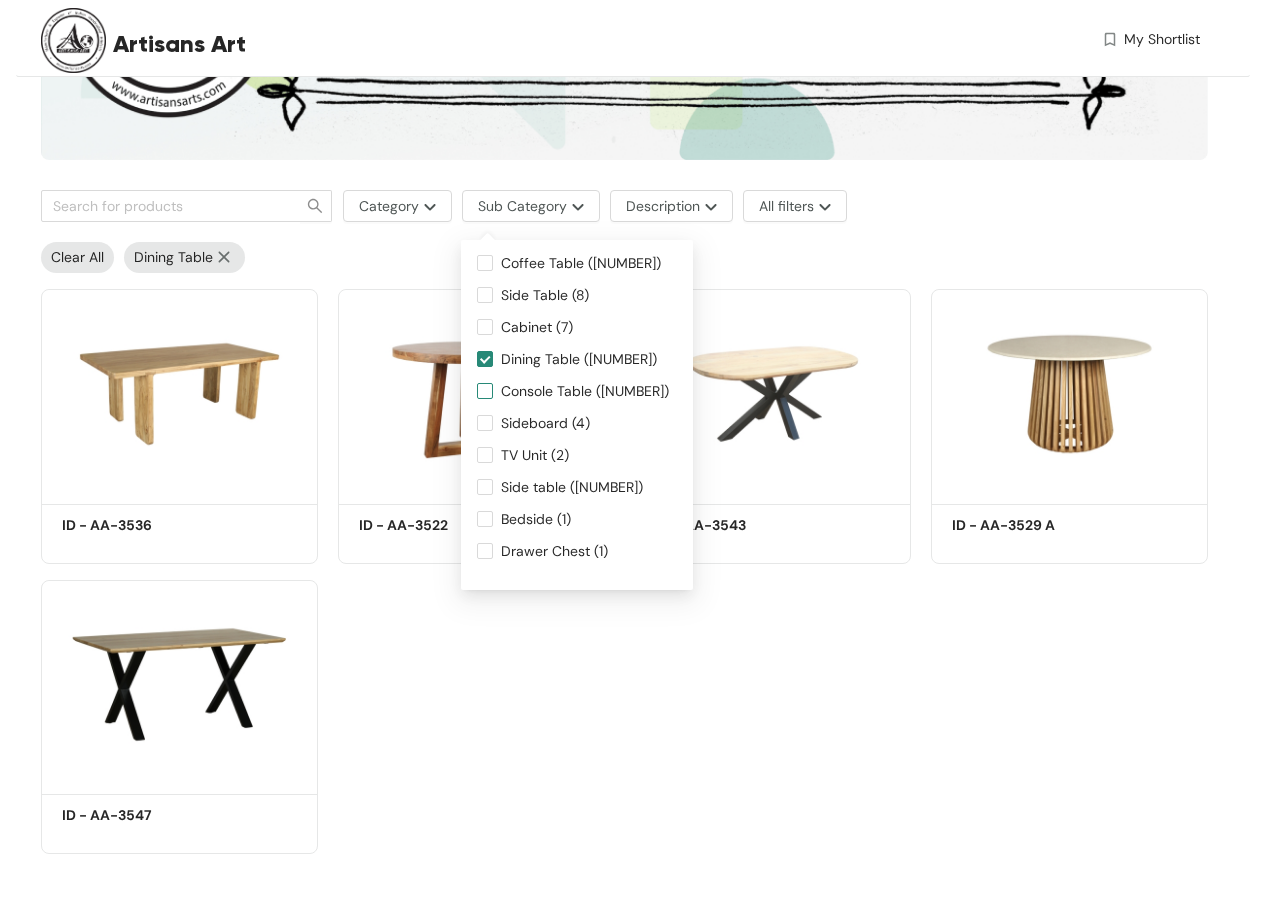click on "Console Table ([NUMBER])" at bounding box center (585, 391) 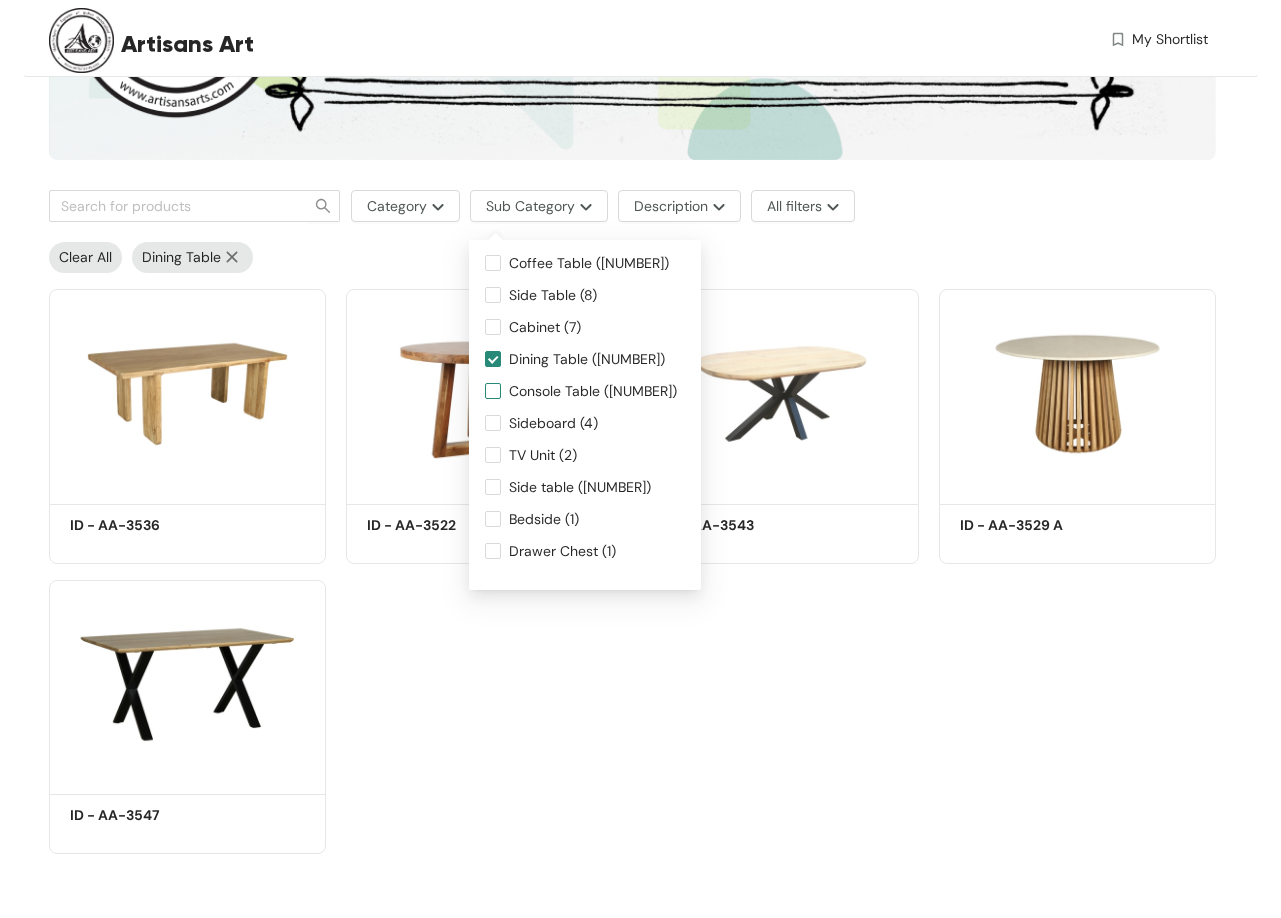 scroll, scrollTop: 0, scrollLeft: 0, axis: both 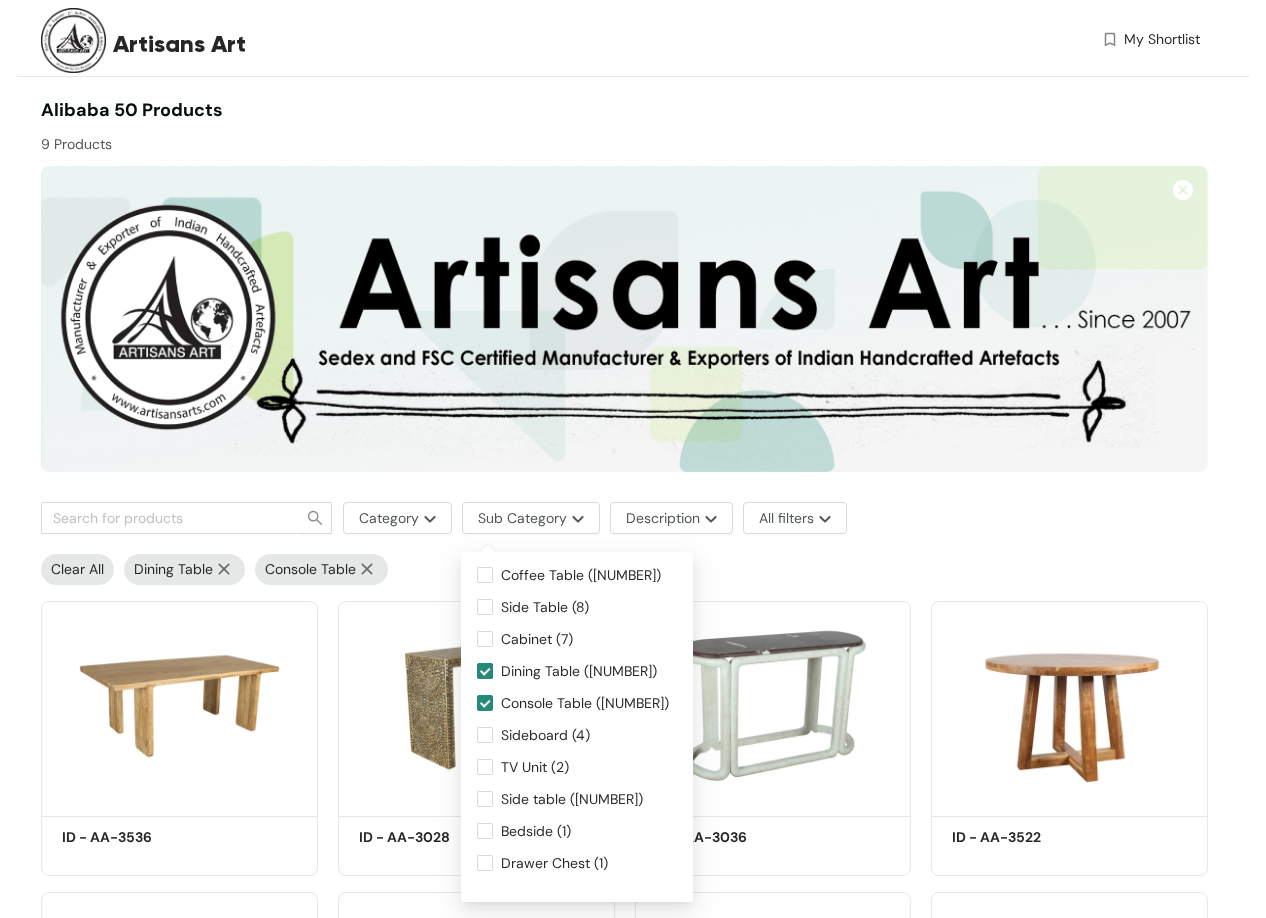 click on "Dining Table ([NUMBER])" at bounding box center (485, 671) 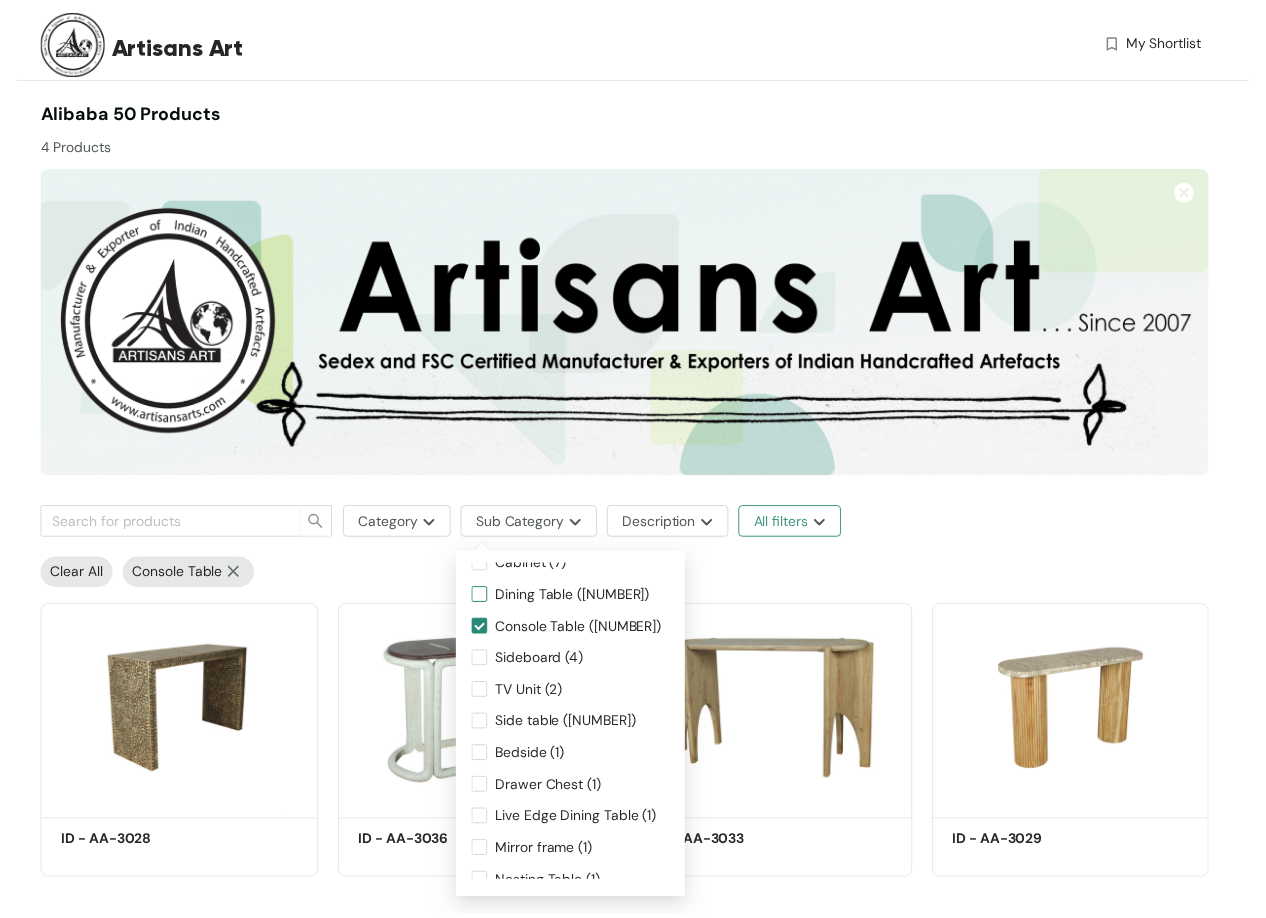 scroll, scrollTop: 192, scrollLeft: 0, axis: vertical 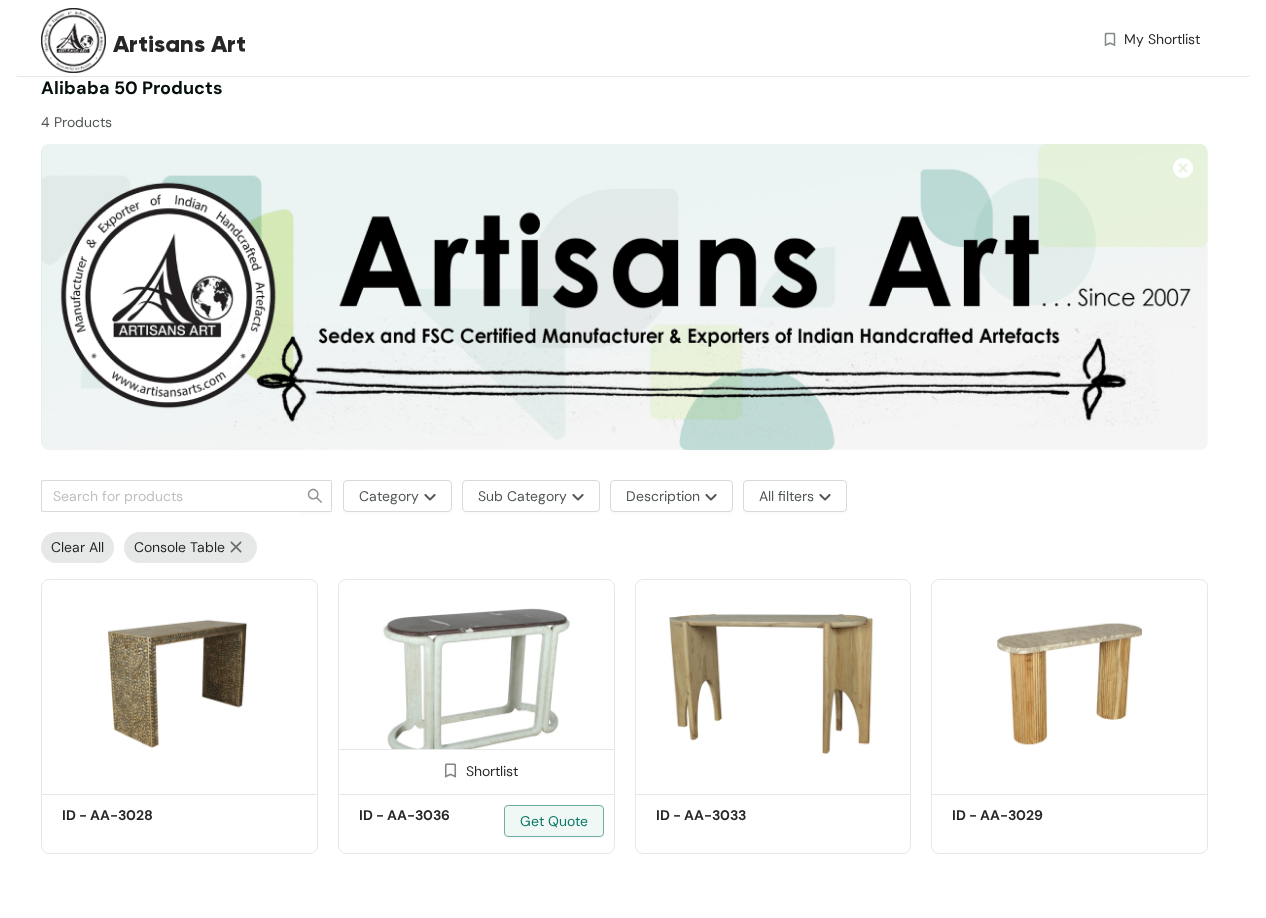 click at bounding box center [476, 683] 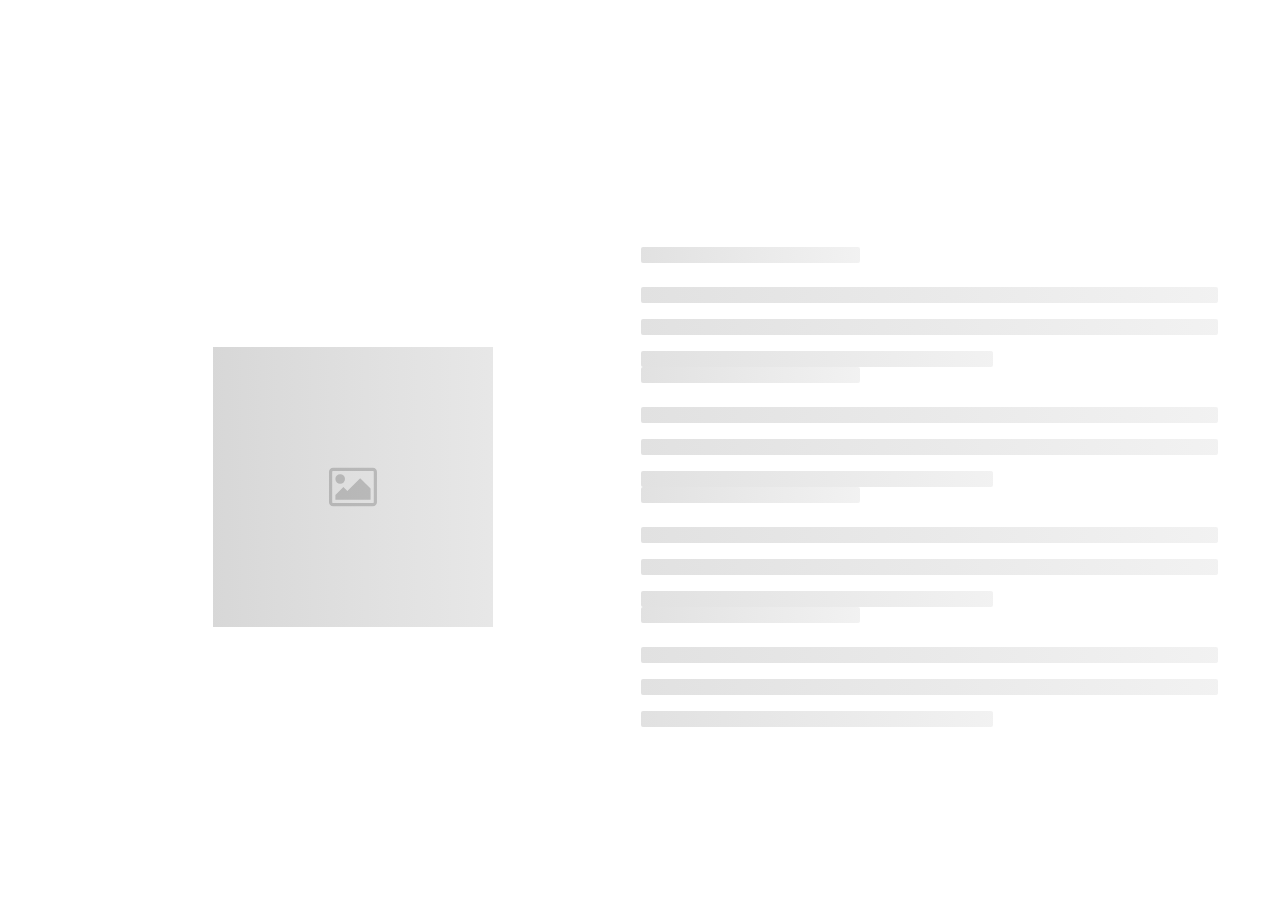 scroll, scrollTop: 0, scrollLeft: 0, axis: both 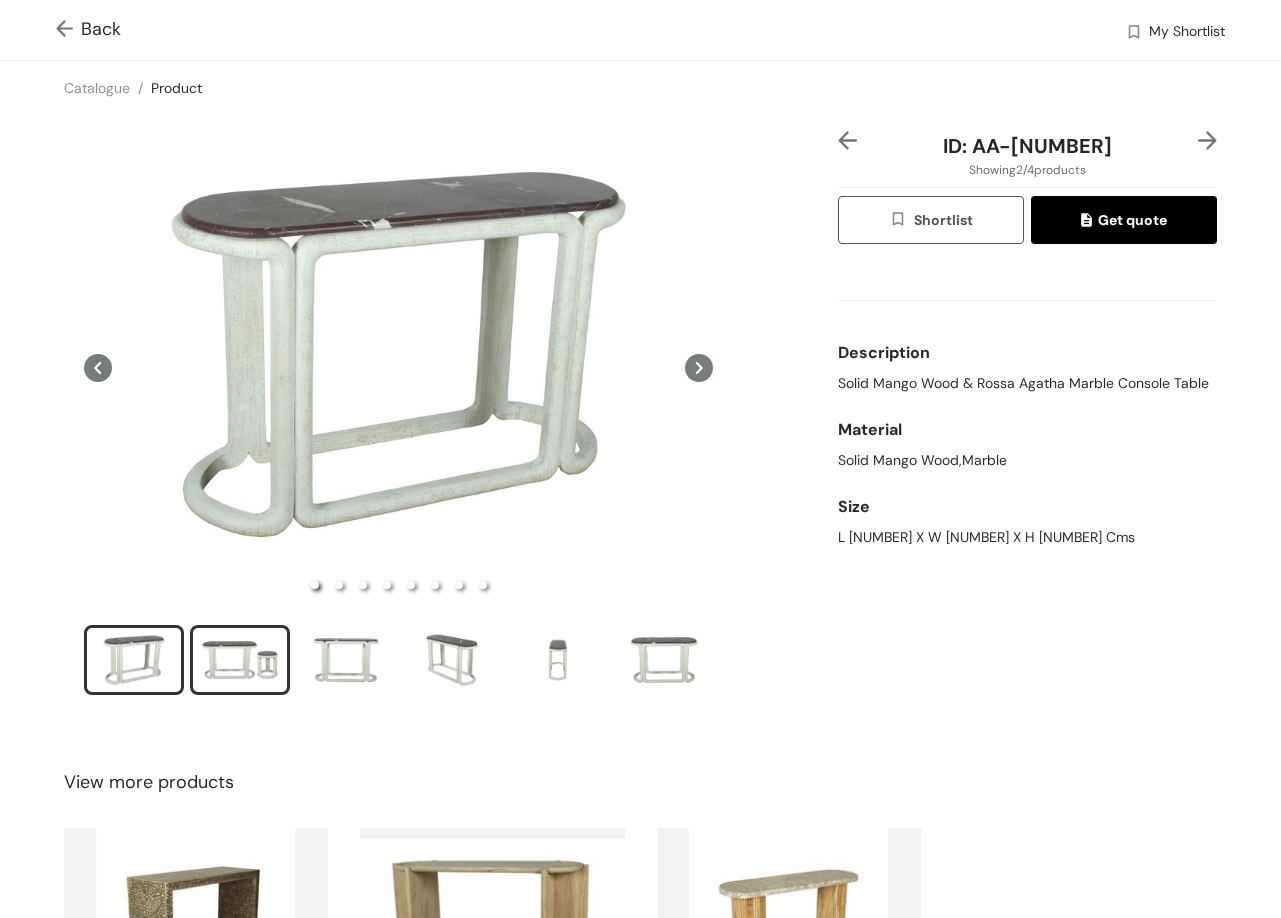 click at bounding box center (240, 660) 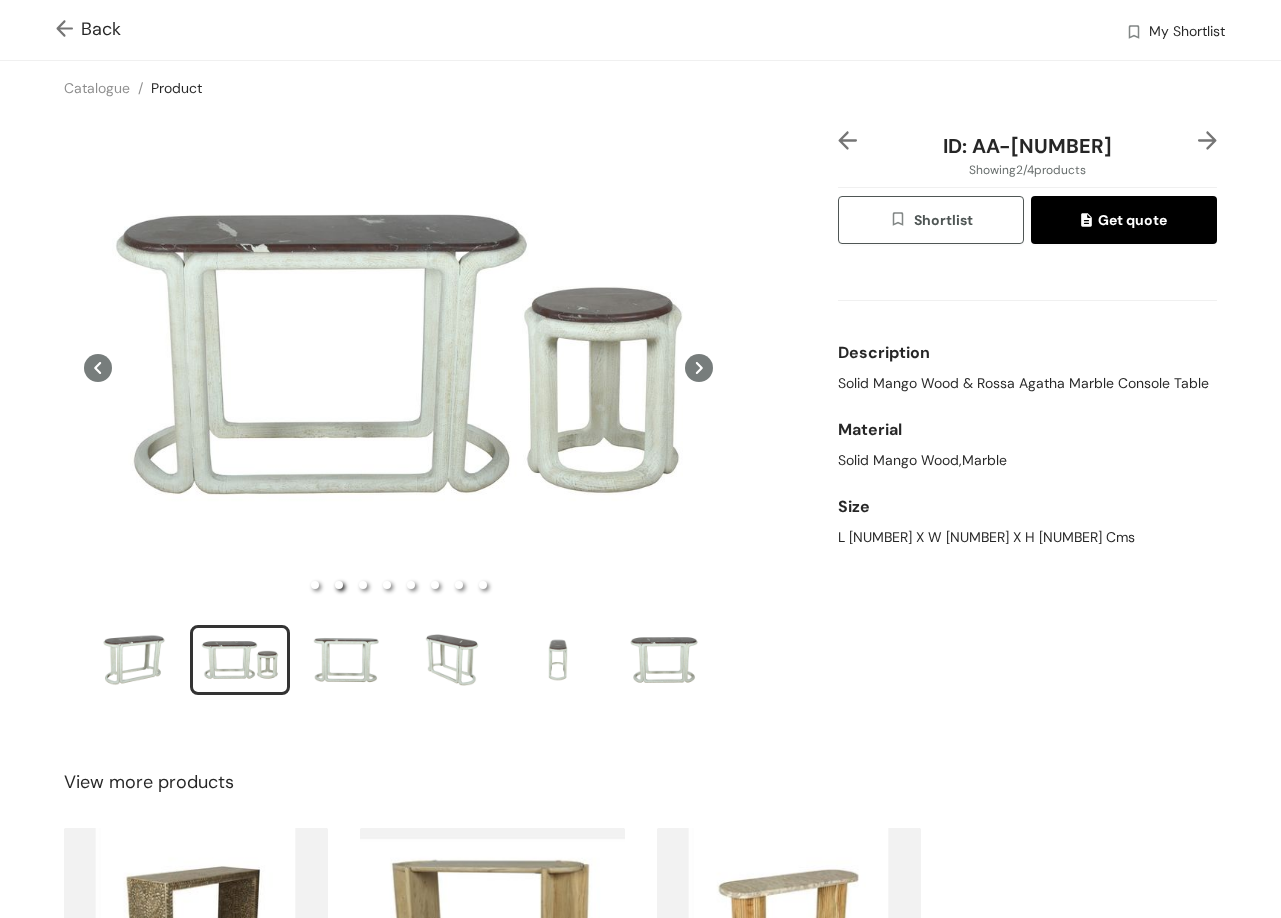 type 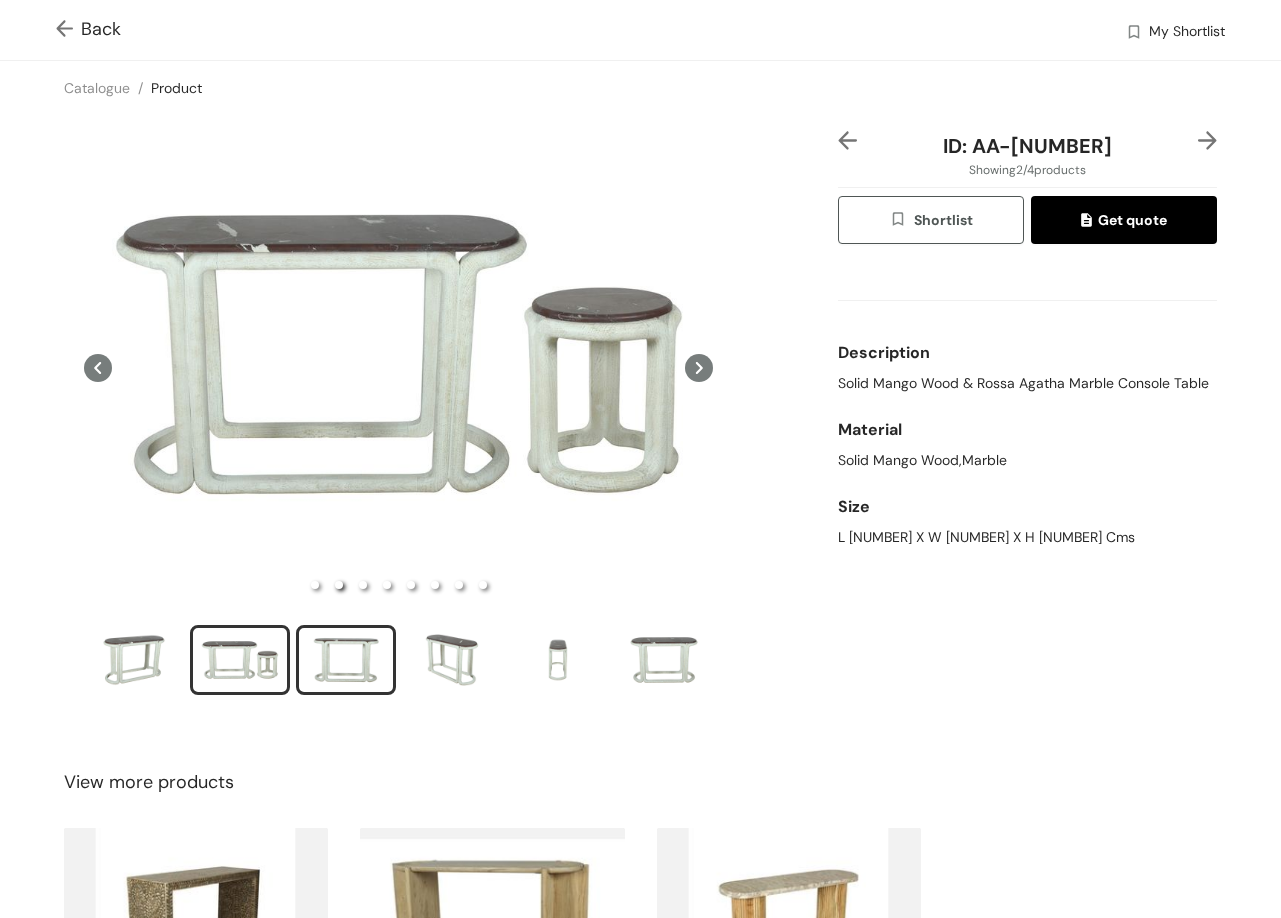 click at bounding box center (346, 660) 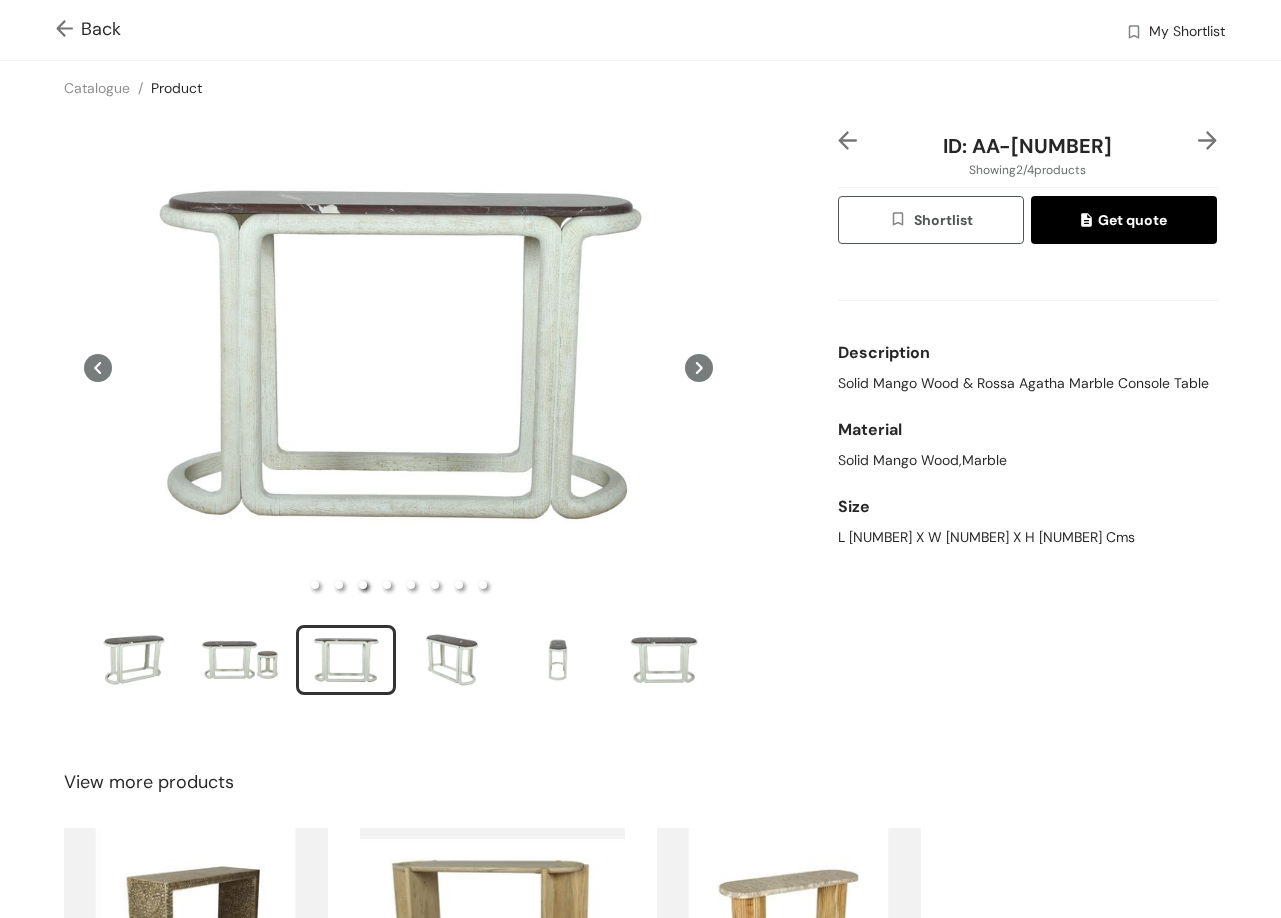 type 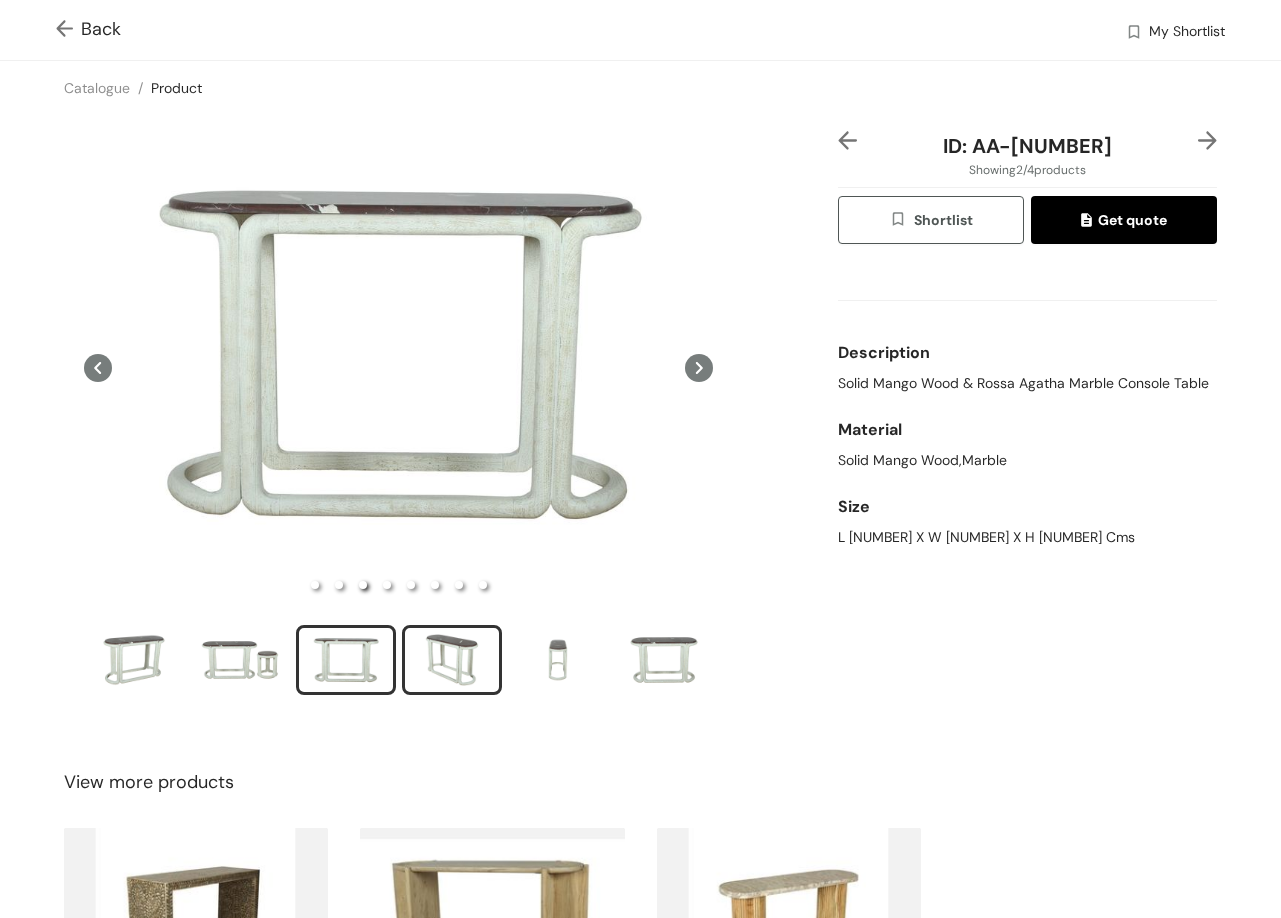 click at bounding box center (452, 660) 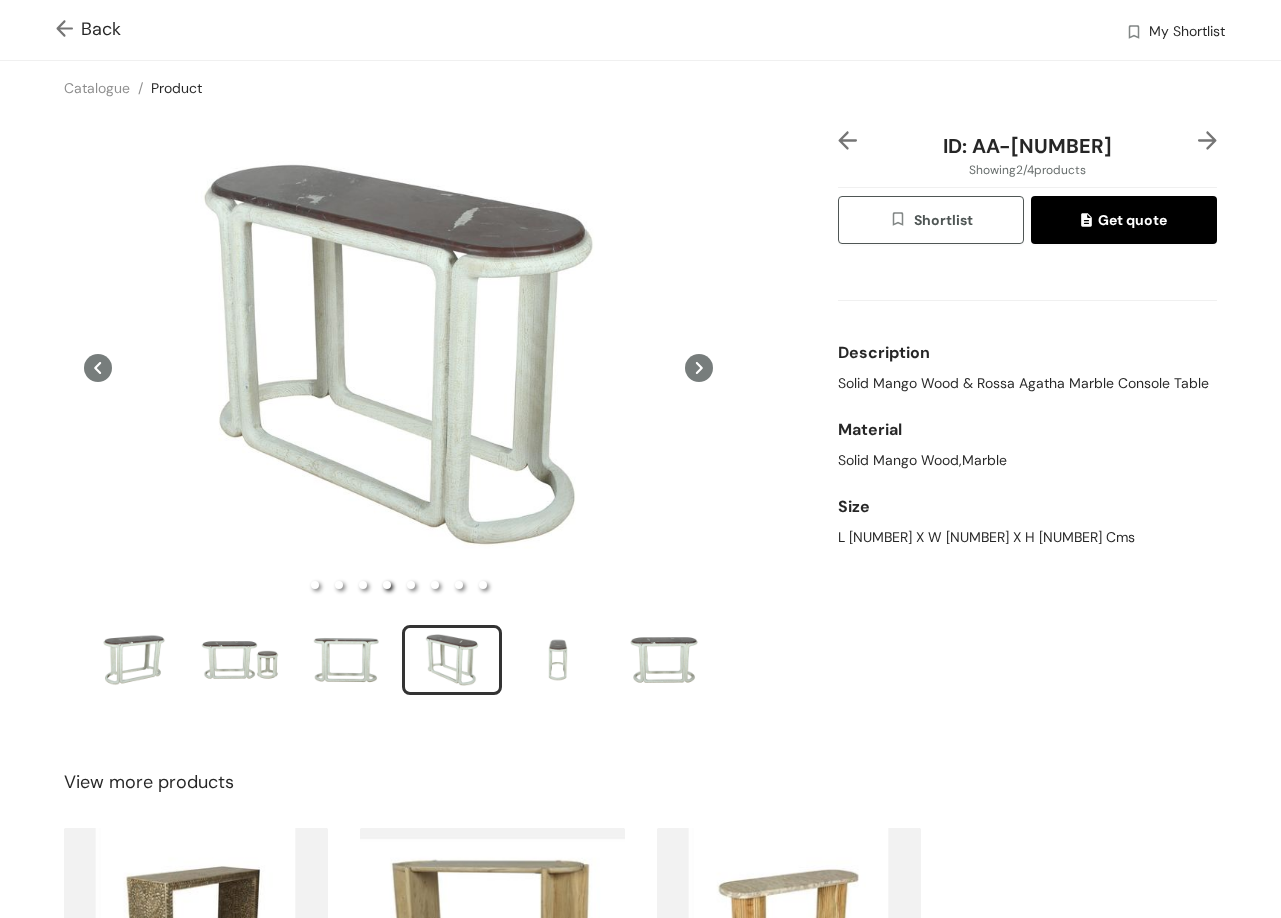 type 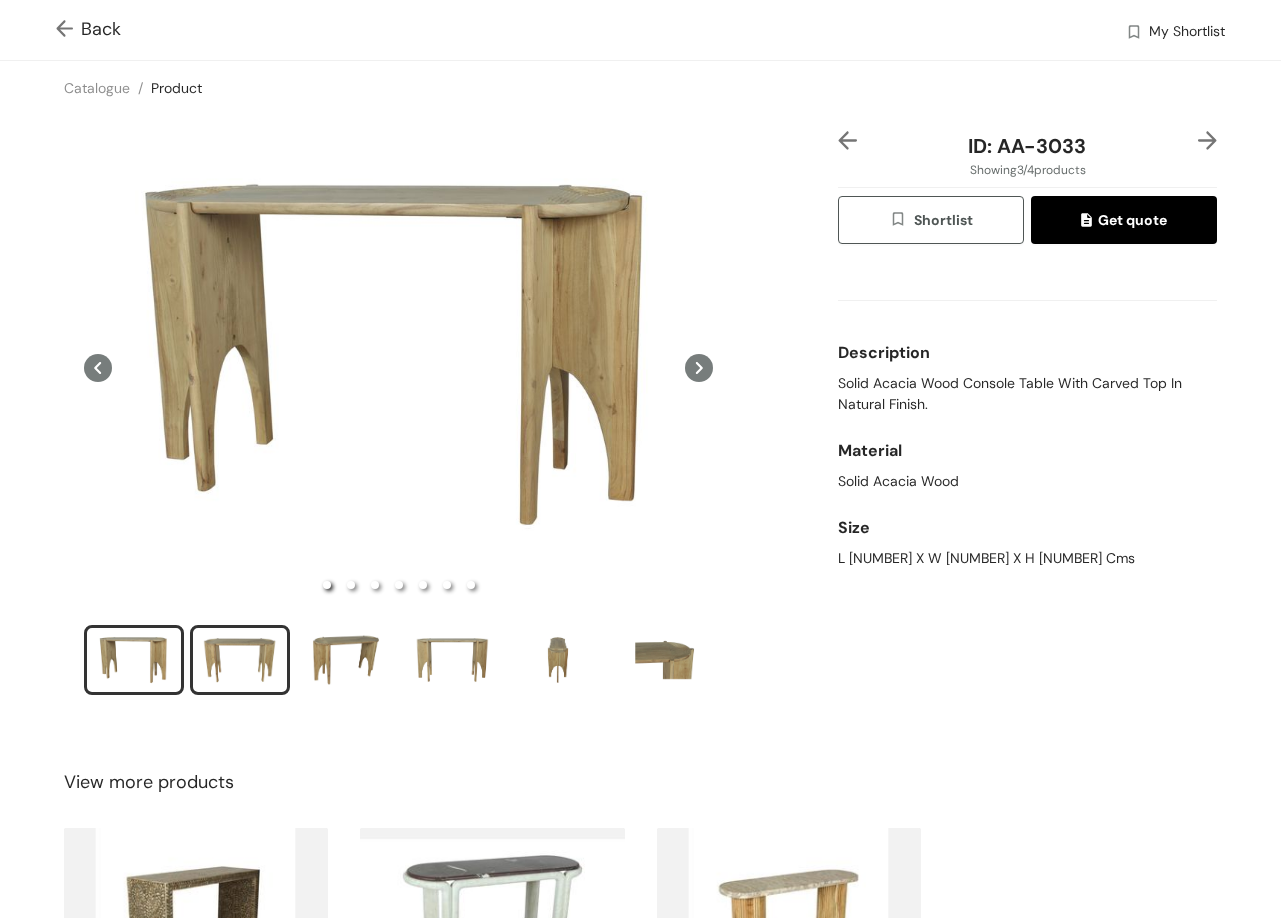 click at bounding box center [240, 660] 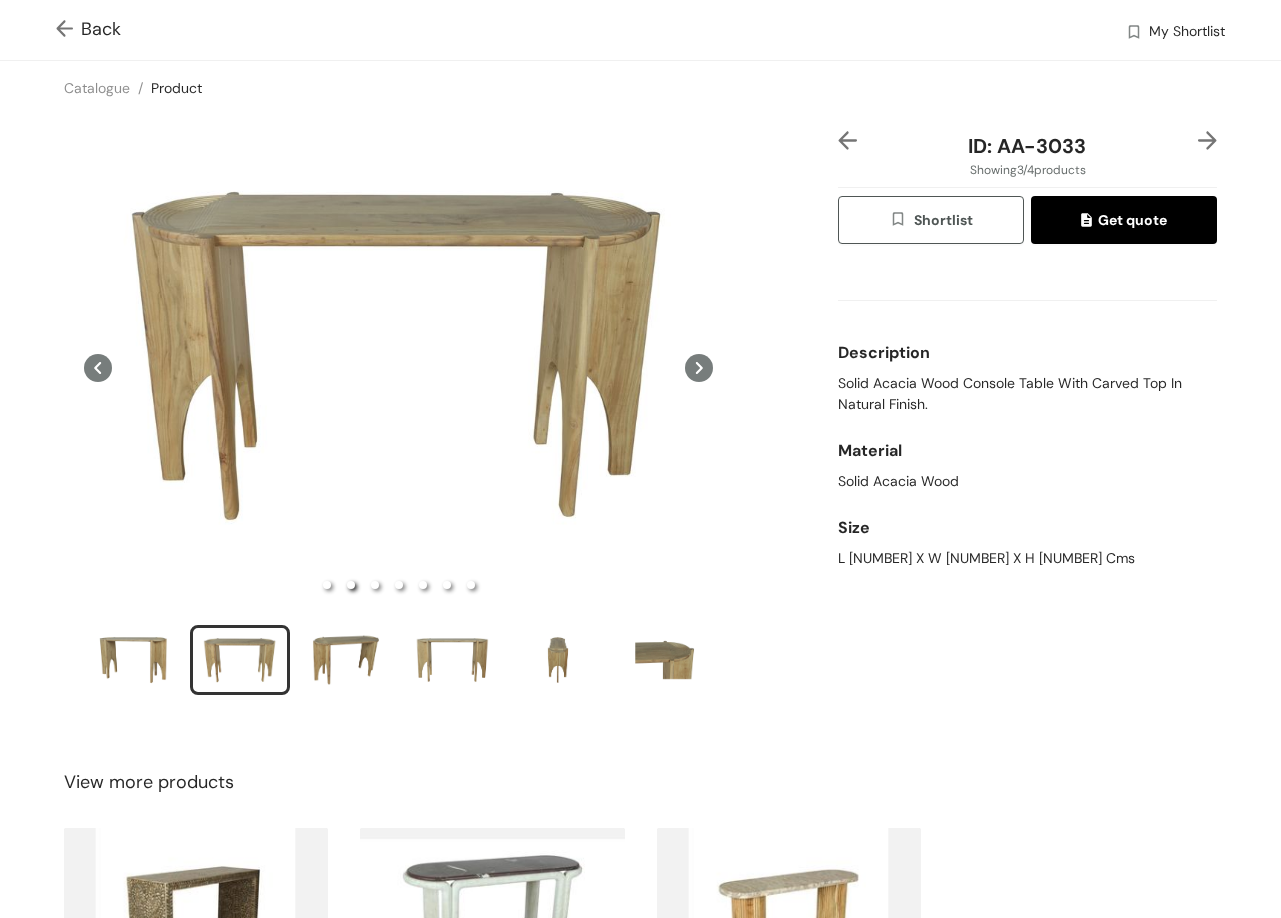 type 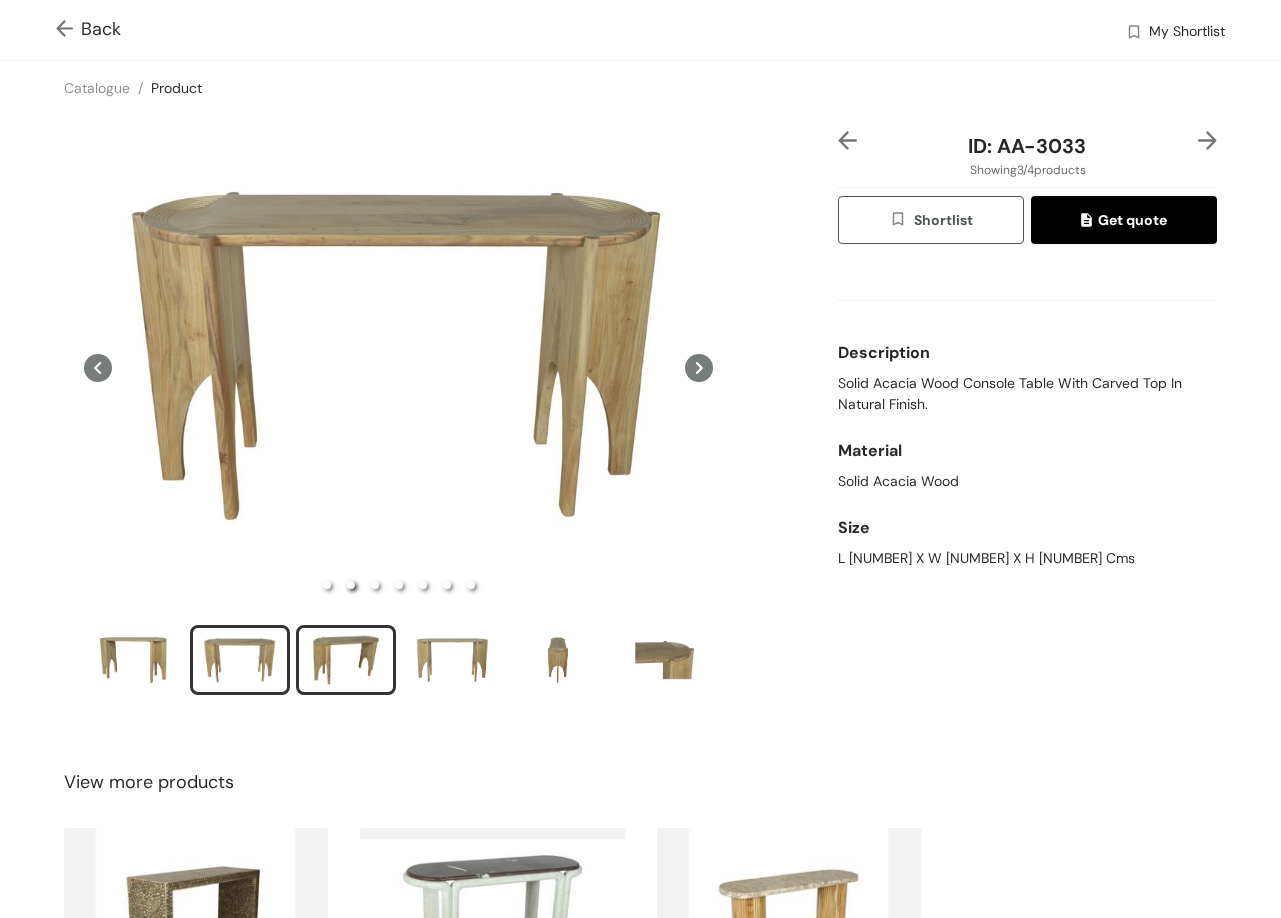 click at bounding box center (346, 660) 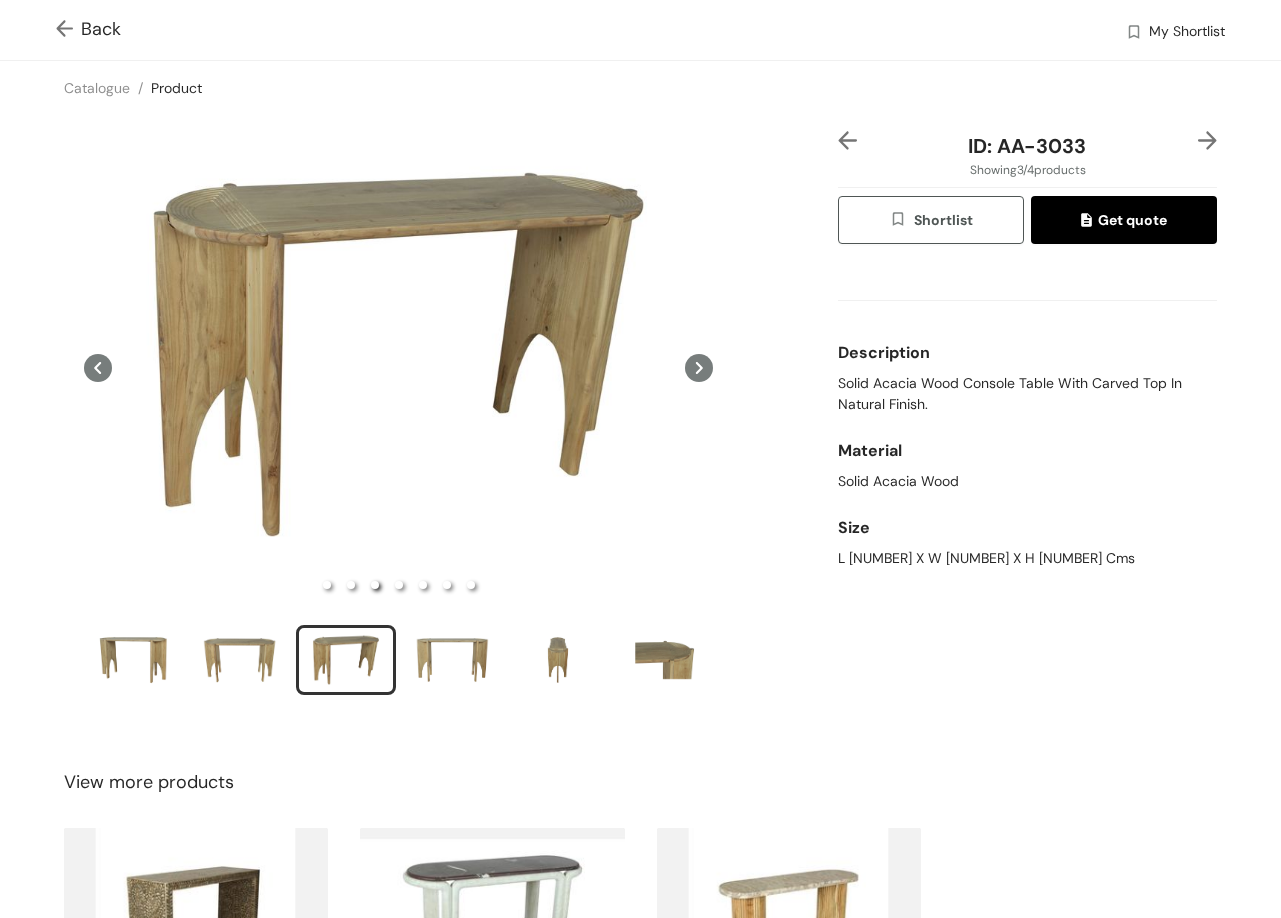 type 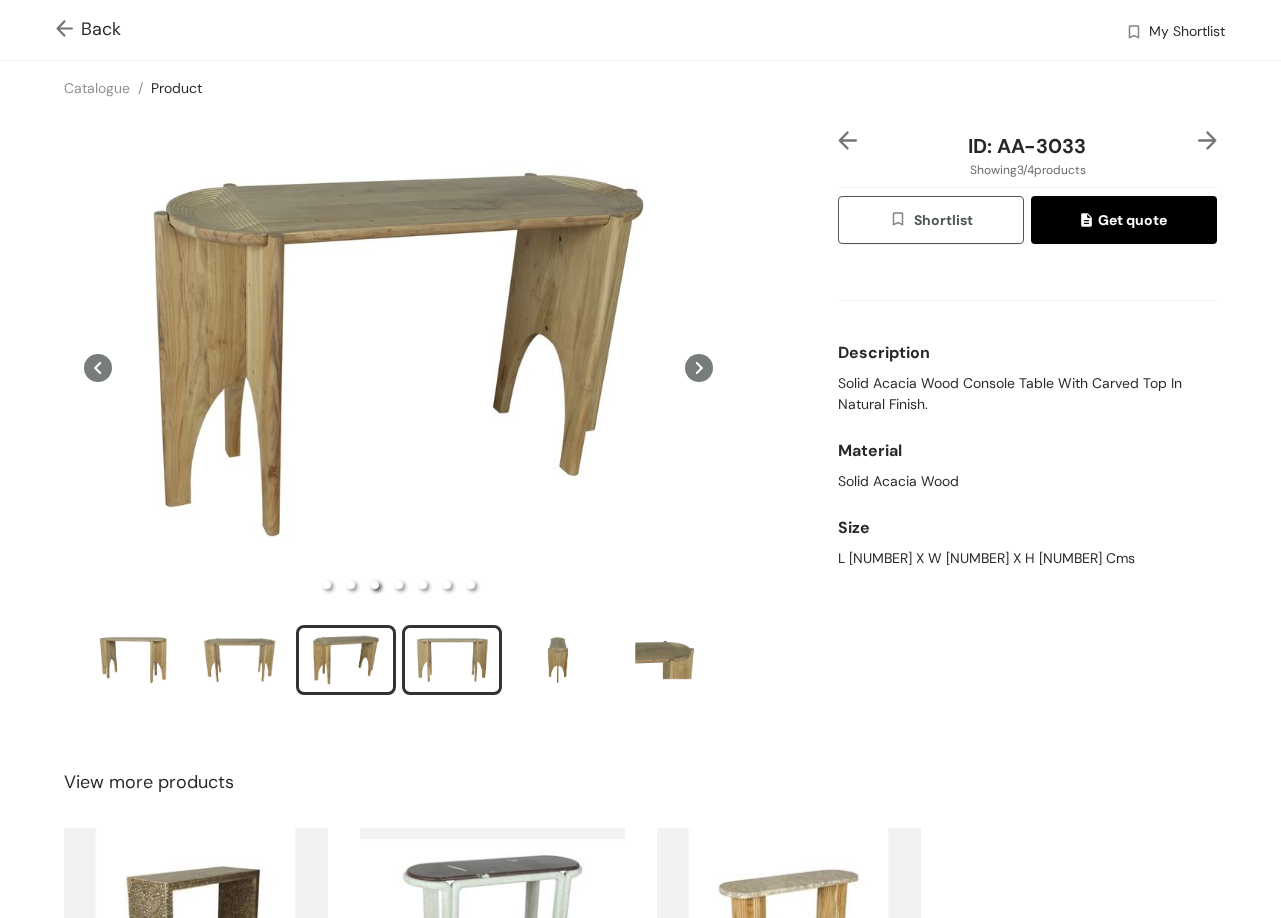 click at bounding box center [452, 660] 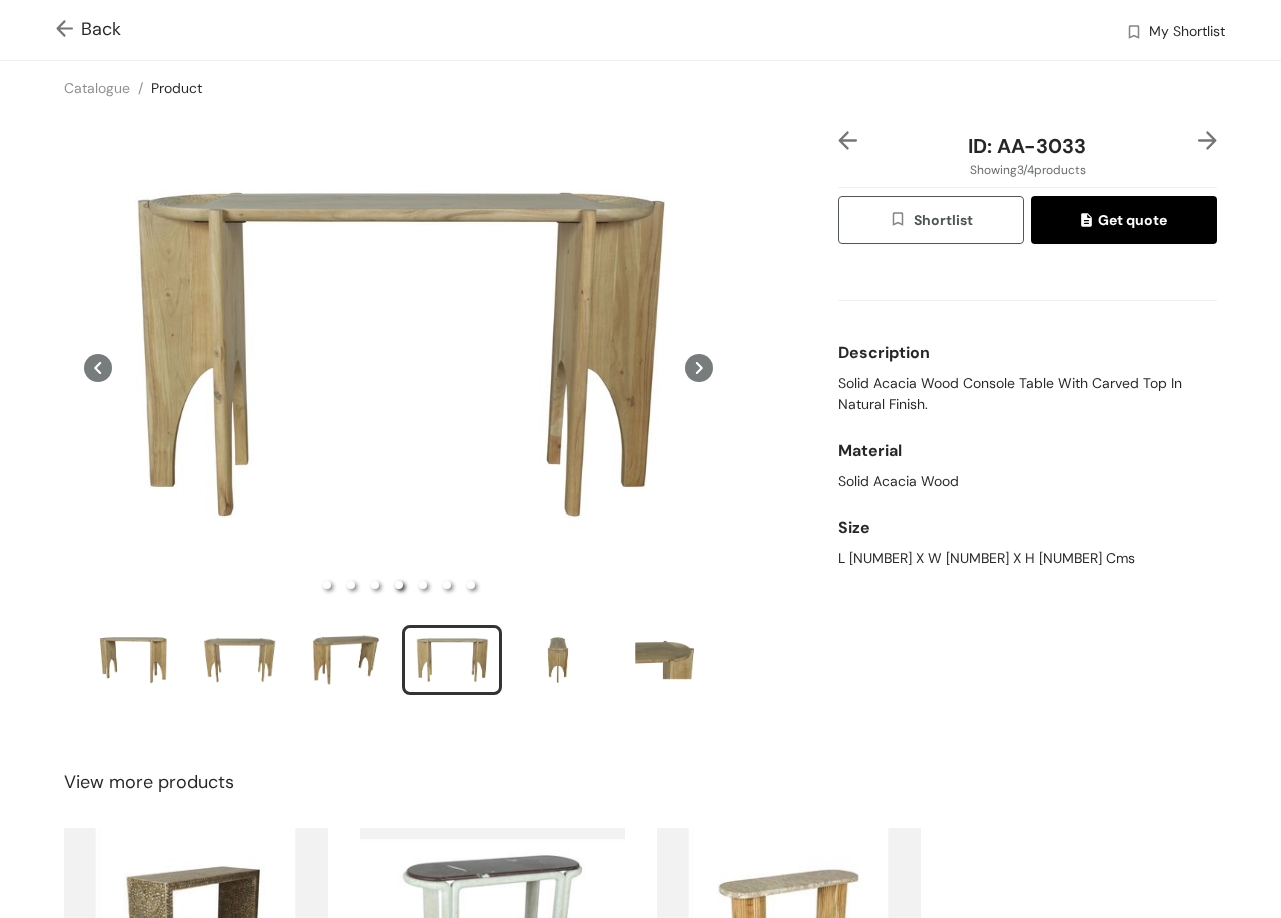 type 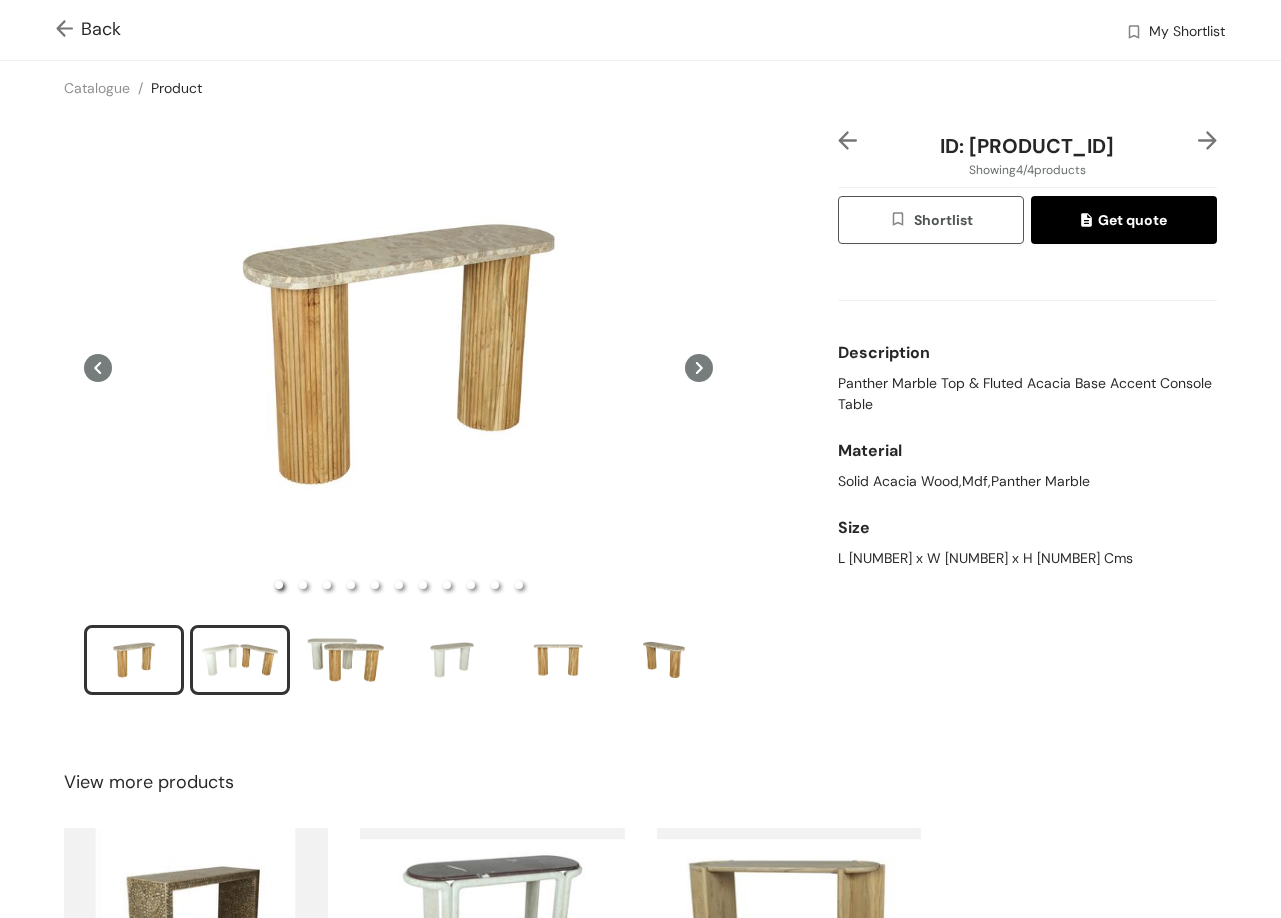 click at bounding box center [240, 660] 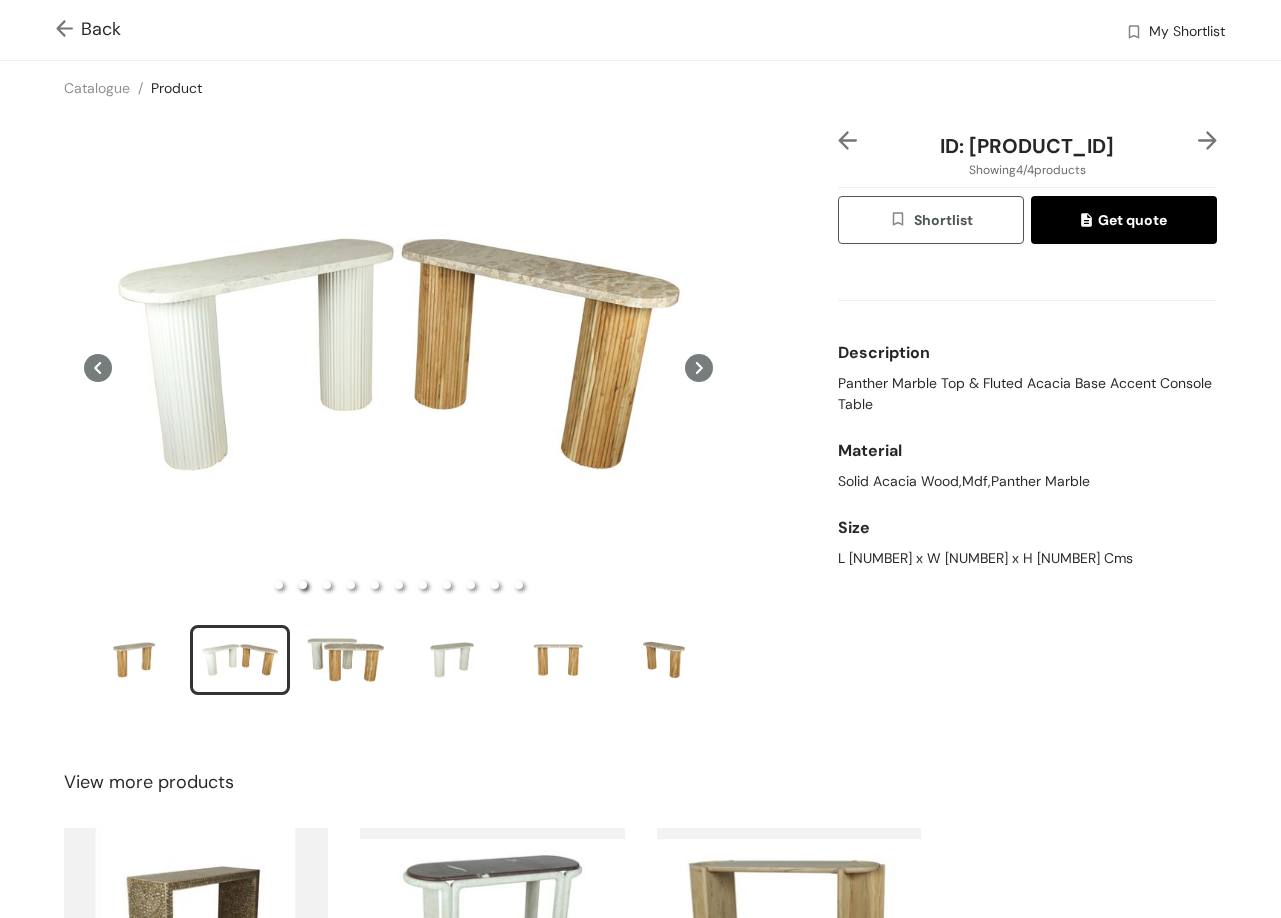 type 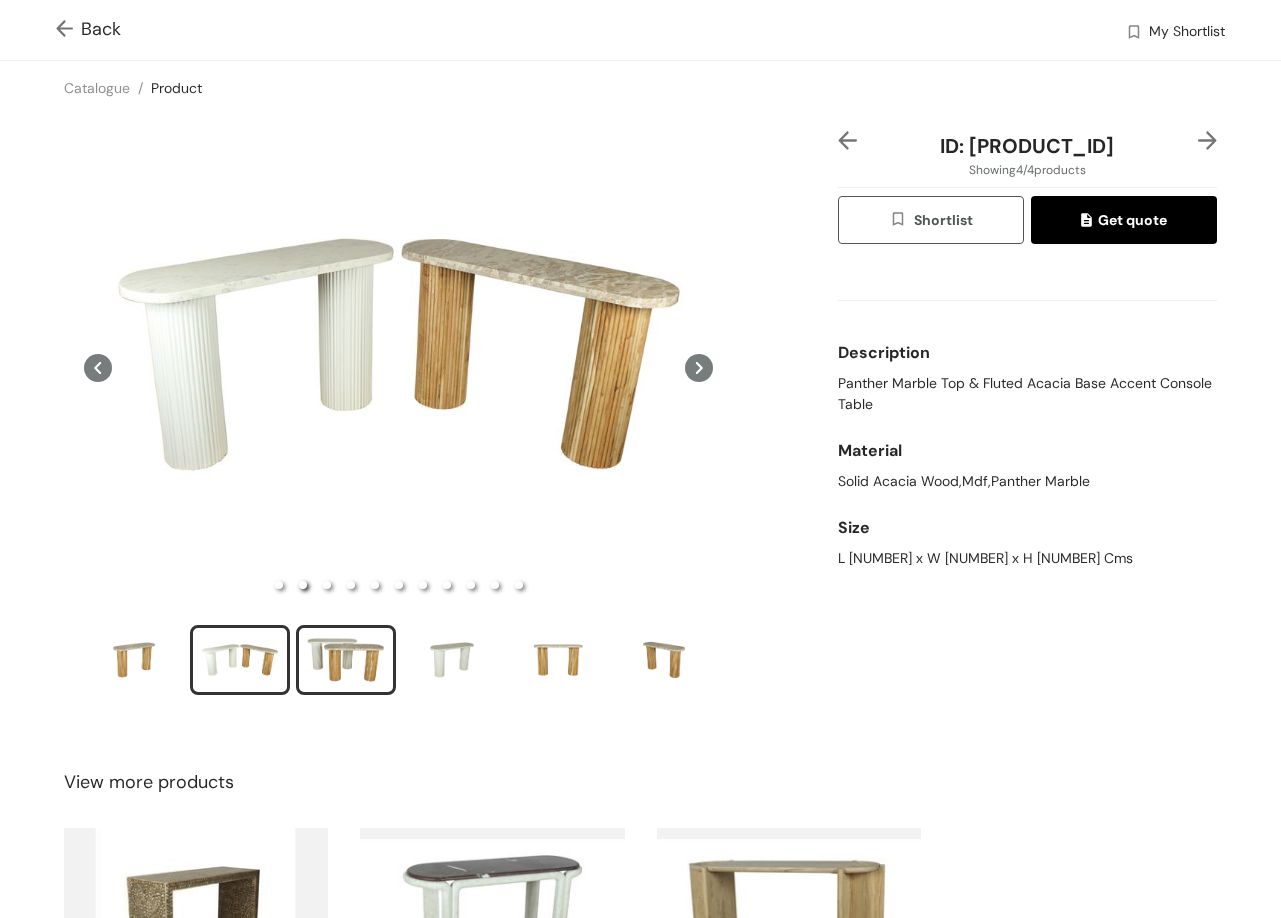click at bounding box center [346, 660] 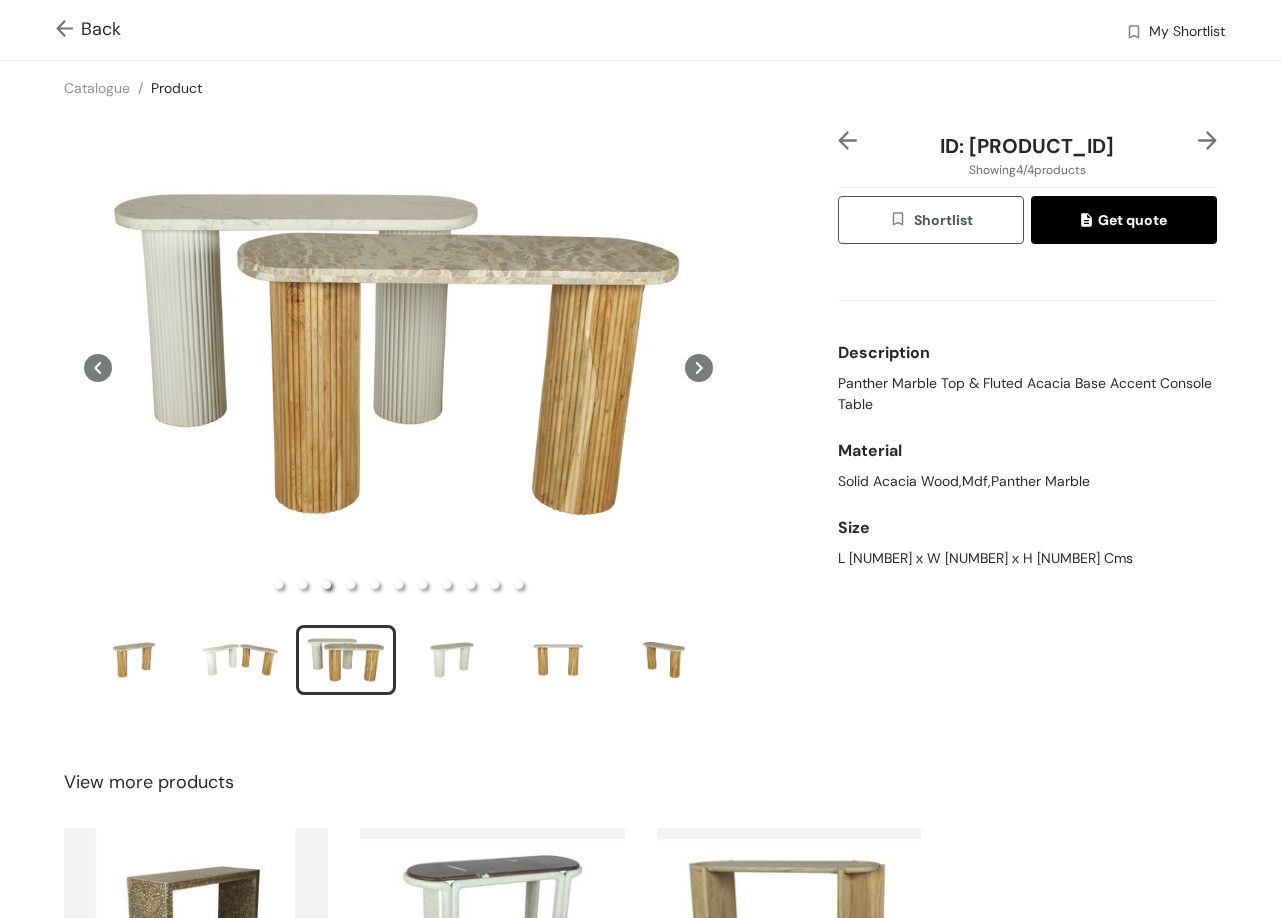 type 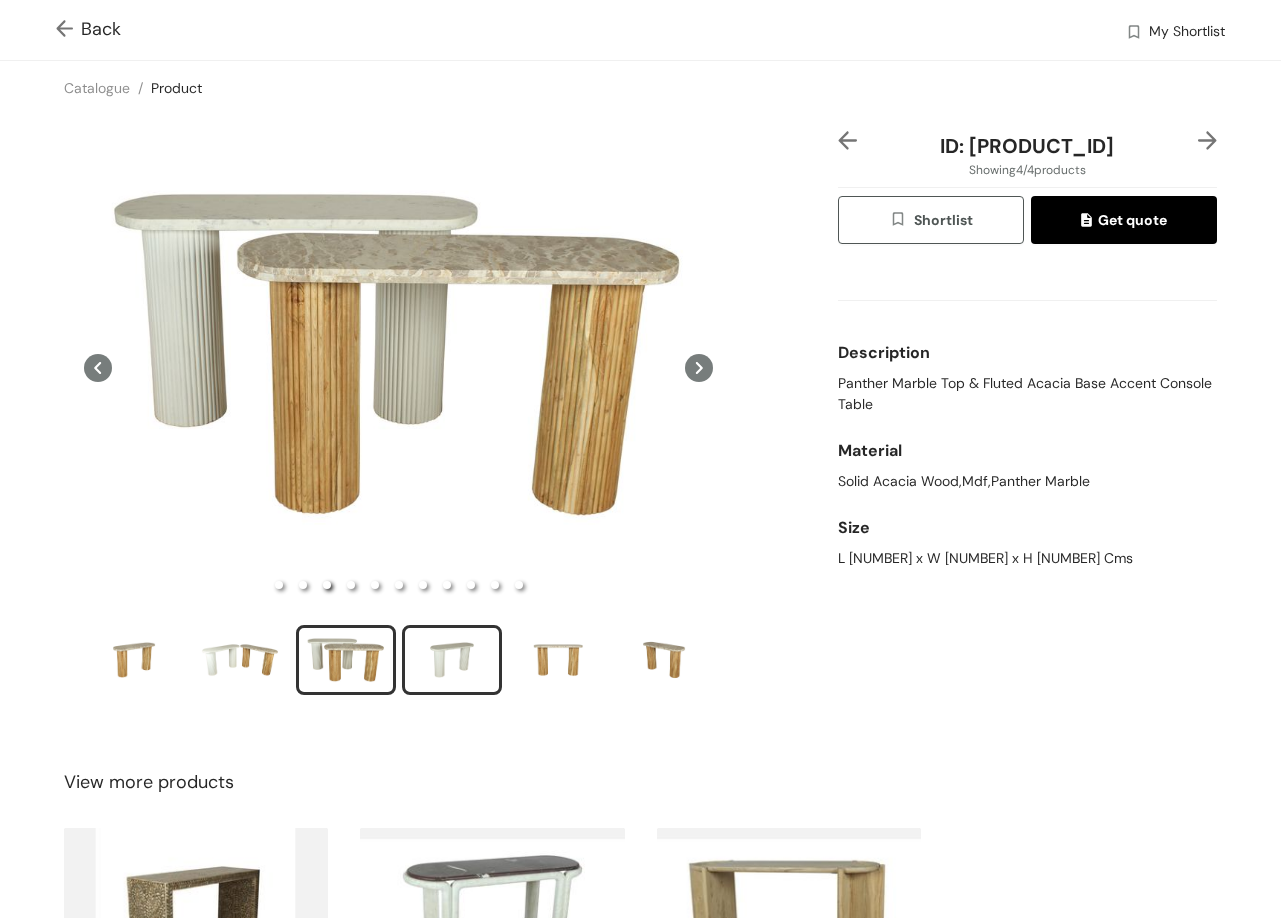 click at bounding box center [452, 660] 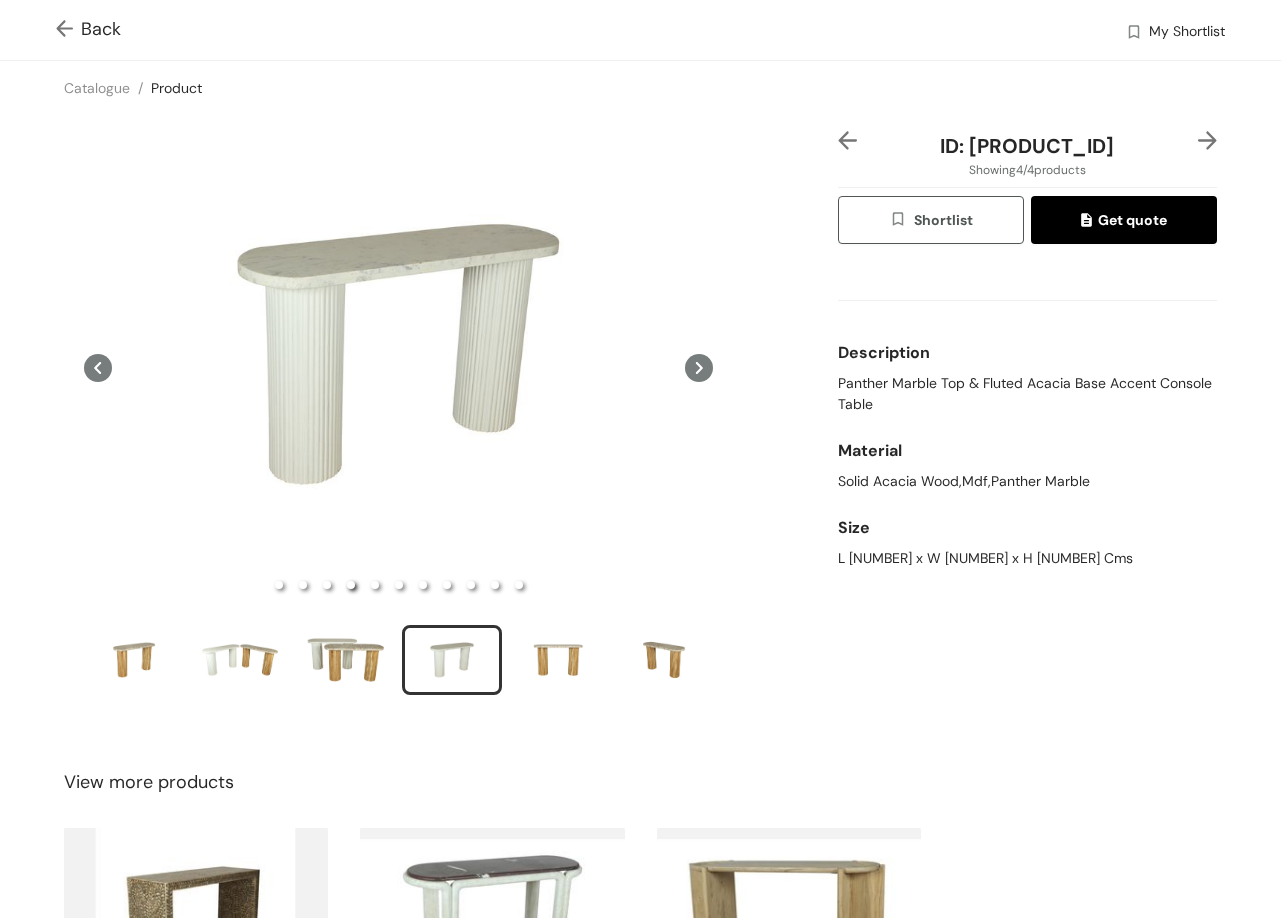 type 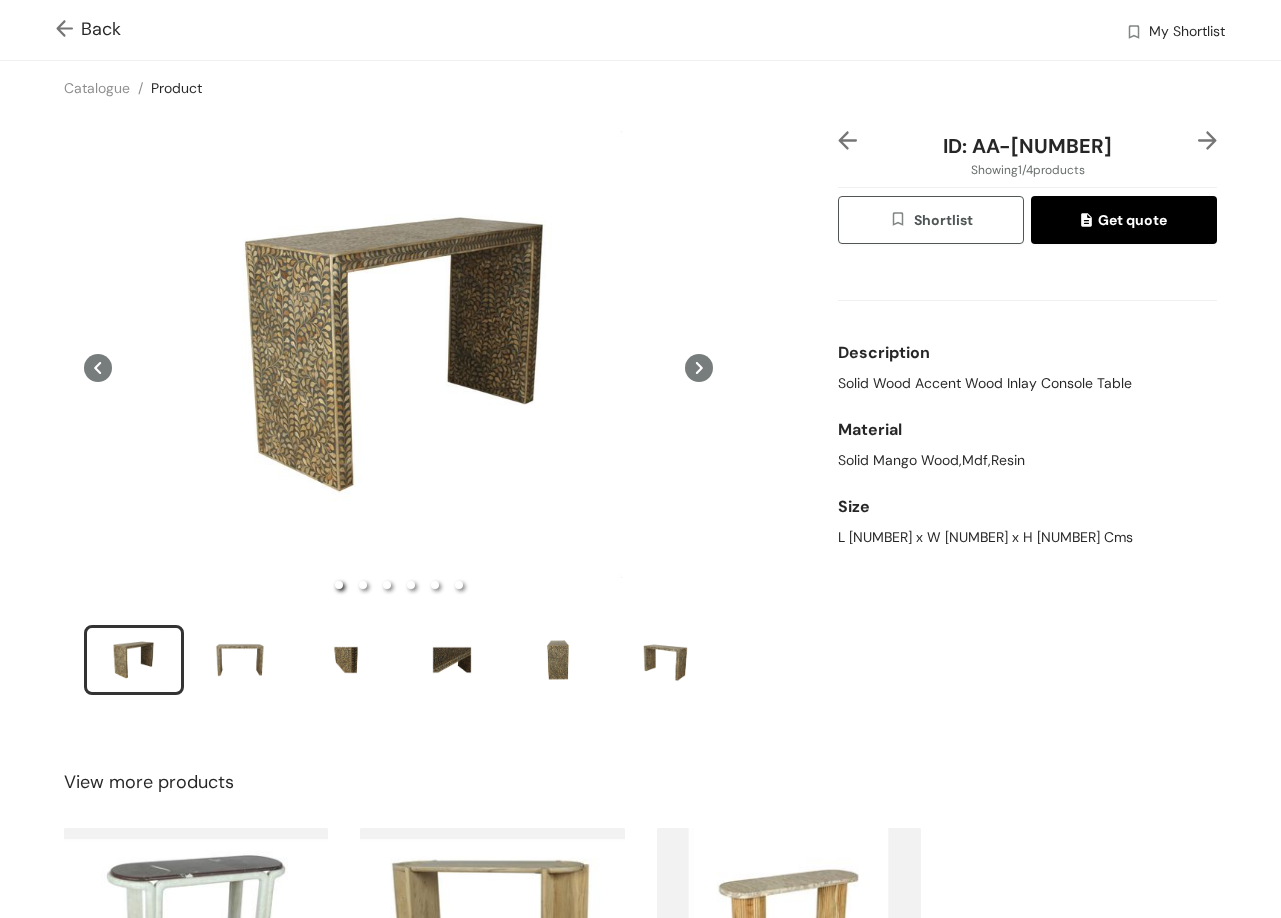 click at bounding box center [68, 30] 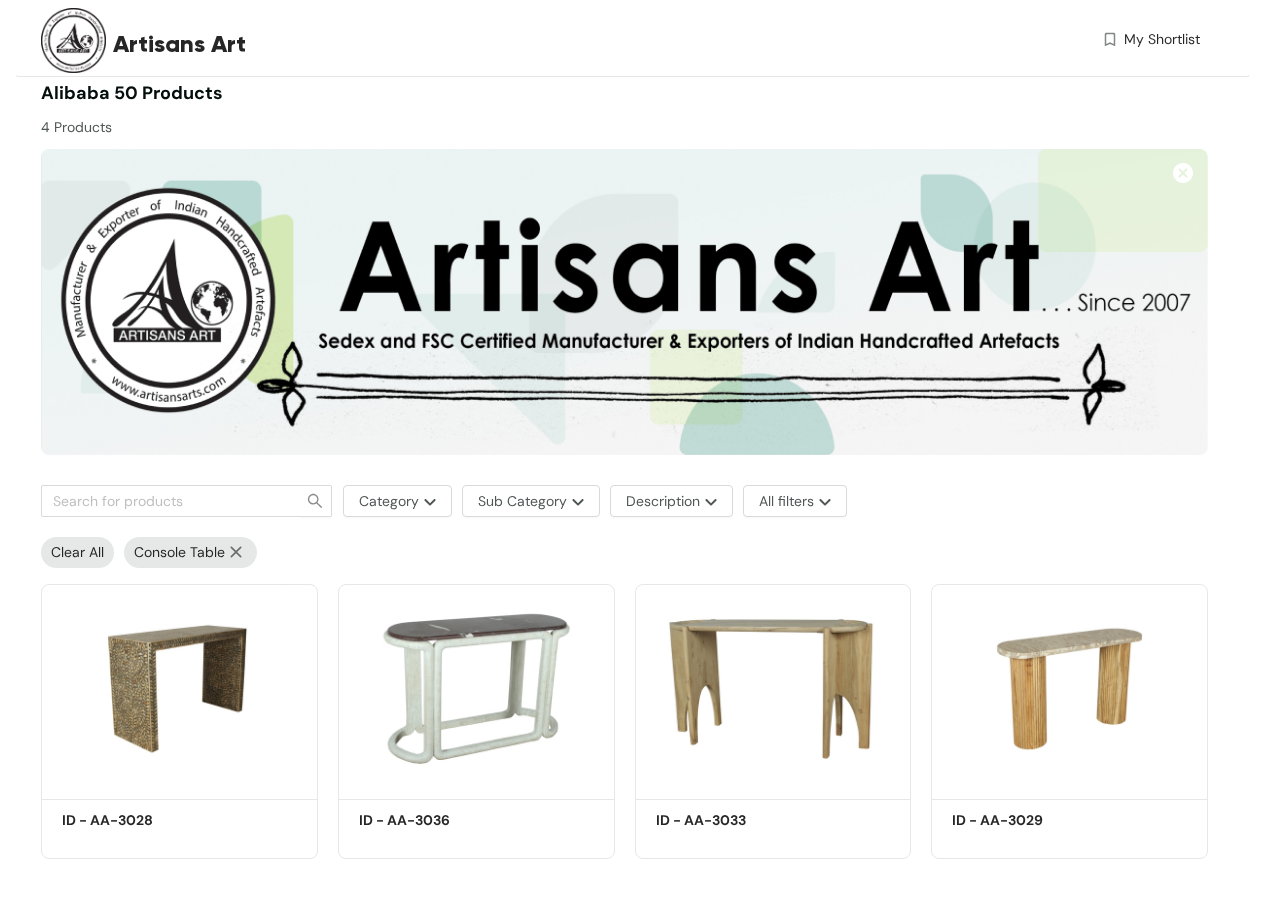 scroll, scrollTop: 22, scrollLeft: 0, axis: vertical 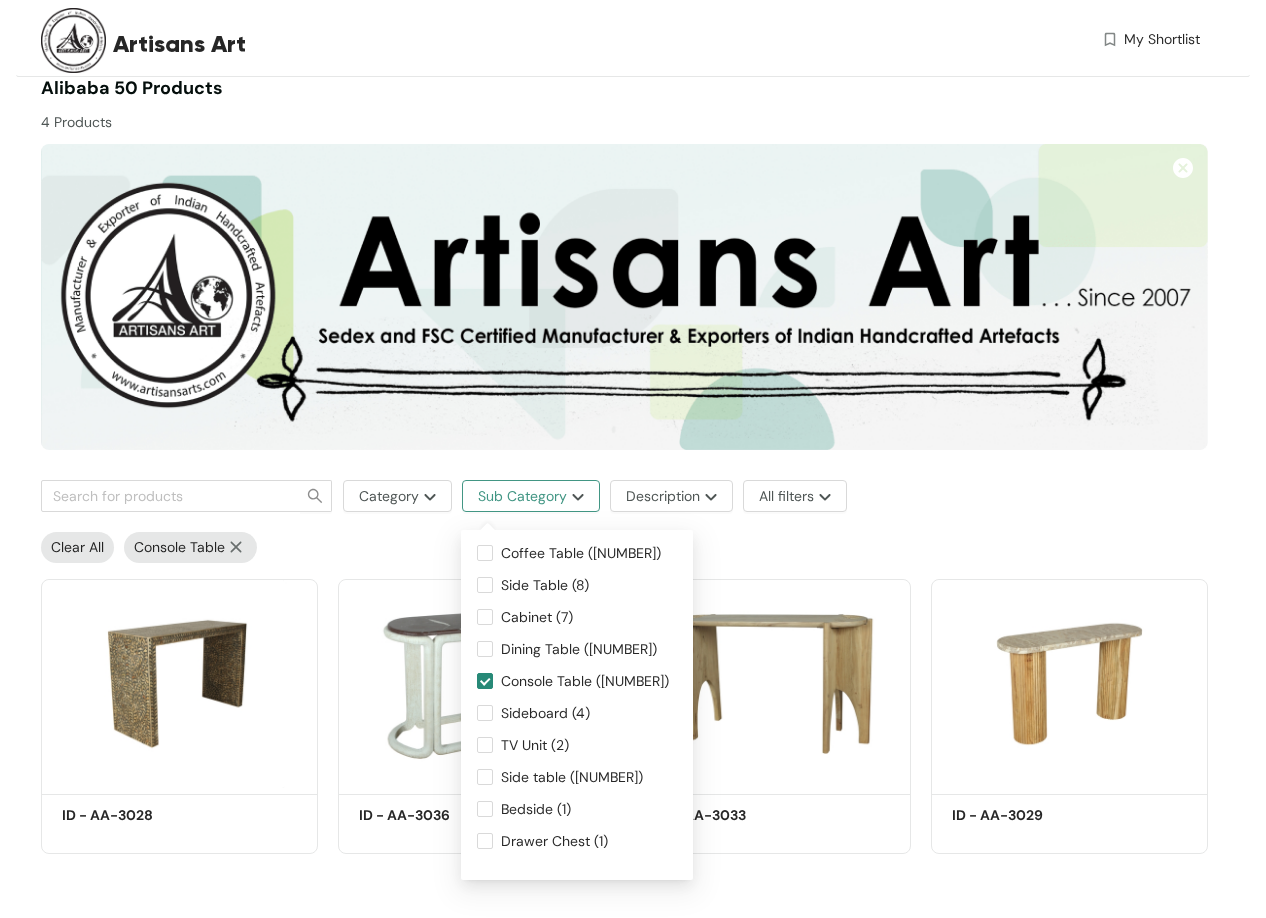 click on "Sub Category" at bounding box center (522, 496) 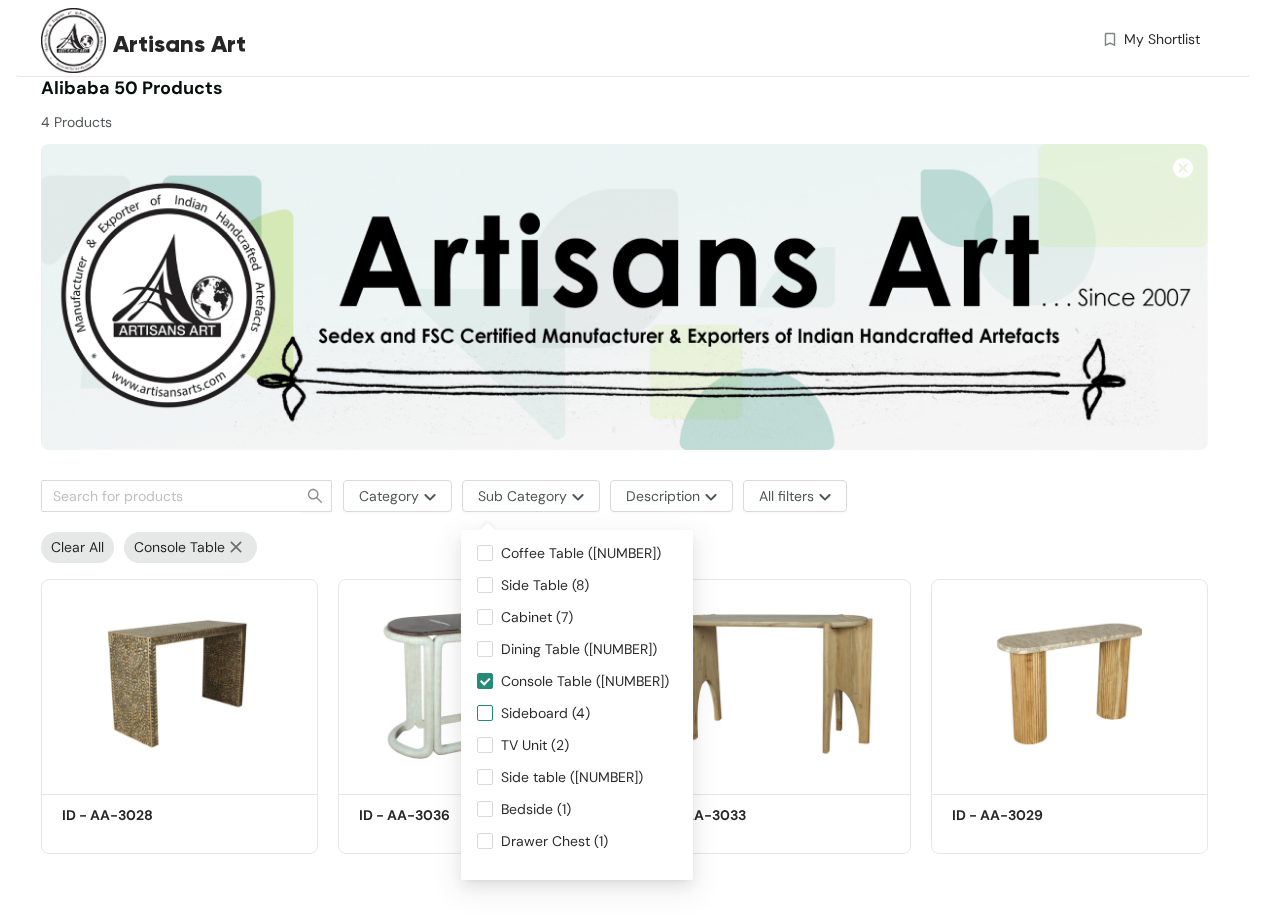 click on "Sideboard (4)" at bounding box center (485, 713) 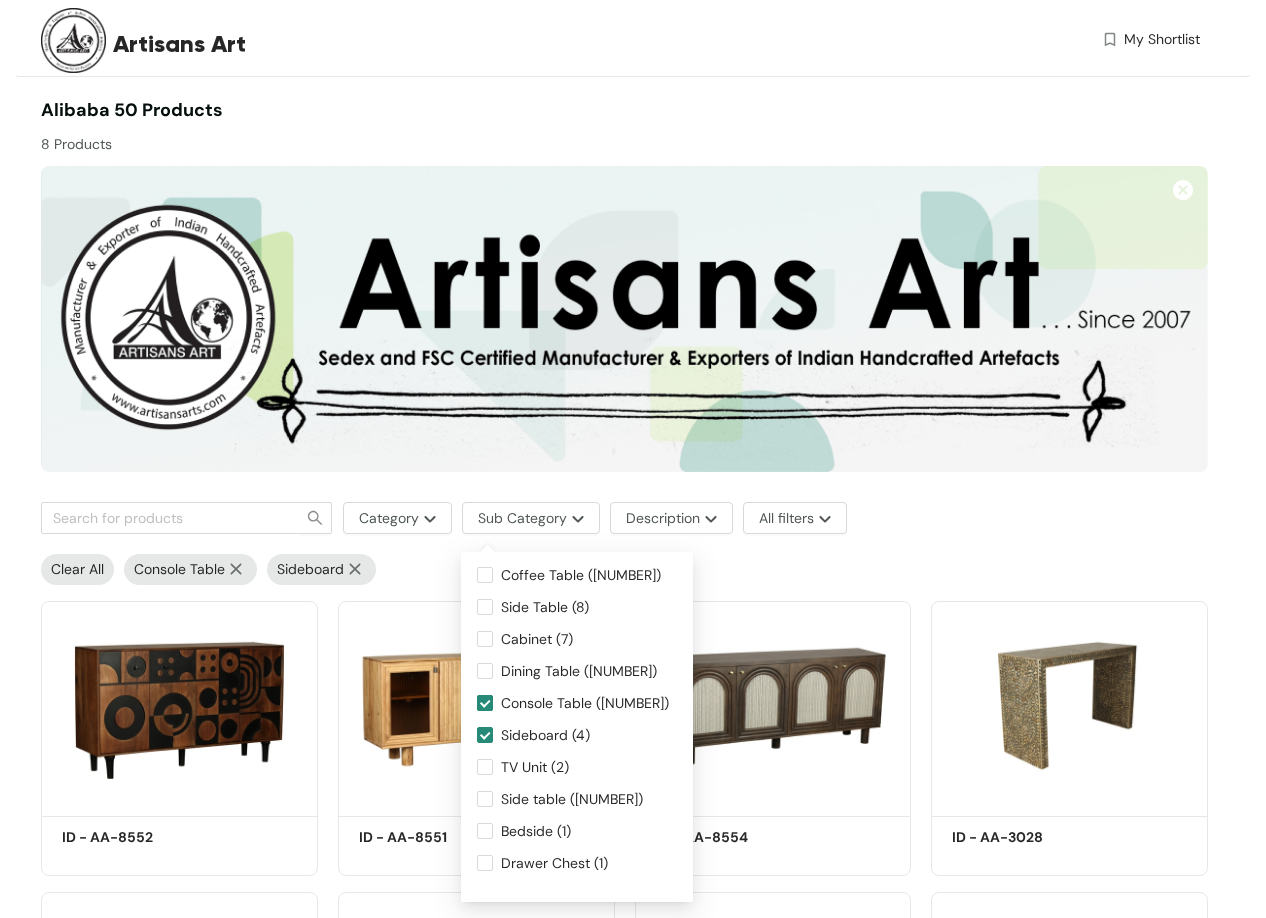 click on "Console Table ([NUMBER])" at bounding box center (585, 703) 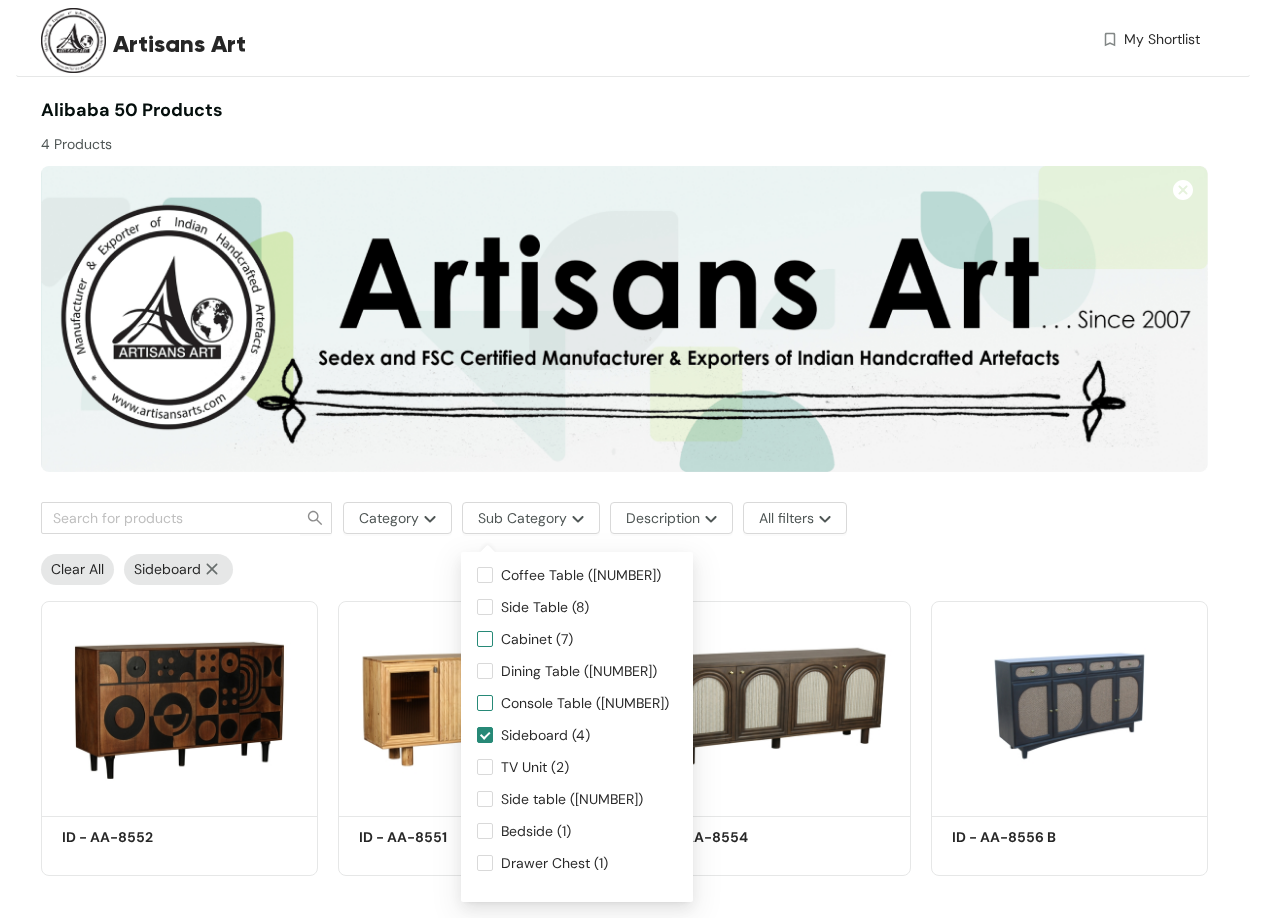 scroll, scrollTop: 22, scrollLeft: 0, axis: vertical 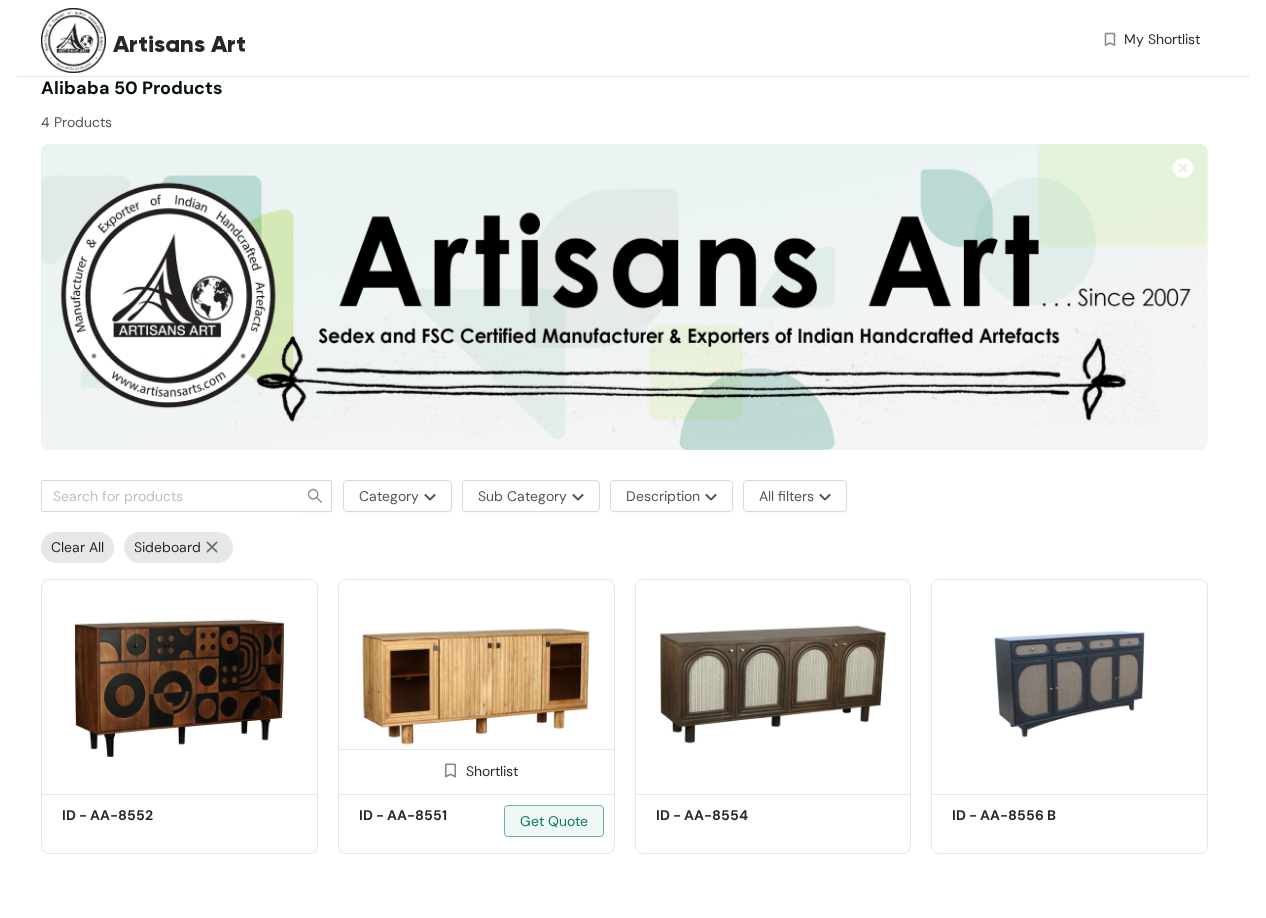 click at bounding box center (476, 683) 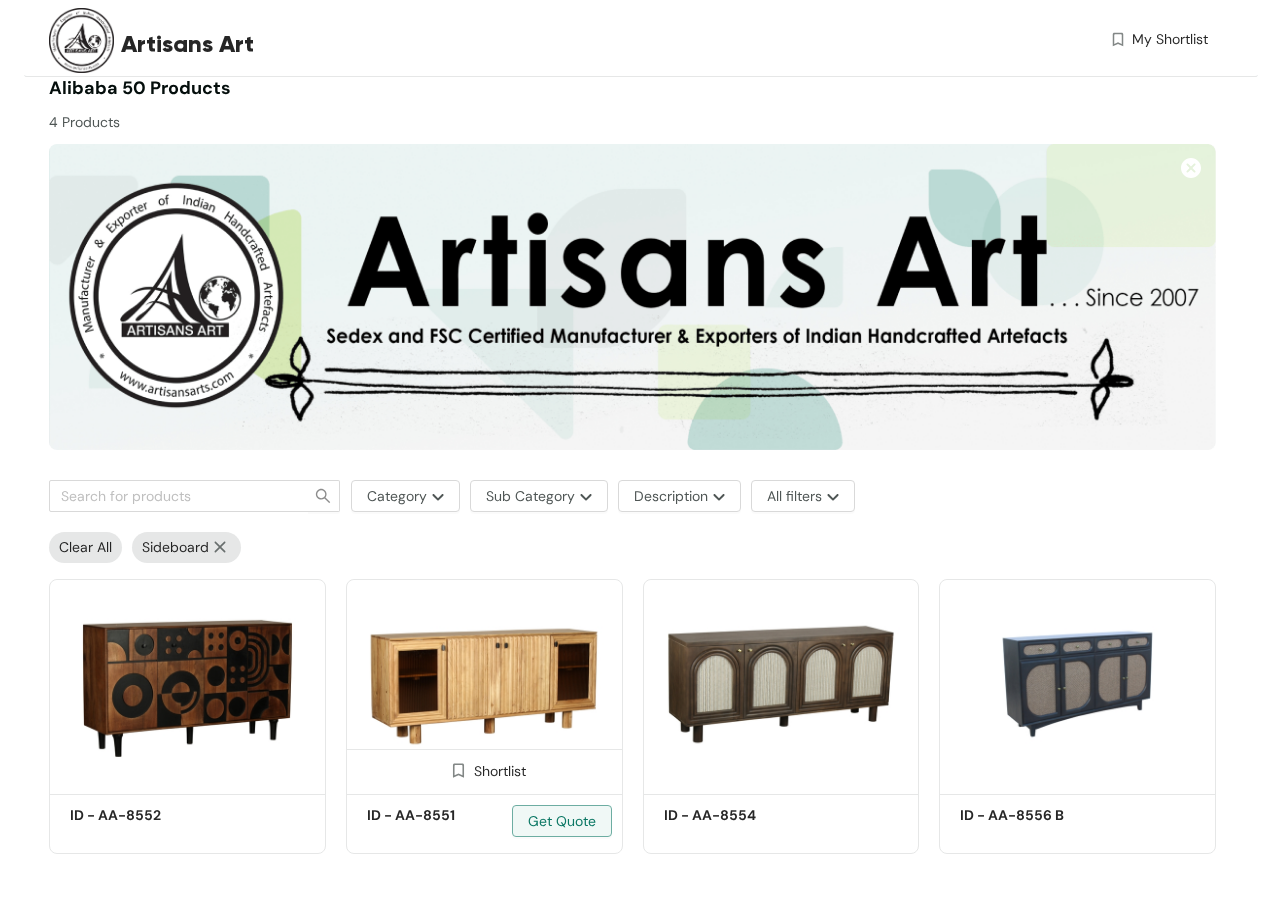 scroll, scrollTop: 0, scrollLeft: 0, axis: both 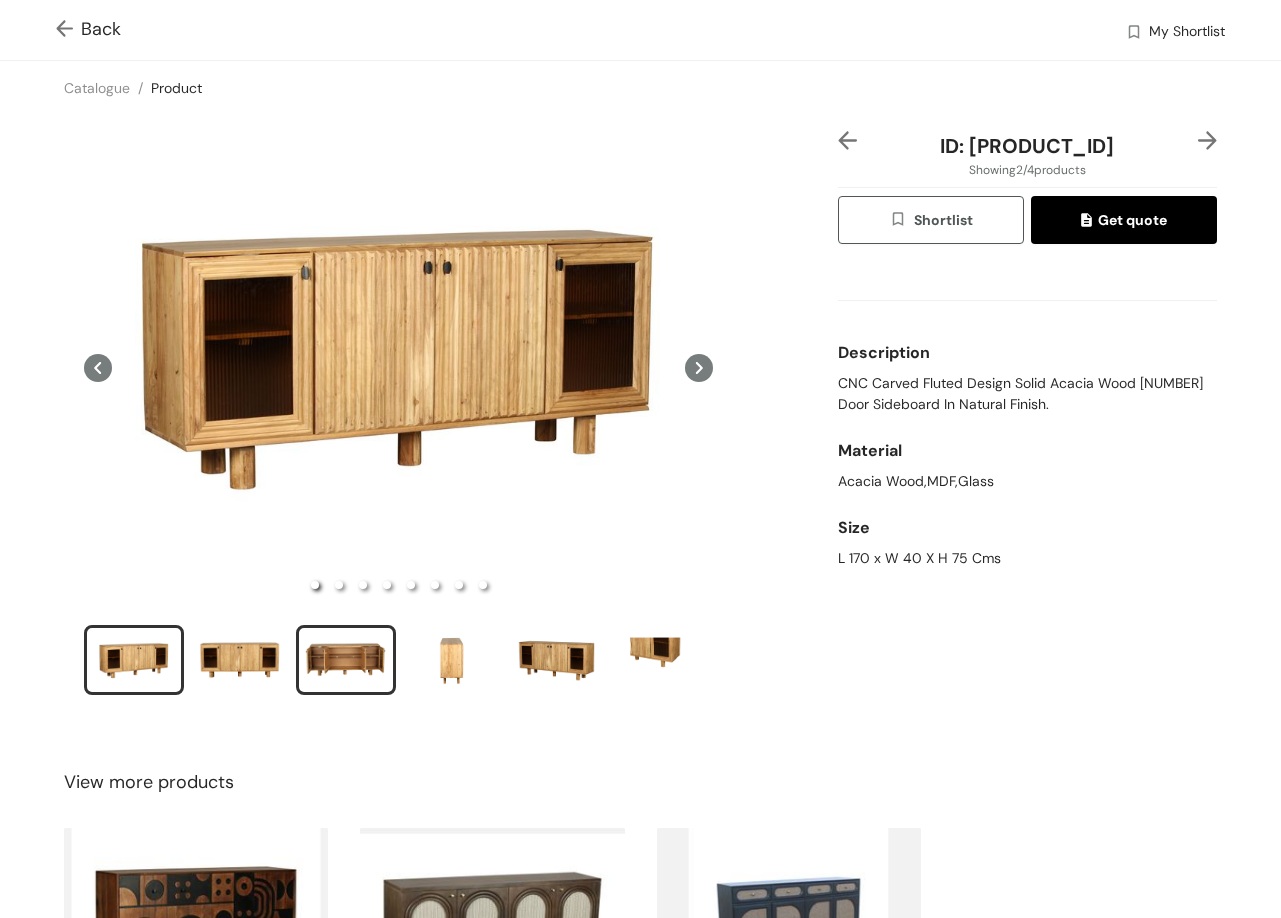 click at bounding box center [346, 660] 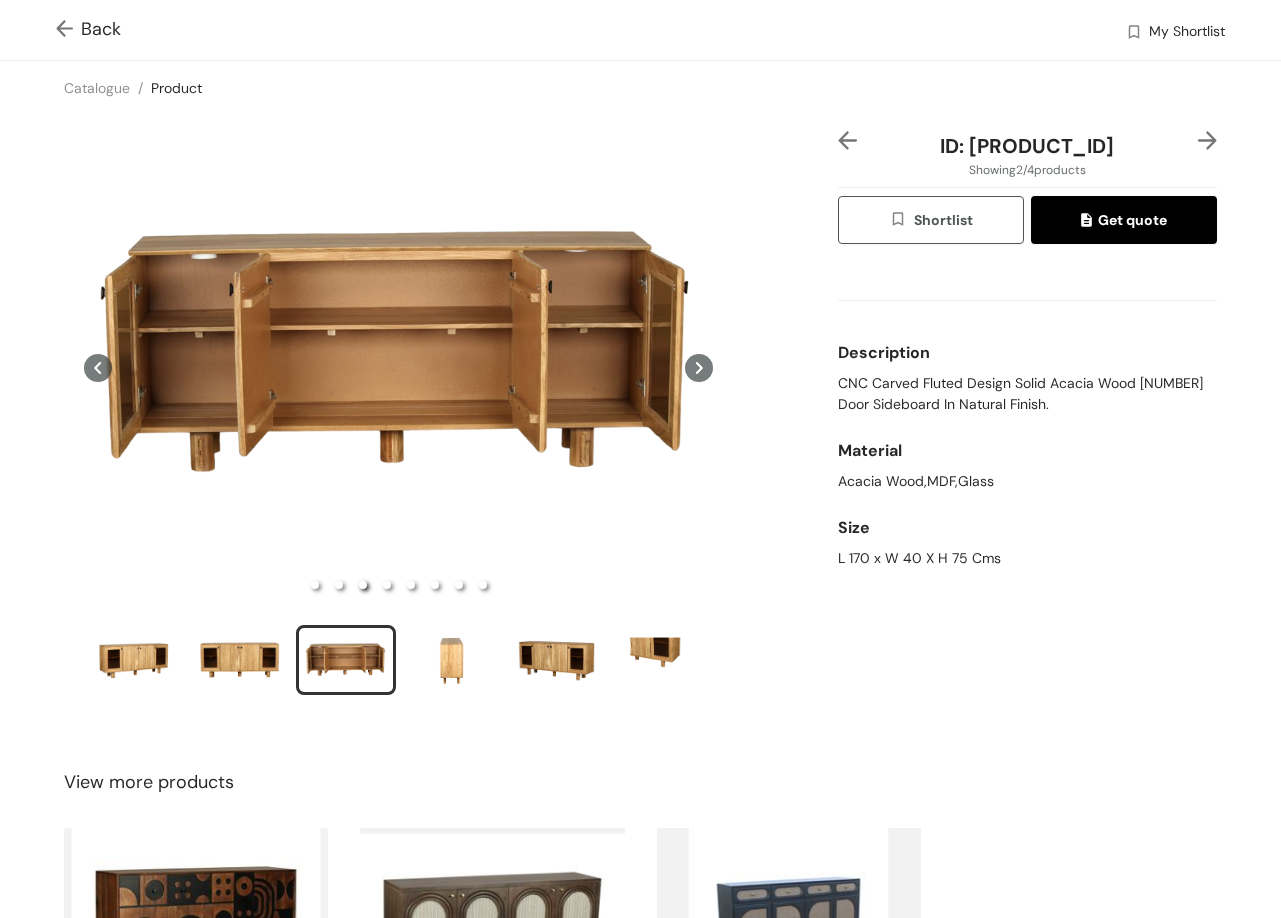 type 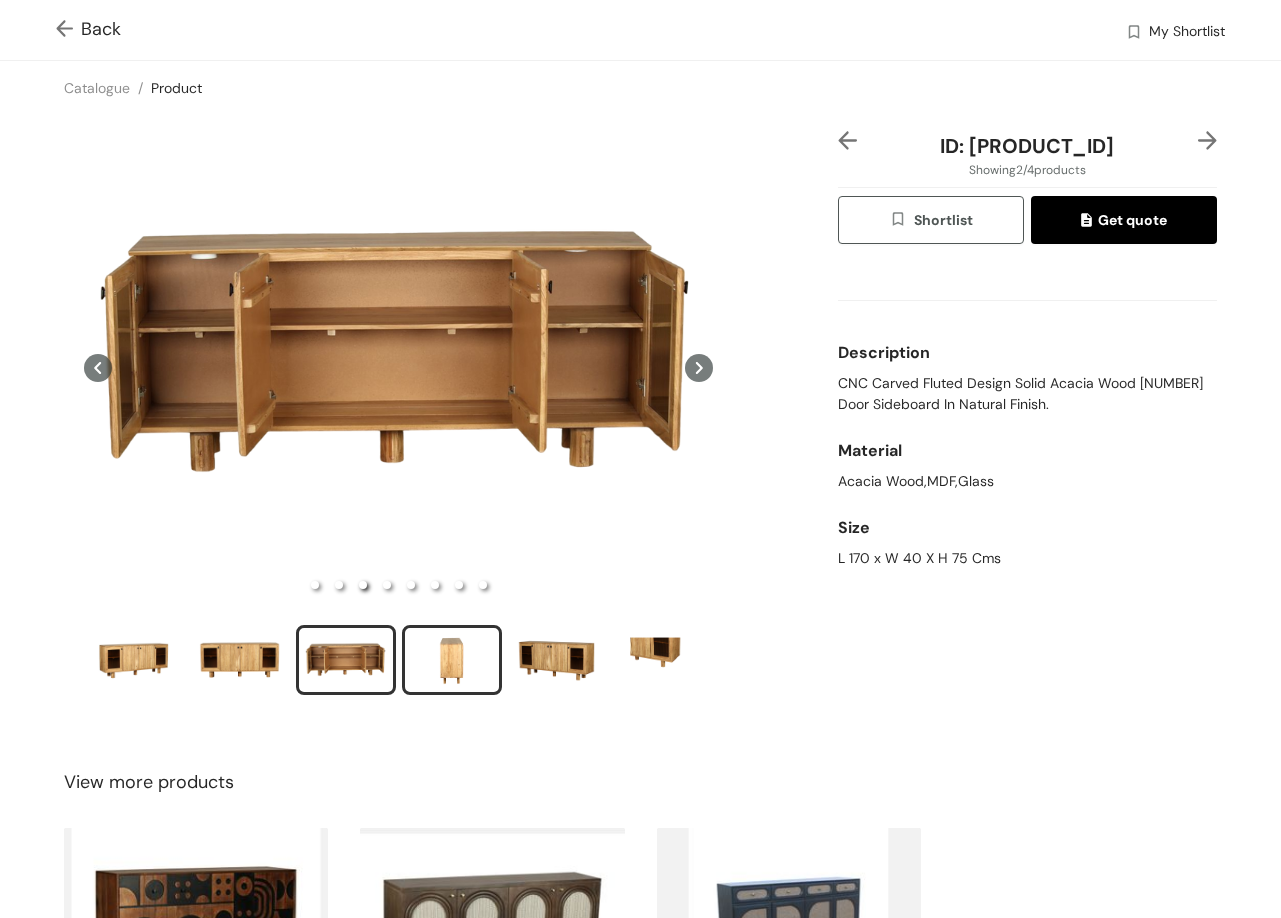 click at bounding box center (452, 660) 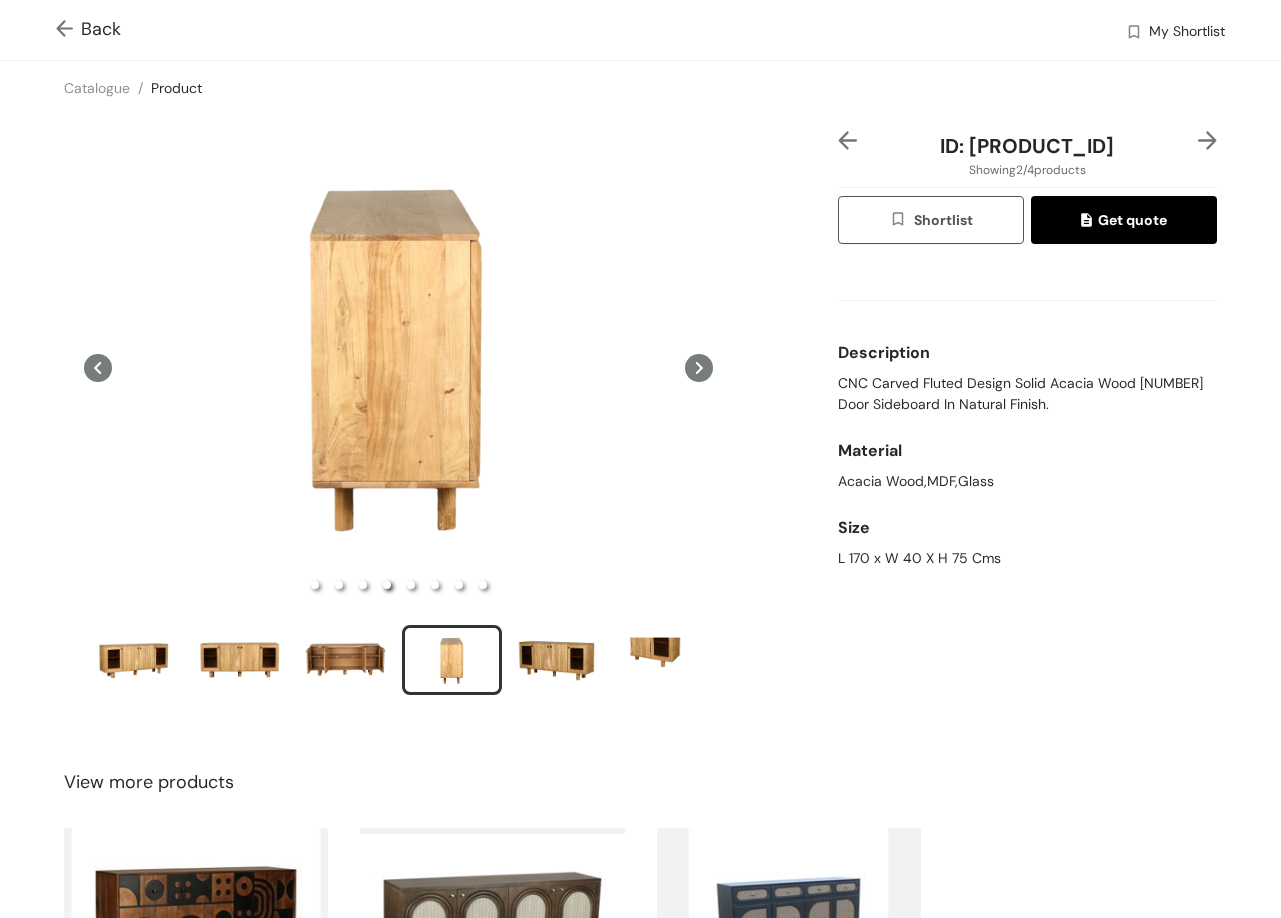 type 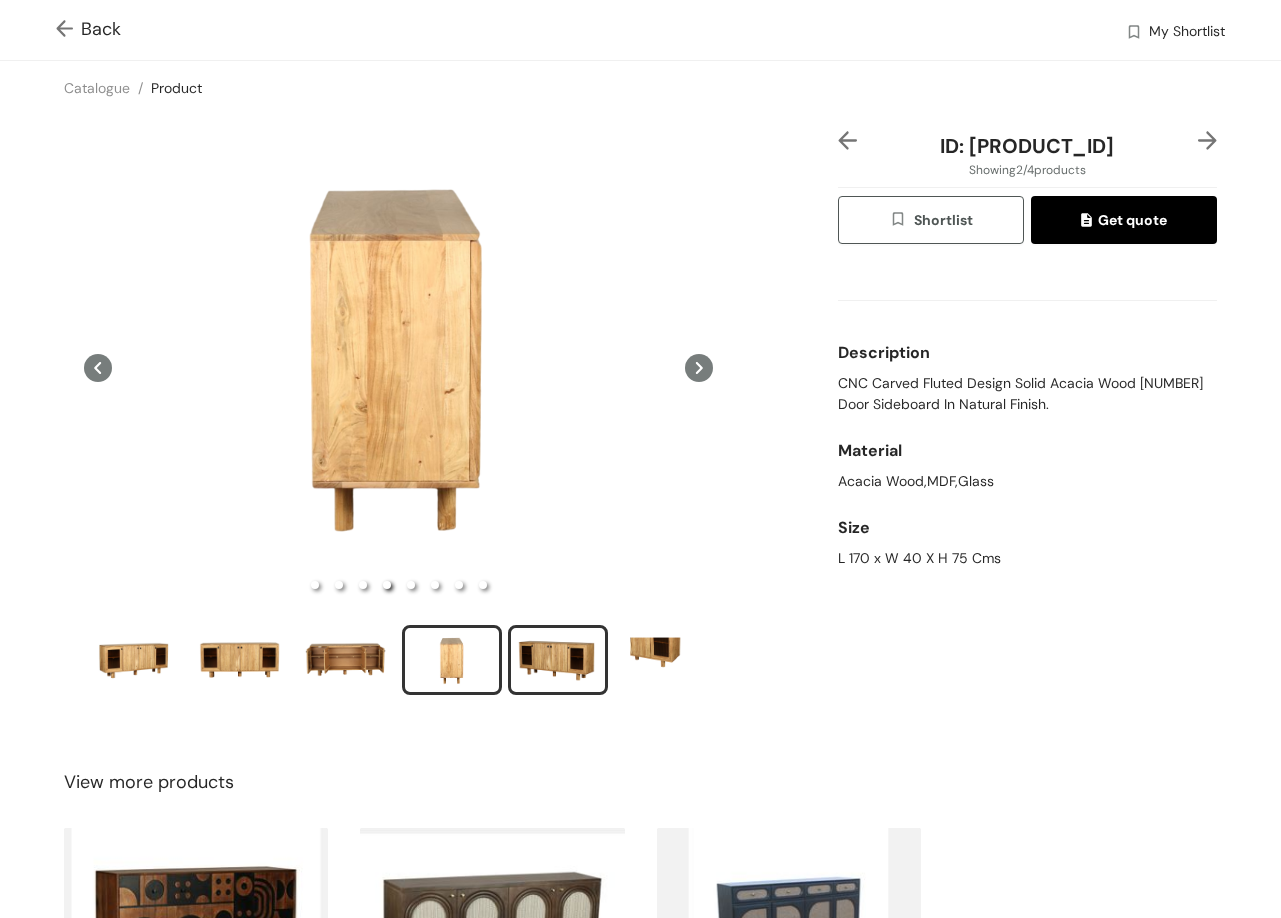 click at bounding box center [558, 660] 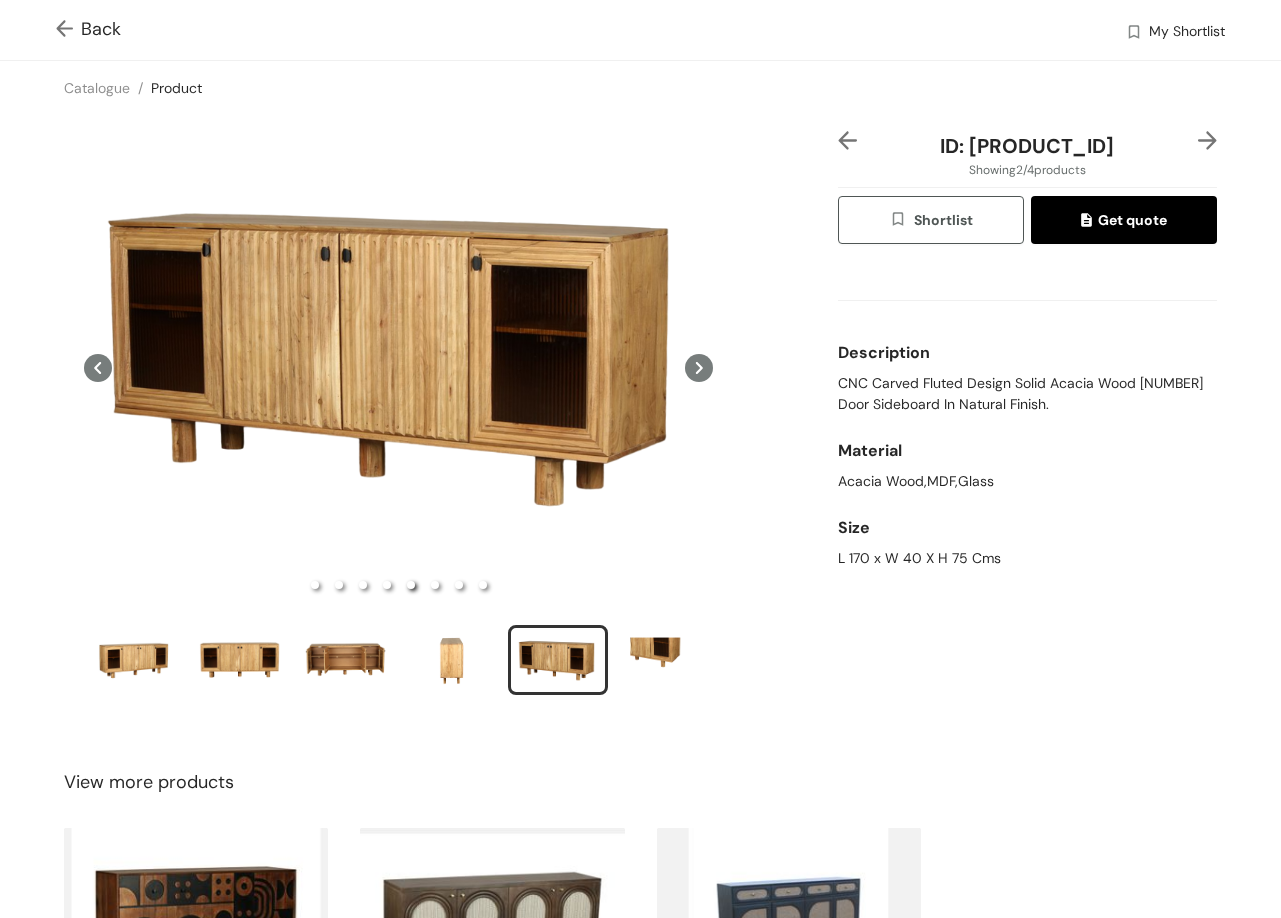 type 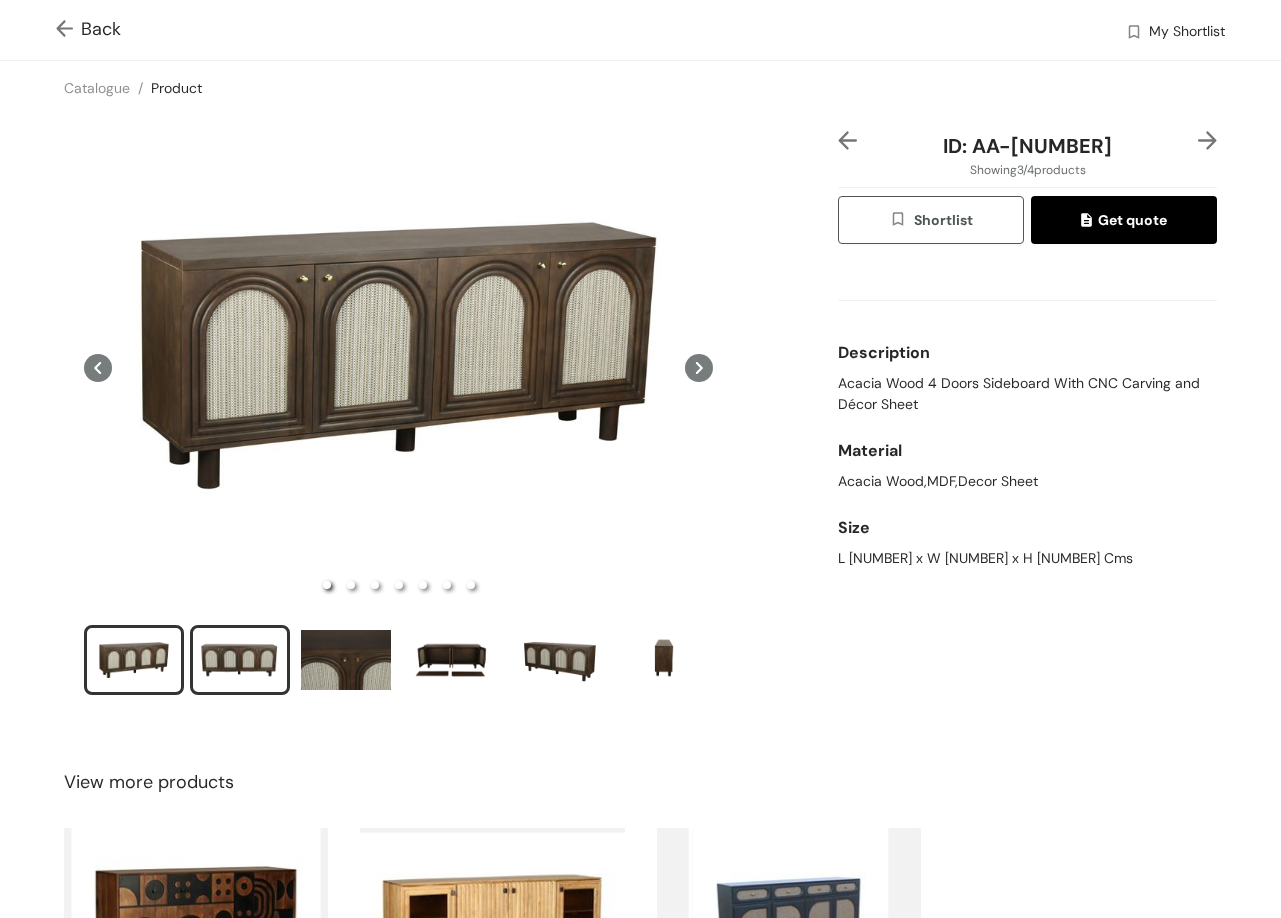 click at bounding box center [240, 660] 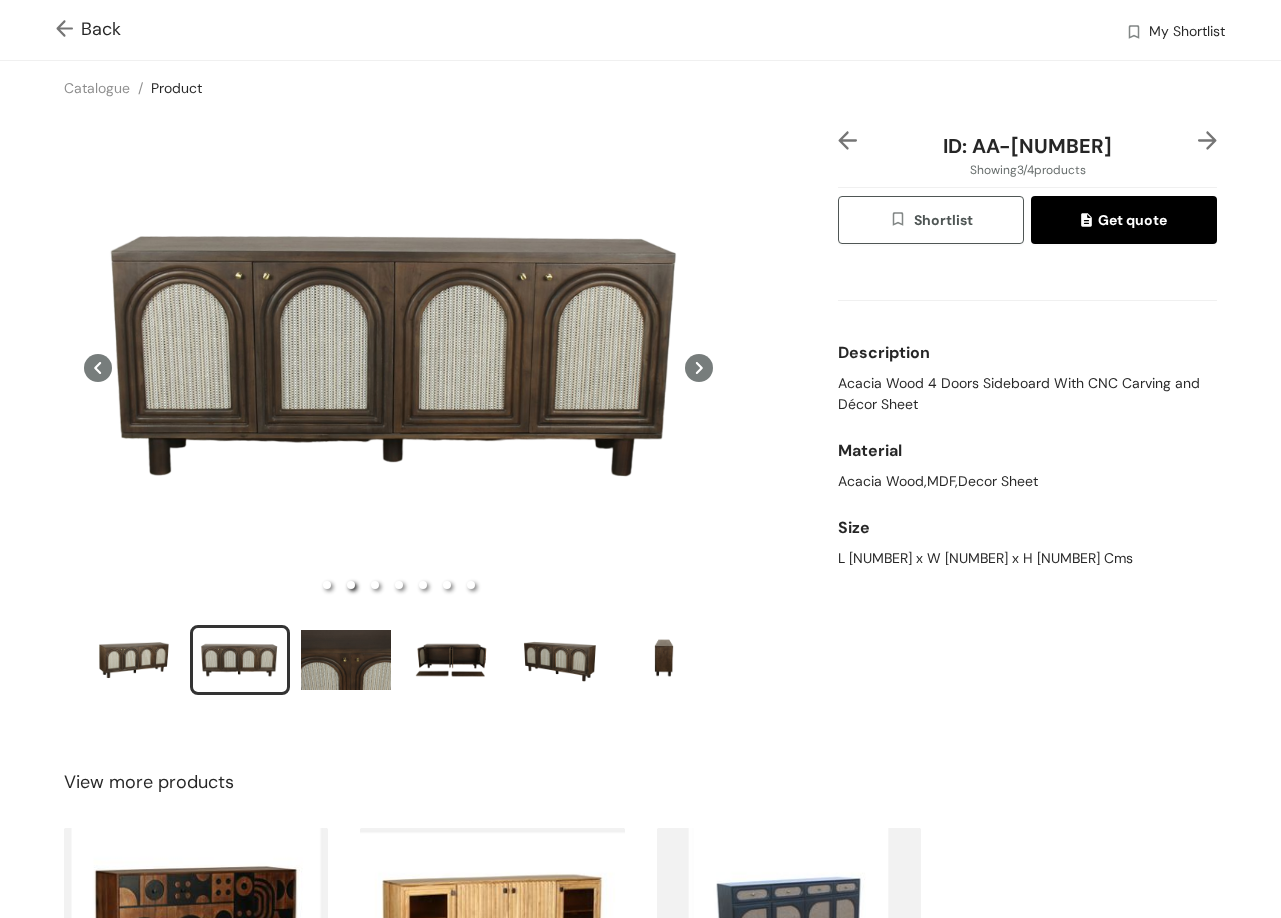 type 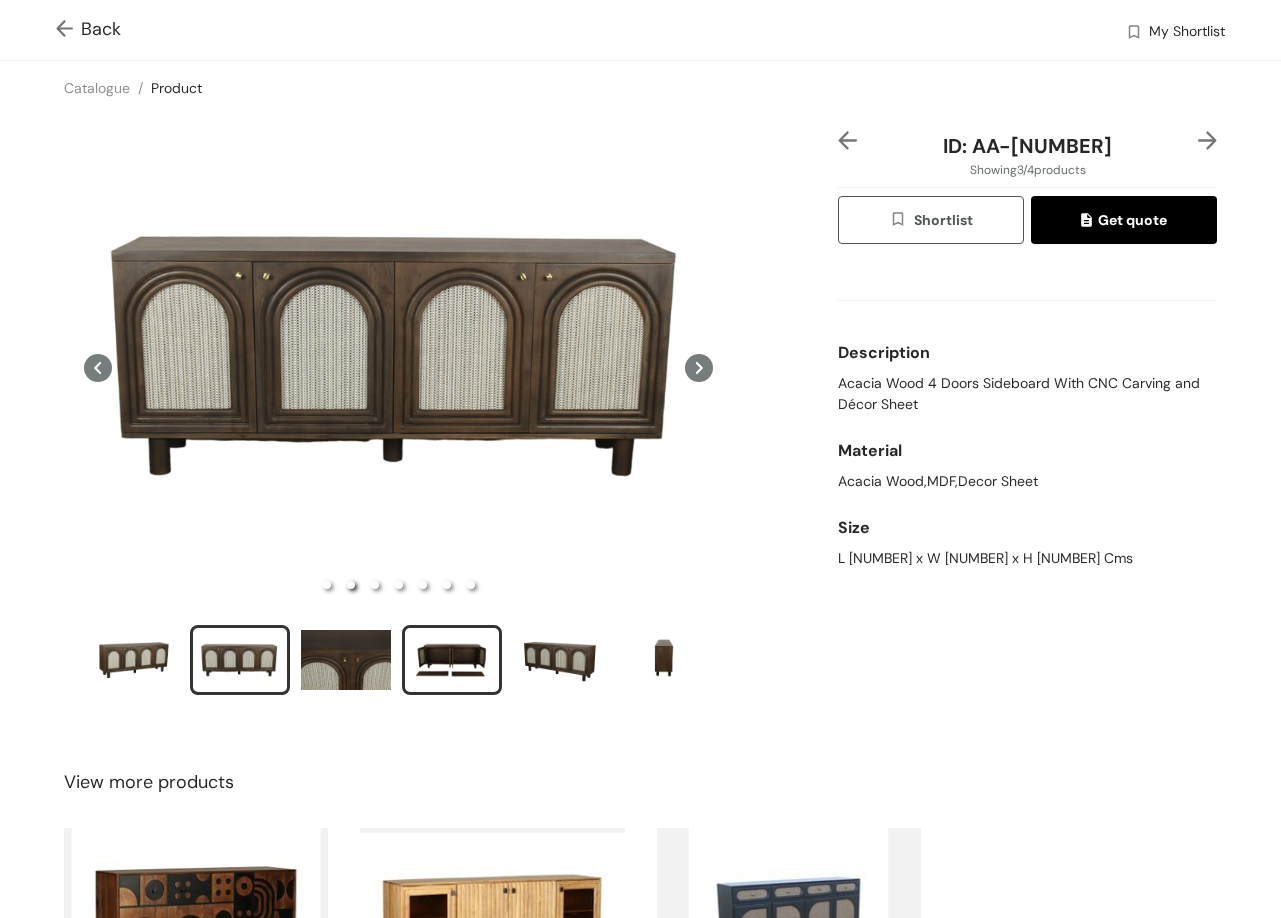 click at bounding box center [452, 660] 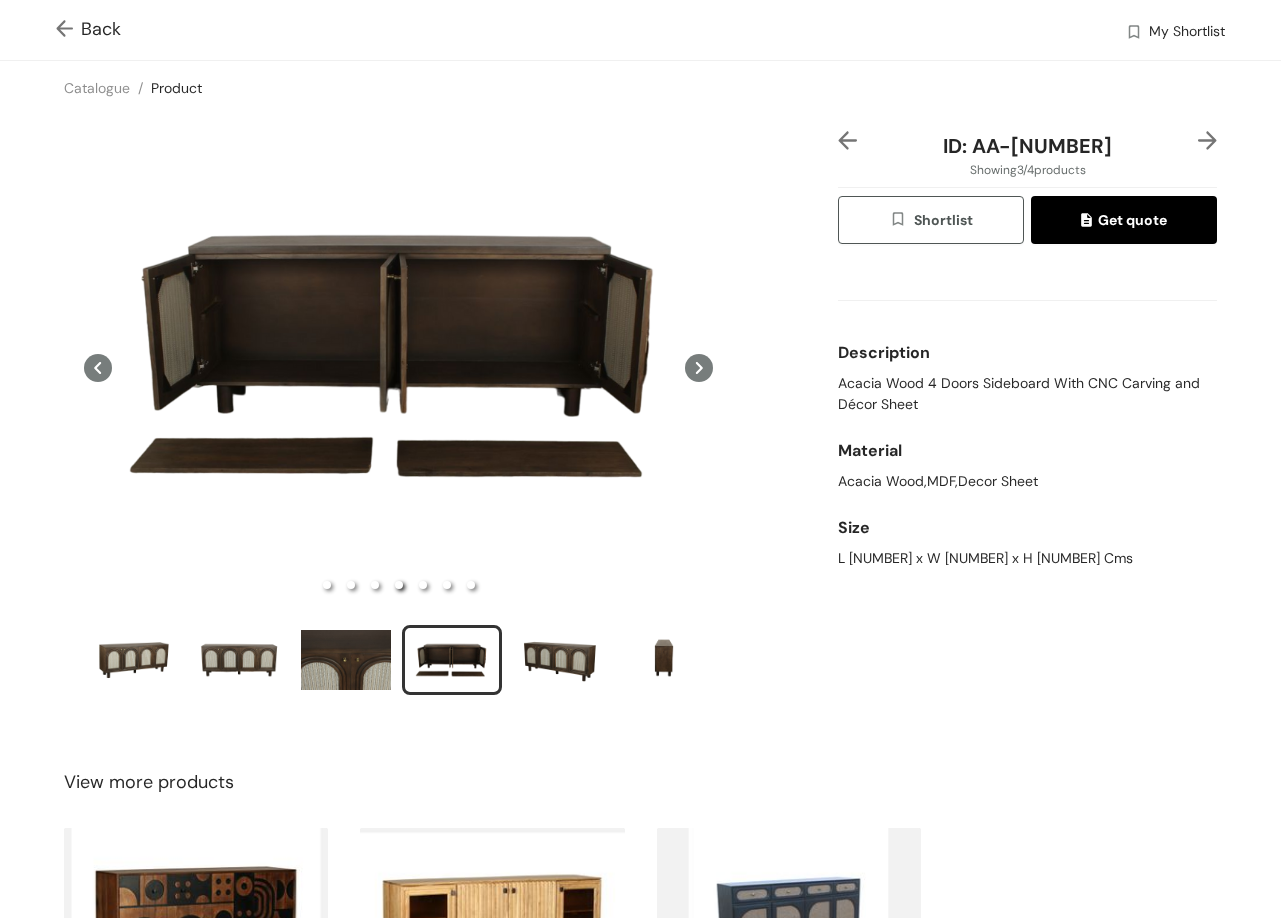 type 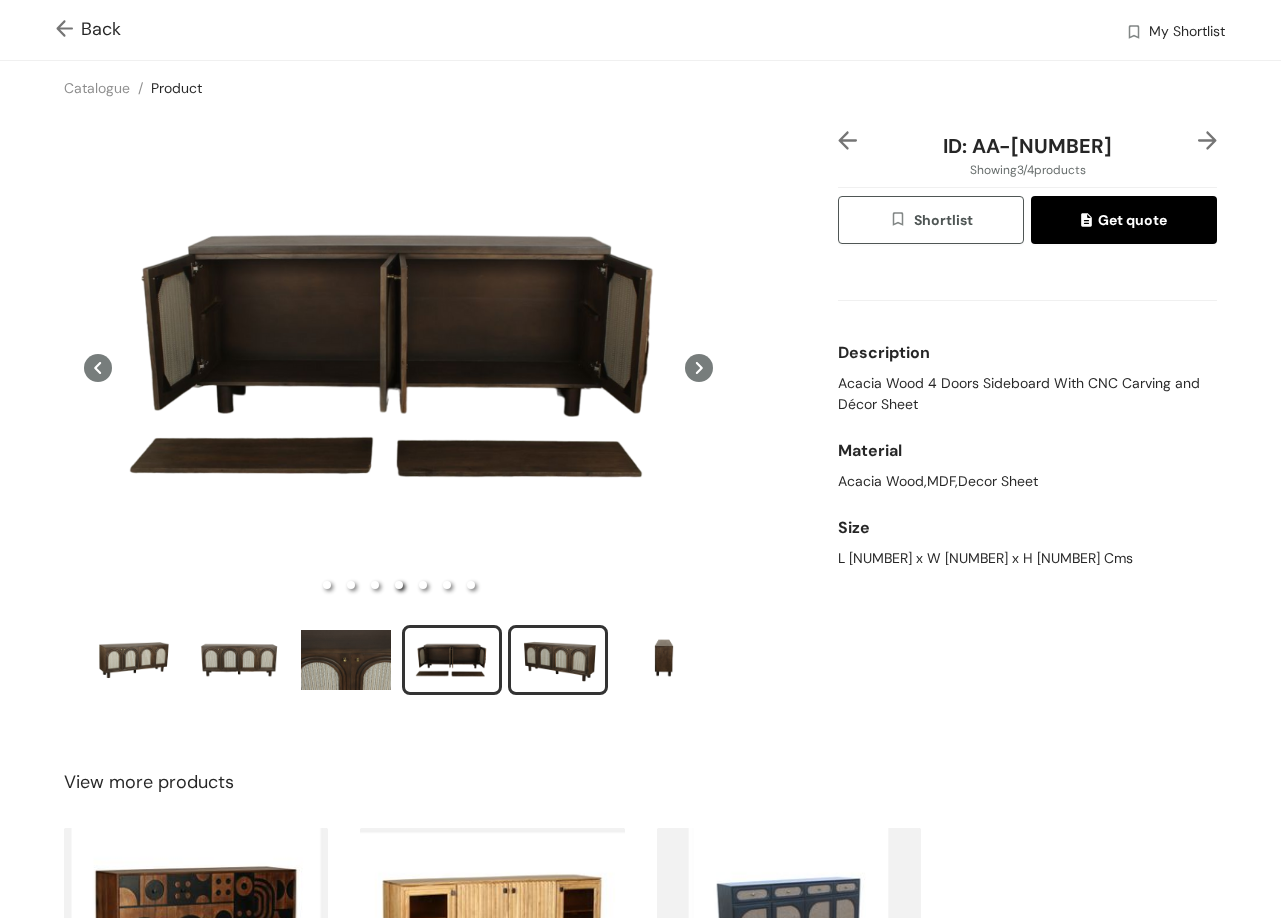 click at bounding box center (558, 660) 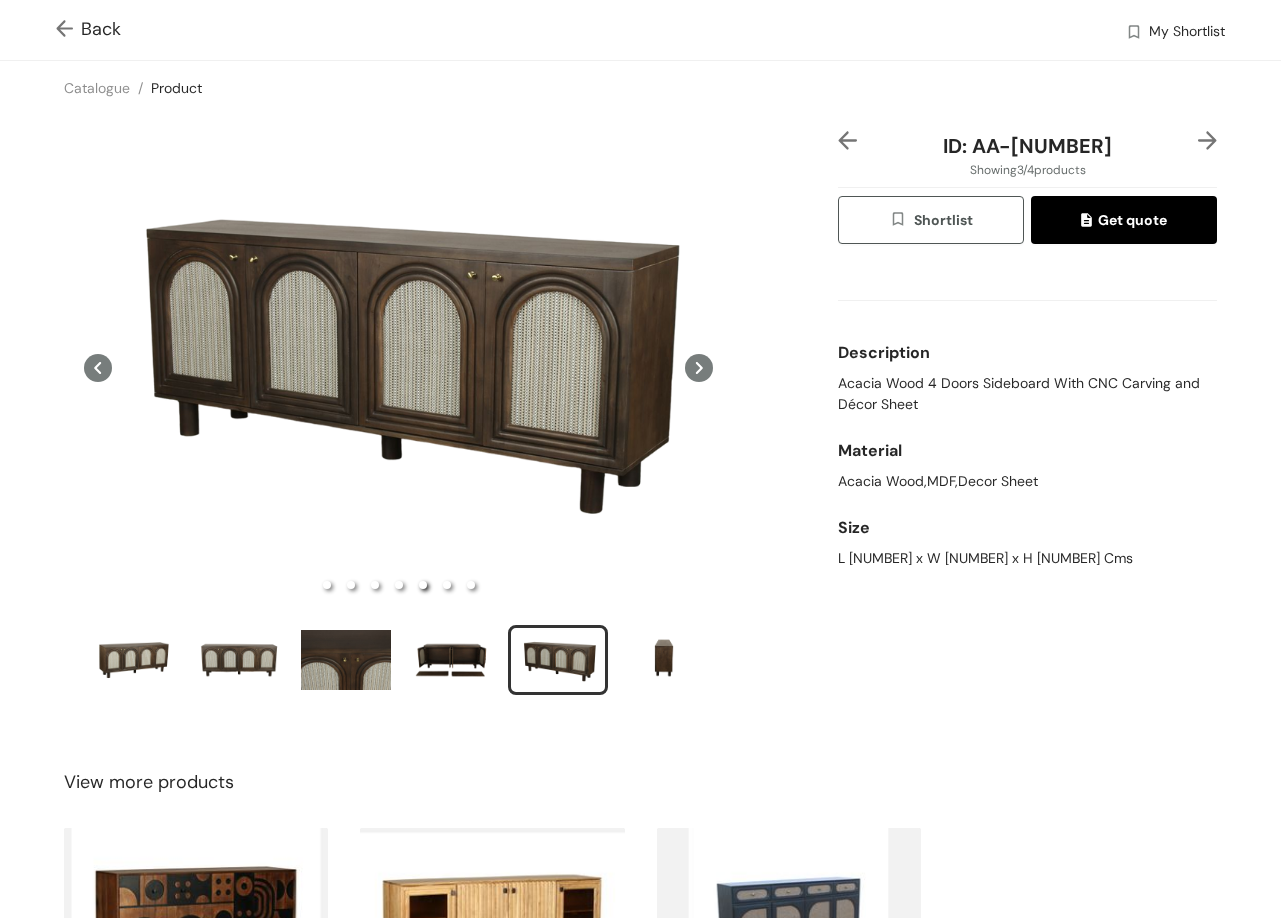 type 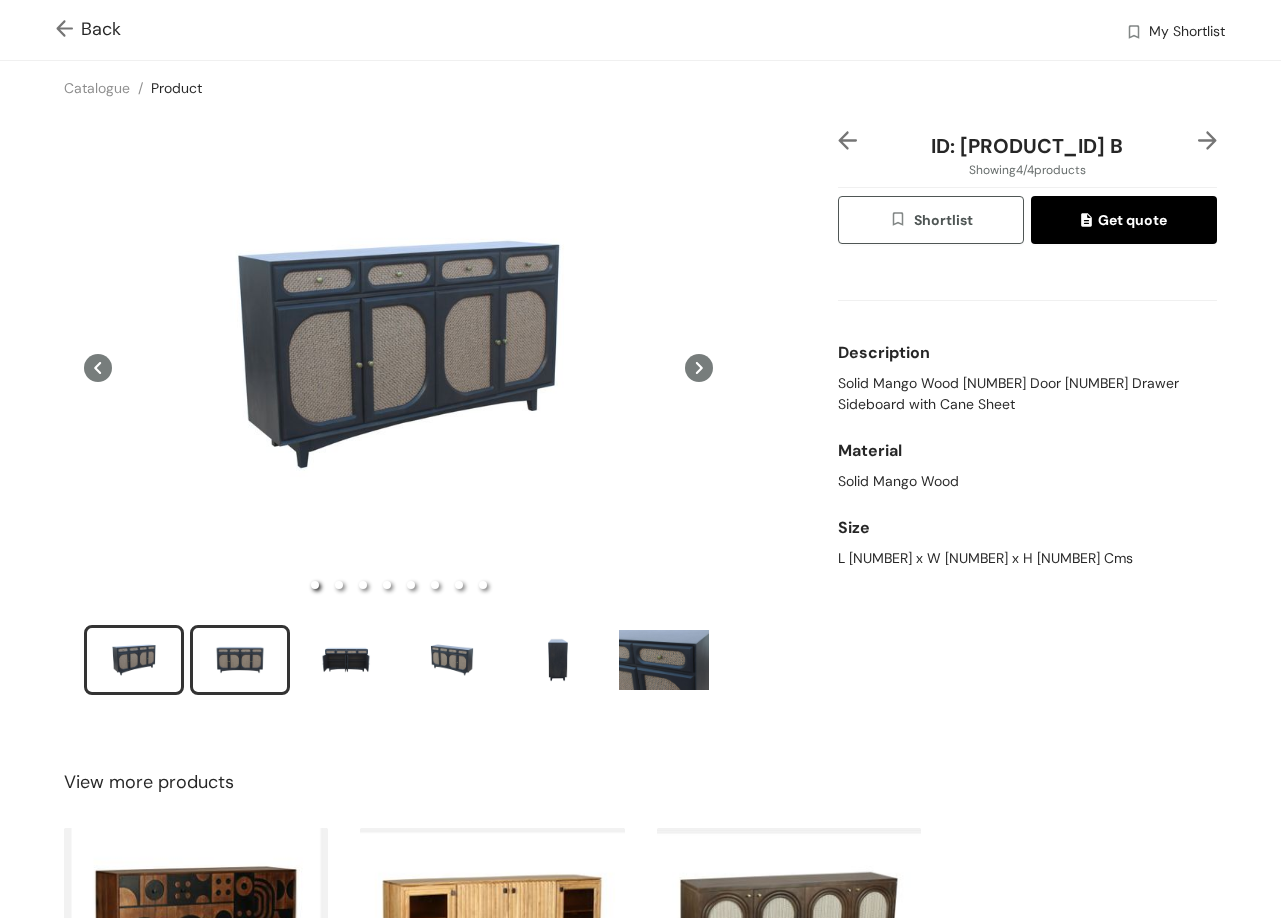 click at bounding box center [240, 660] 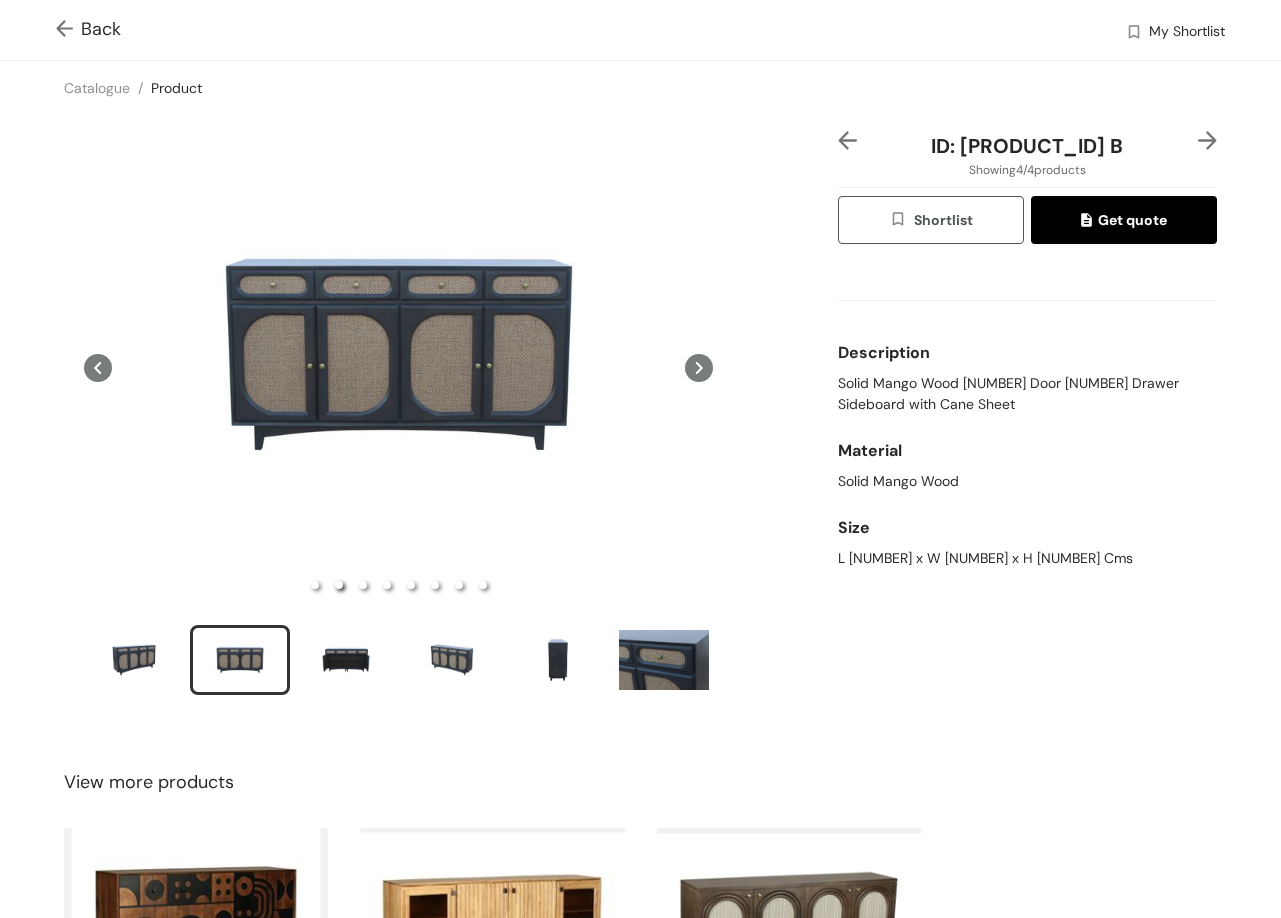type 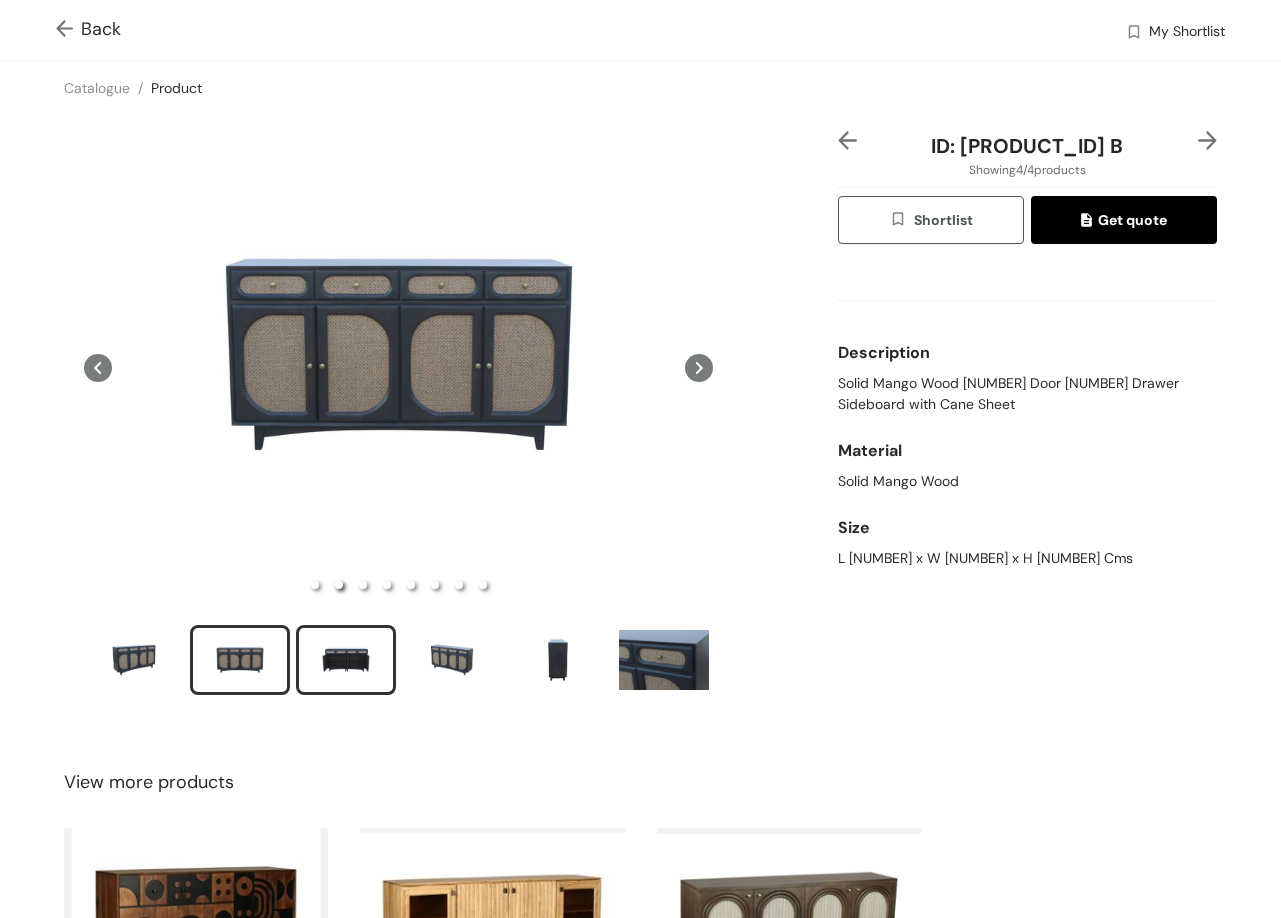 click at bounding box center (346, 660) 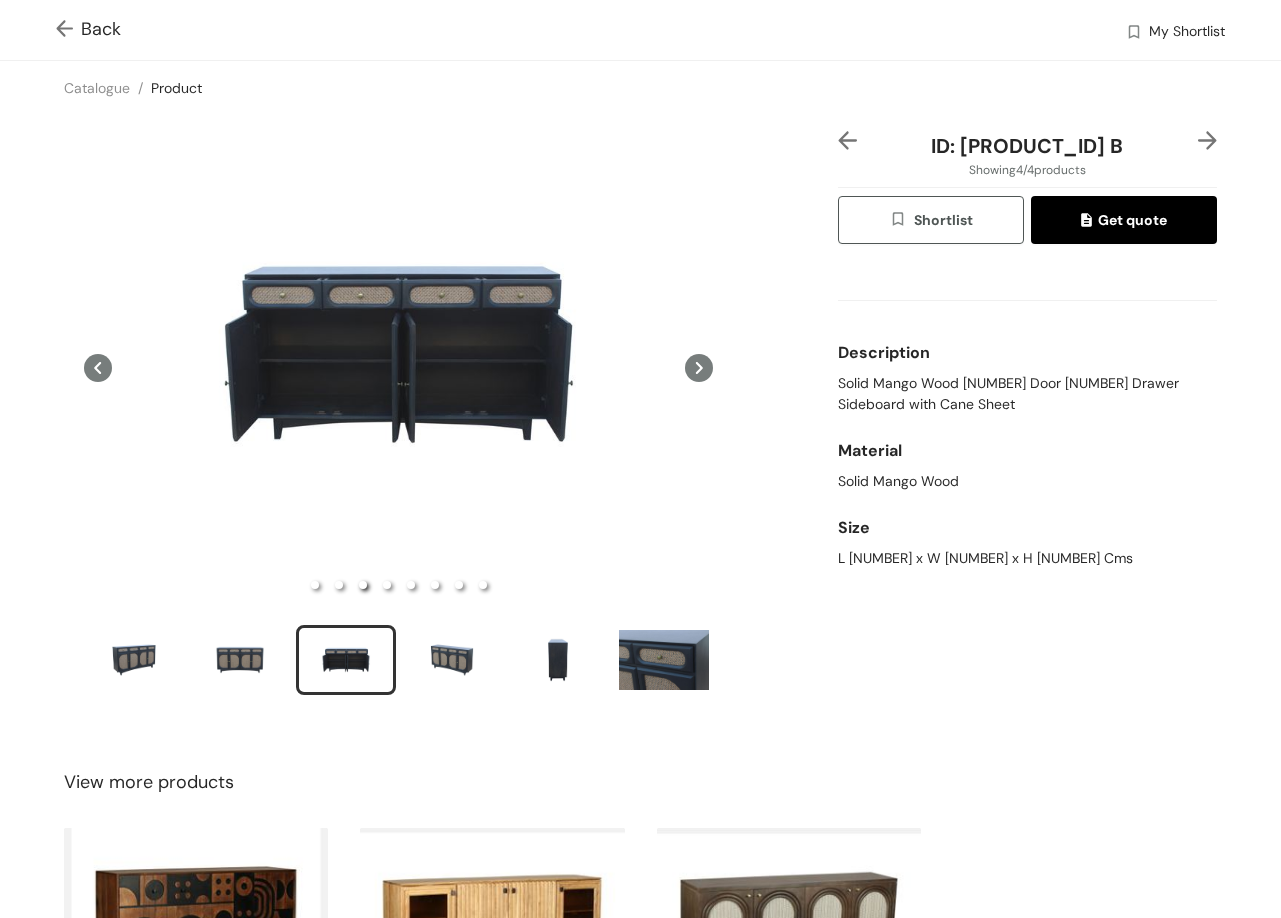 type 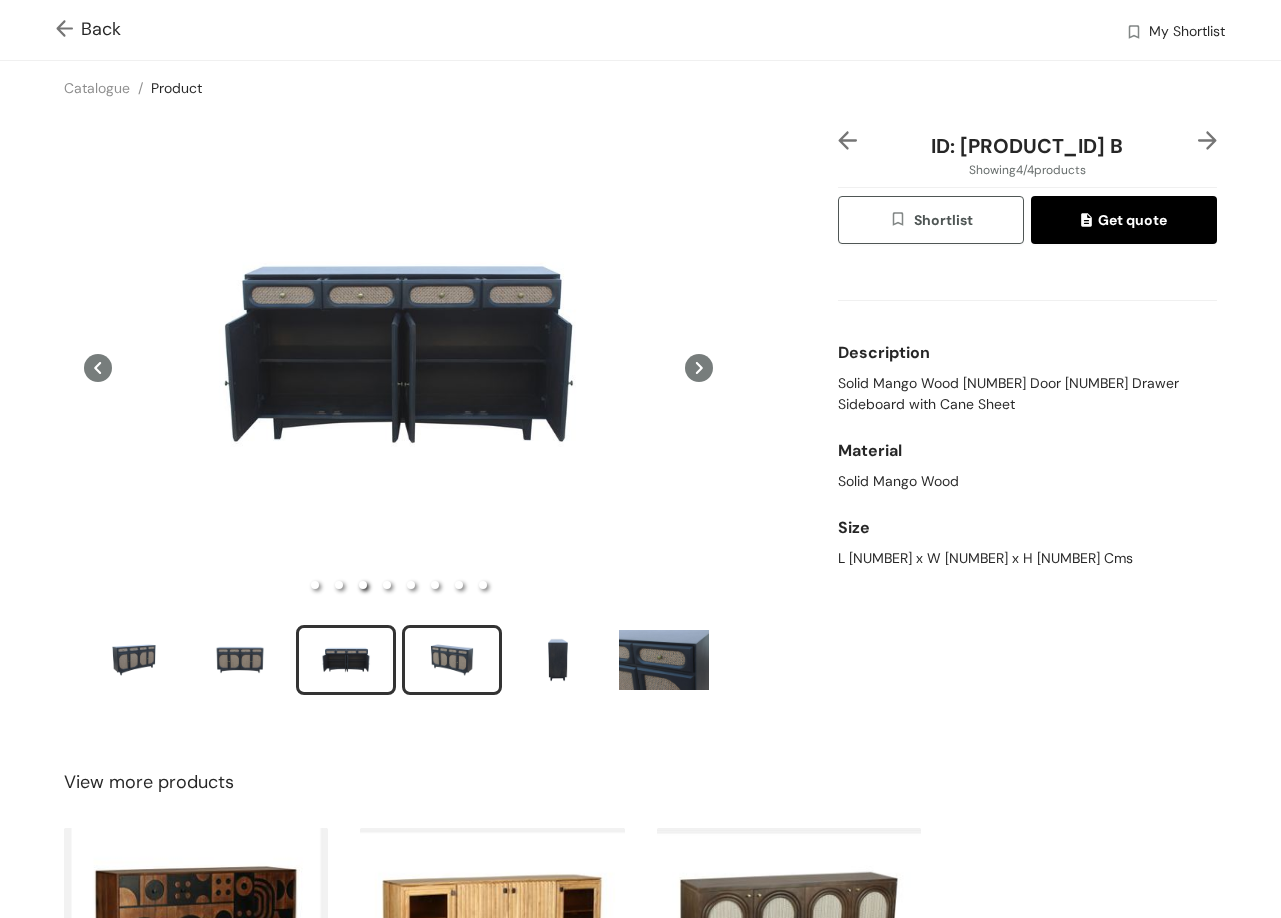 click at bounding box center (452, 660) 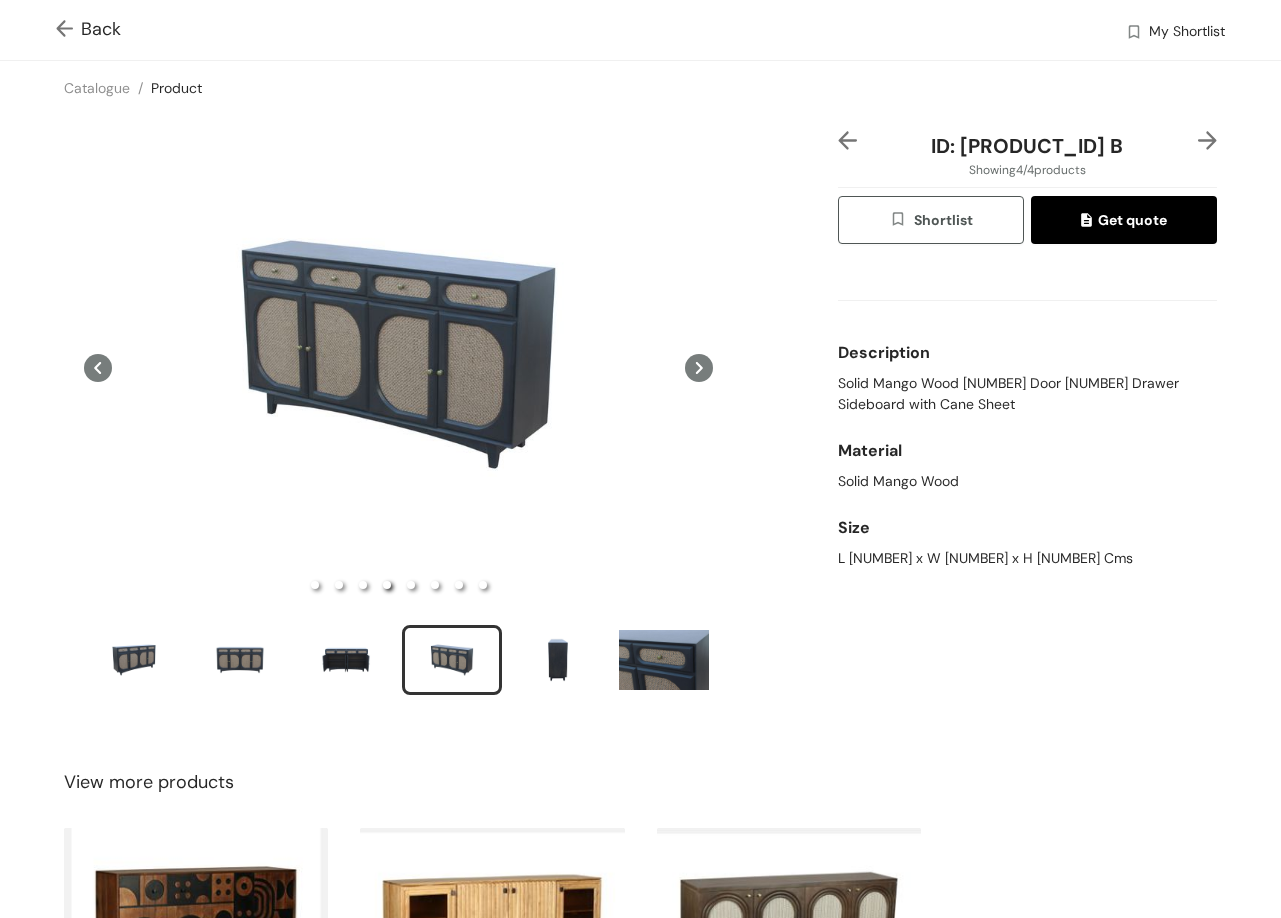 type 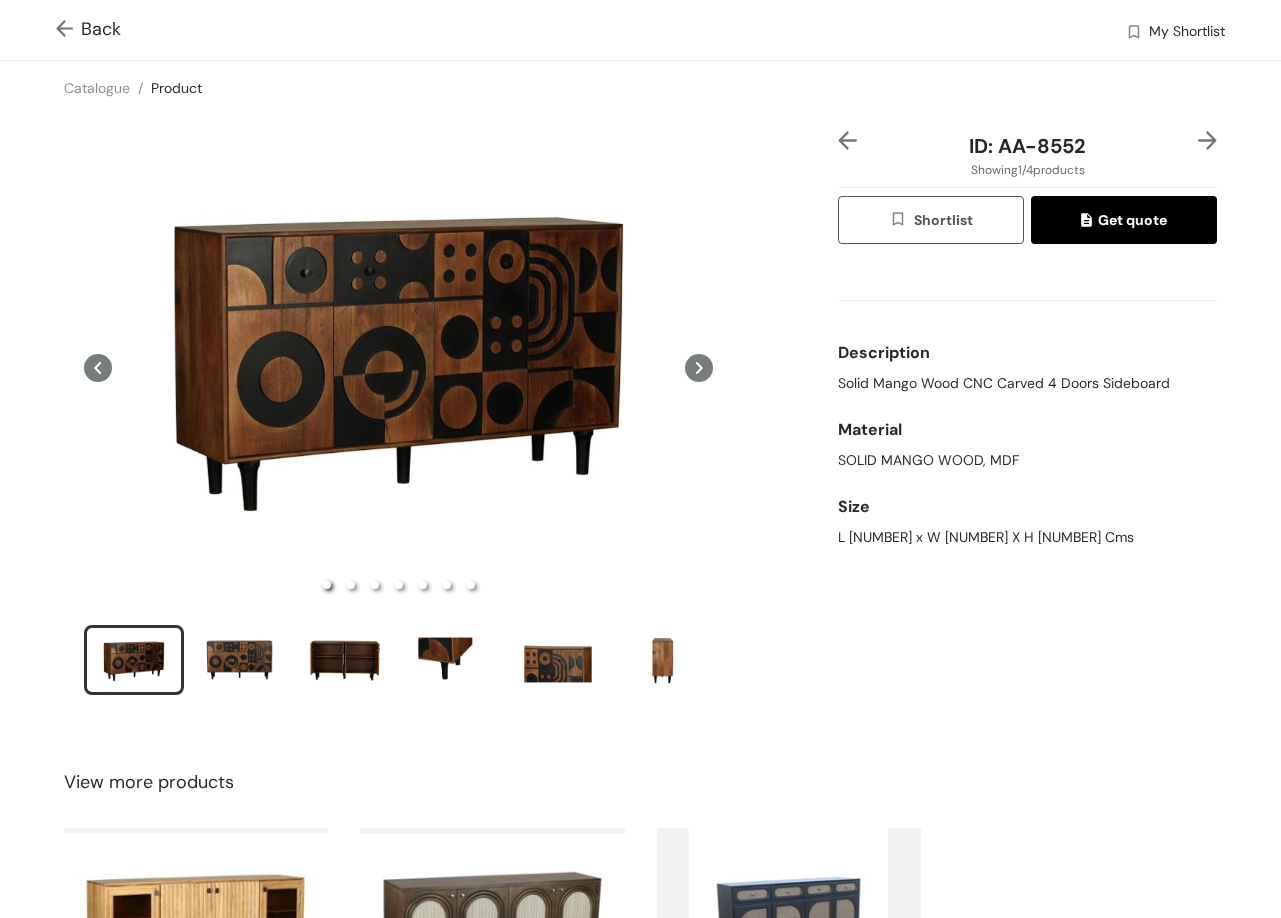 click at bounding box center [1207, 140] 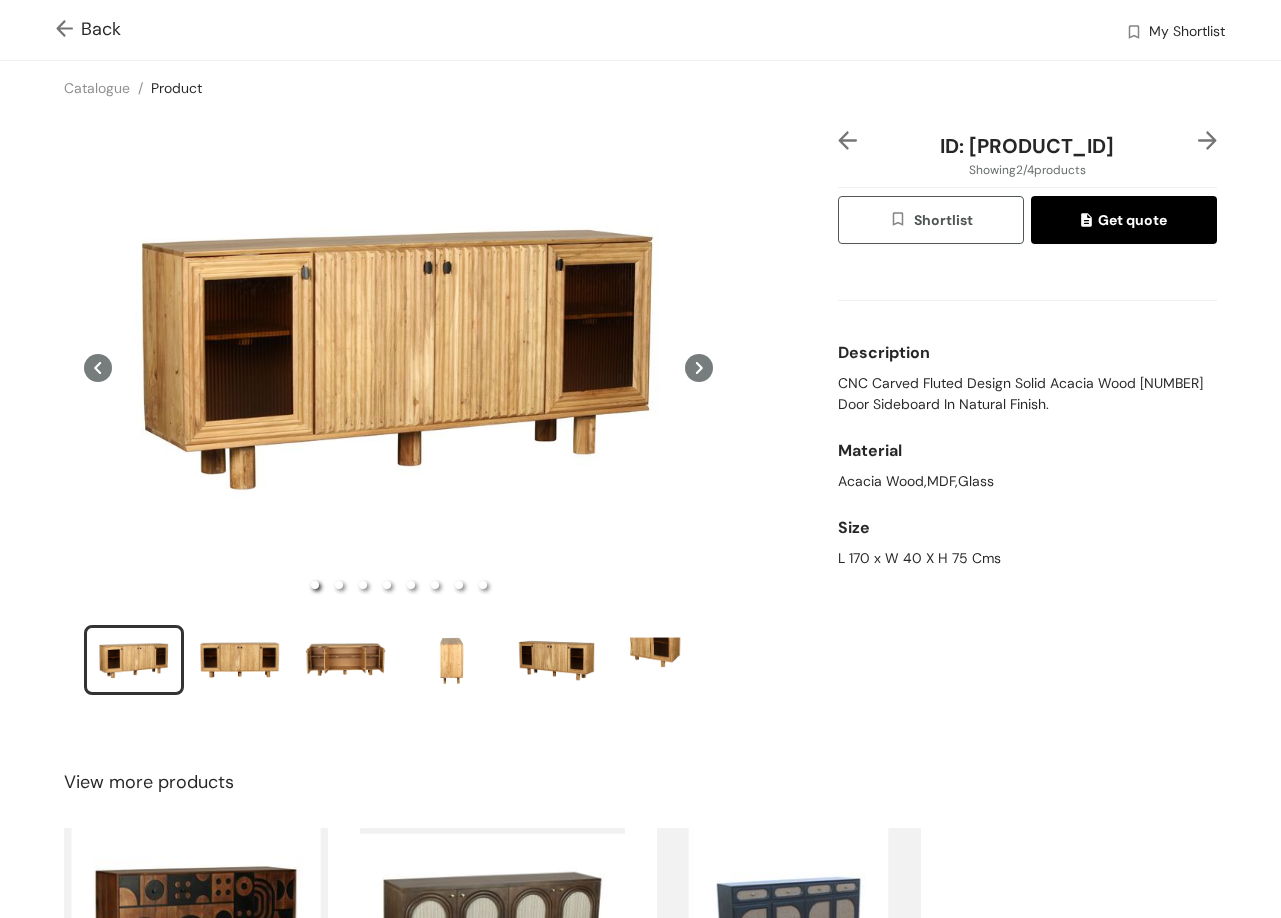 click at bounding box center (1207, 140) 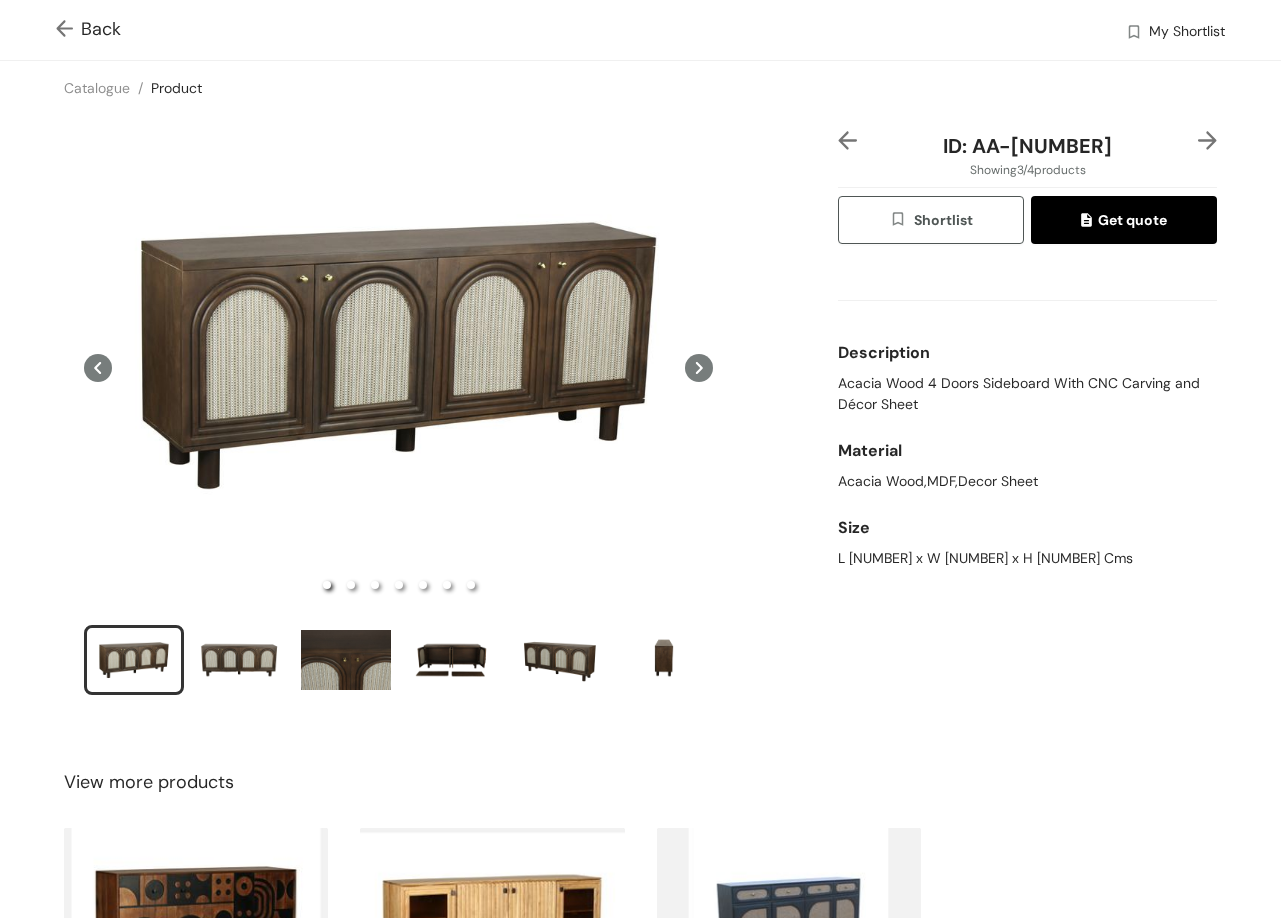 click at bounding box center (1207, 140) 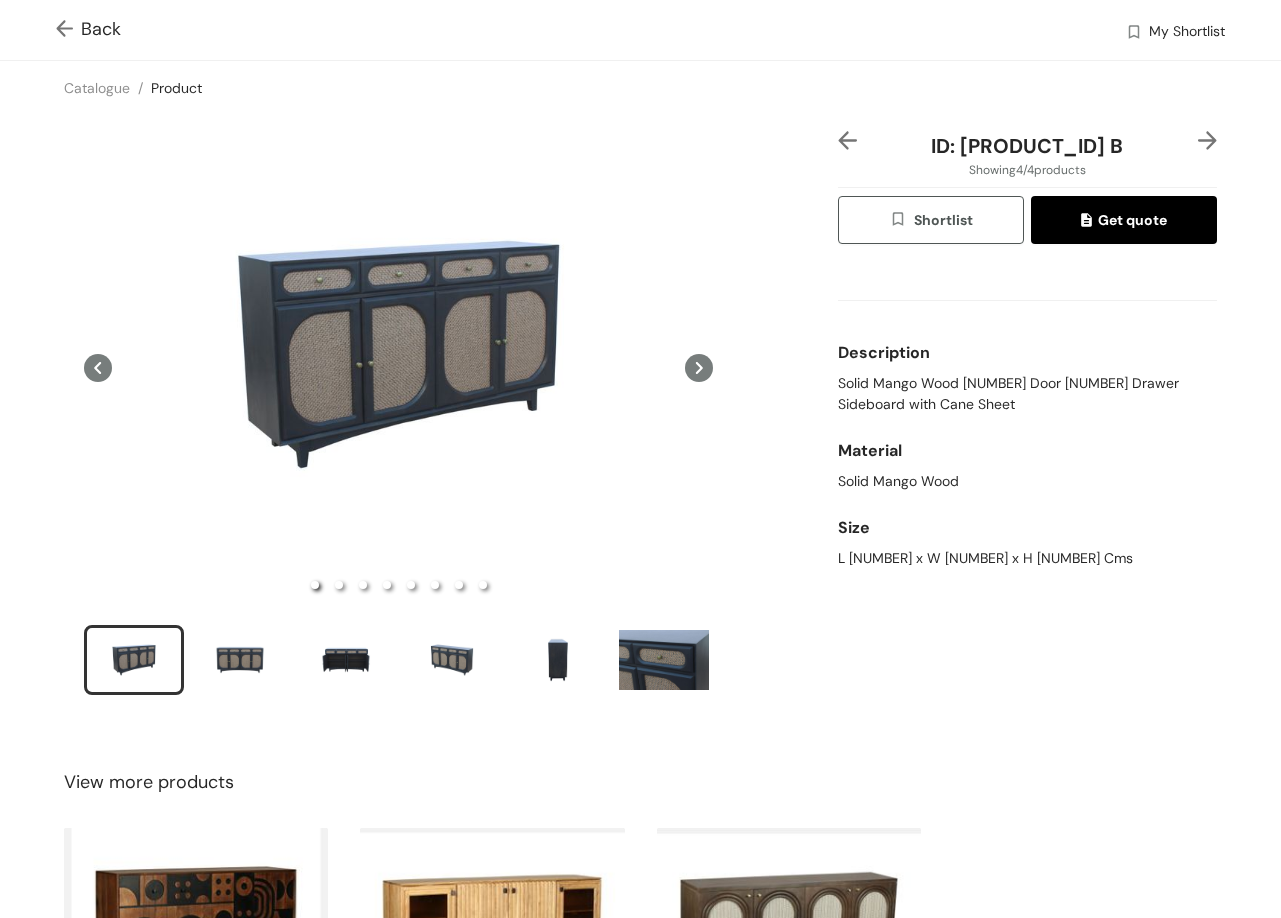 click on "Back  My Shortlist" at bounding box center (640, 30) 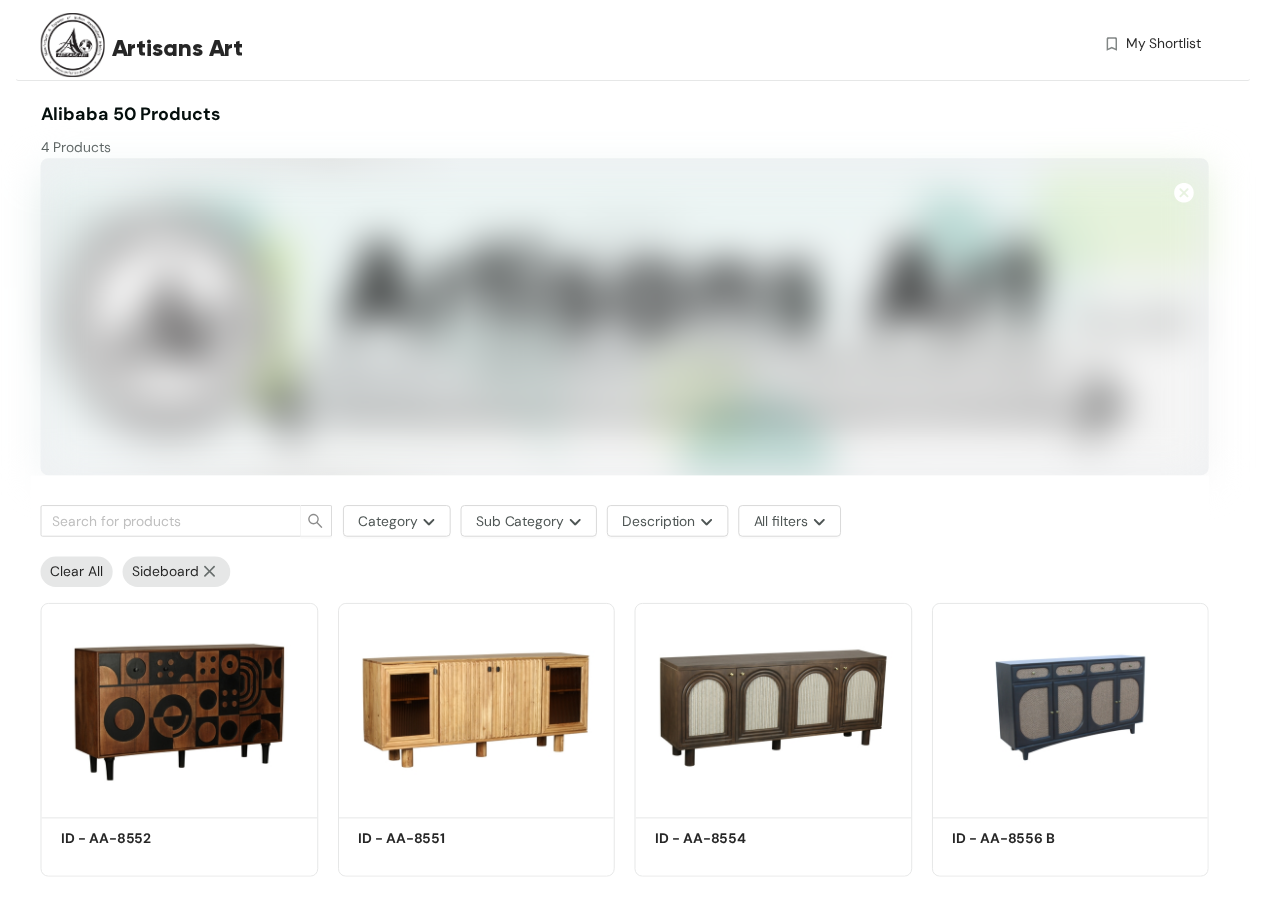 scroll, scrollTop: 22, scrollLeft: 0, axis: vertical 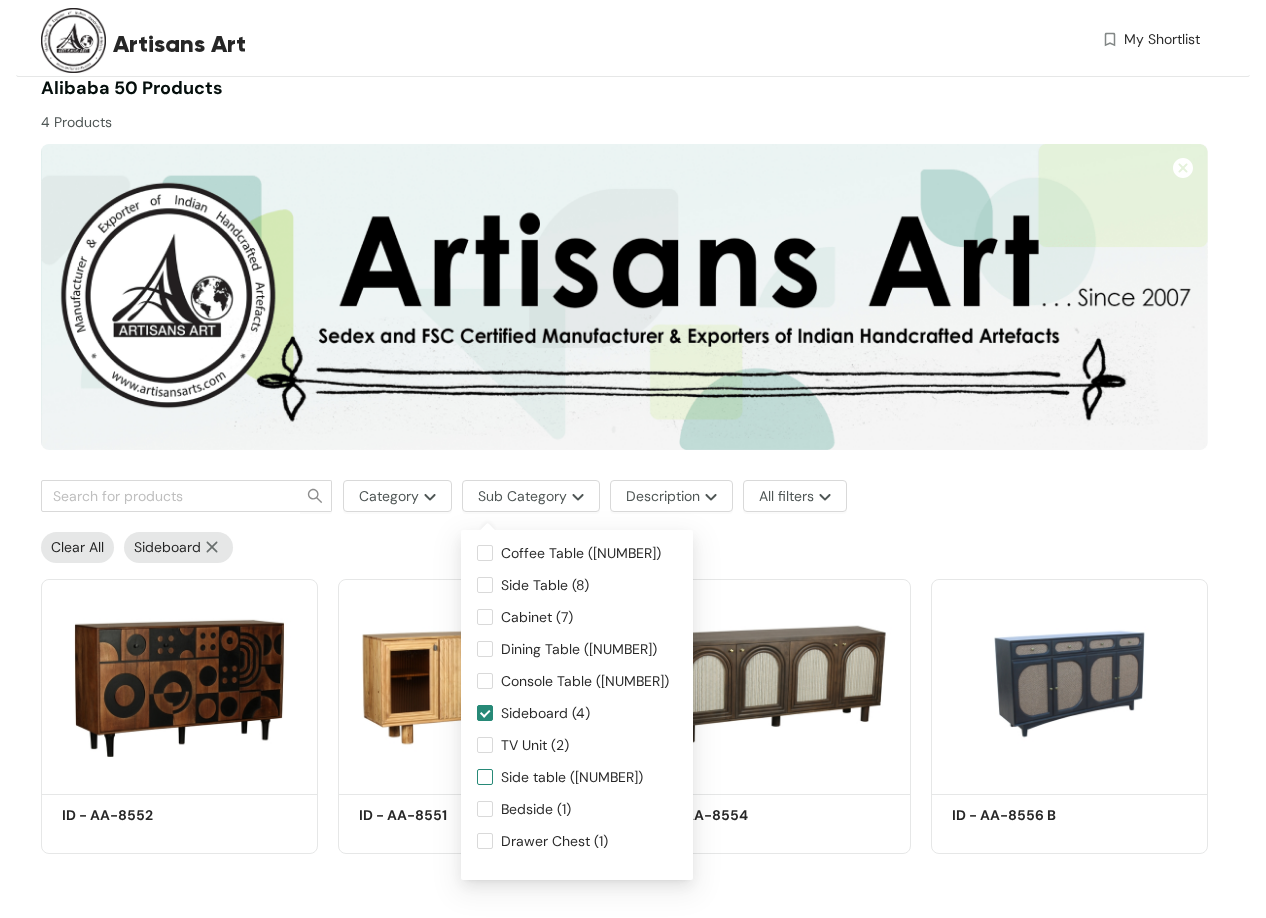 click on "Side table ([NUMBER])" at bounding box center (572, 777) 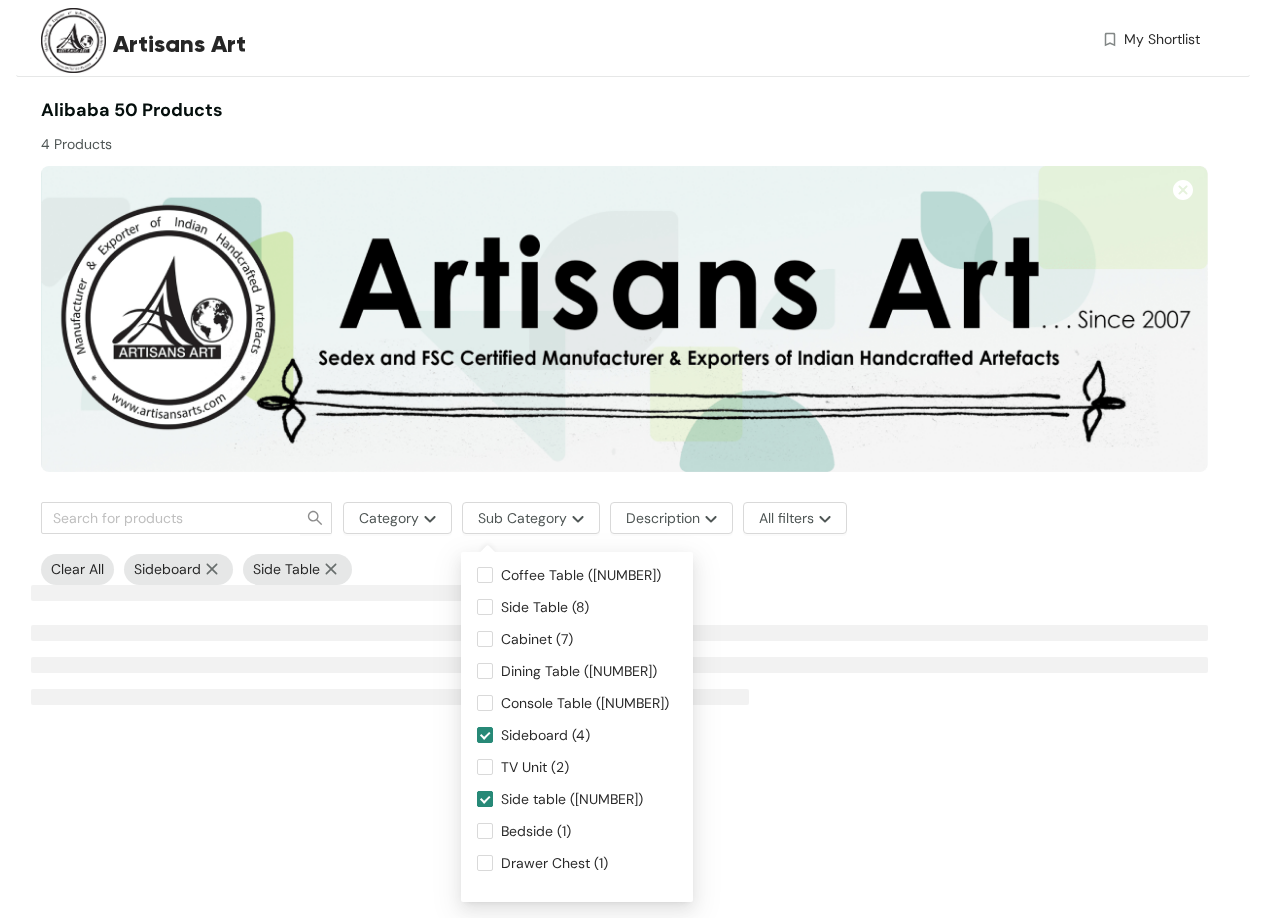 scroll, scrollTop: 0, scrollLeft: 0, axis: both 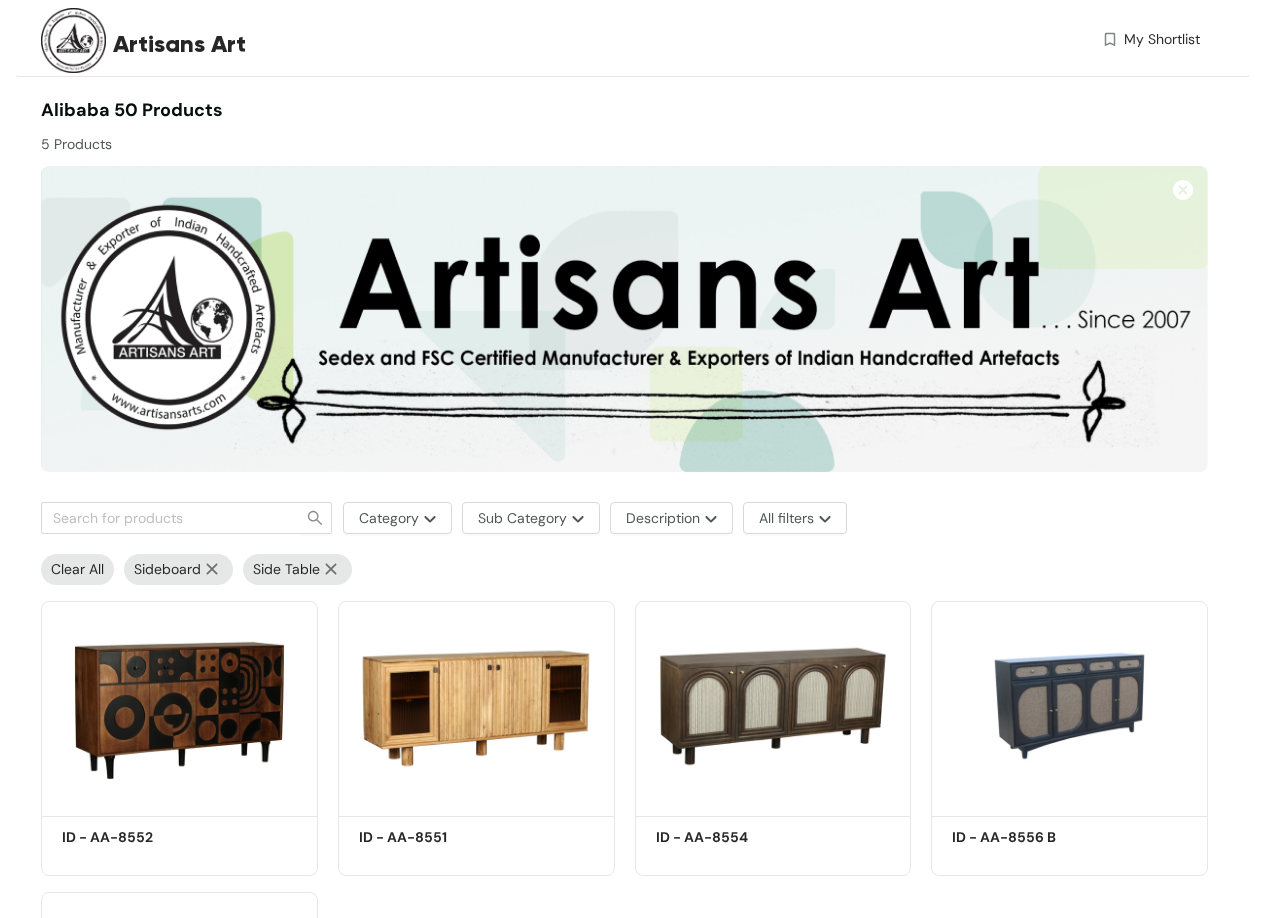 click at bounding box center [331, 569] 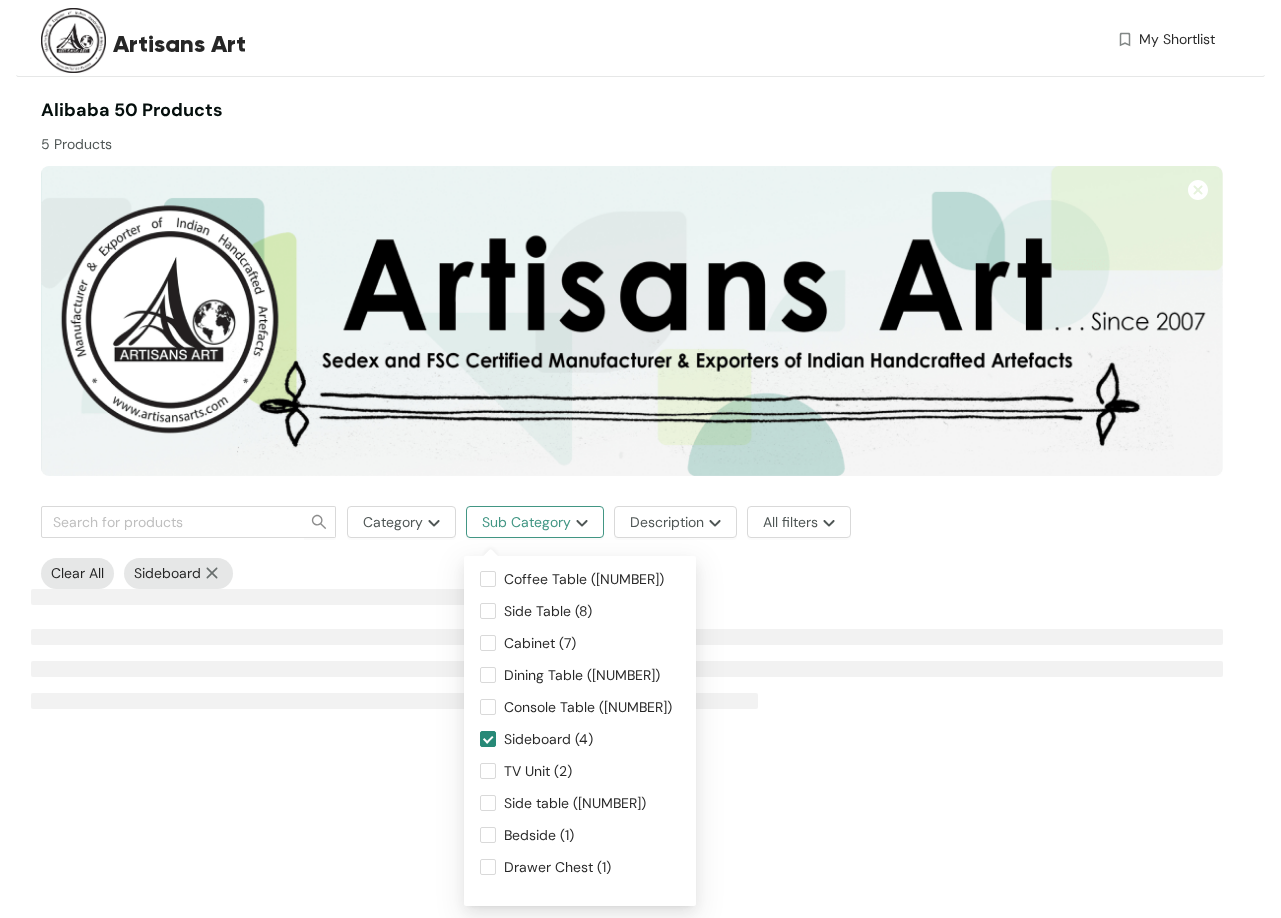 click on "Sub Category" at bounding box center (526, 522) 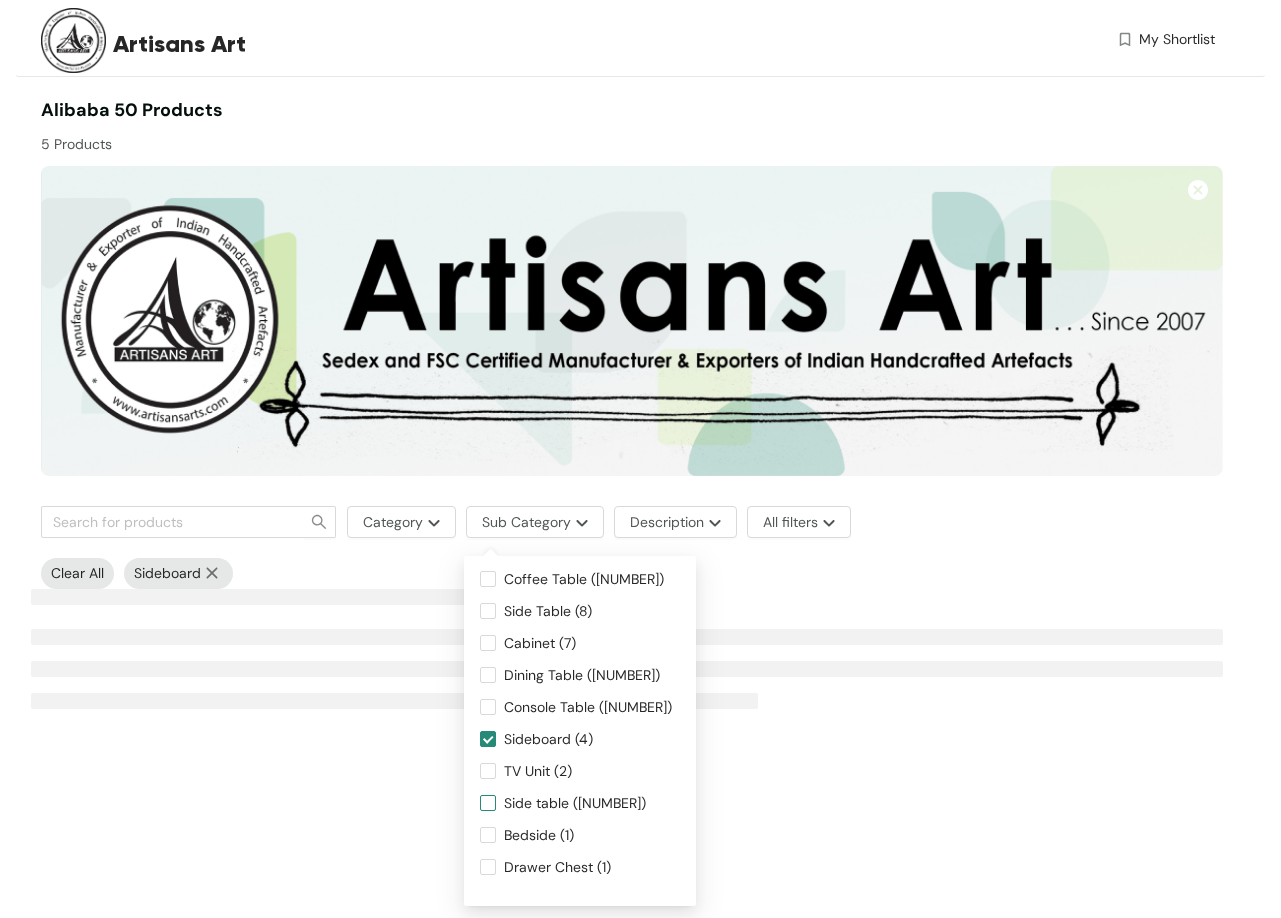 click on "Side table ([NUMBER])" at bounding box center (575, 803) 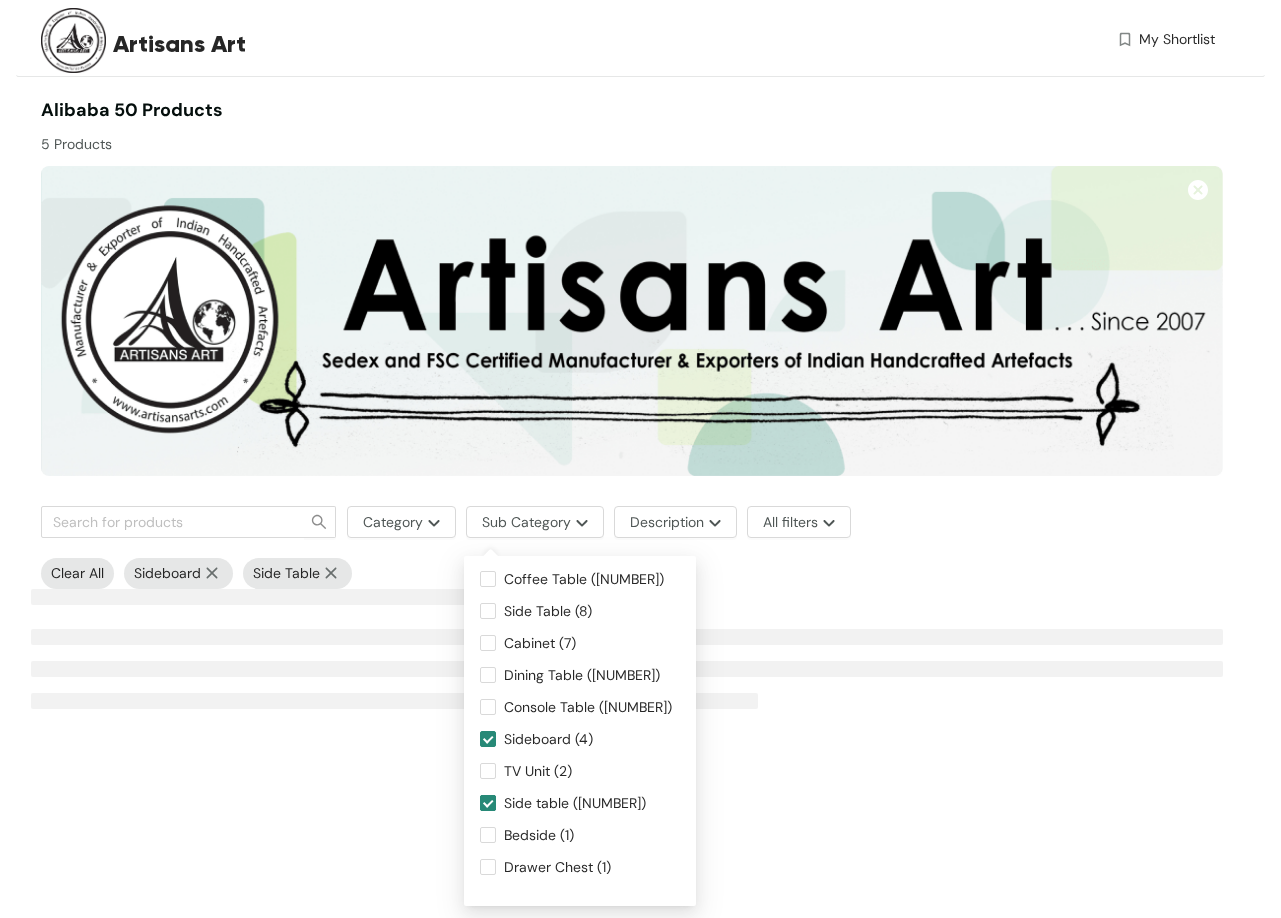 drag, startPoint x: 543, startPoint y: 803, endPoint x: 536, endPoint y: 792, distance: 13.038404 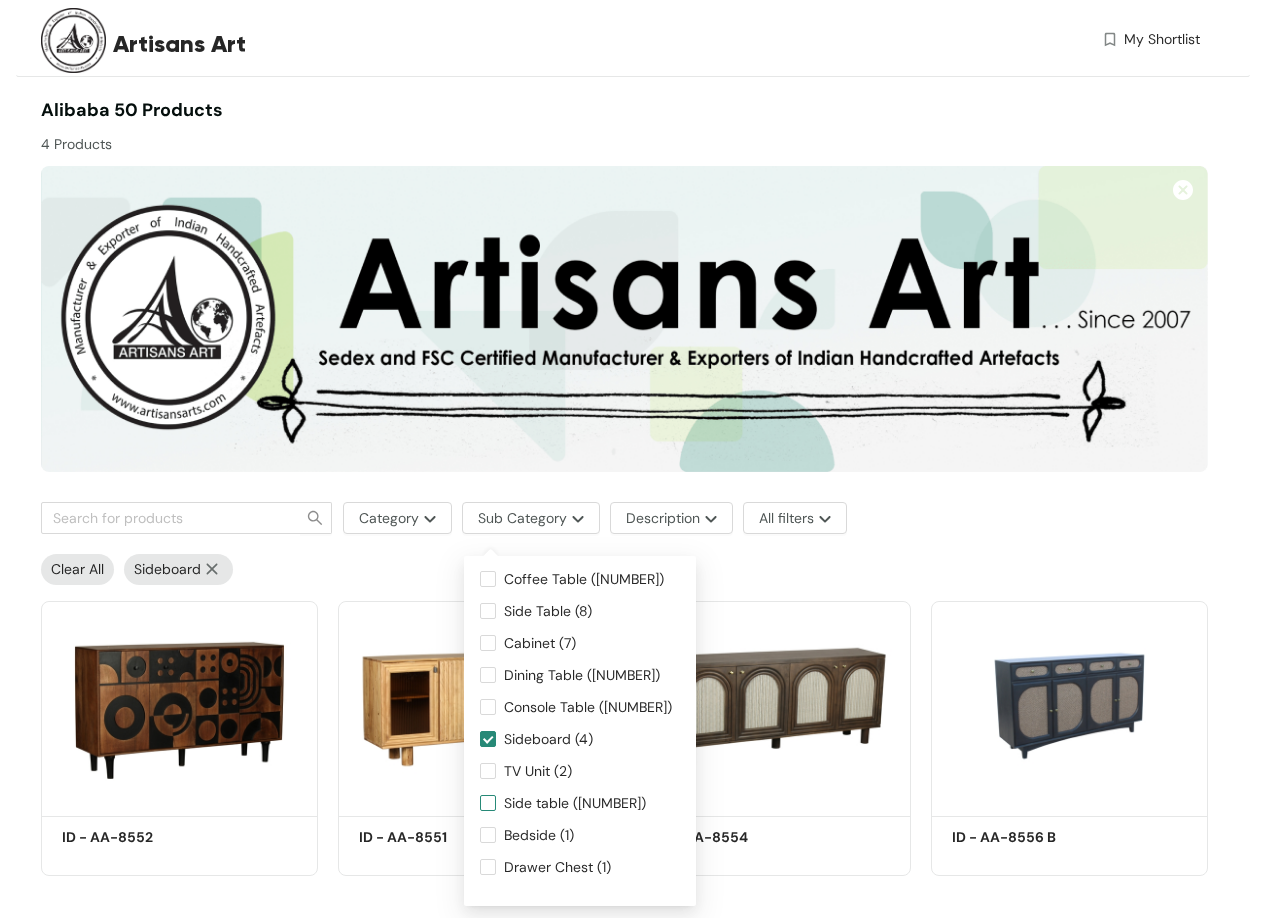 click on "Side table ([NUMBER])" at bounding box center [575, 803] 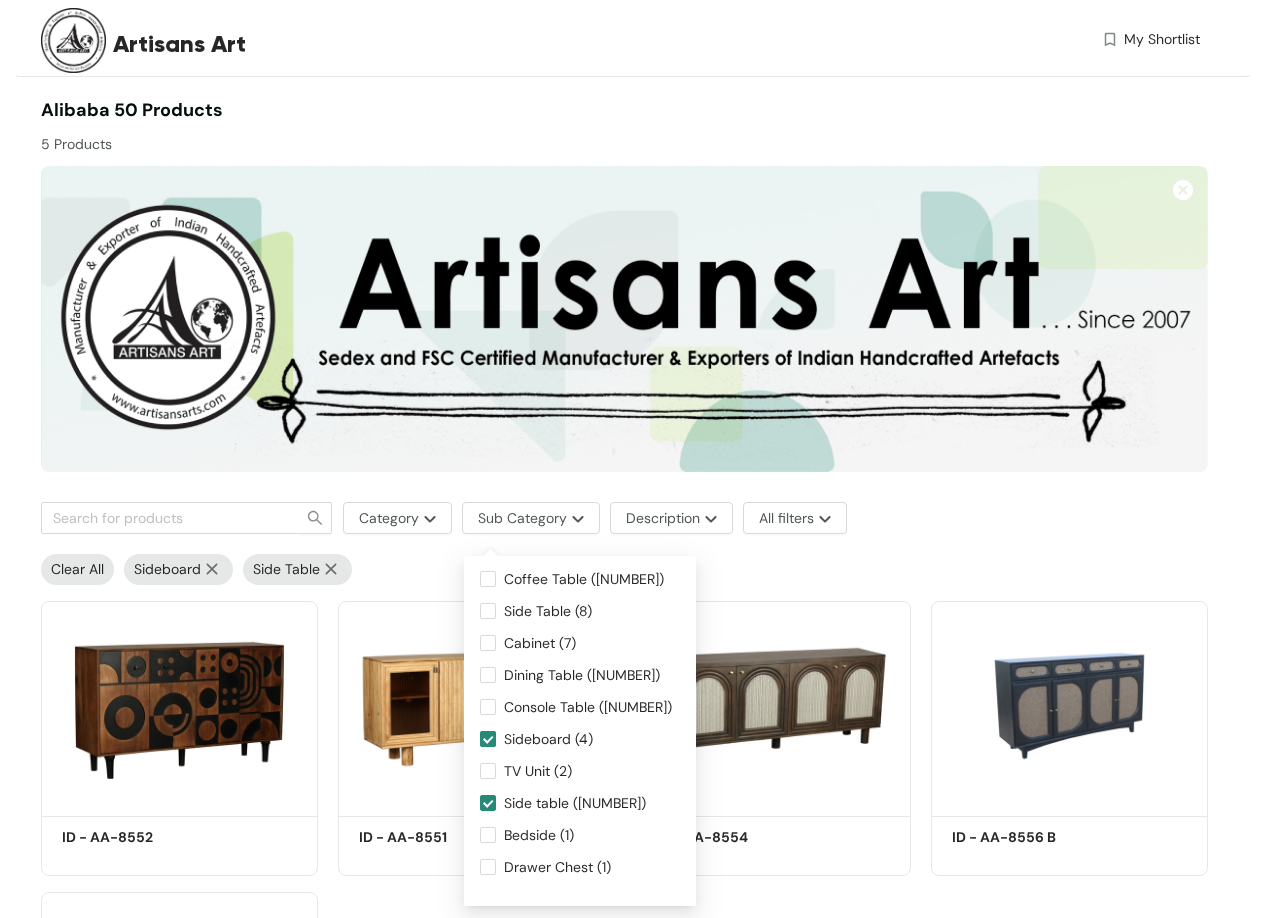 click on "Sideboard (4)" at bounding box center (548, 739) 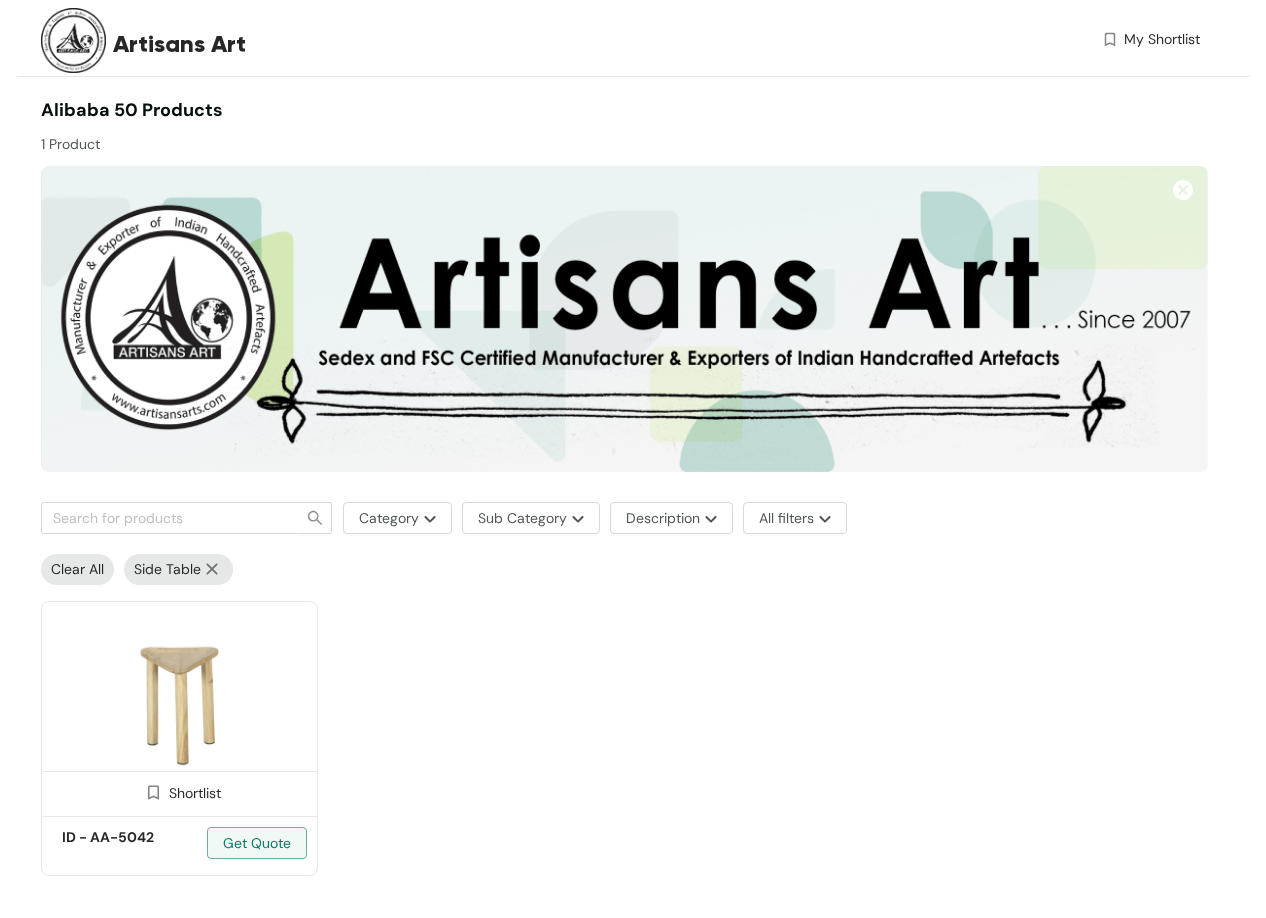 click at bounding box center [179, 705] 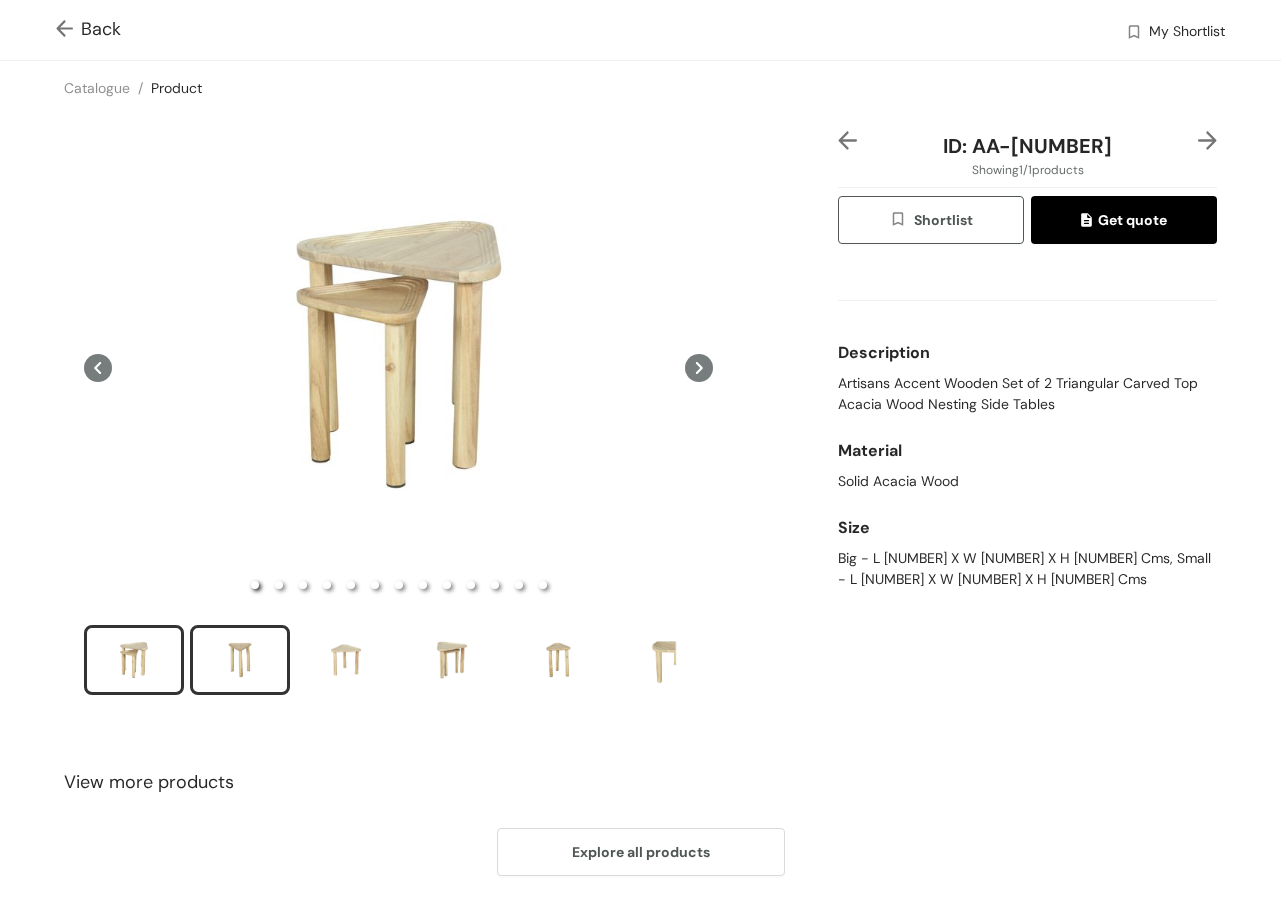 click at bounding box center [240, 660] 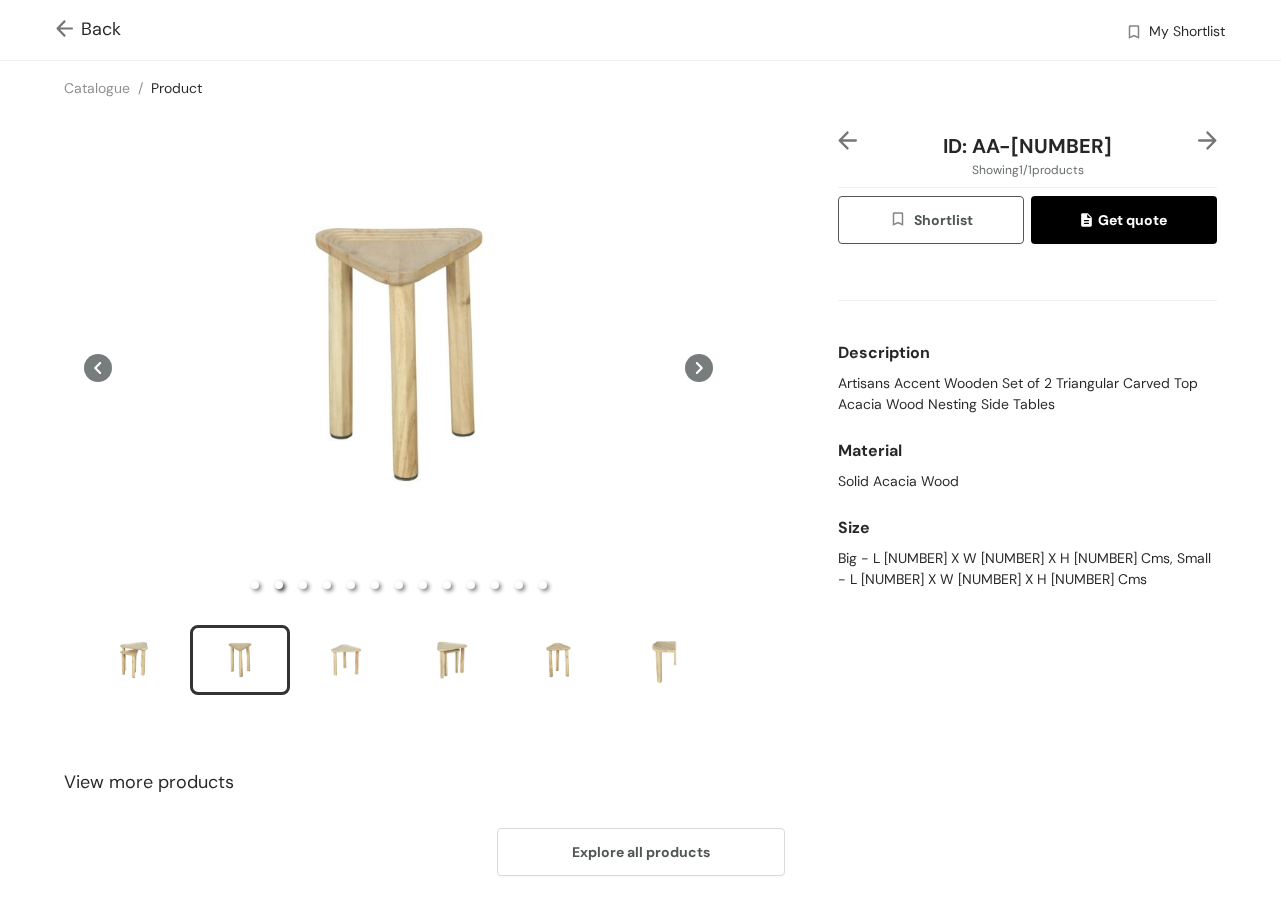 type 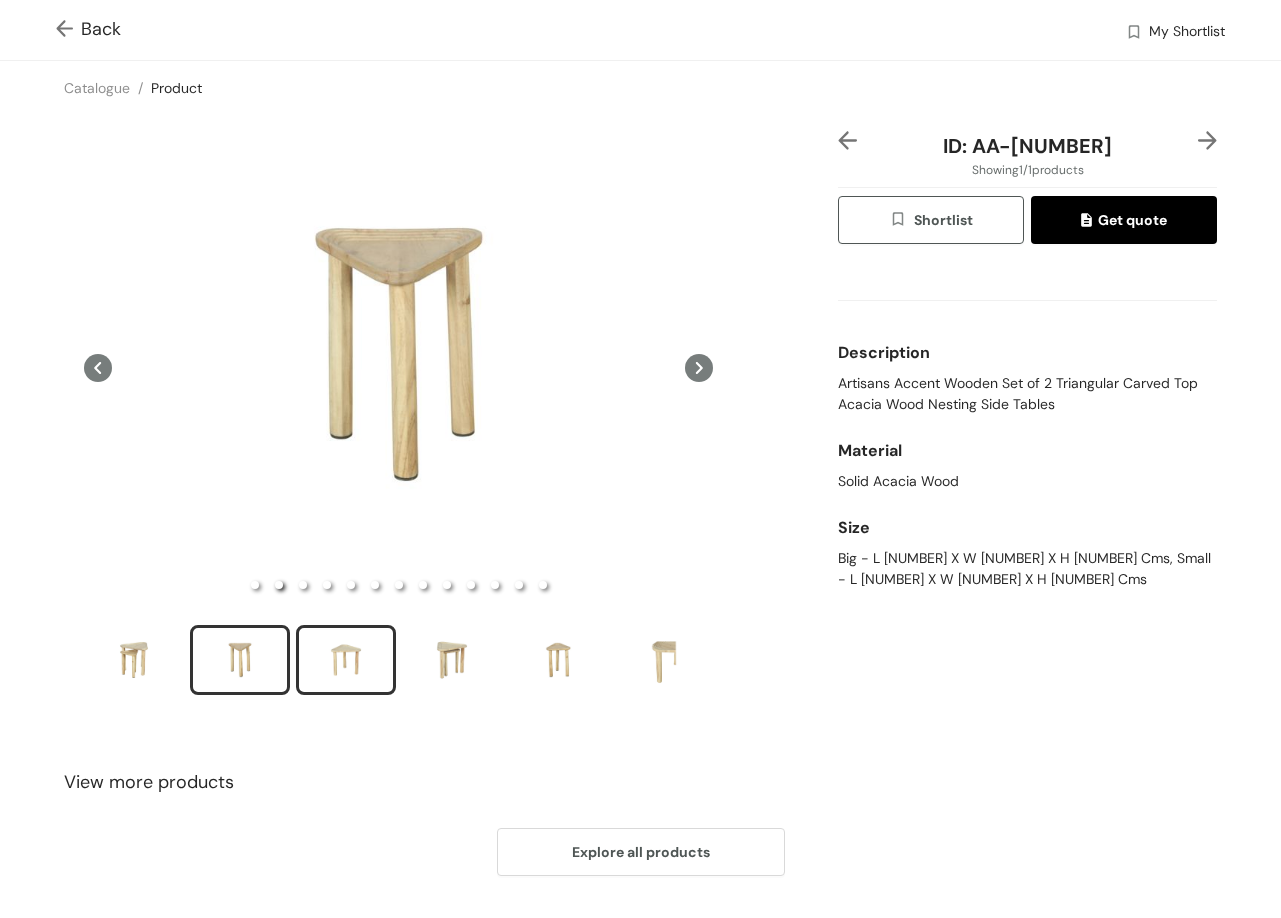 click at bounding box center [346, 660] 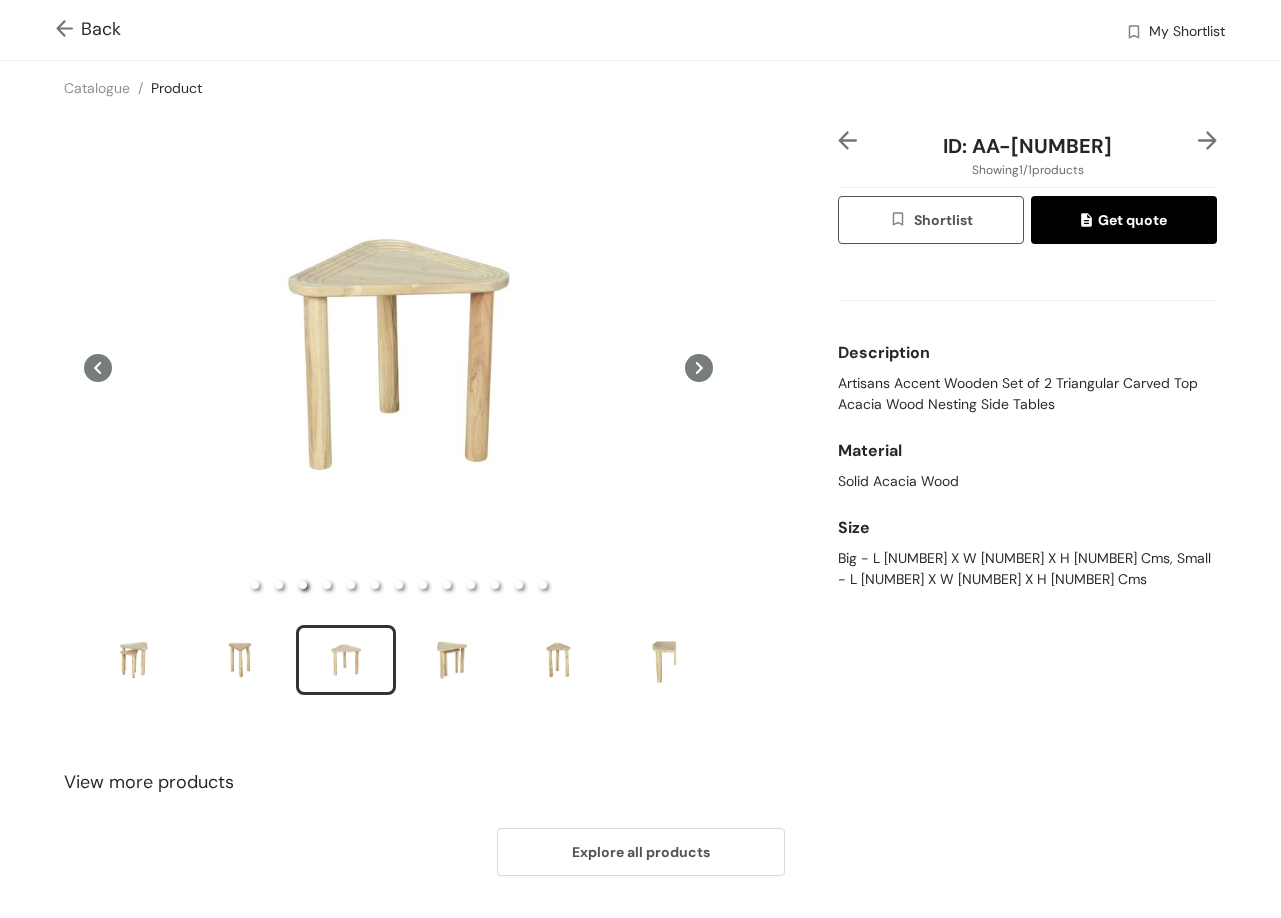 type 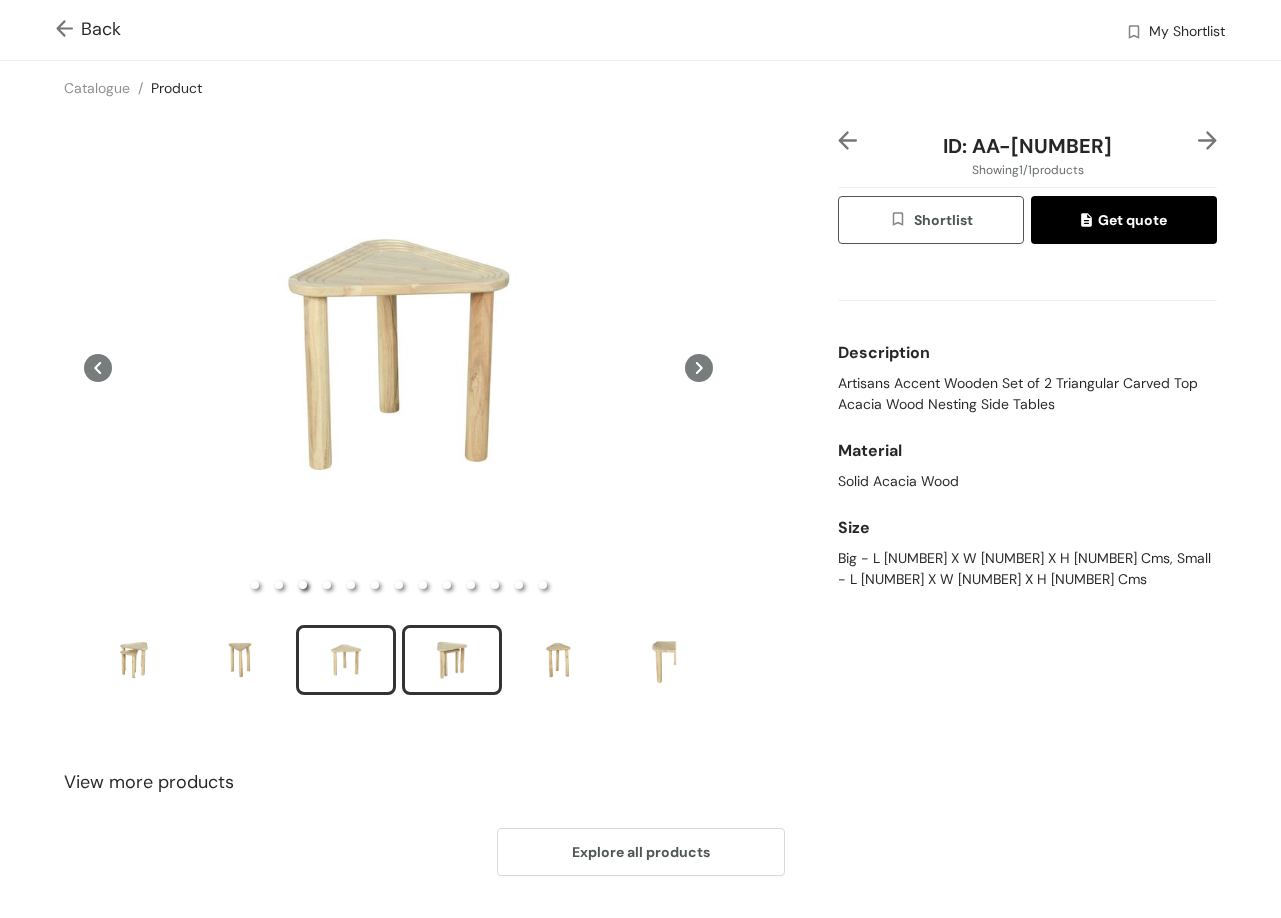 click at bounding box center [452, 660] 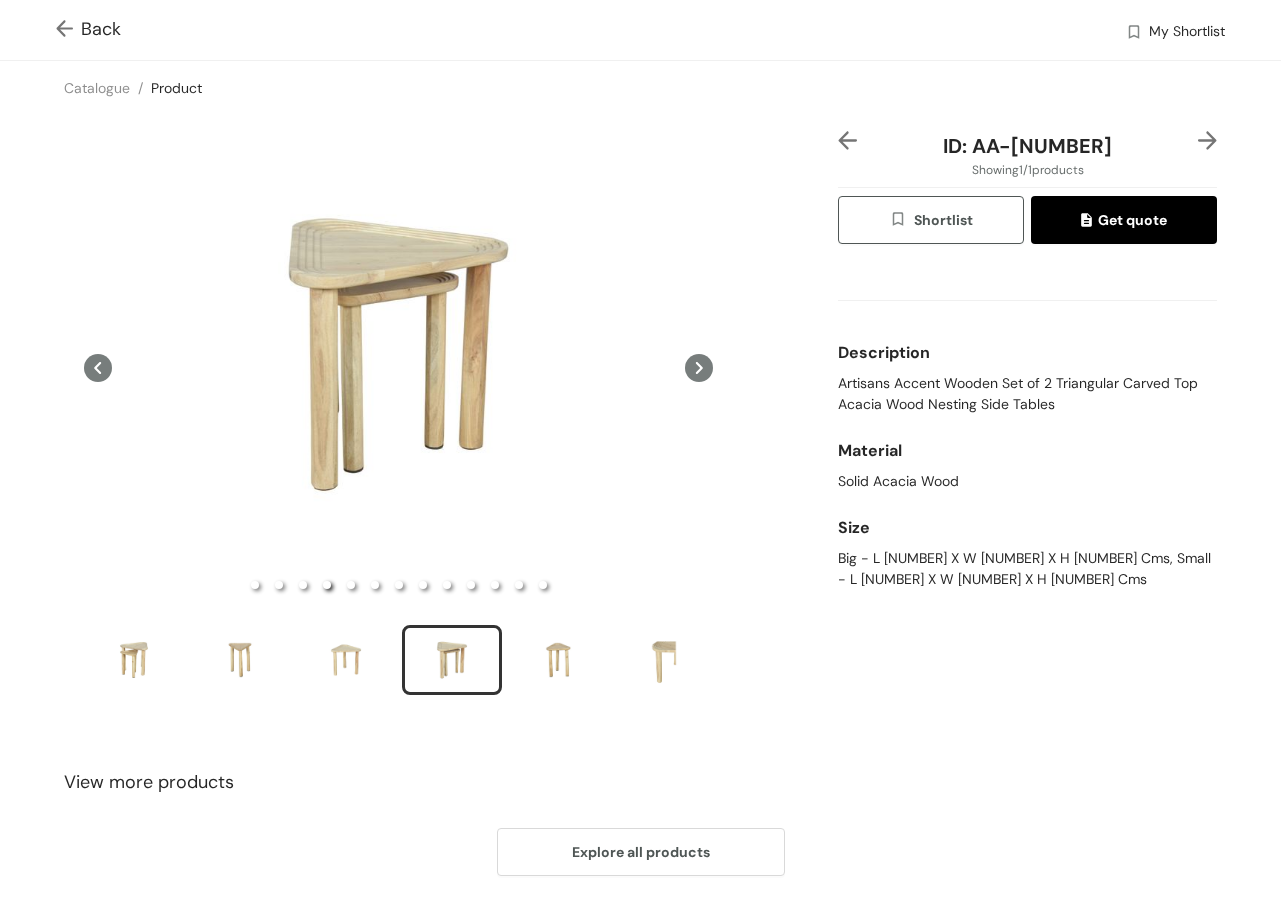 type 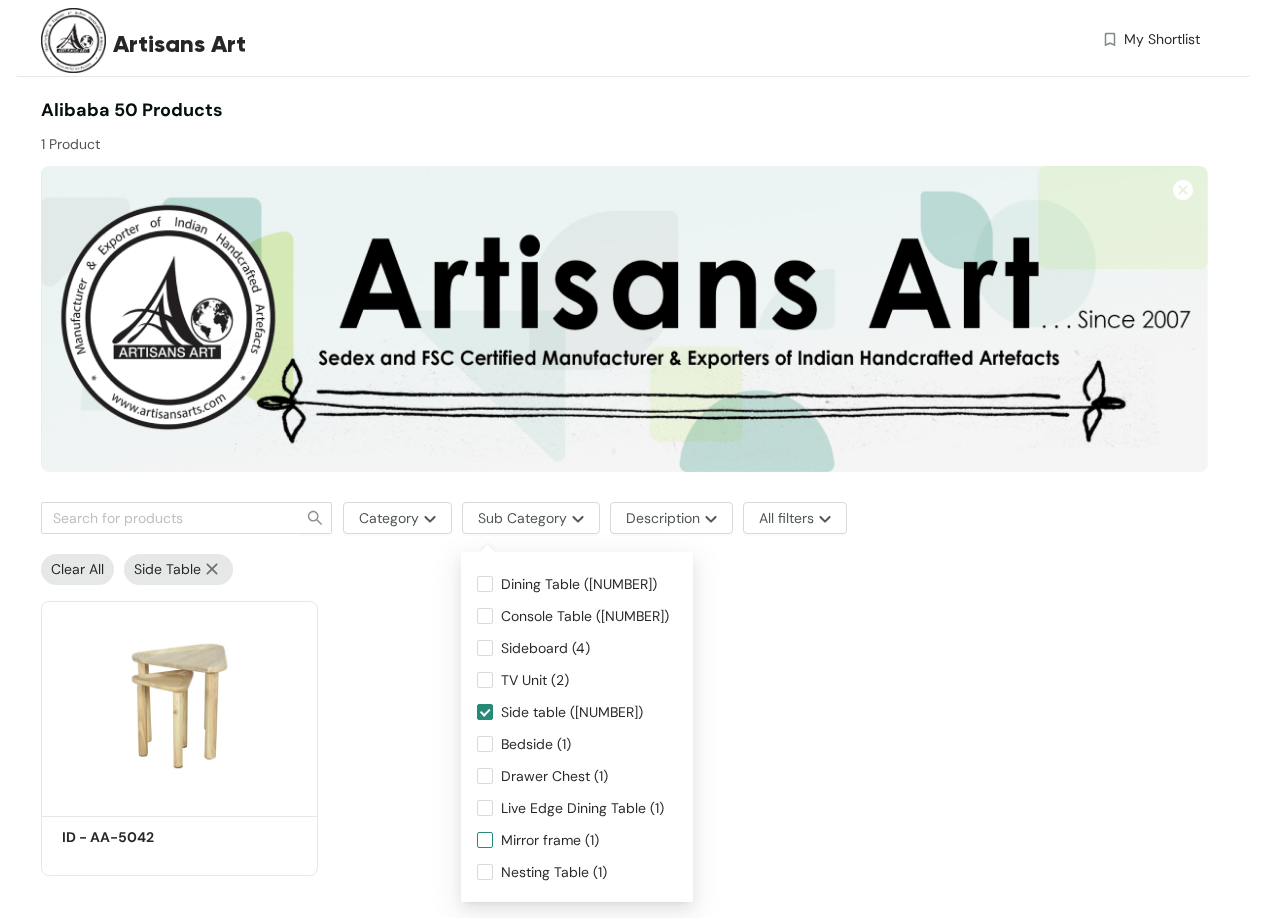 scroll, scrollTop: 192, scrollLeft: 0, axis: vertical 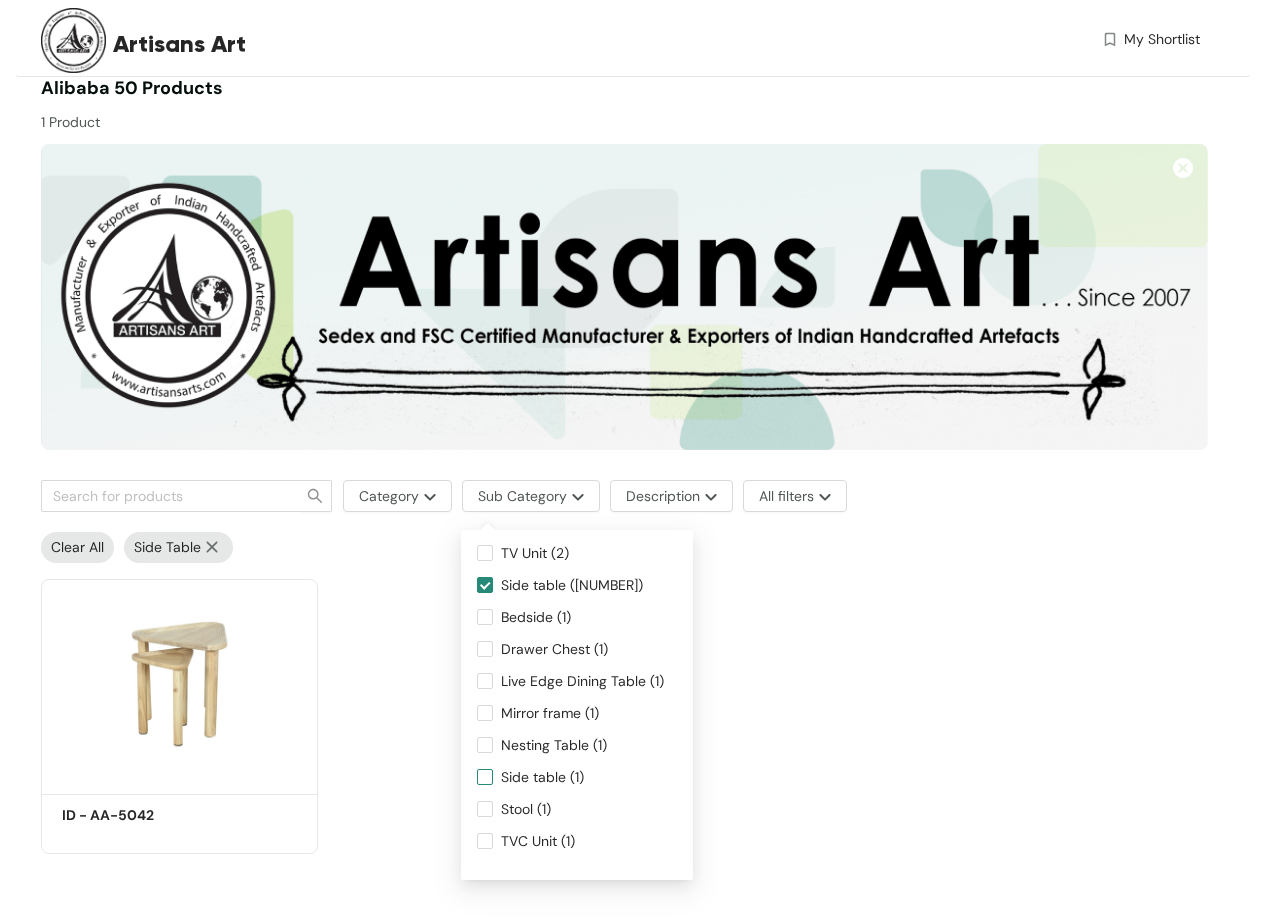 click on "Side table (1)" at bounding box center [542, 777] 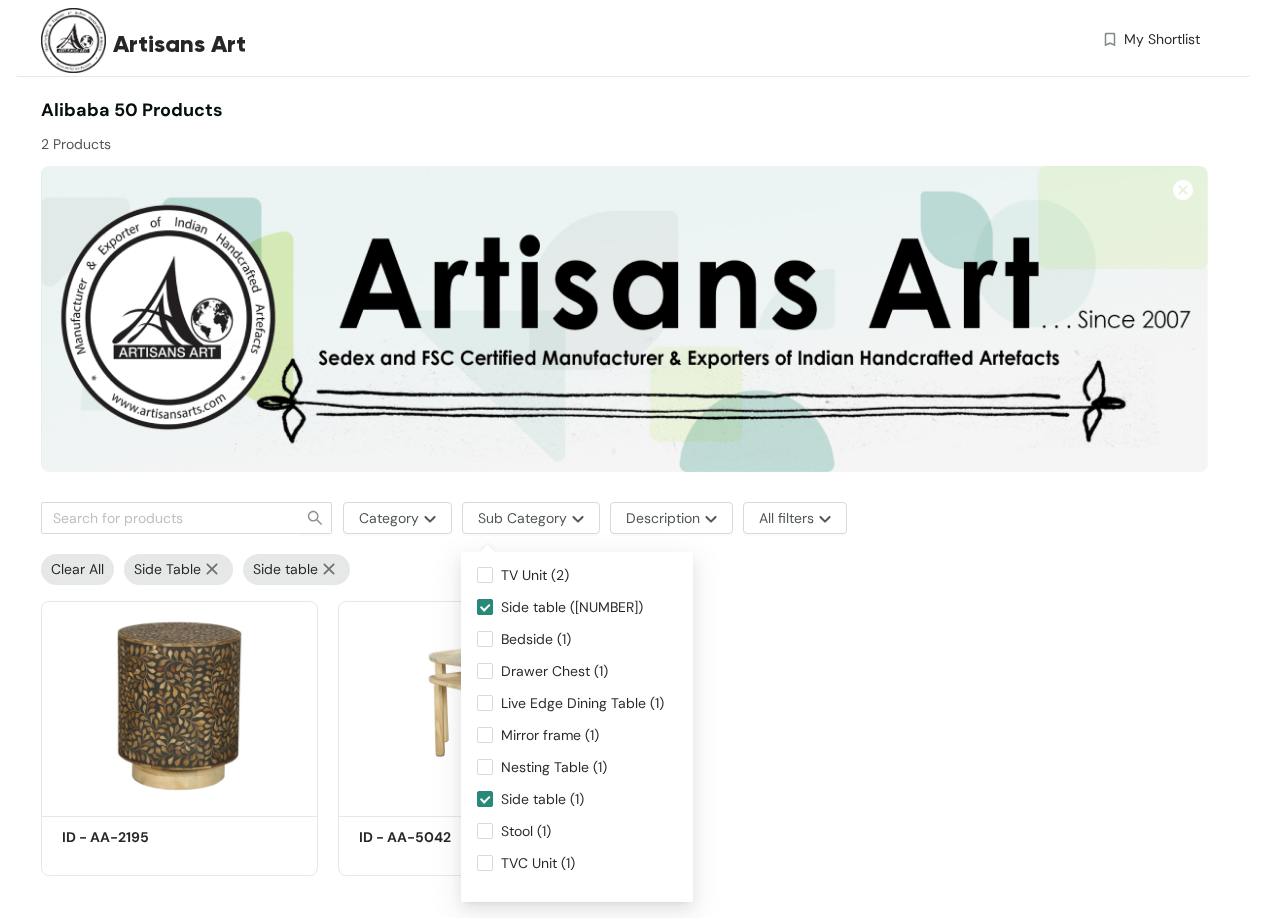 click on "Side table ([NUMBER])" at bounding box center [572, 607] 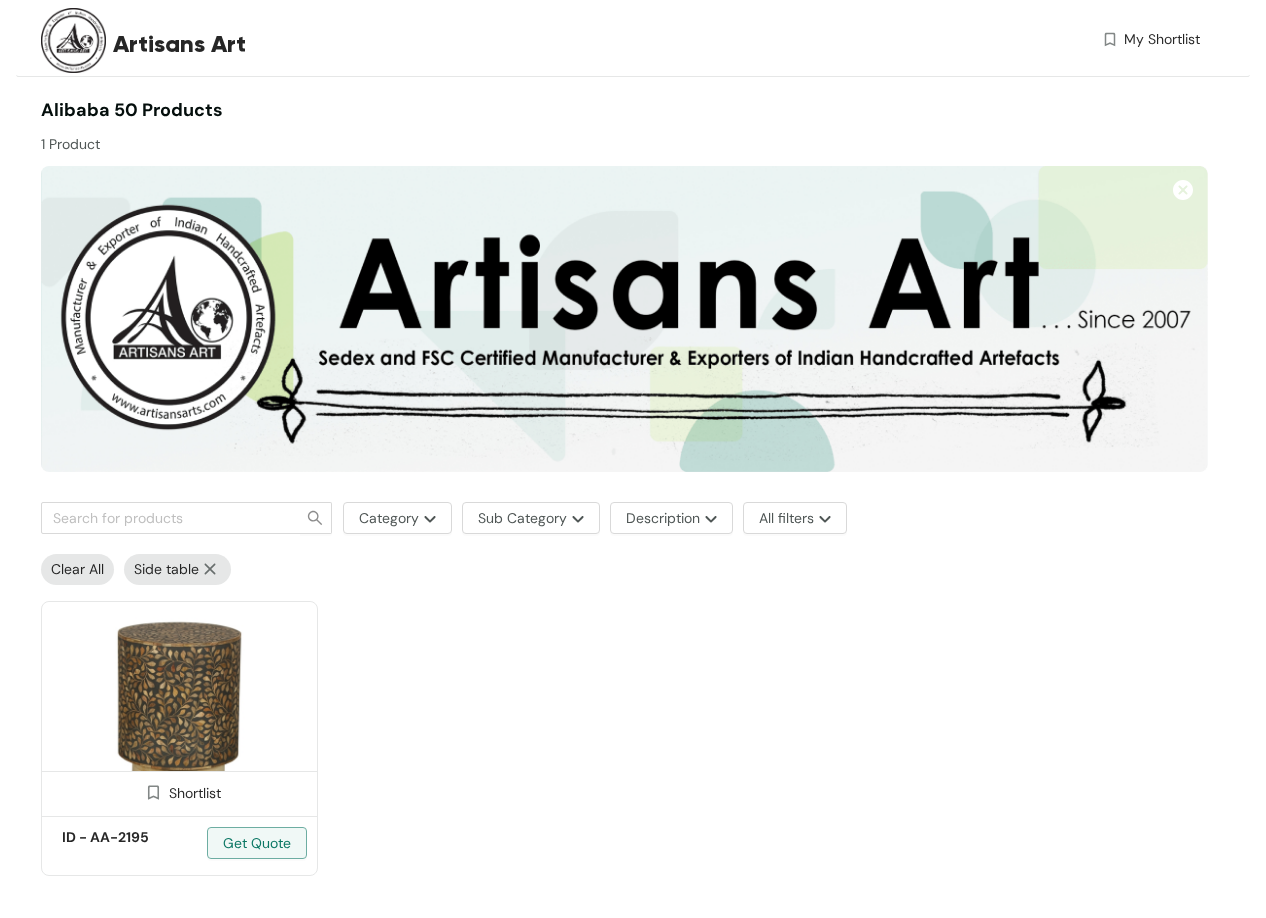 click at bounding box center [179, 705] 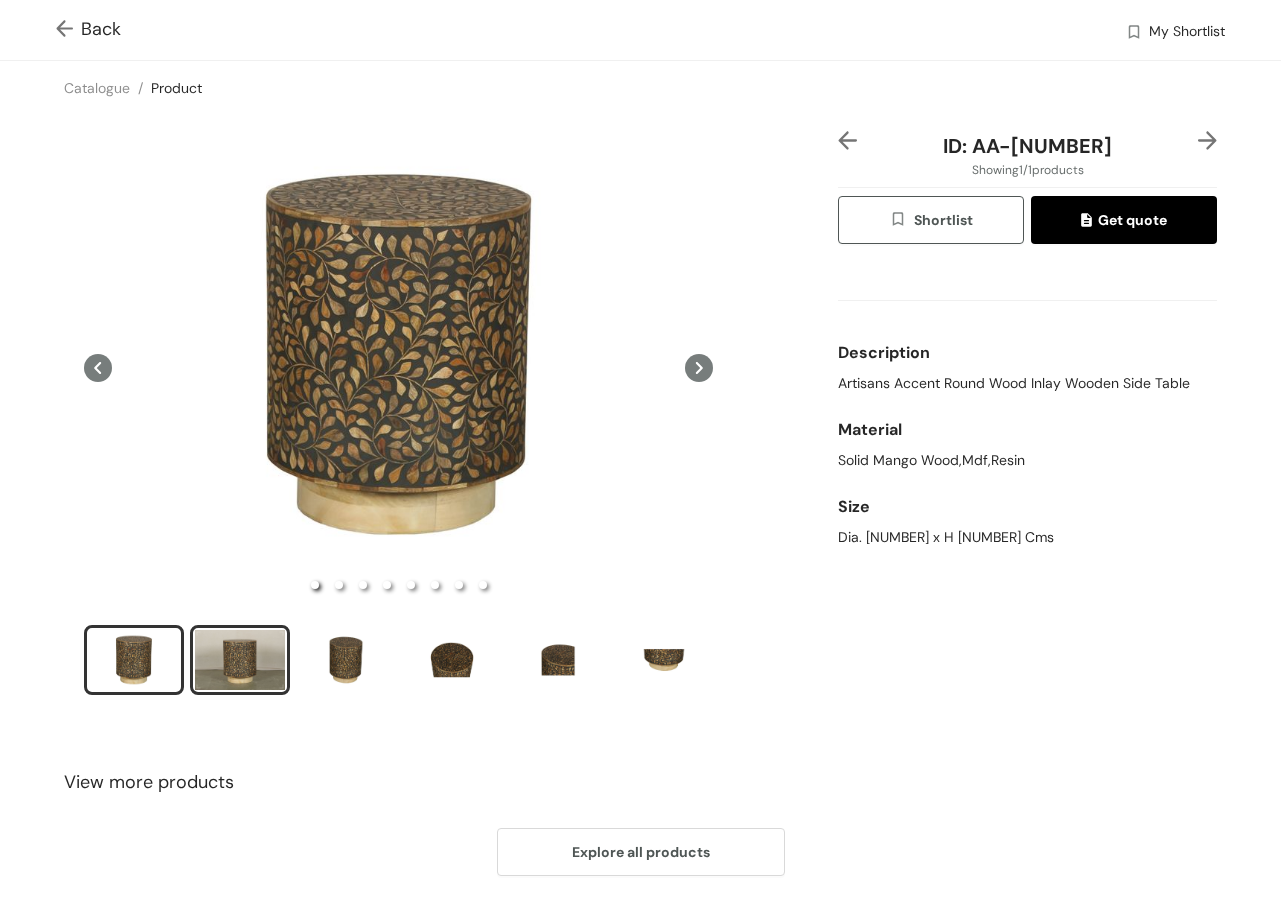 click at bounding box center (240, 660) 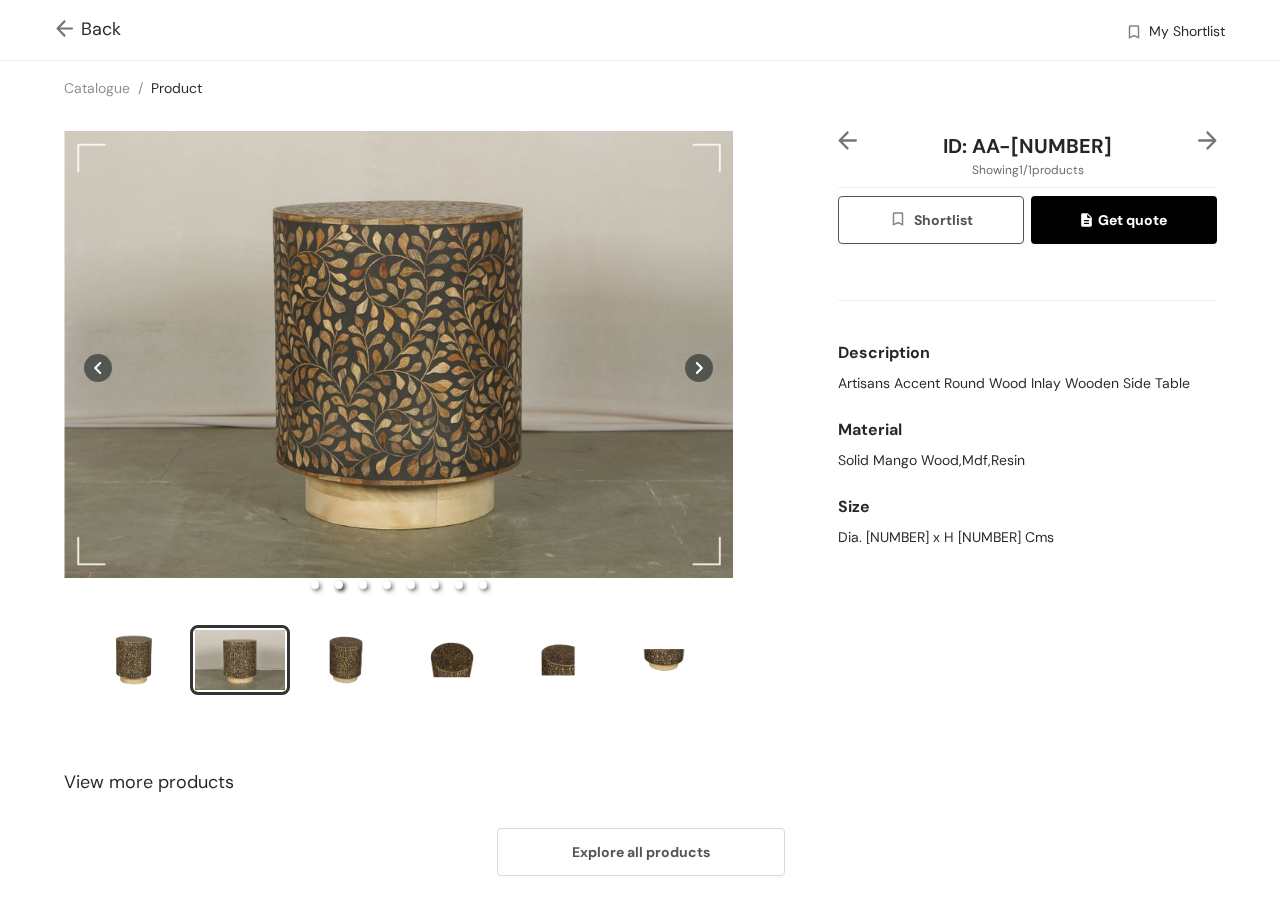 type 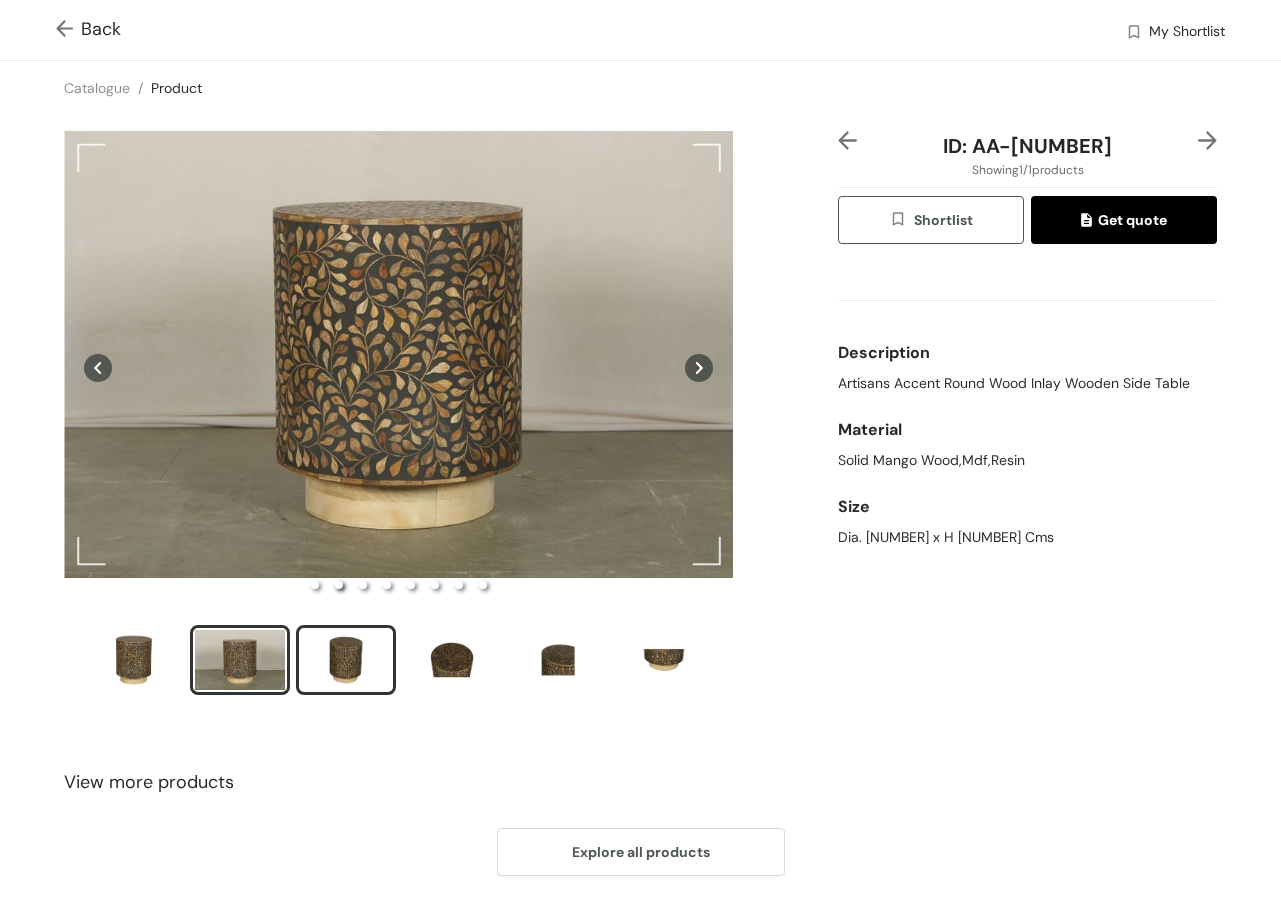click at bounding box center (346, 660) 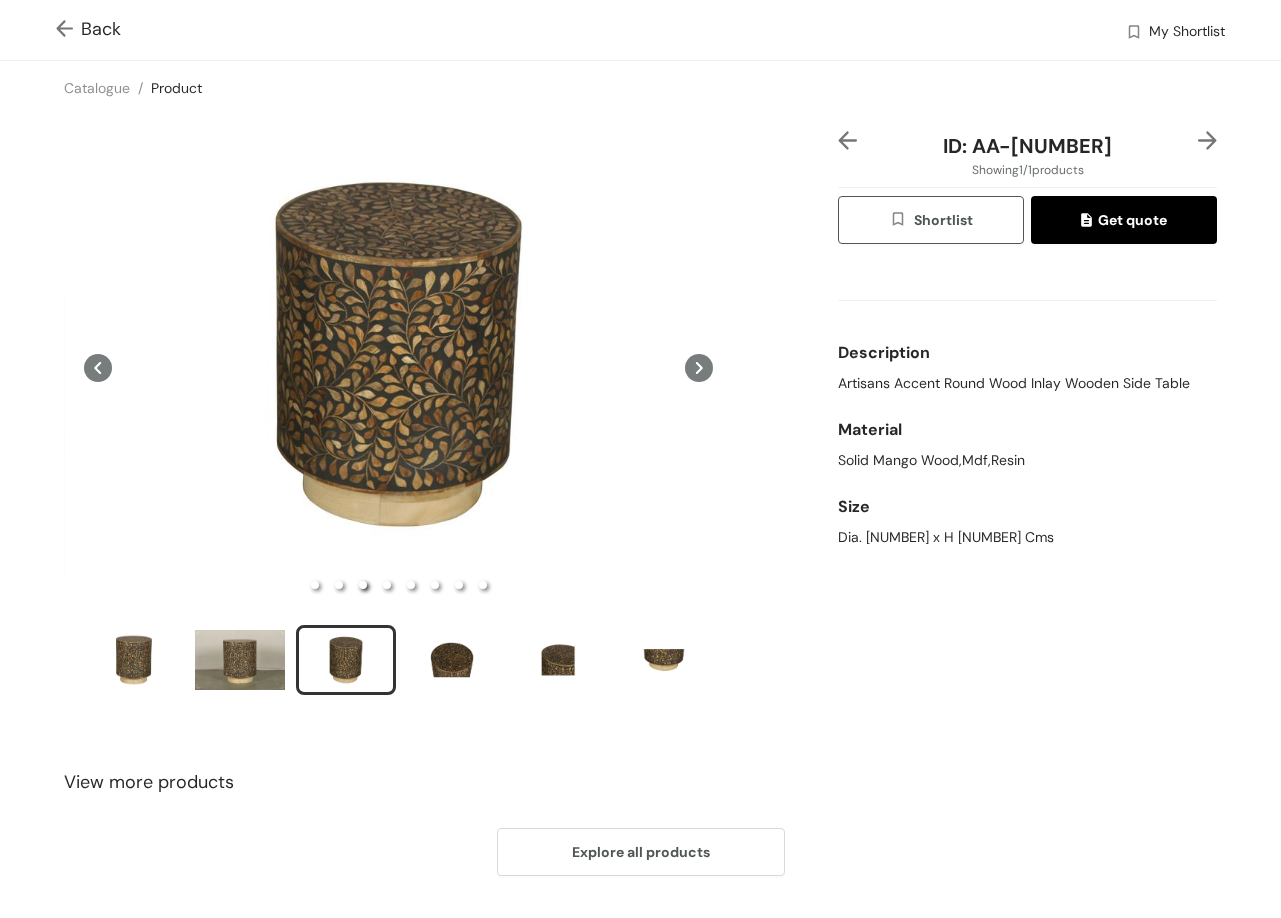 type 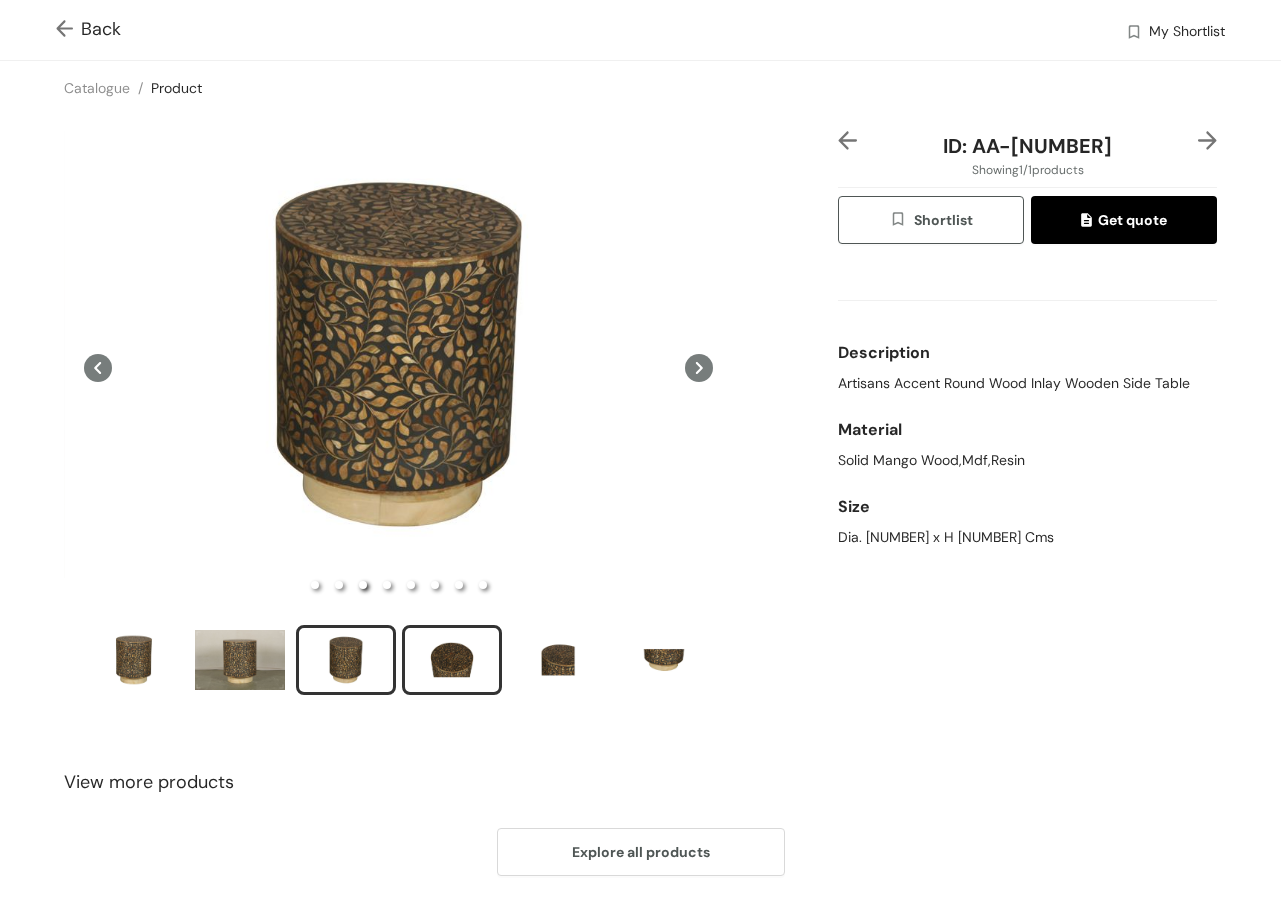 click at bounding box center (452, 660) 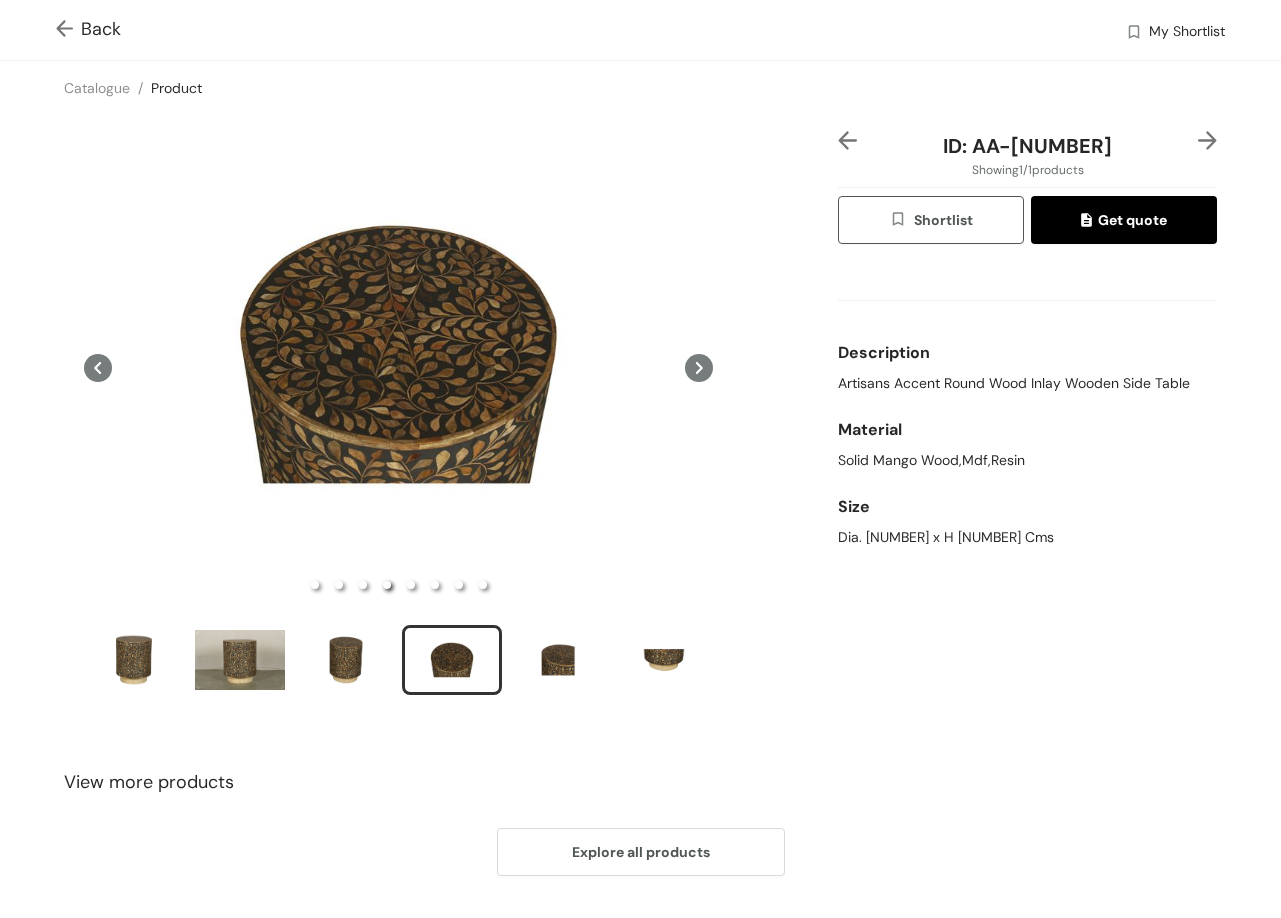 type 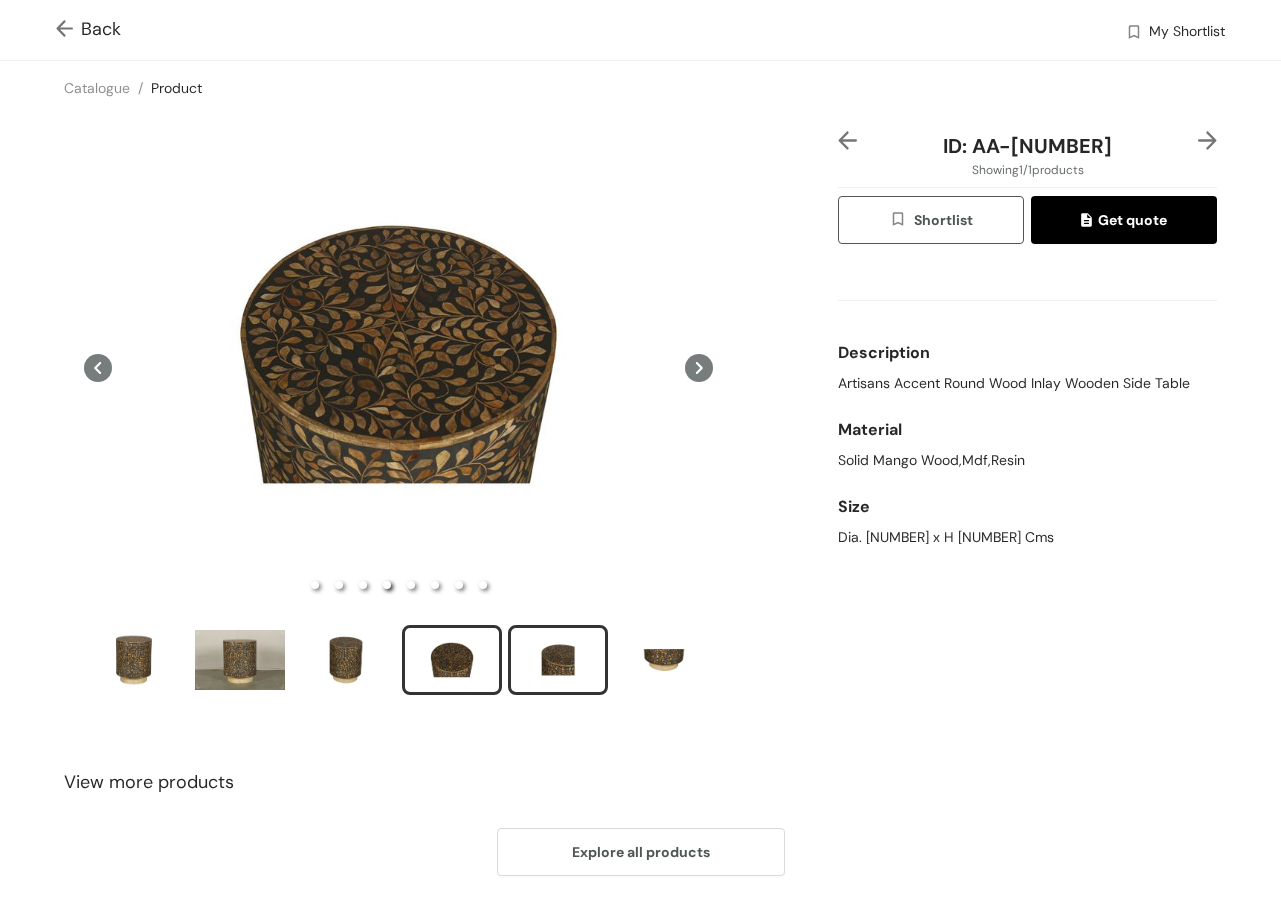 click at bounding box center [558, 660] 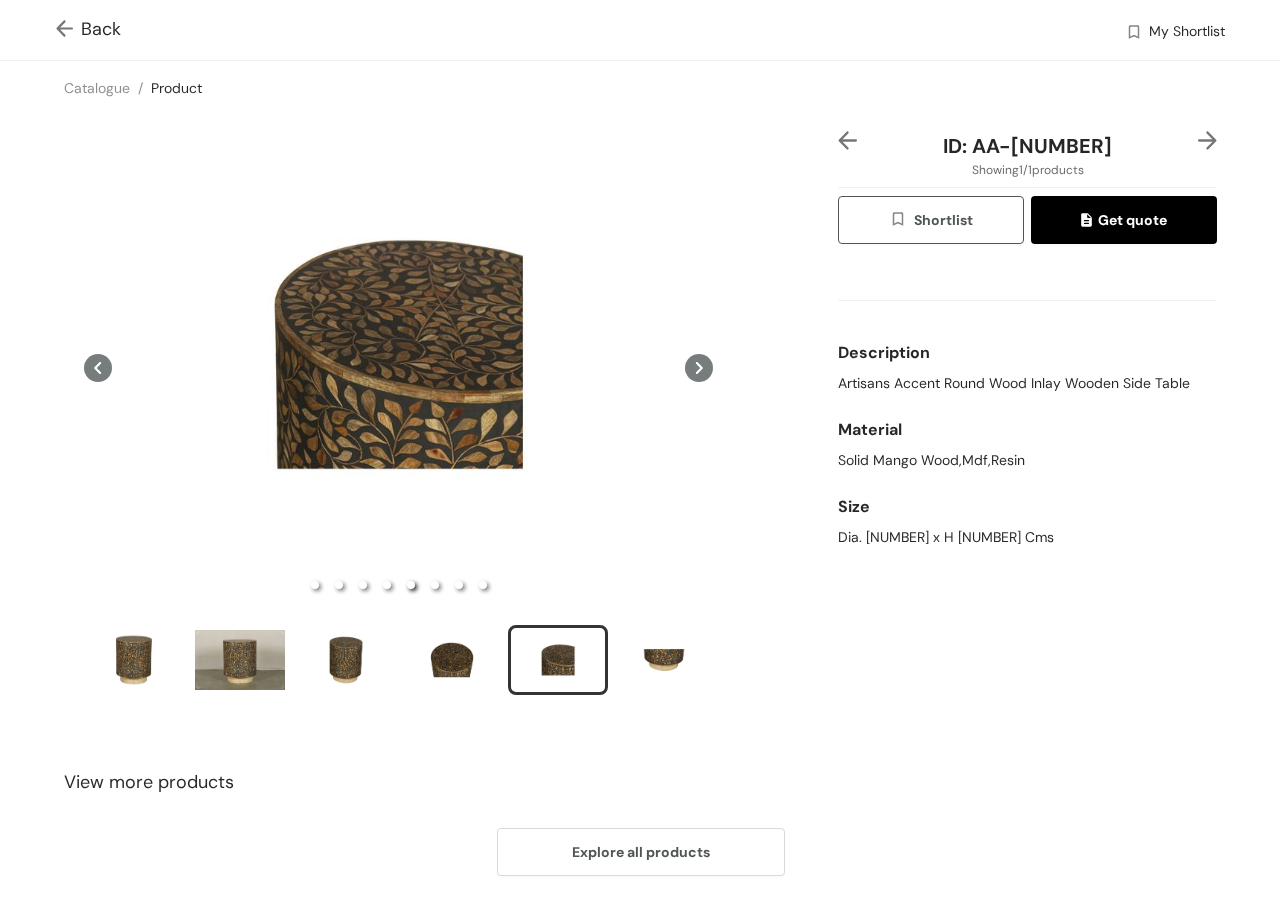 type 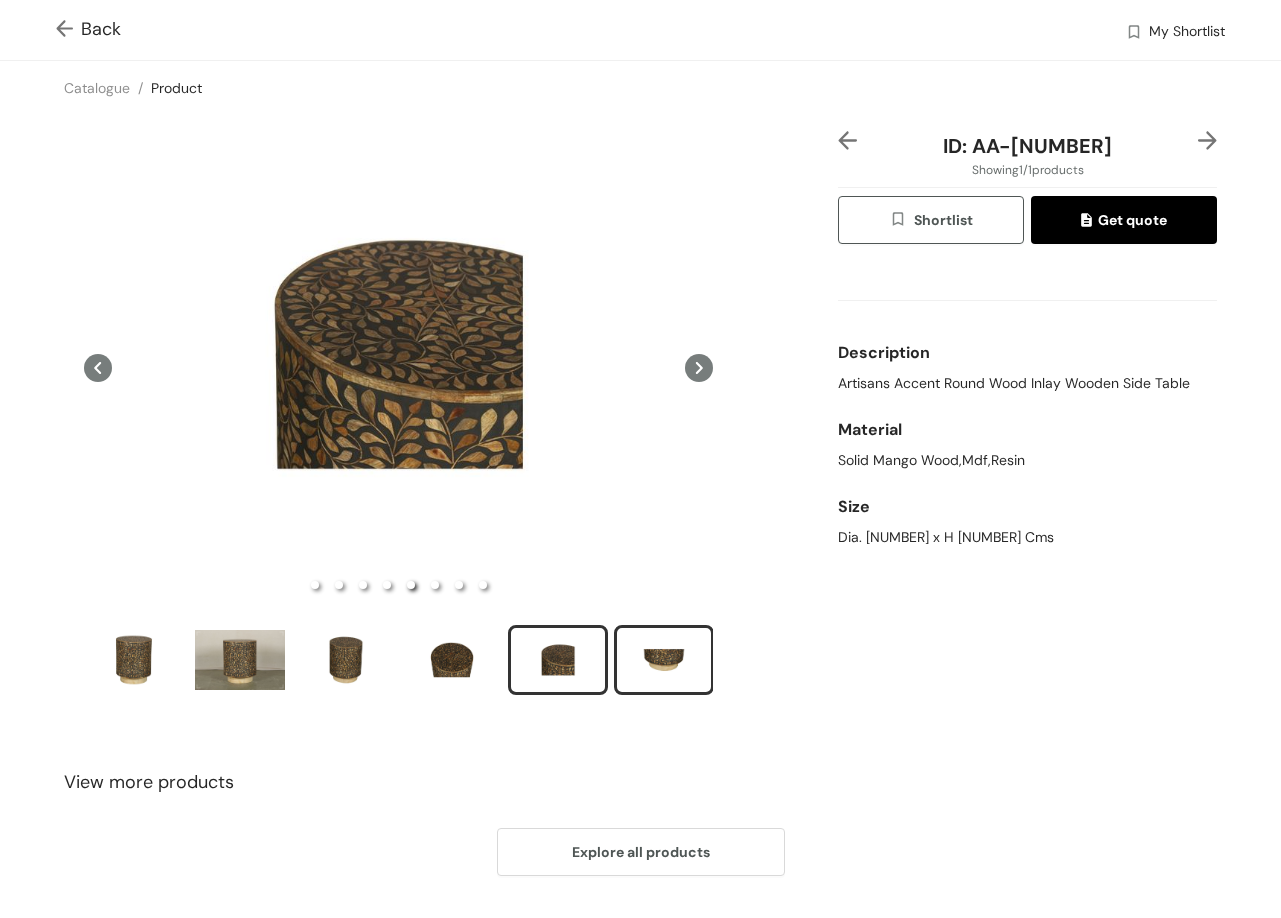 click at bounding box center (664, 660) 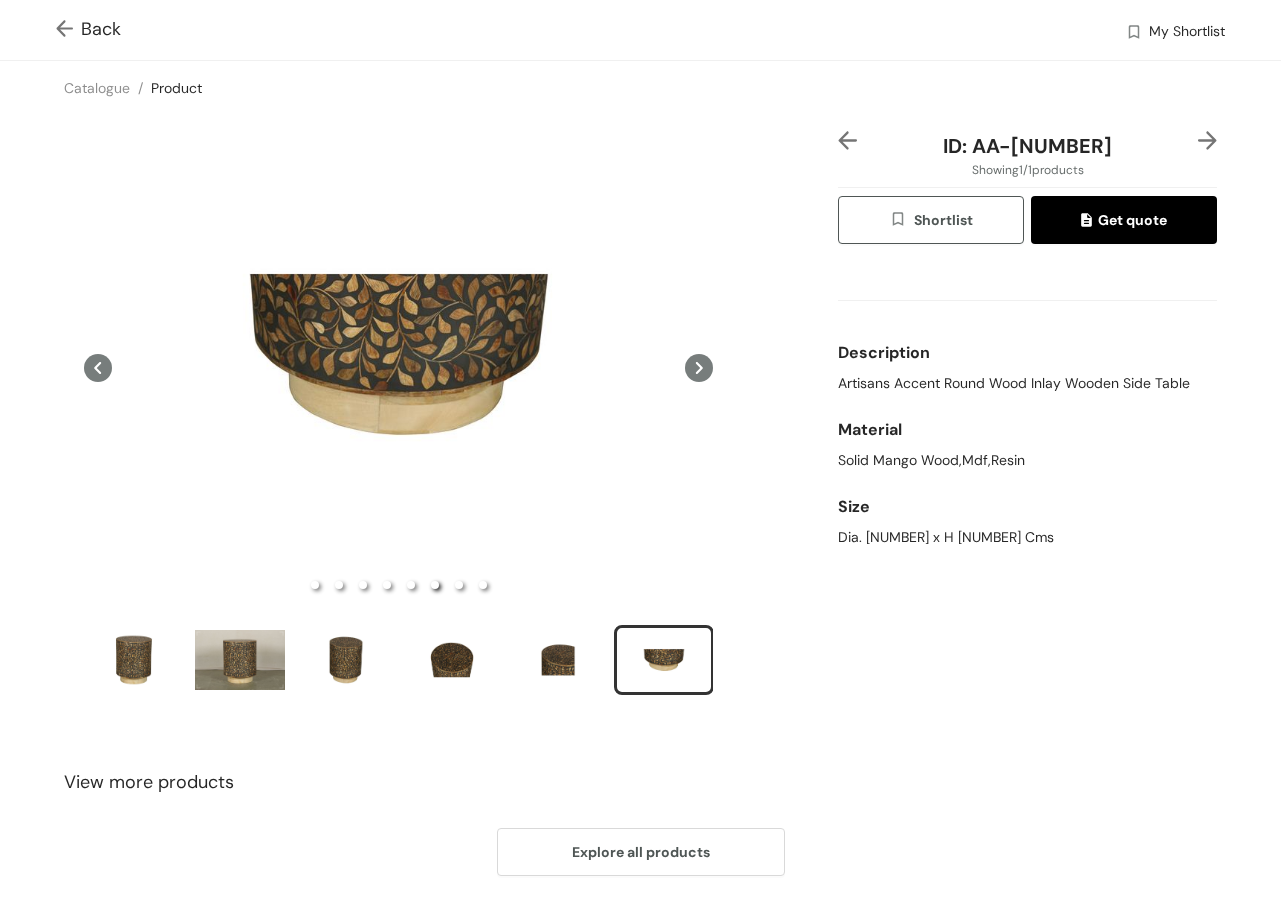 type 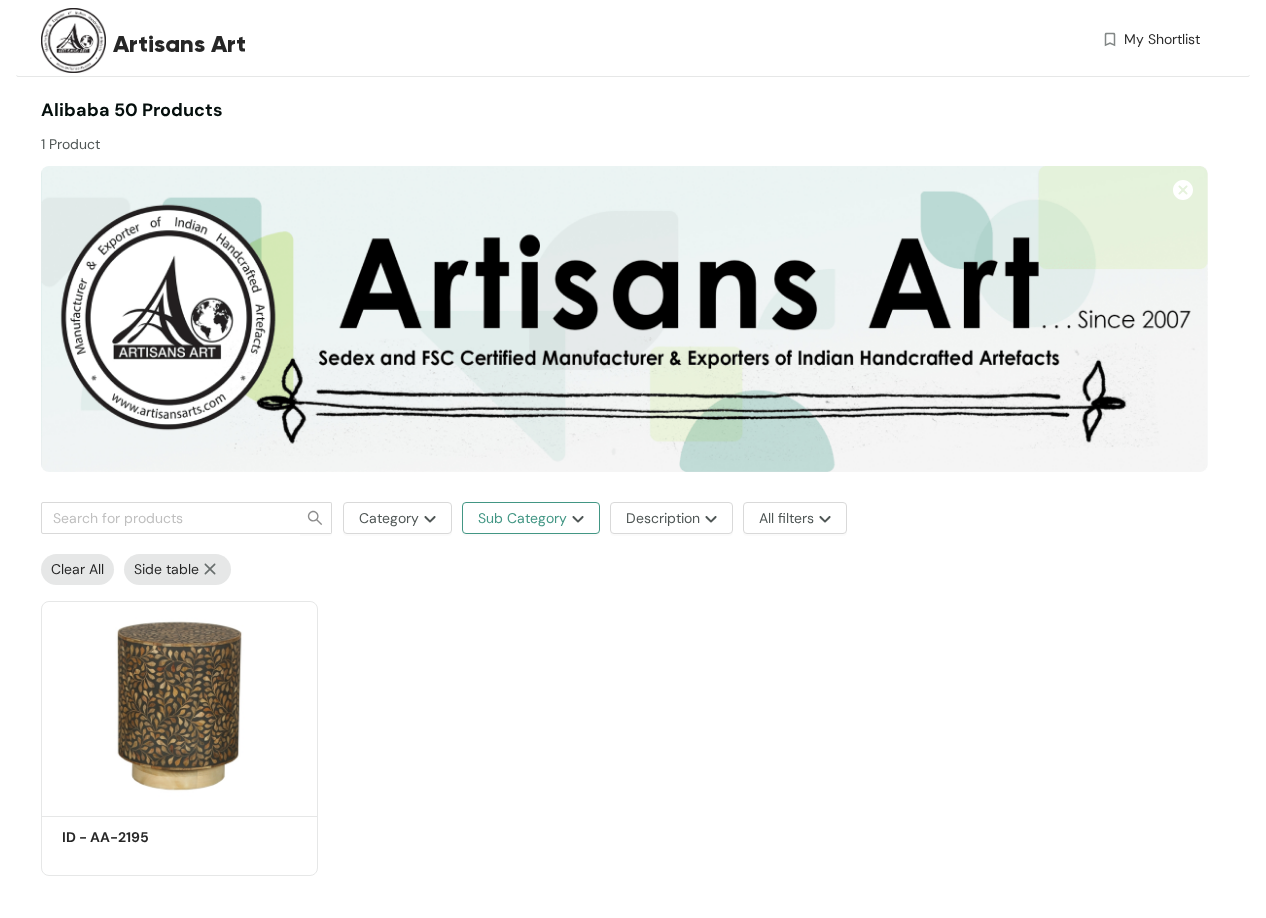 click on "Sub Category" at bounding box center (522, 518) 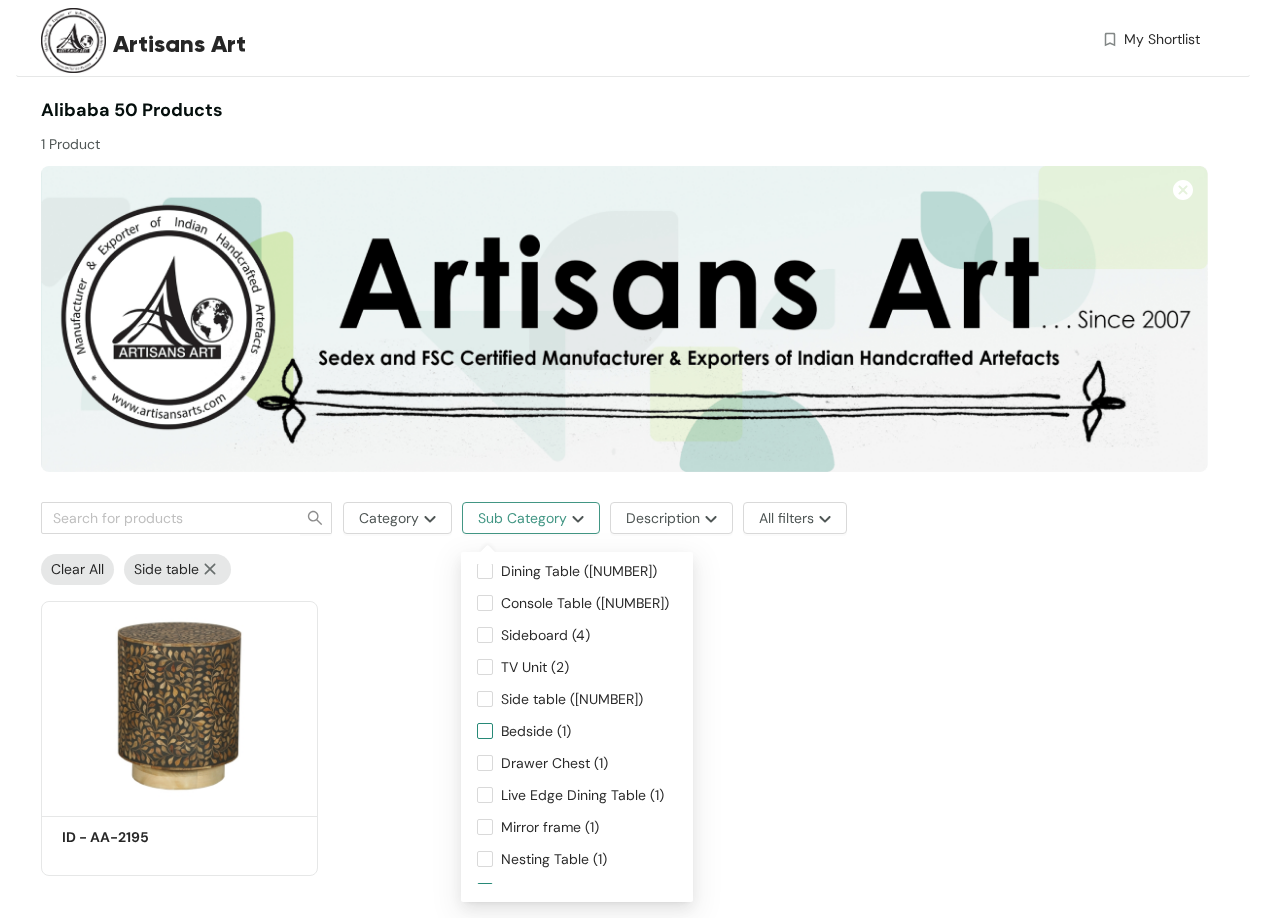 scroll, scrollTop: 192, scrollLeft: 0, axis: vertical 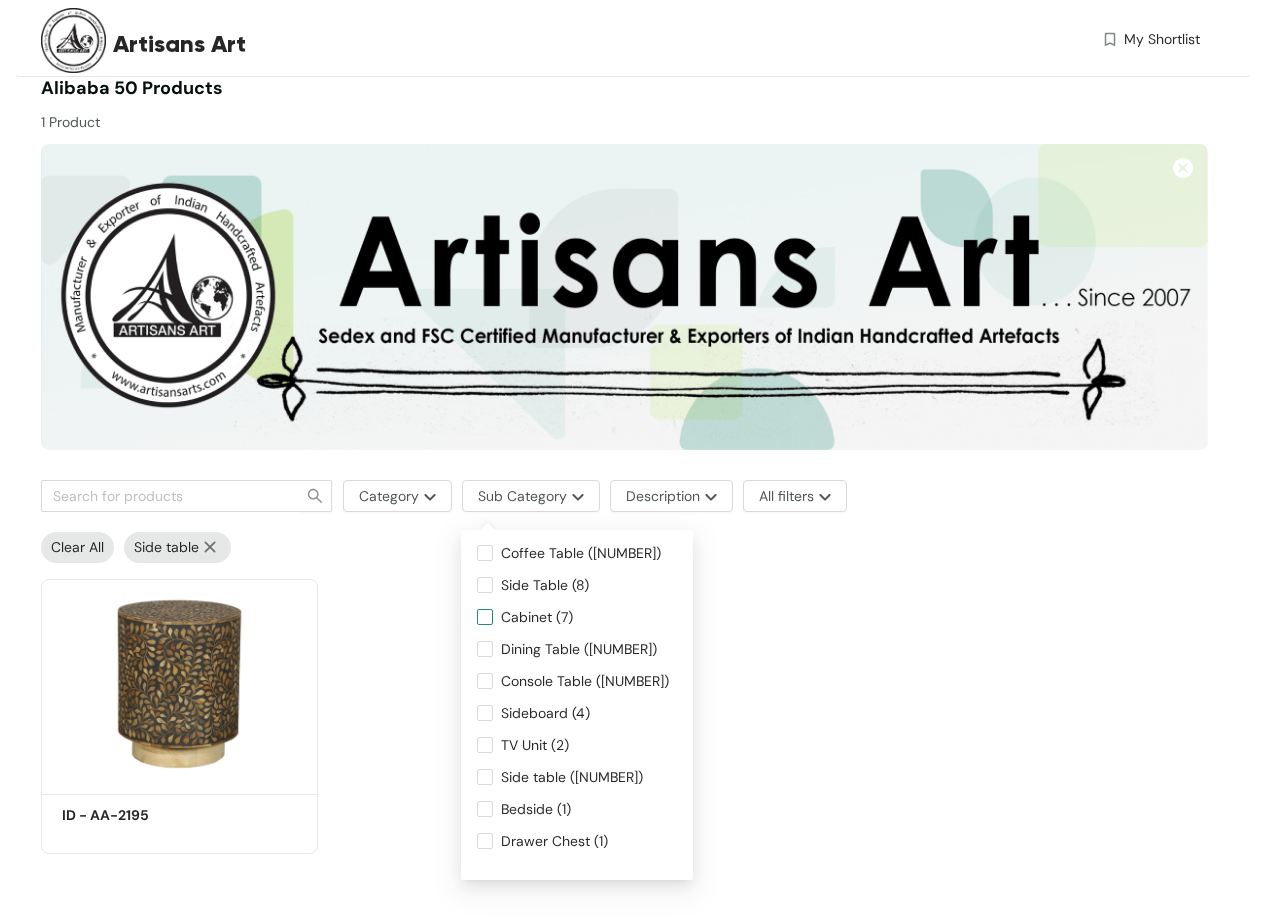 click on "Cabinet (7)" at bounding box center [537, 617] 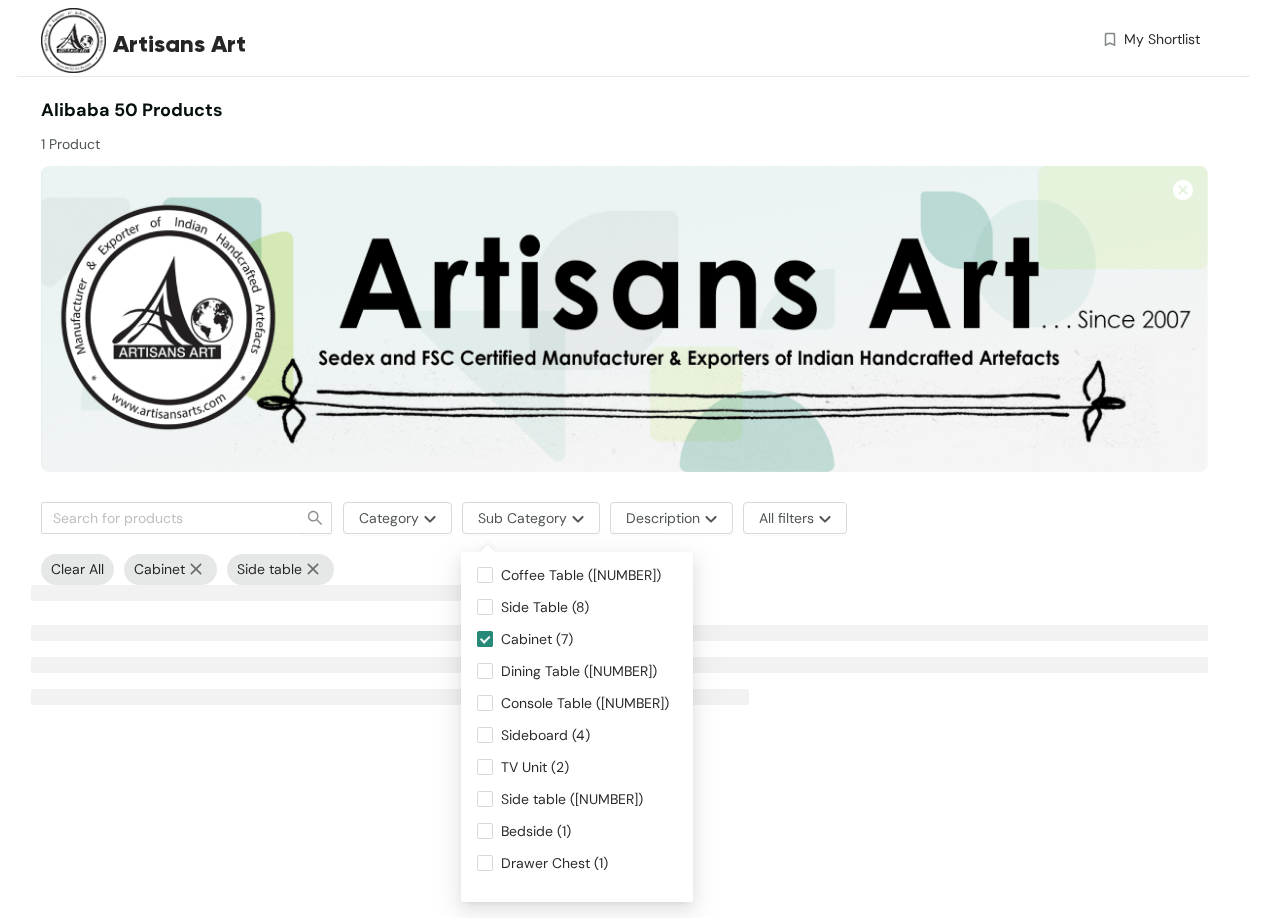scroll, scrollTop: 0, scrollLeft: 0, axis: both 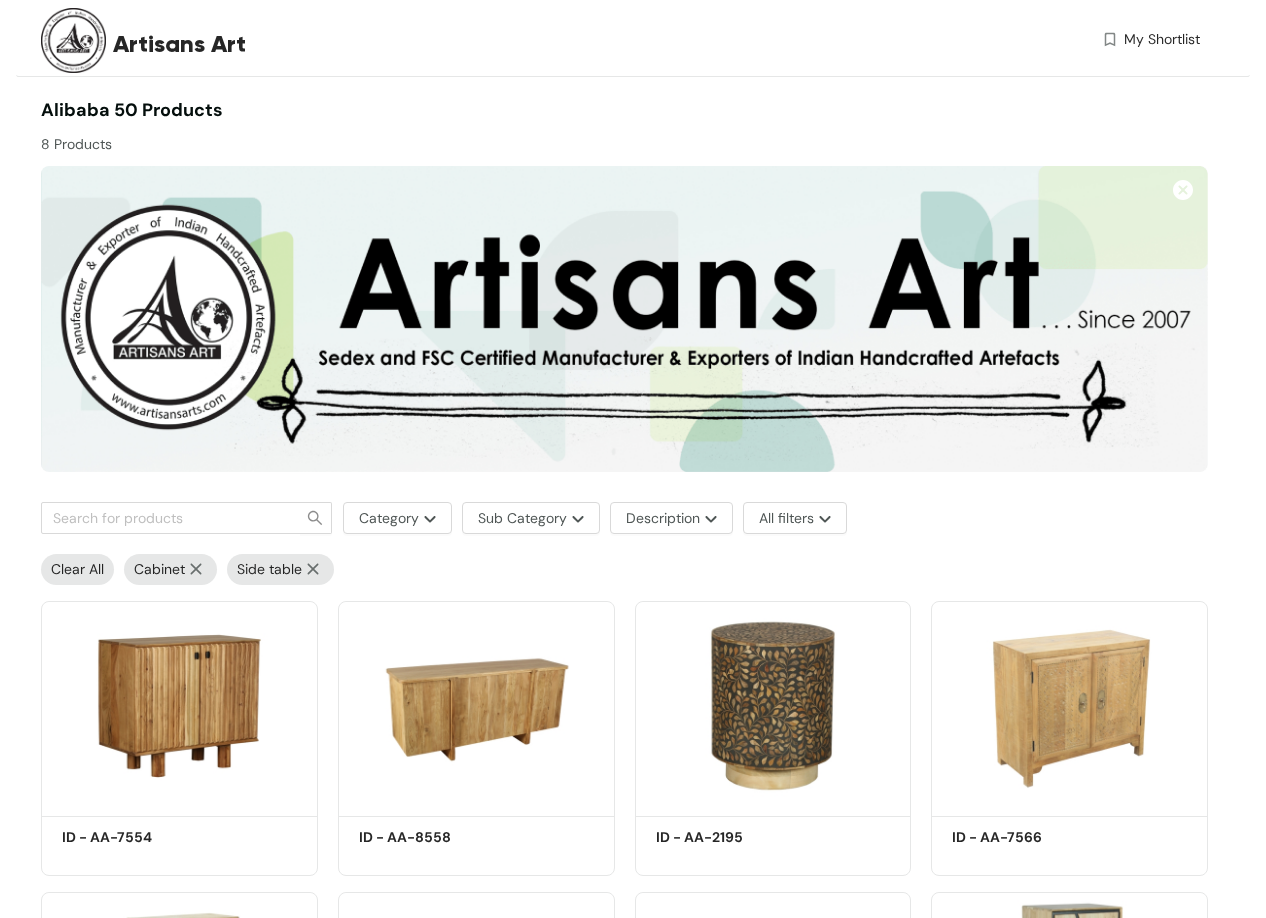click at bounding box center (313, 569) 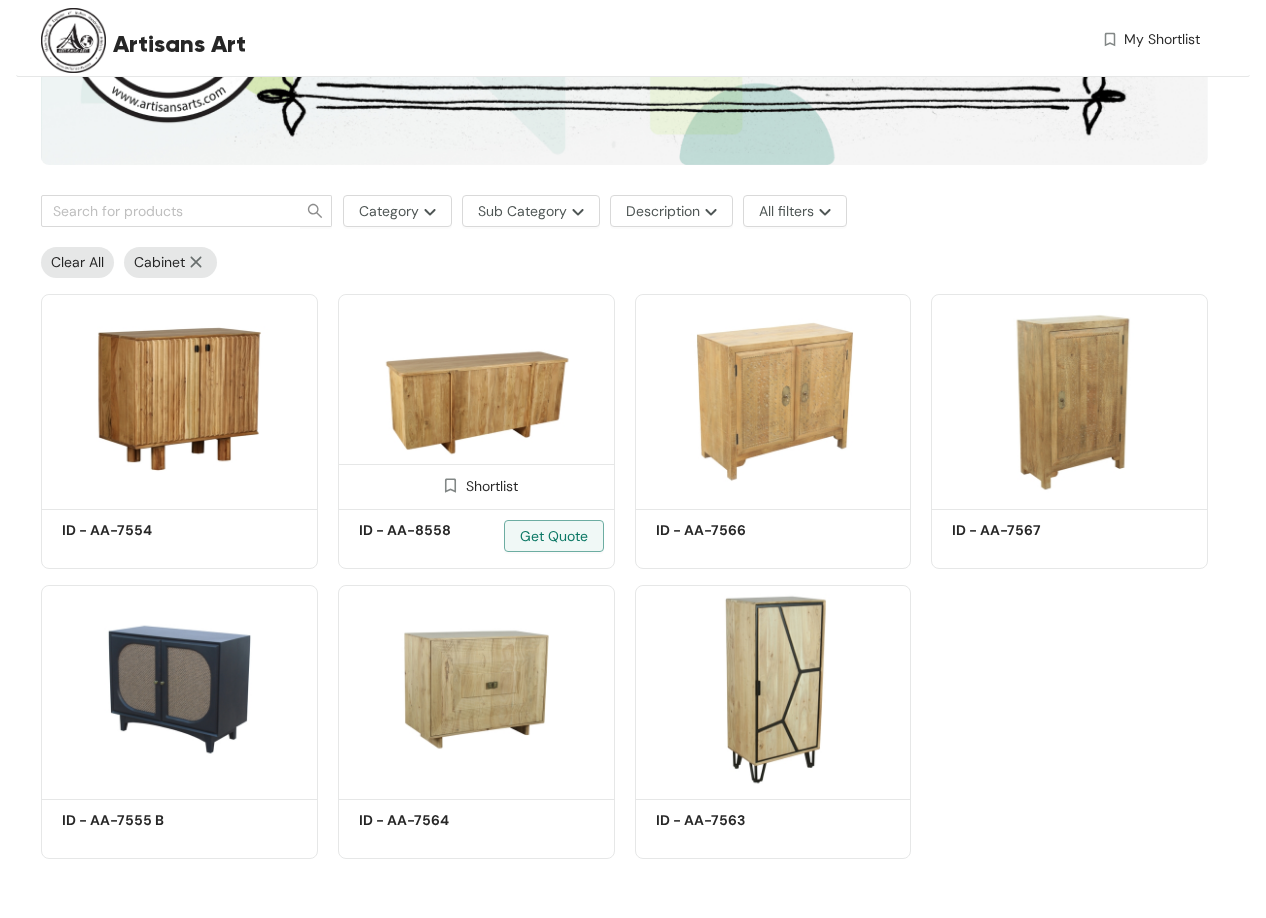 scroll, scrollTop: 312, scrollLeft: 0, axis: vertical 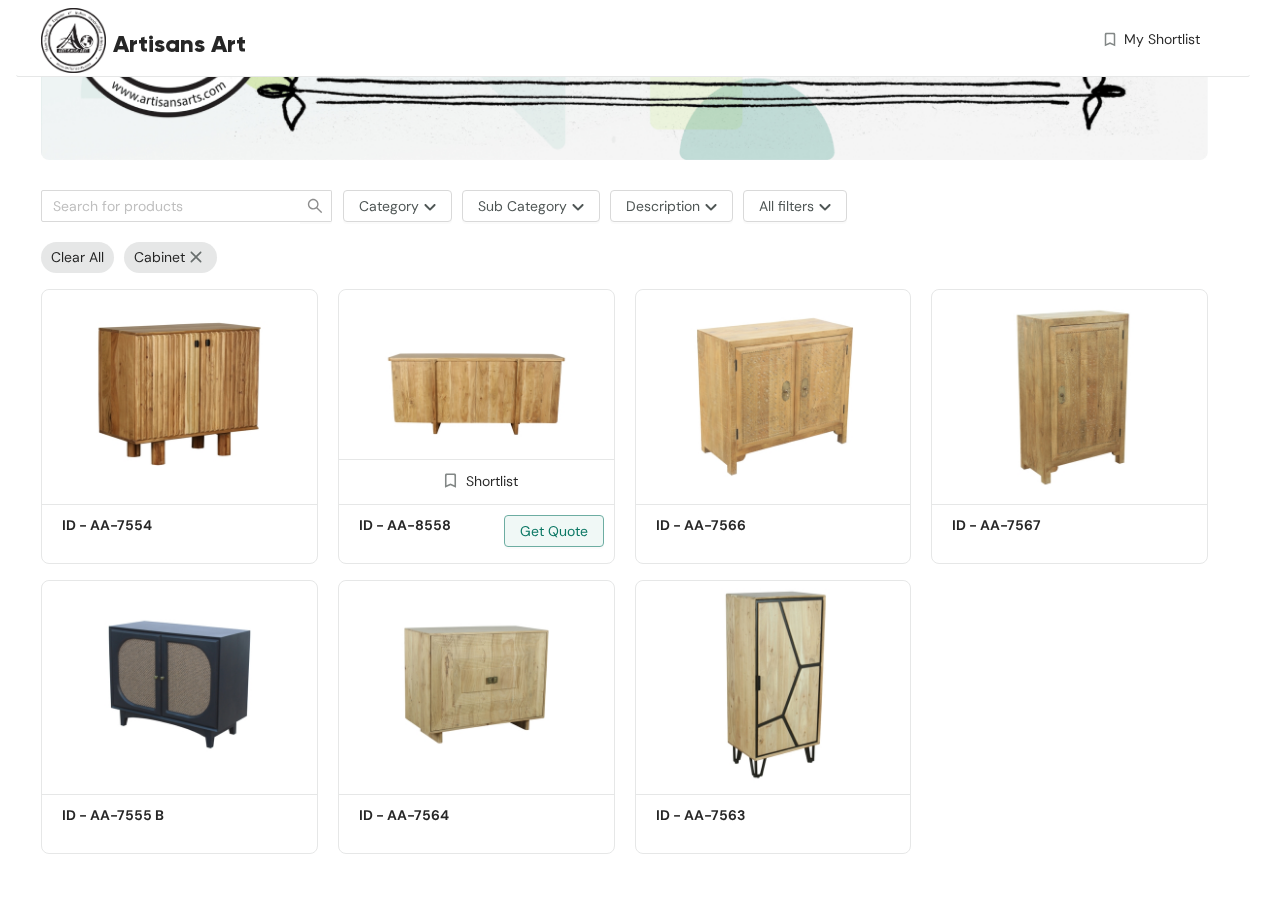 click at bounding box center (476, 393) 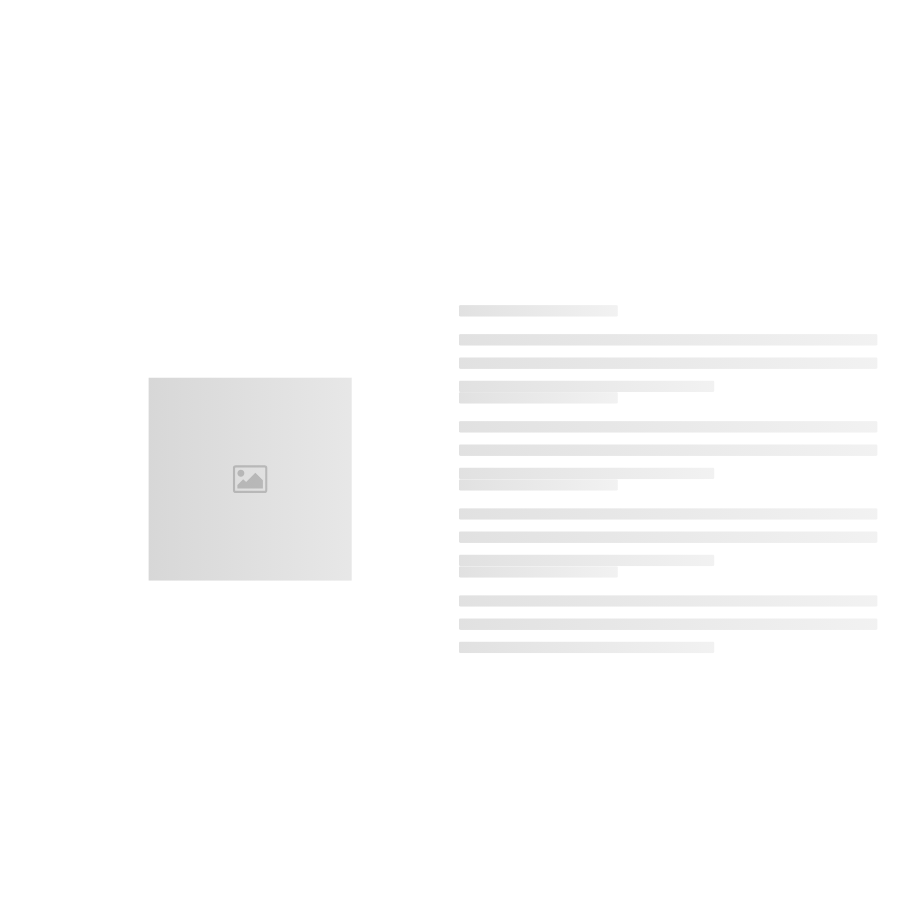 scroll, scrollTop: 0, scrollLeft: 0, axis: both 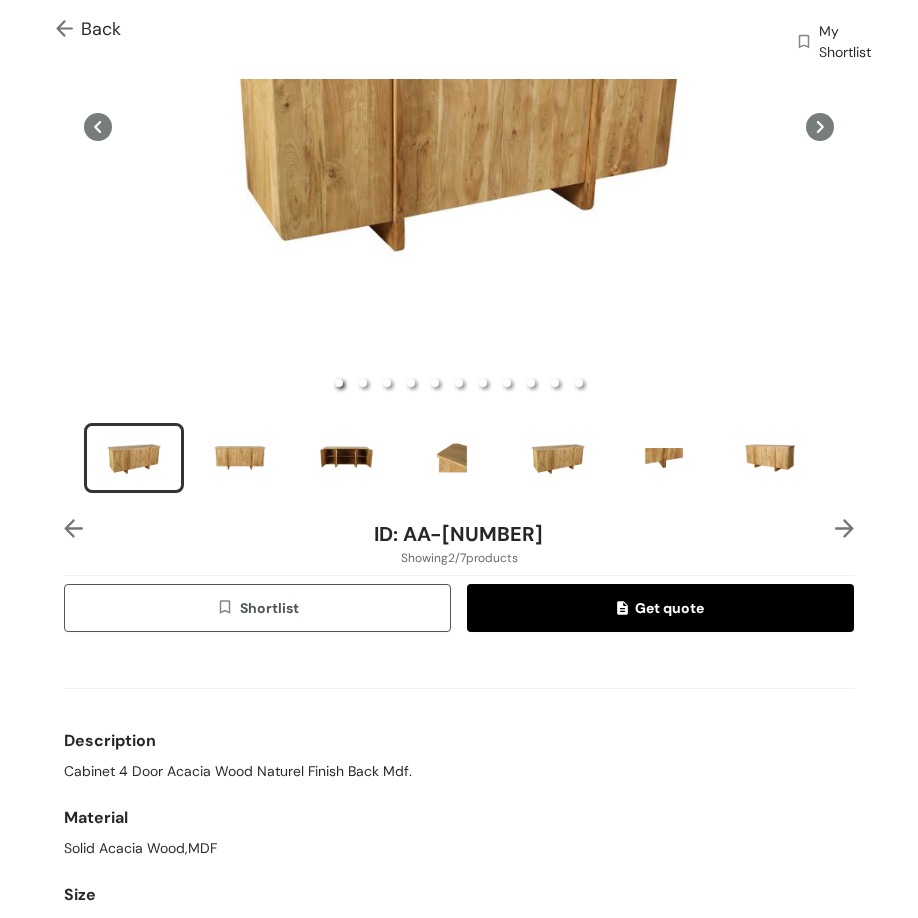 click on "Description Cabinet [NUMBER] Door Acacia Wood Naturel Finish Back Mdf. Material Solid Acacia Wood,MDF Size [NUMBER]x[NUMBER]x[NUMBER] Cm" at bounding box center [459, 796] 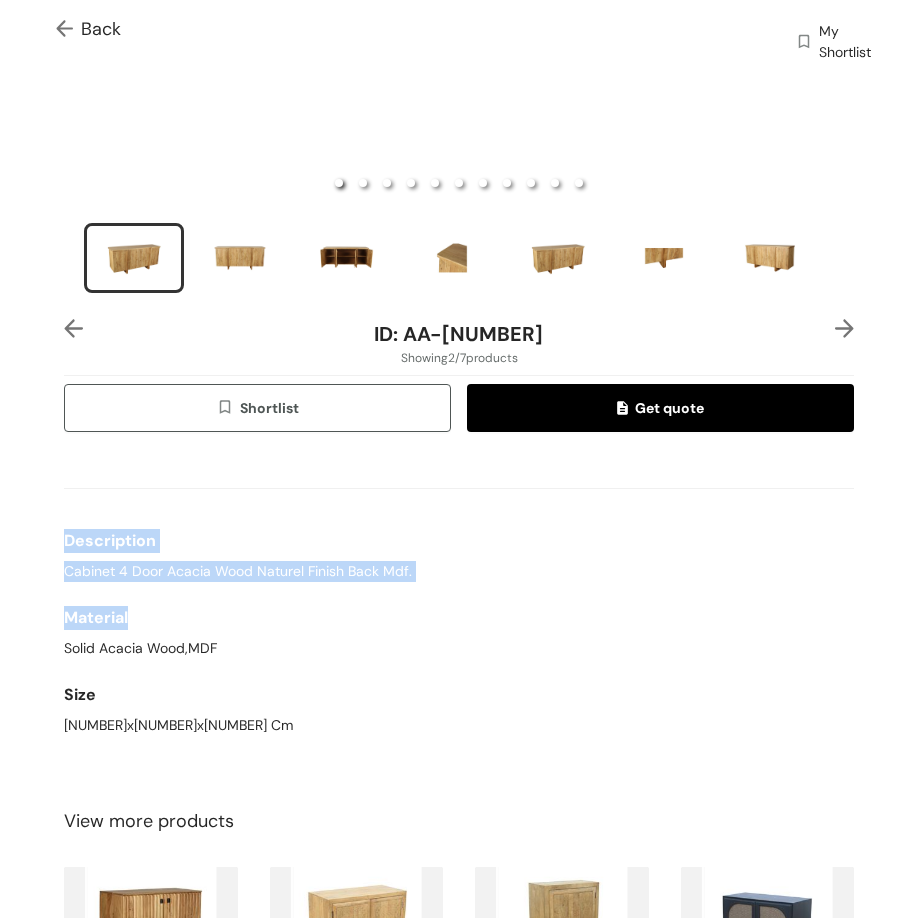 drag, startPoint x: 60, startPoint y: 547, endPoint x: 326, endPoint y: 557, distance: 266.1879 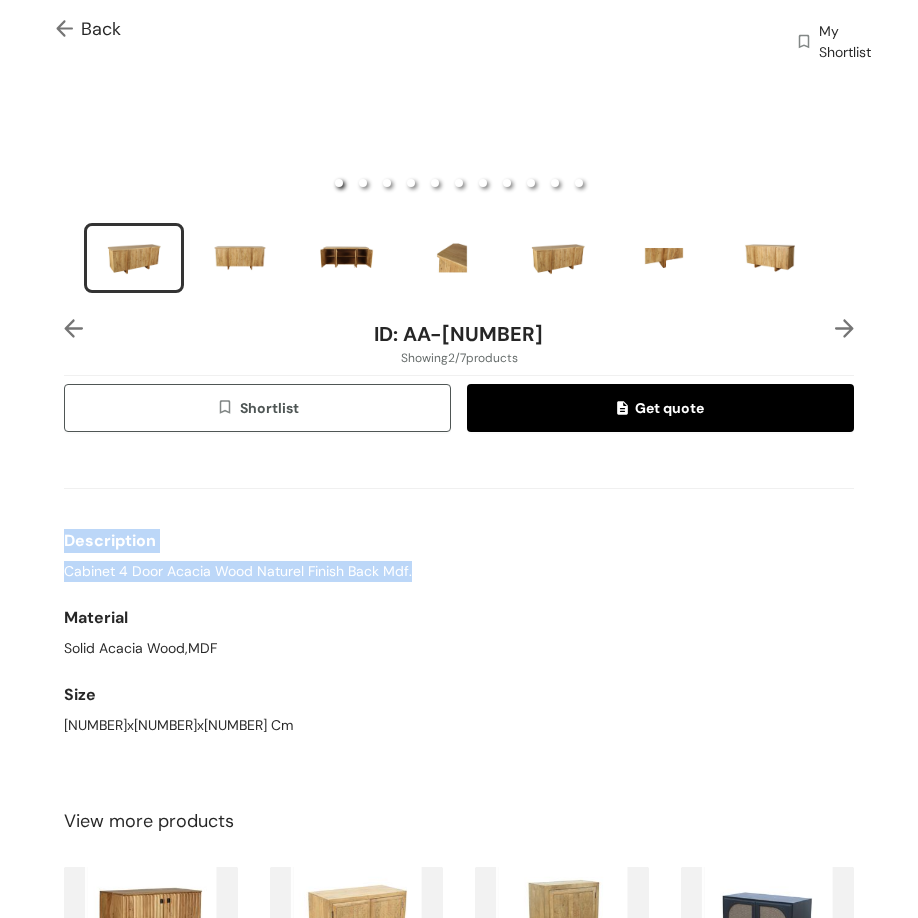 click on "Description" at bounding box center (459, 541) 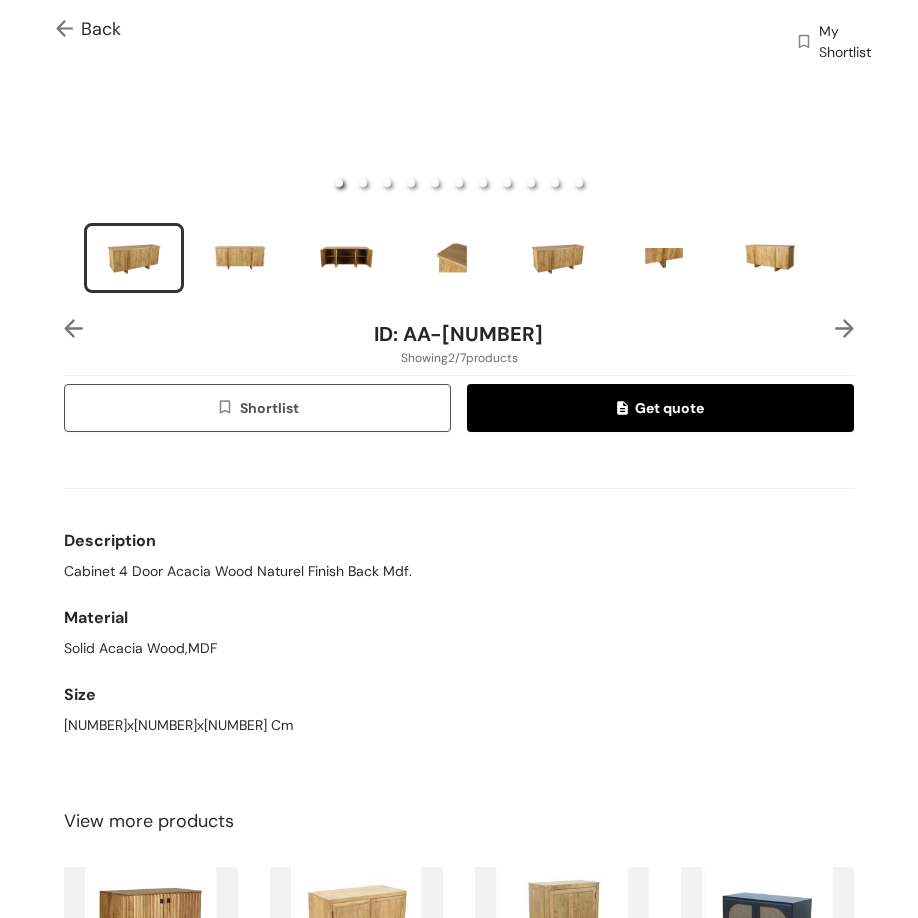 click on "Description" at bounding box center [459, 541] 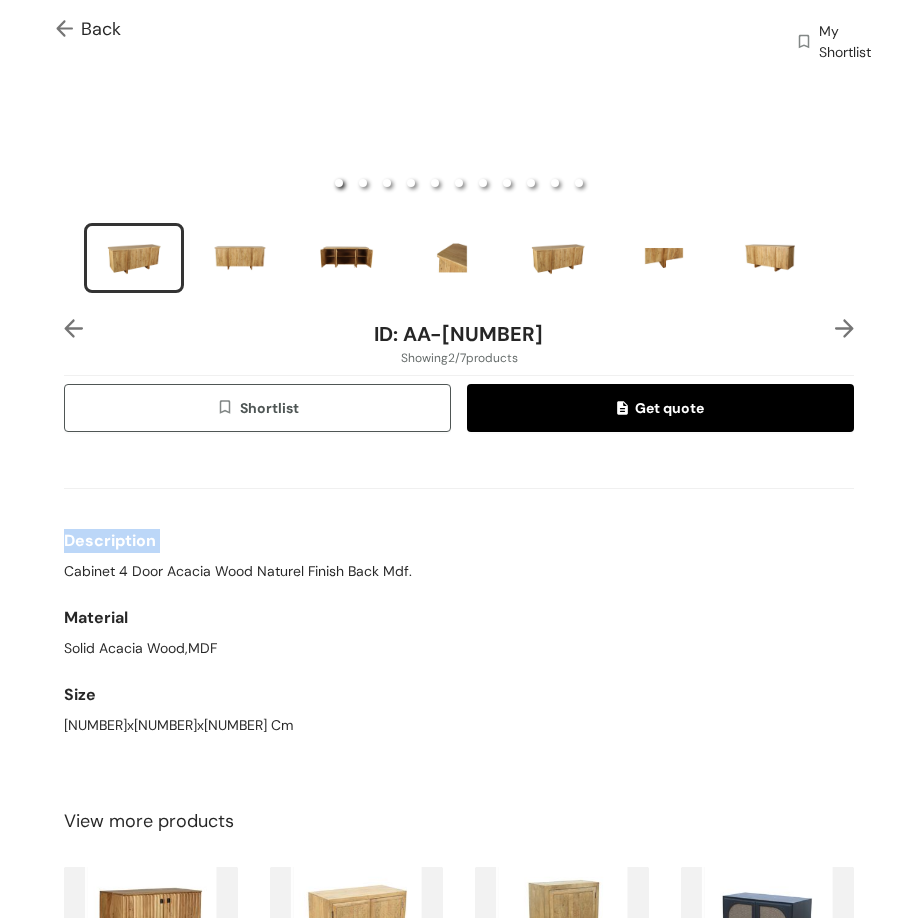 click on "Description" at bounding box center (459, 541) 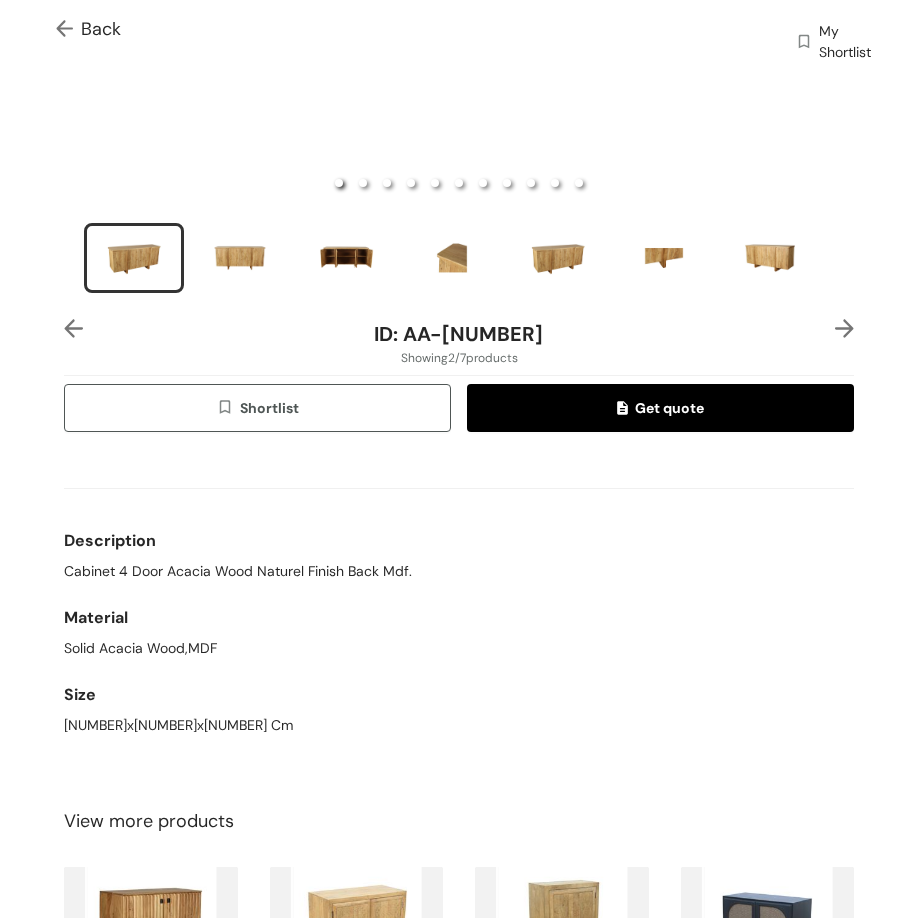 click on "Cabinet 4 Door Acacia Wood Naturel Finish Back Mdf." at bounding box center [238, 571] 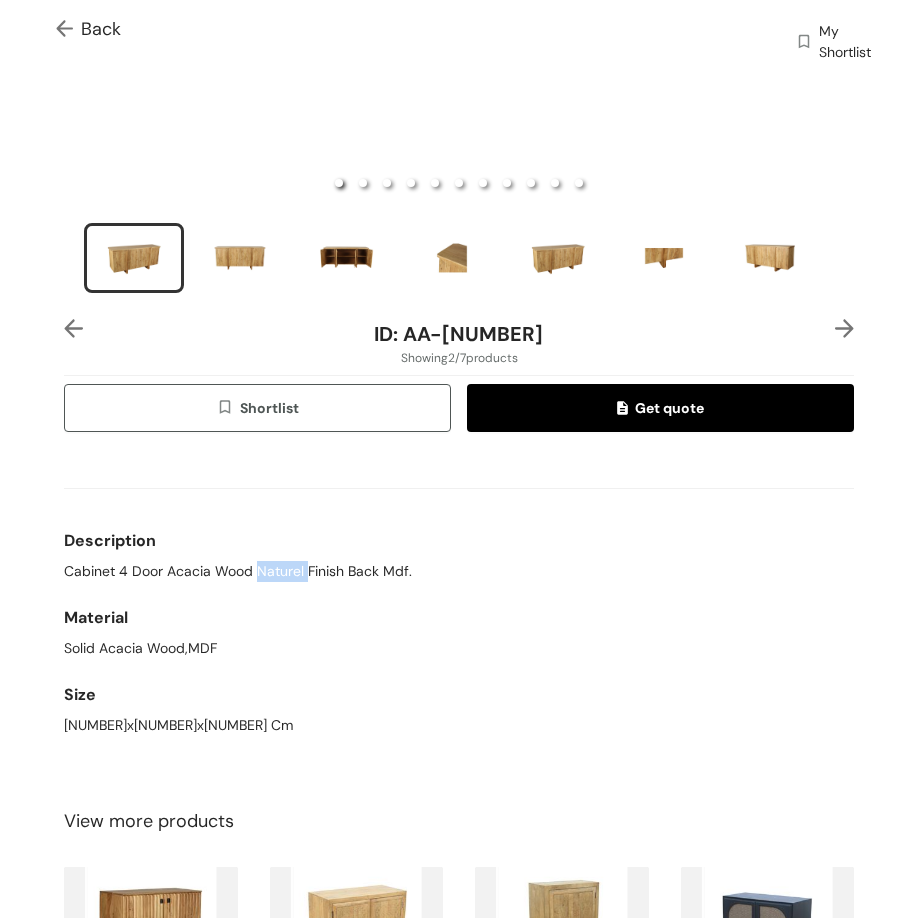 click on "Cabinet 4 Door Acacia Wood Naturel Finish Back Mdf." at bounding box center [238, 571] 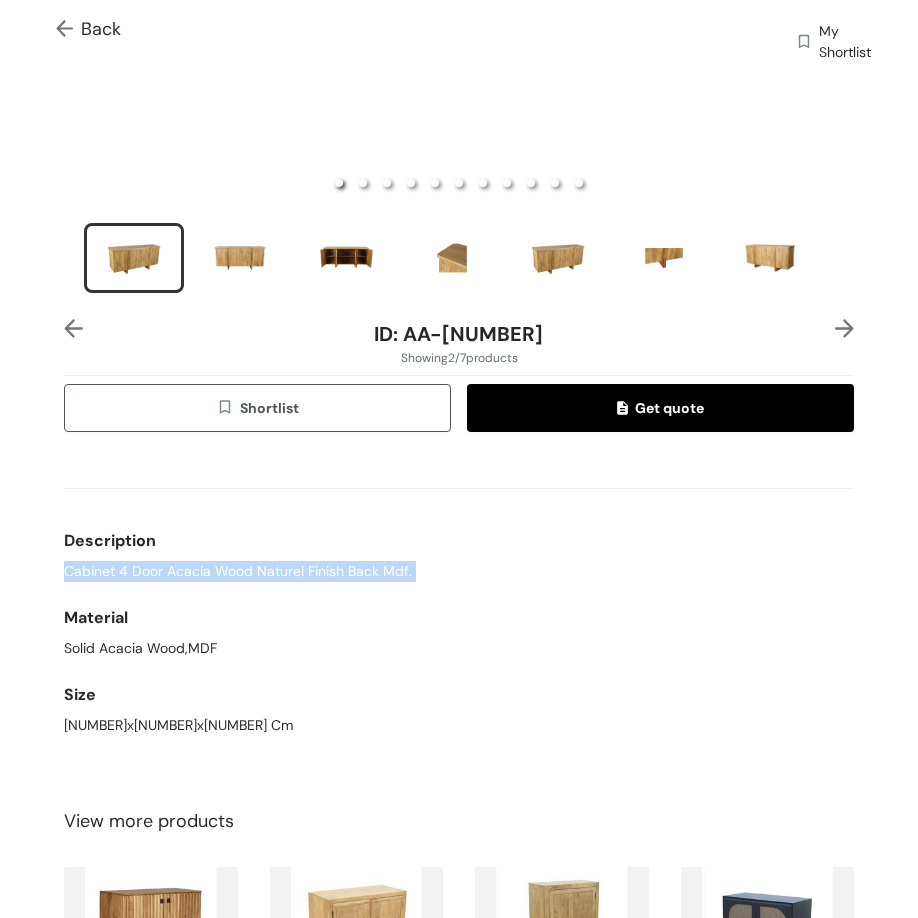 click on "Cabinet 4 Door Acacia Wood Naturel Finish Back Mdf." at bounding box center (238, 571) 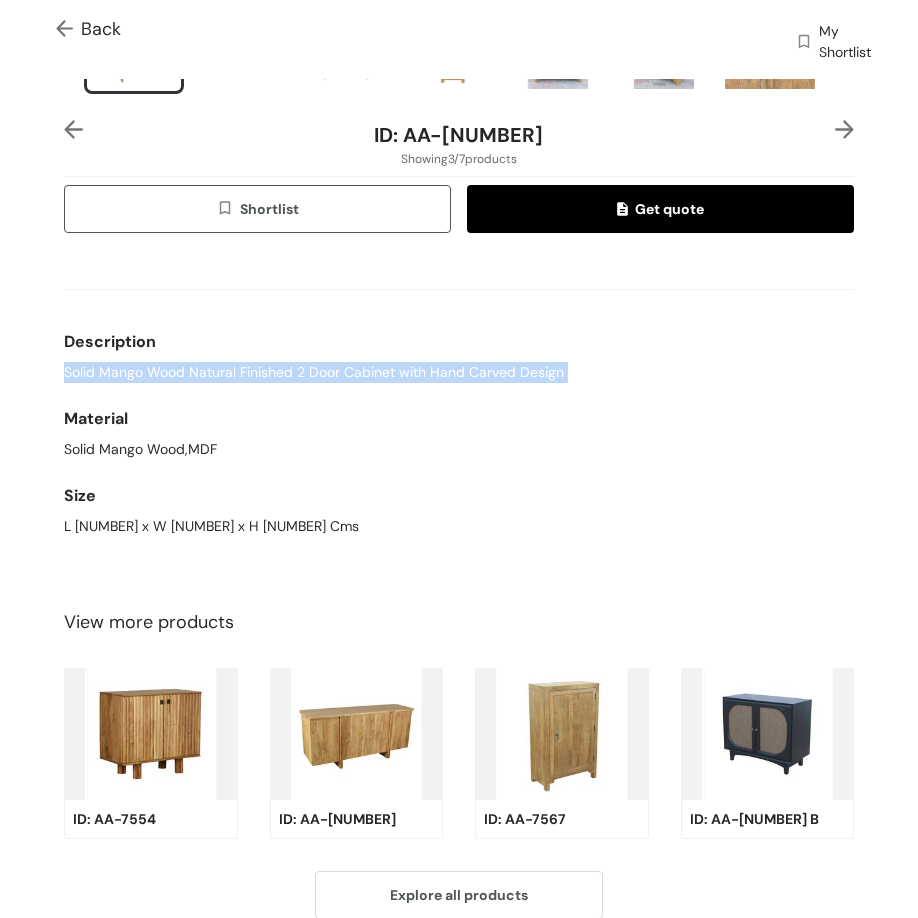 scroll, scrollTop: 783, scrollLeft: 0, axis: vertical 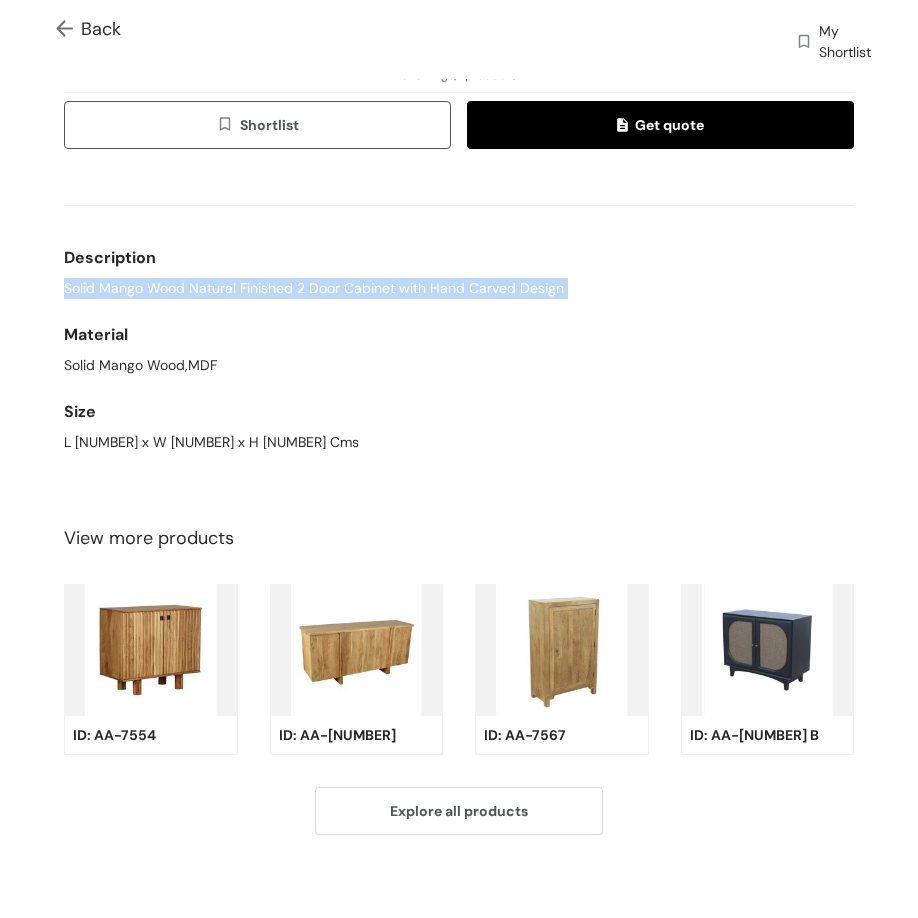 copy on "Cabinet 4 Door Acacia Wood Naturel Finish Back Mdf." 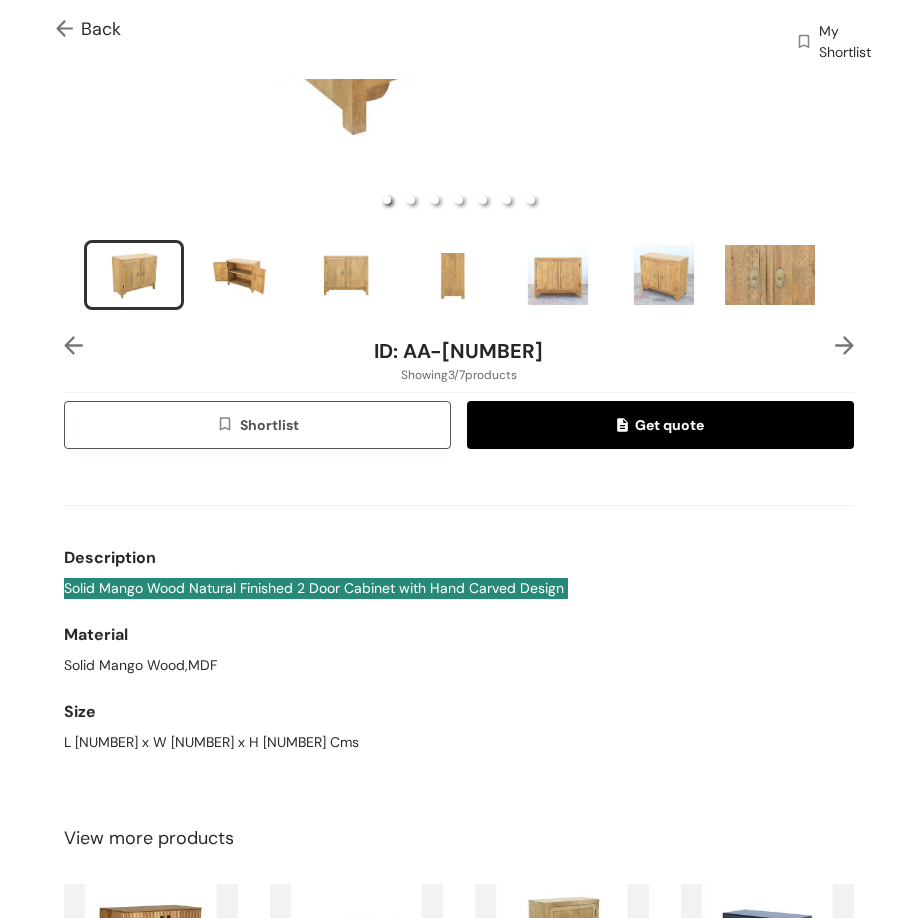 scroll, scrollTop: 183, scrollLeft: 0, axis: vertical 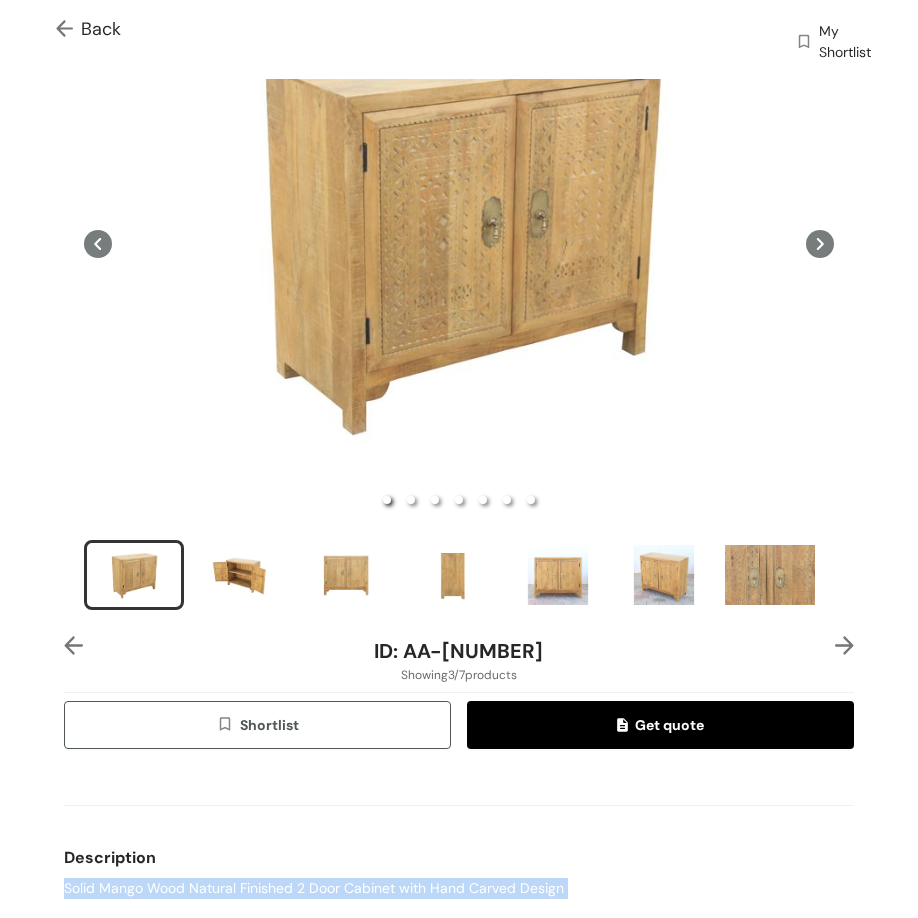 click at bounding box center [844, 645] 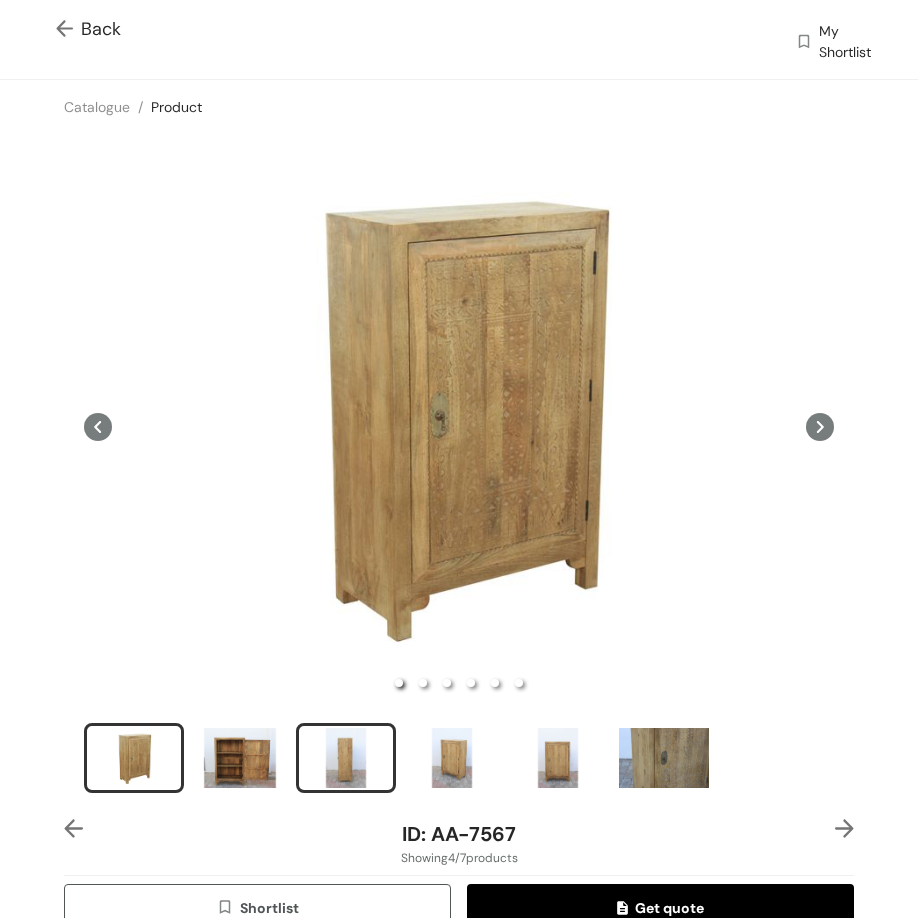 scroll, scrollTop: 500, scrollLeft: 0, axis: vertical 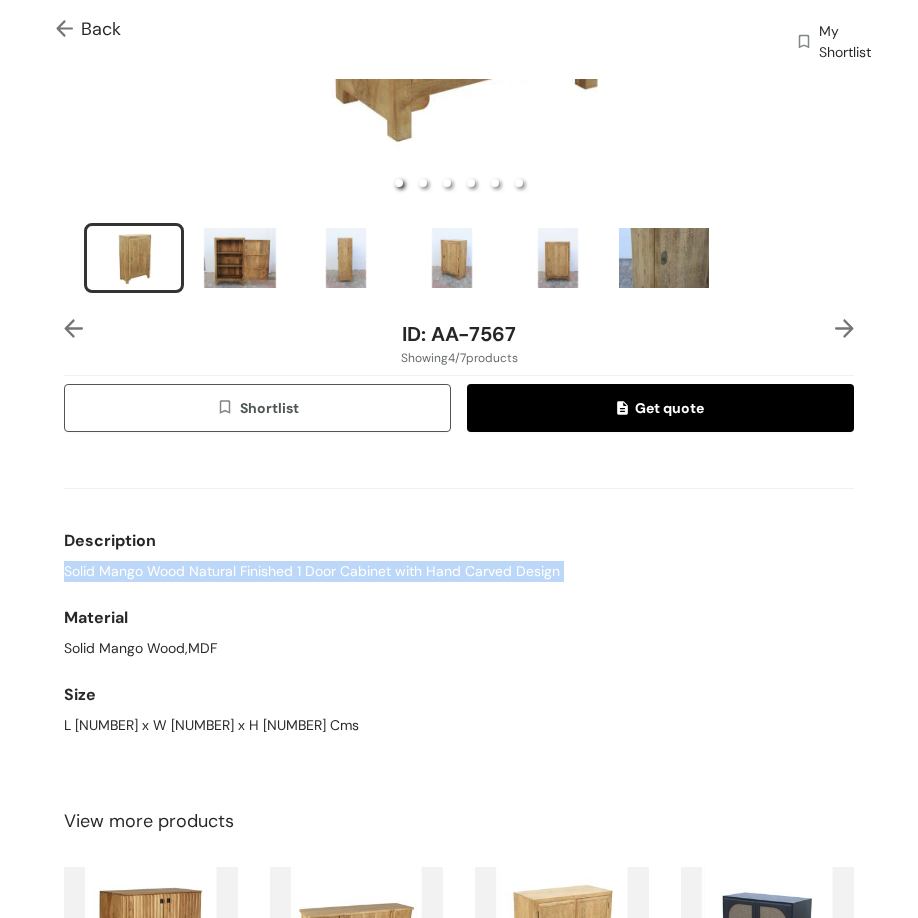 copy on "Cabinet 4 Door Acacia Wood Naturel Finish Back Mdf." 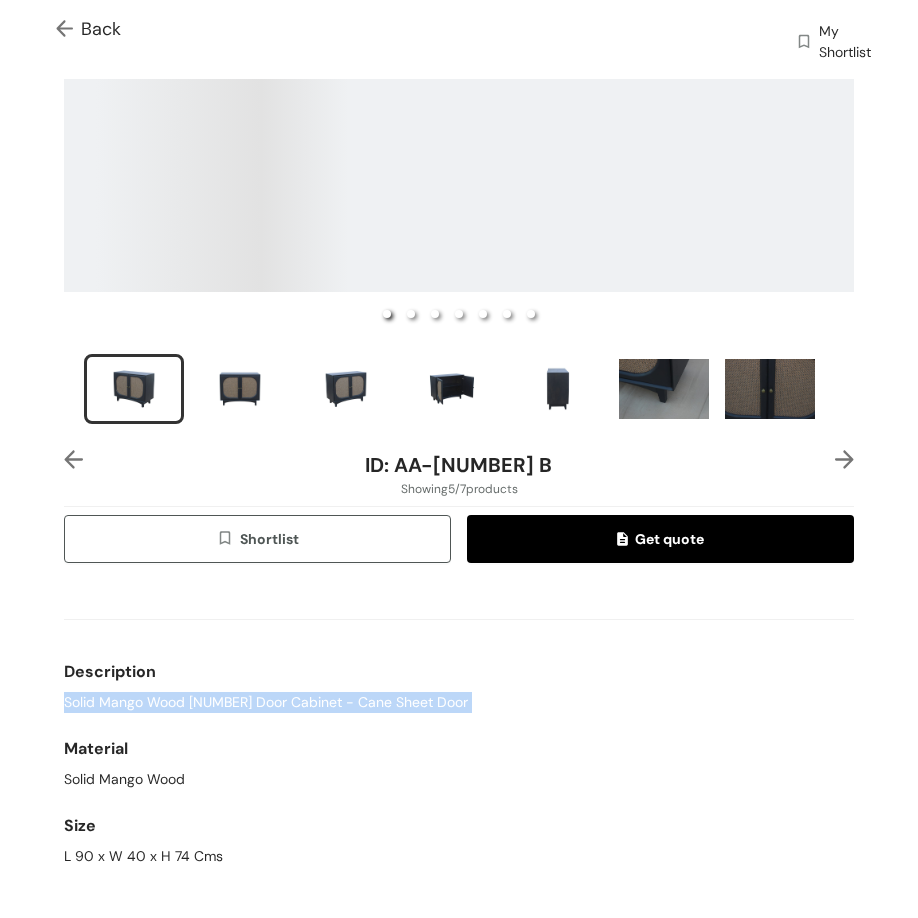 scroll, scrollTop: 641, scrollLeft: 0, axis: vertical 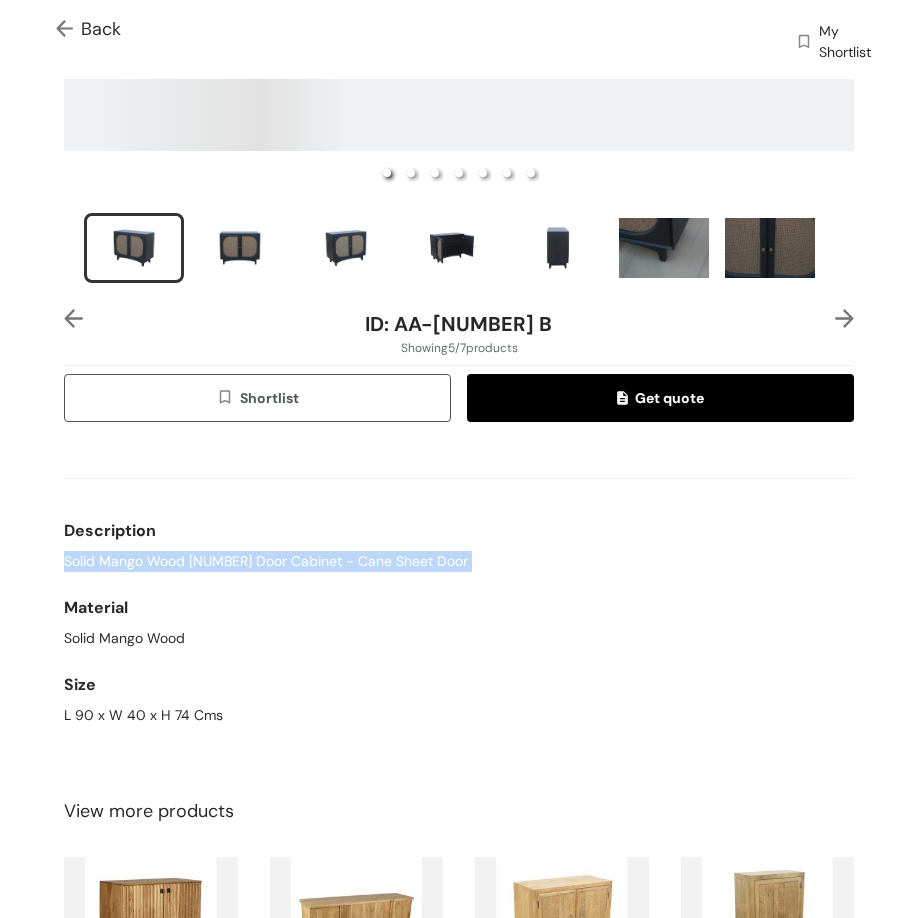 copy on "Cabinet 4 Door Acacia Wood Naturel Finish Back Mdf." 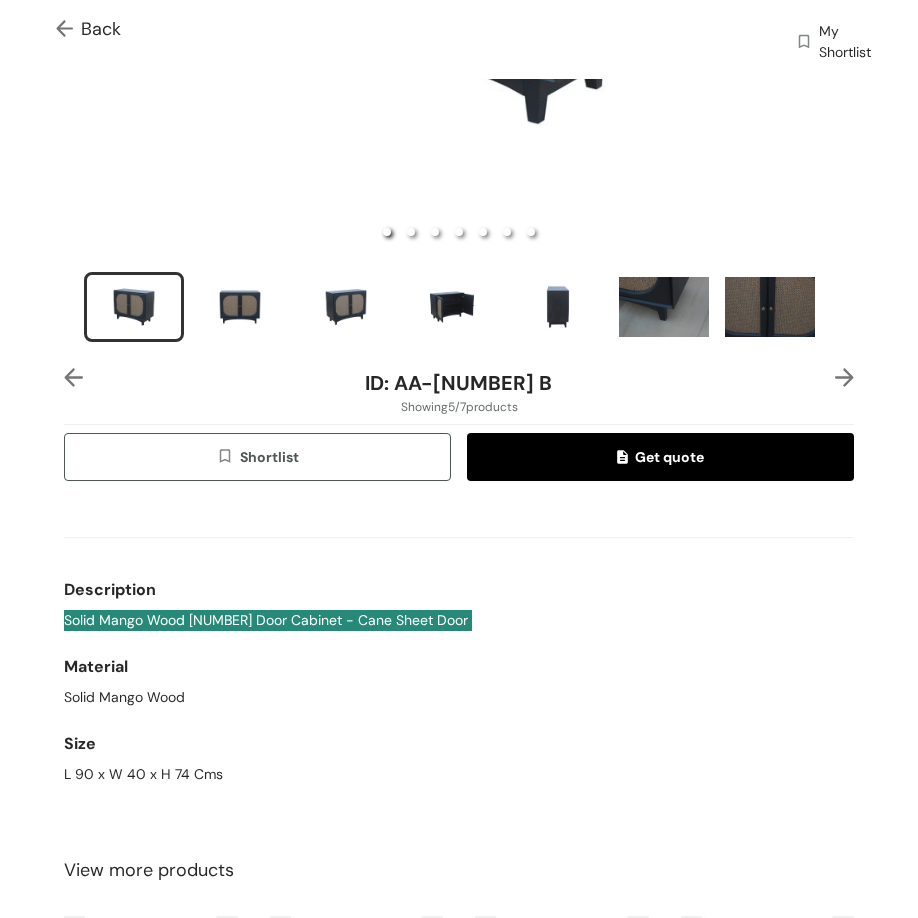 scroll, scrollTop: 241, scrollLeft: 0, axis: vertical 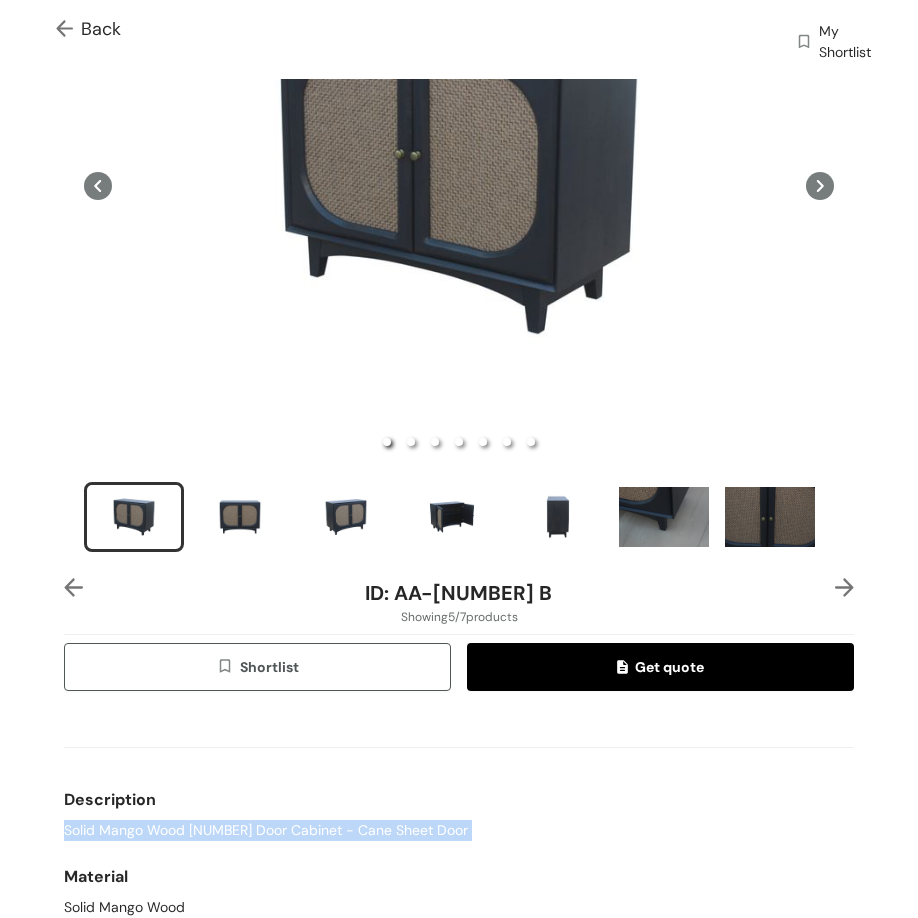 click at bounding box center [844, 587] 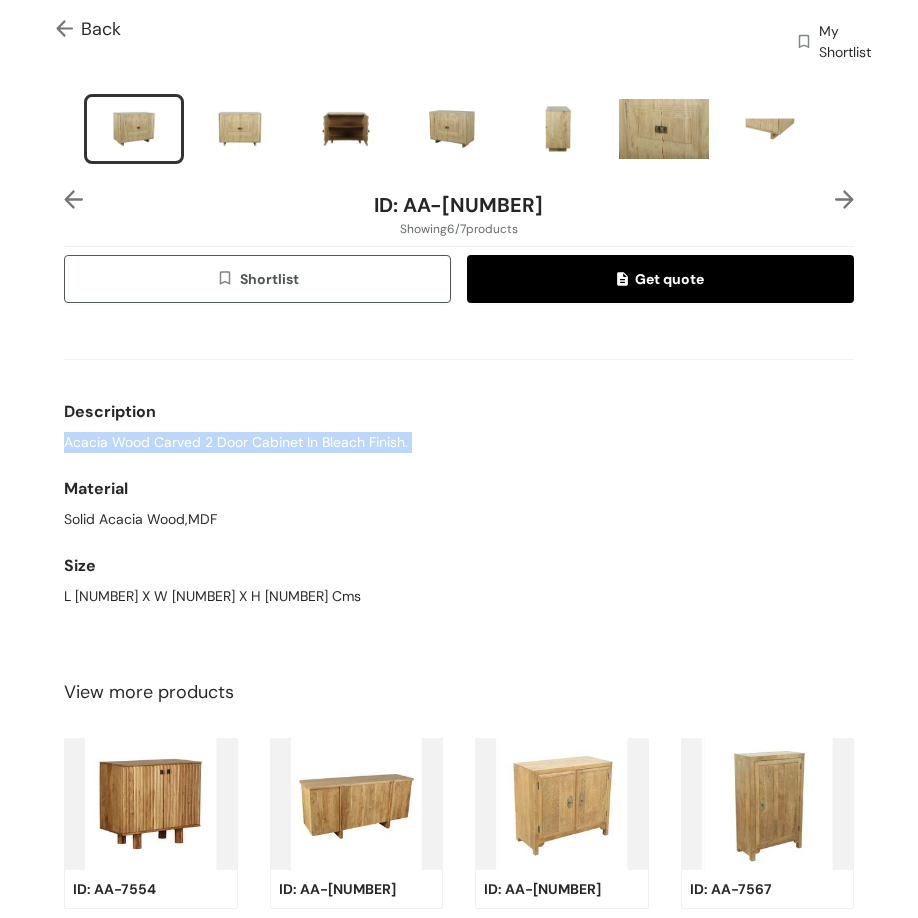 scroll, scrollTop: 483, scrollLeft: 0, axis: vertical 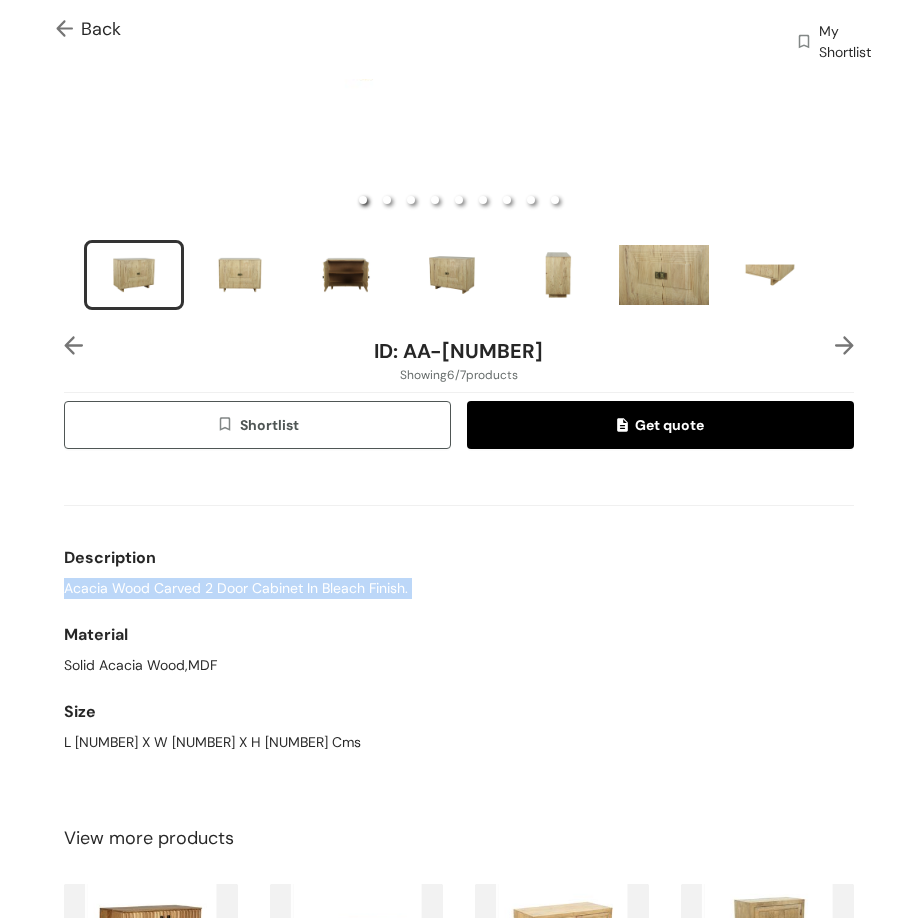 copy on "Cabinet 4 Door Acacia Wood Naturel Finish Back Mdf." 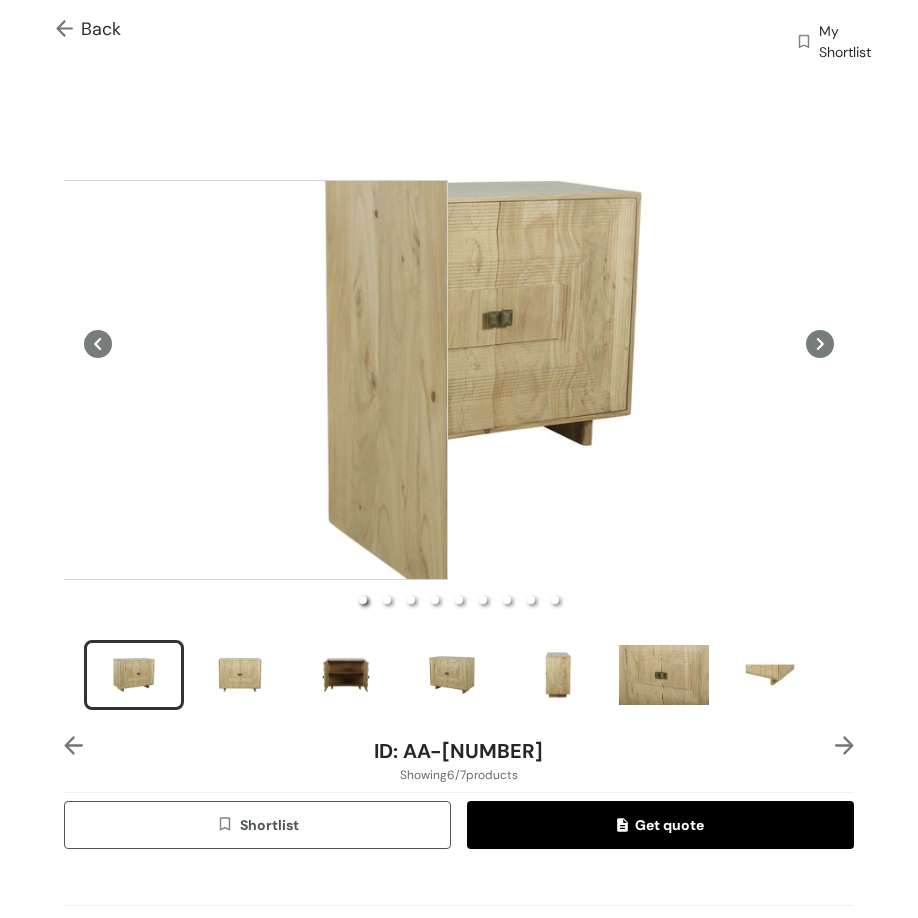 scroll, scrollTop: 500, scrollLeft: 0, axis: vertical 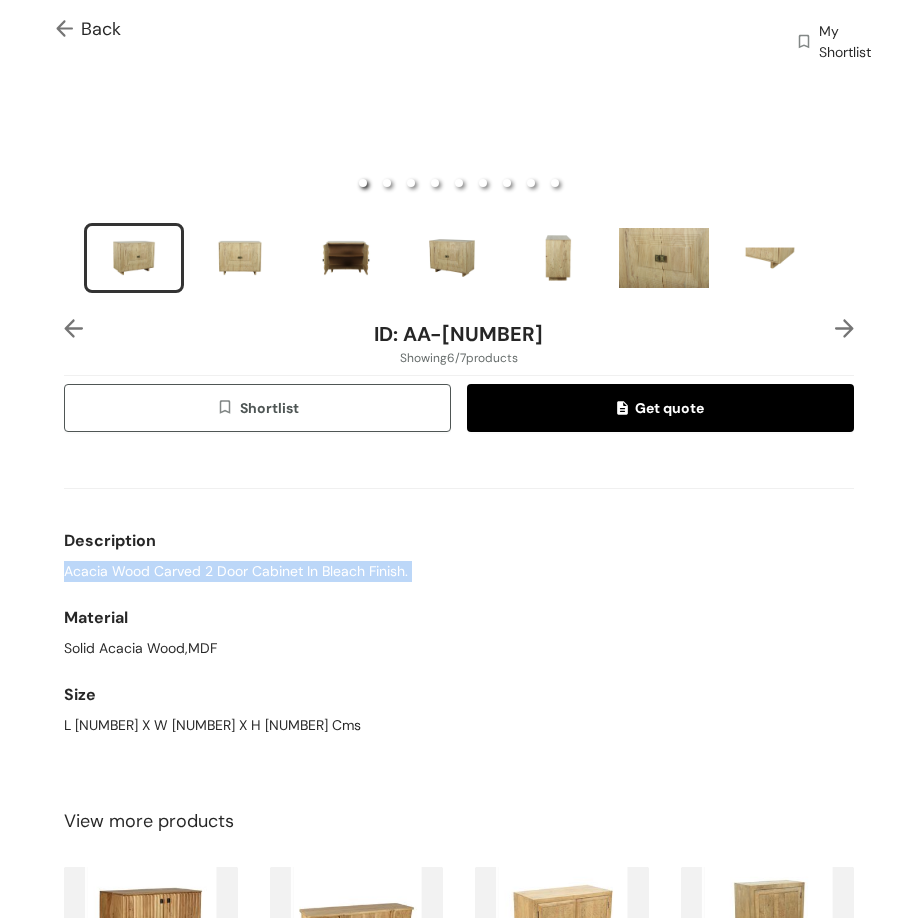 copy on "Cabinet 4 Door Acacia Wood Naturel Finish Back Mdf." 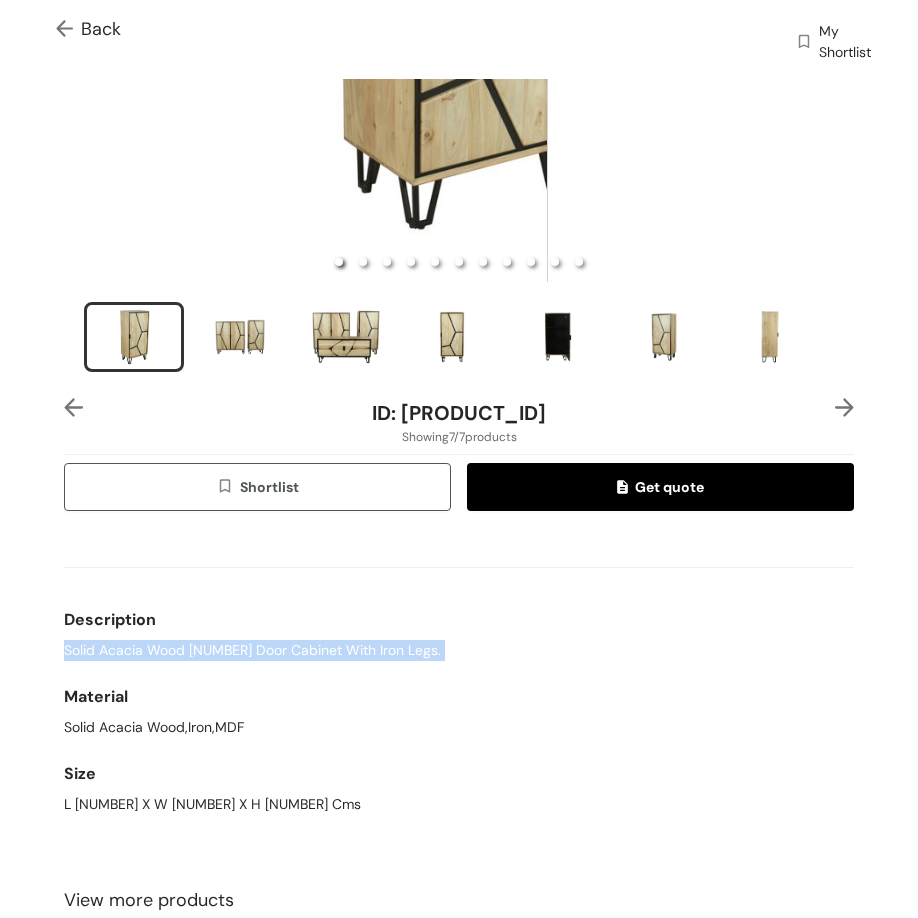 scroll, scrollTop: 241, scrollLeft: 0, axis: vertical 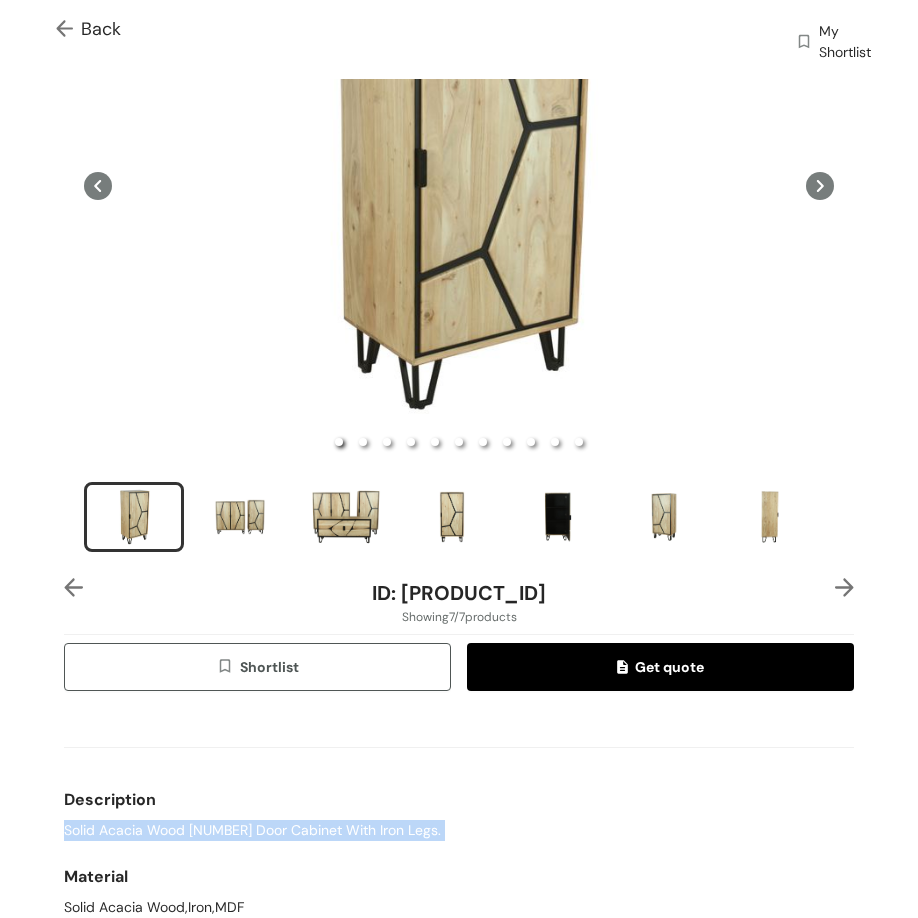 click at bounding box center (844, 587) 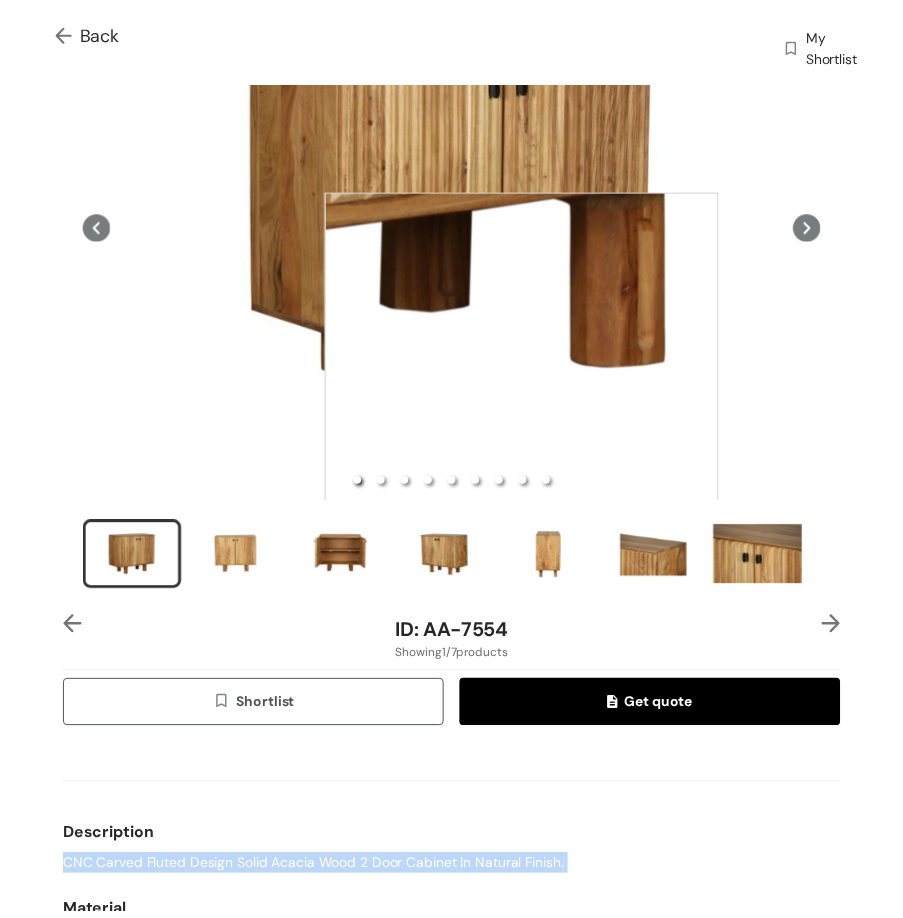 scroll, scrollTop: 0, scrollLeft: 0, axis: both 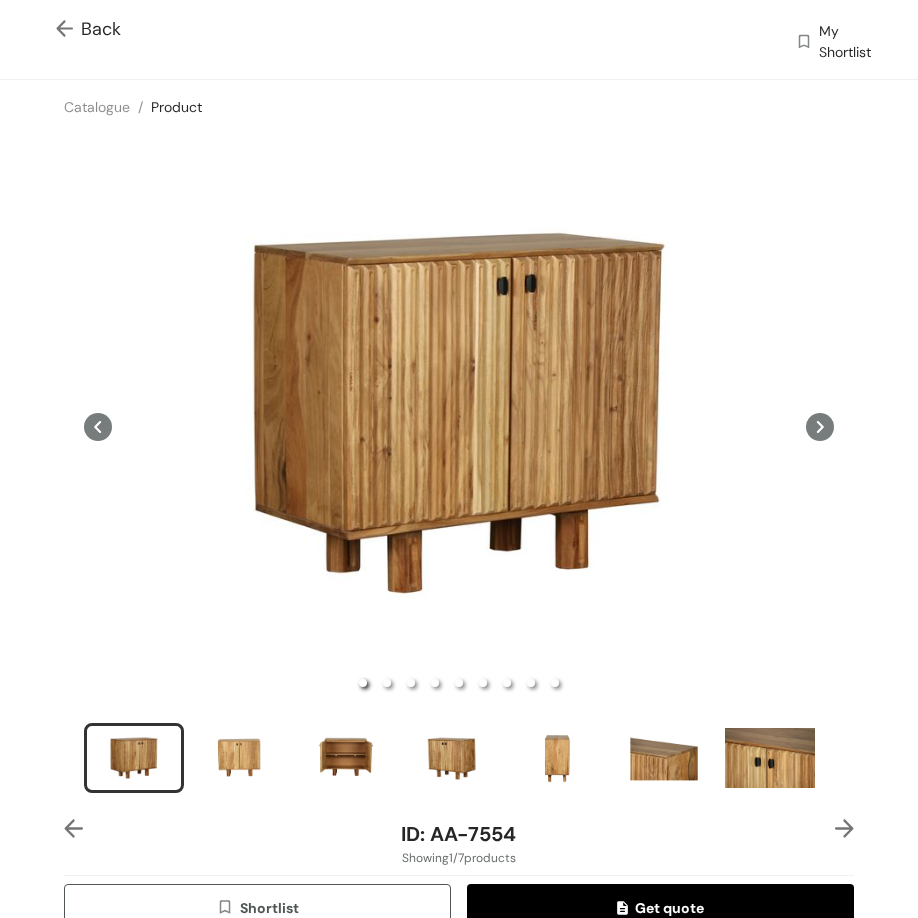 click at bounding box center [68, 30] 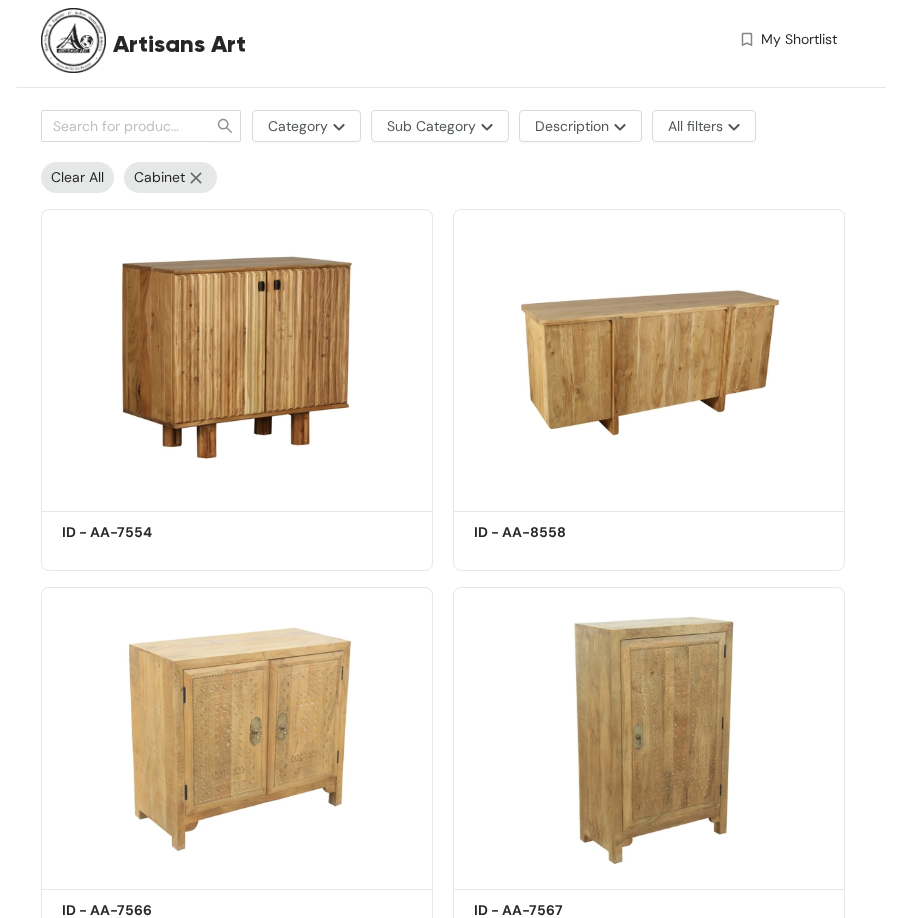 scroll, scrollTop: 0, scrollLeft: 0, axis: both 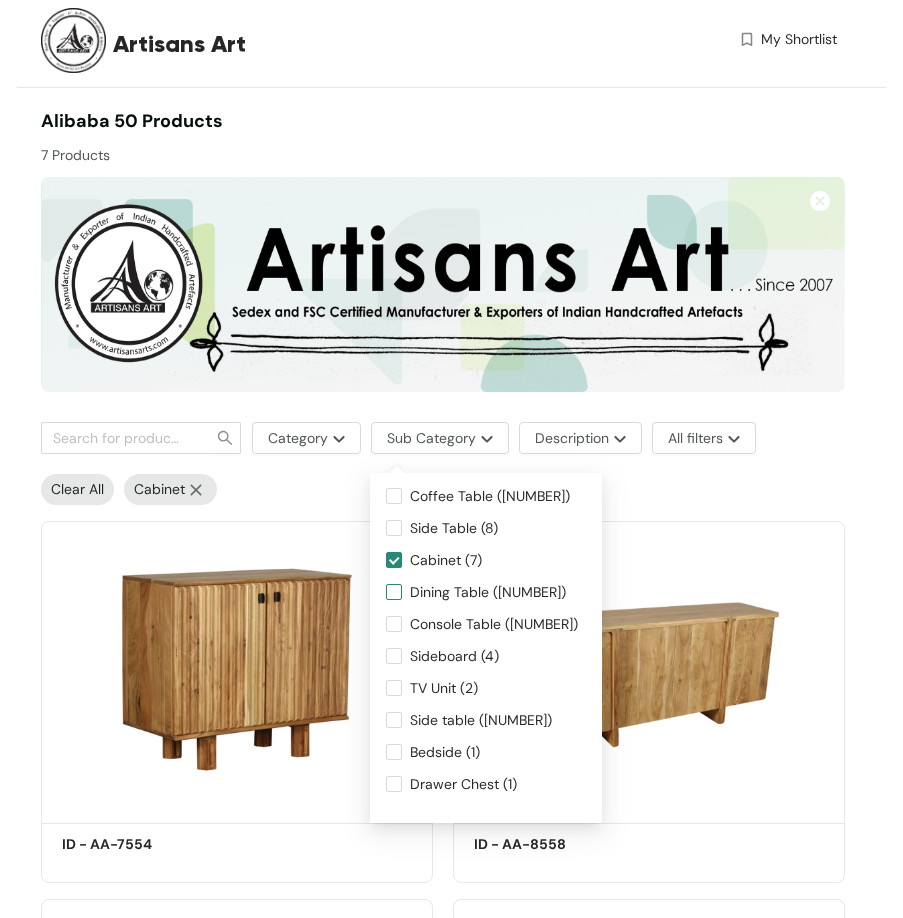 click on "Dining Table ([NUMBER])" at bounding box center (394, 592) 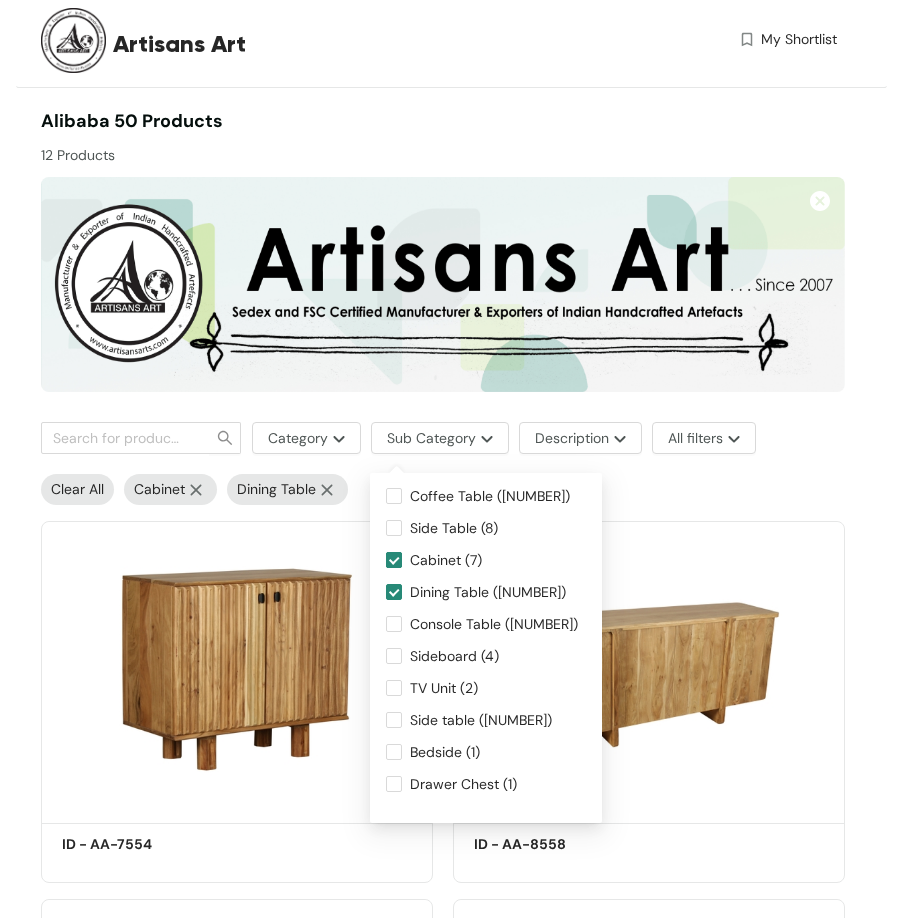 click on "Cabinet (7)" at bounding box center [446, 560] 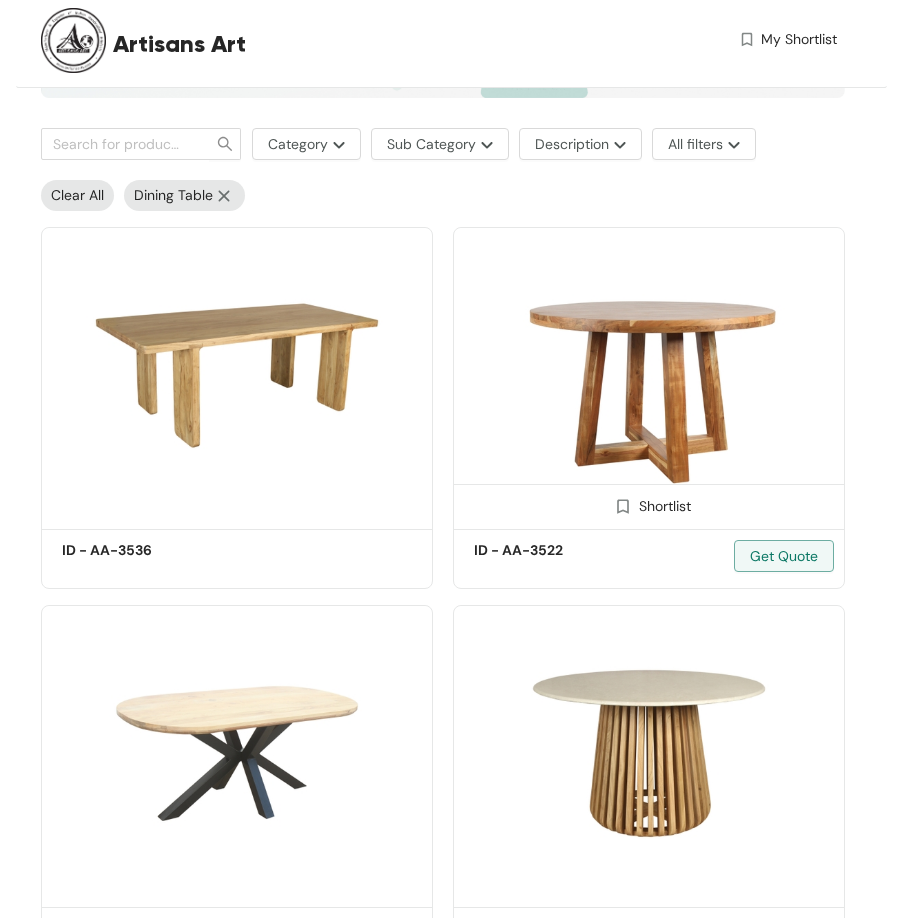 scroll, scrollTop: 300, scrollLeft: 0, axis: vertical 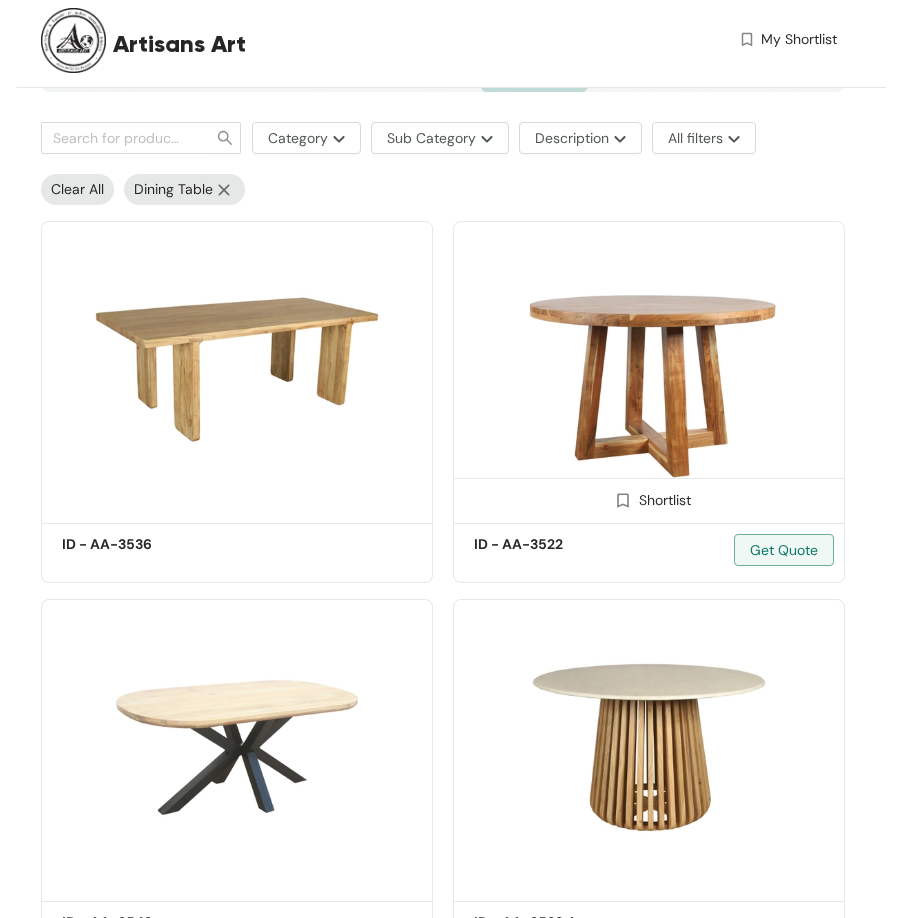click at bounding box center (649, 369) 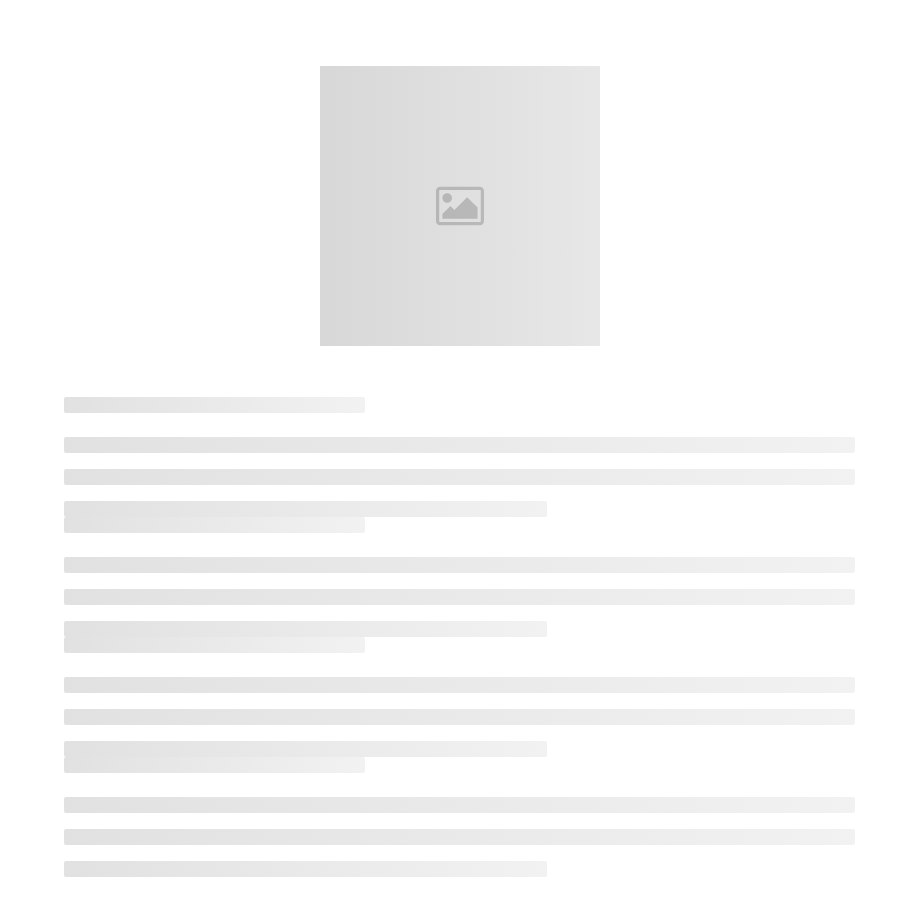 scroll, scrollTop: 0, scrollLeft: 0, axis: both 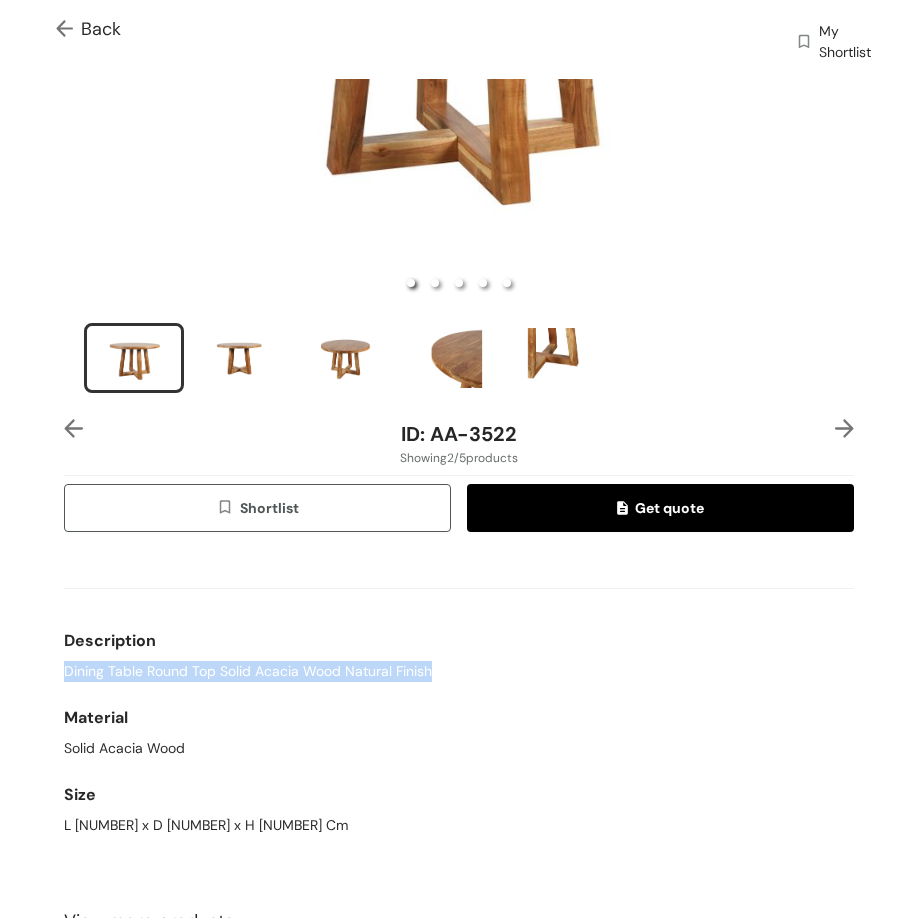 drag, startPoint x: 58, startPoint y: 661, endPoint x: 447, endPoint y: 672, distance: 389.1555 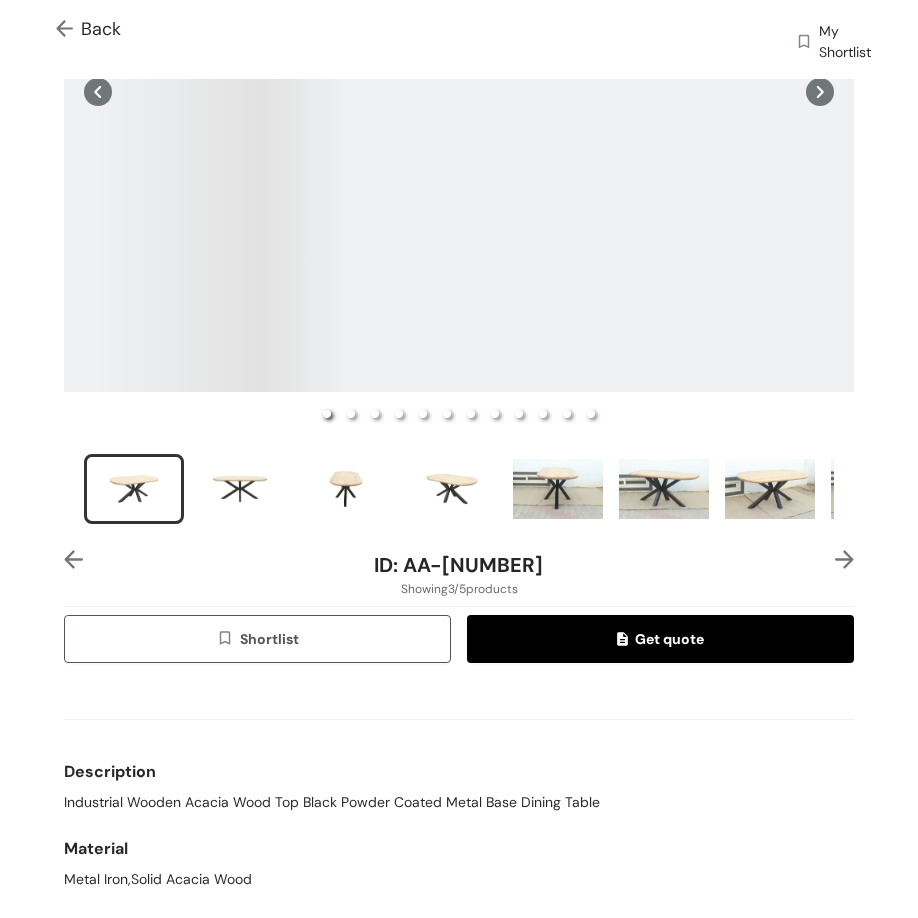 scroll, scrollTop: 541, scrollLeft: 0, axis: vertical 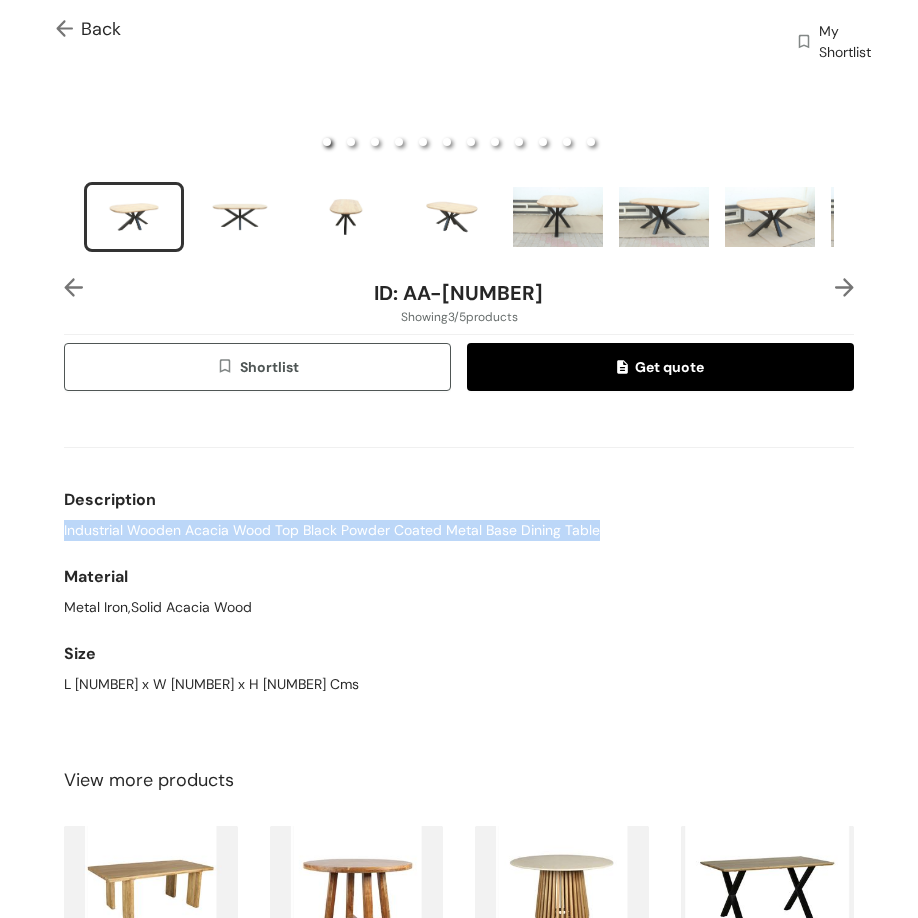 drag, startPoint x: 59, startPoint y: 515, endPoint x: 504, endPoint y: 526, distance: 445.13593 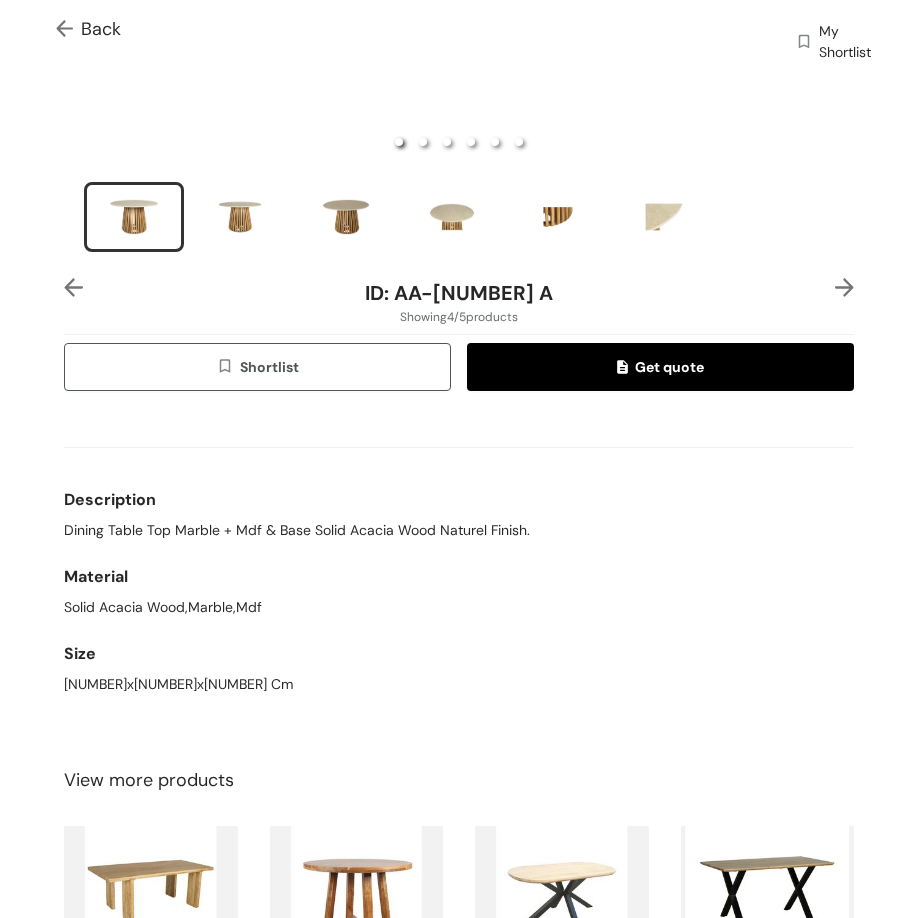 drag, startPoint x: 290, startPoint y: 533, endPoint x: 276, endPoint y: 521, distance: 18.439089 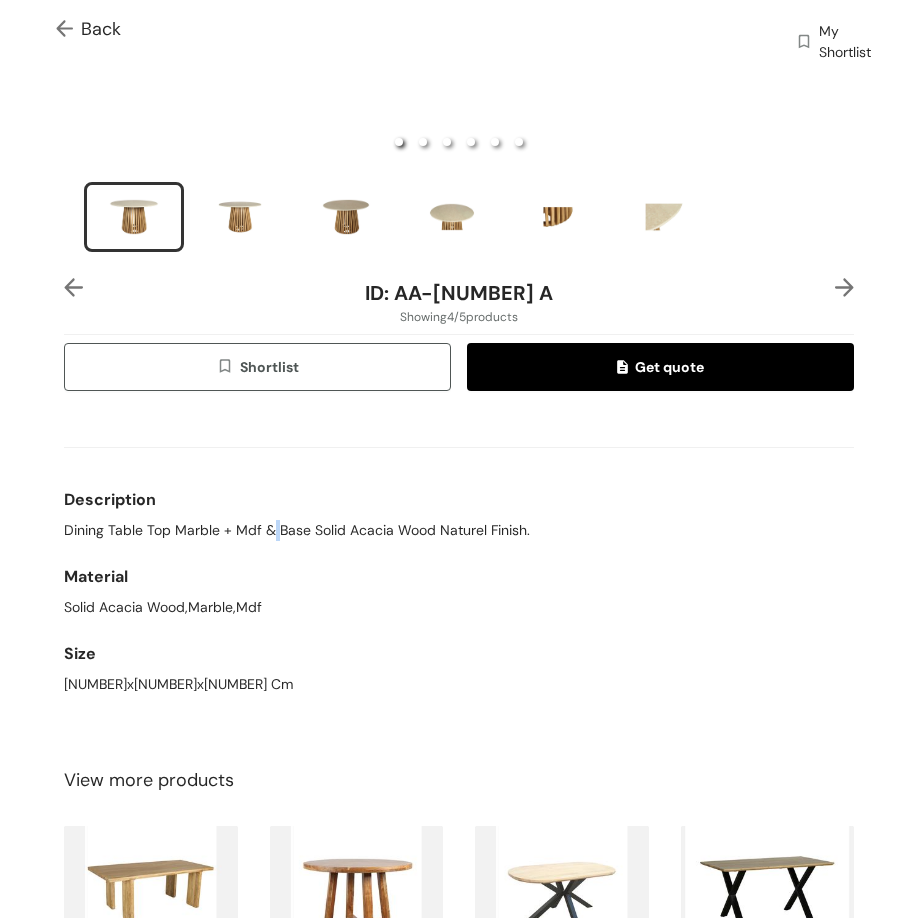 click on "Dining Table Top Marble + Mdf & Base Solid Acacia Wood Naturel Finish." at bounding box center (297, 530) 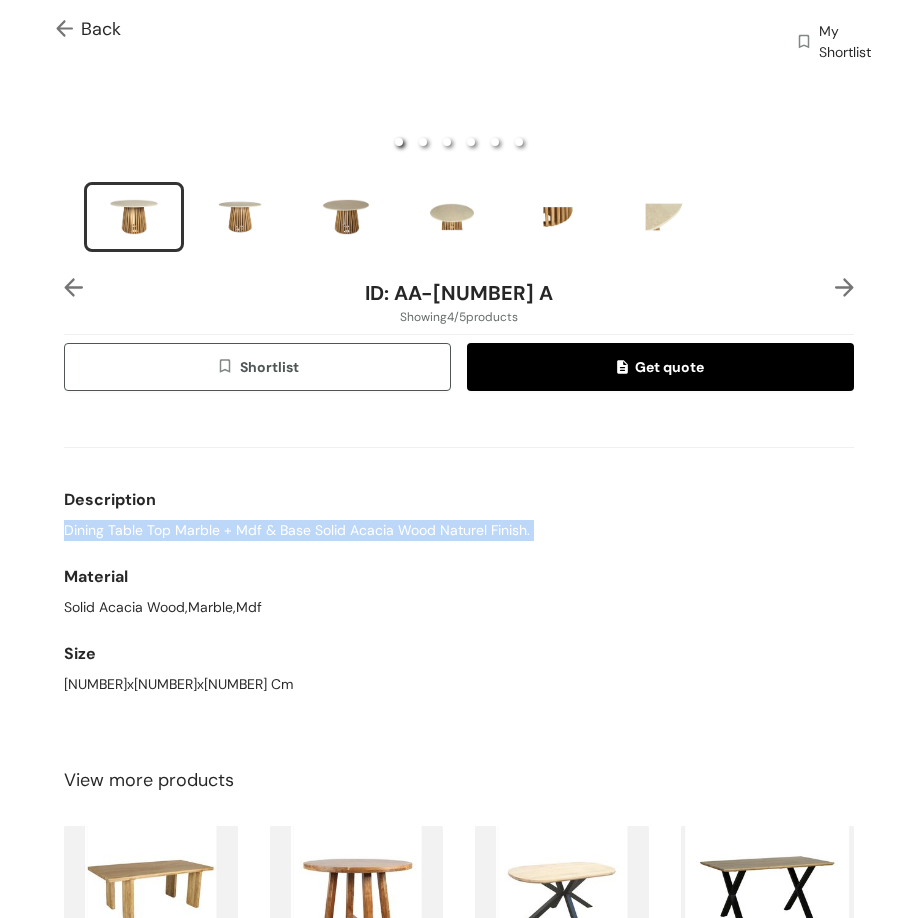 click on "Dining Table Top Marble + Mdf & Base Solid Acacia Wood Naturel Finish." at bounding box center (297, 530) 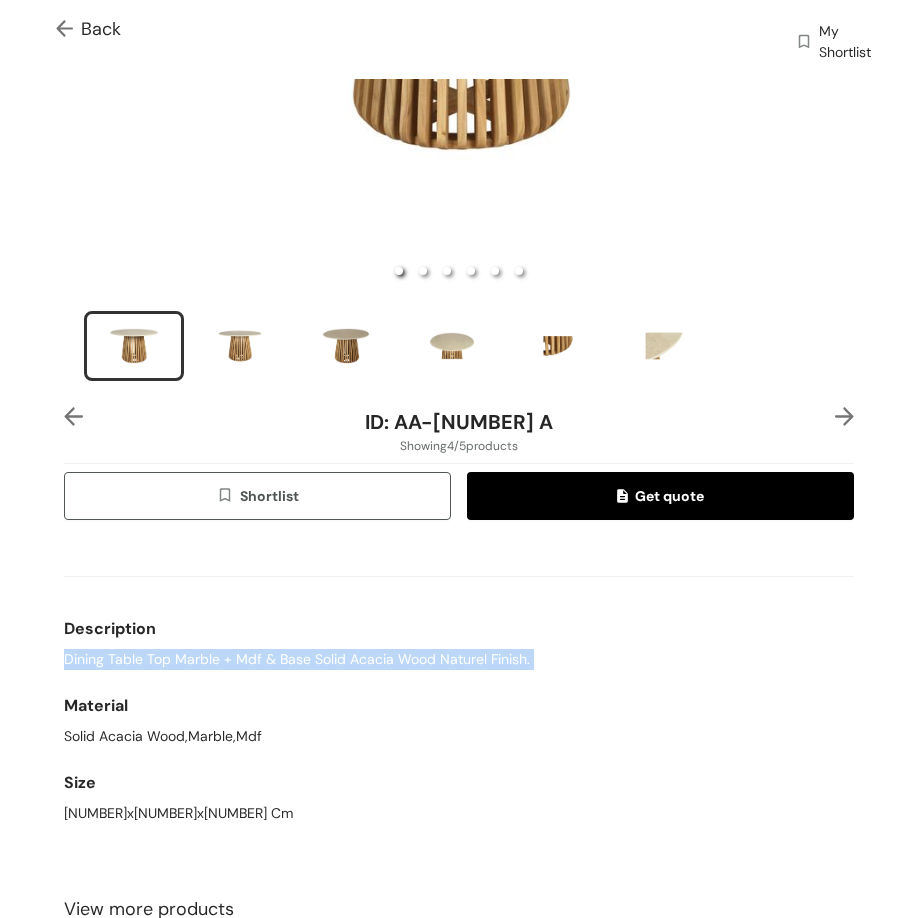 scroll, scrollTop: 141, scrollLeft: 0, axis: vertical 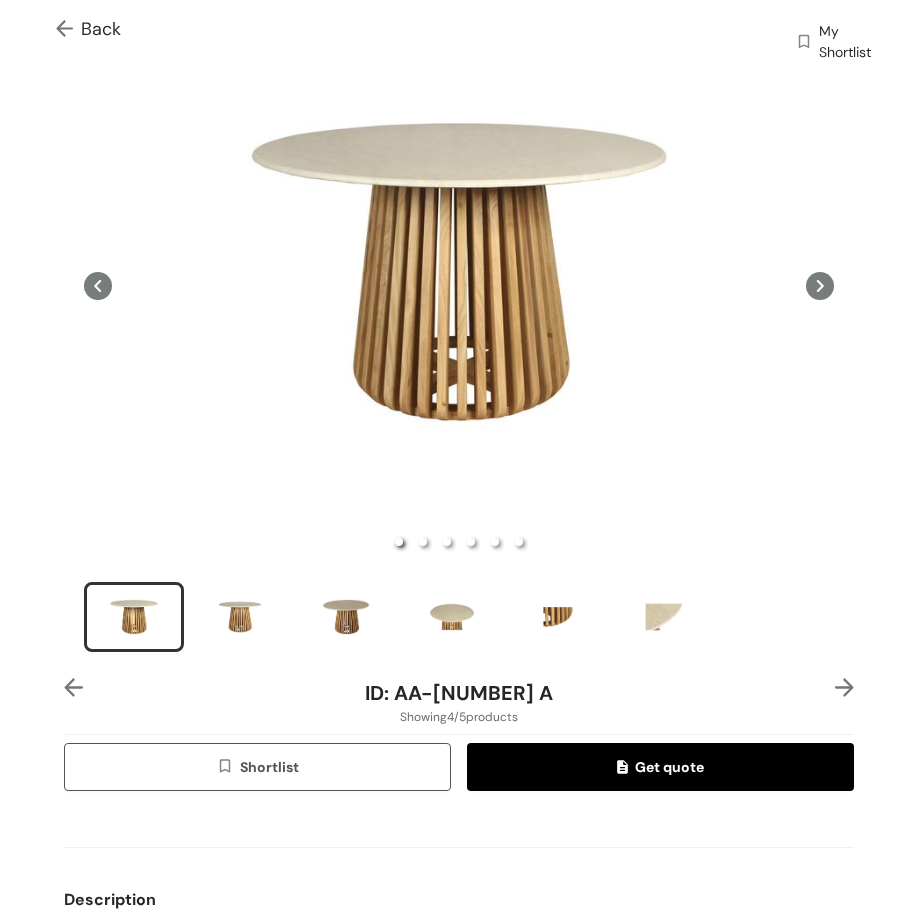 click at bounding box center (844, 687) 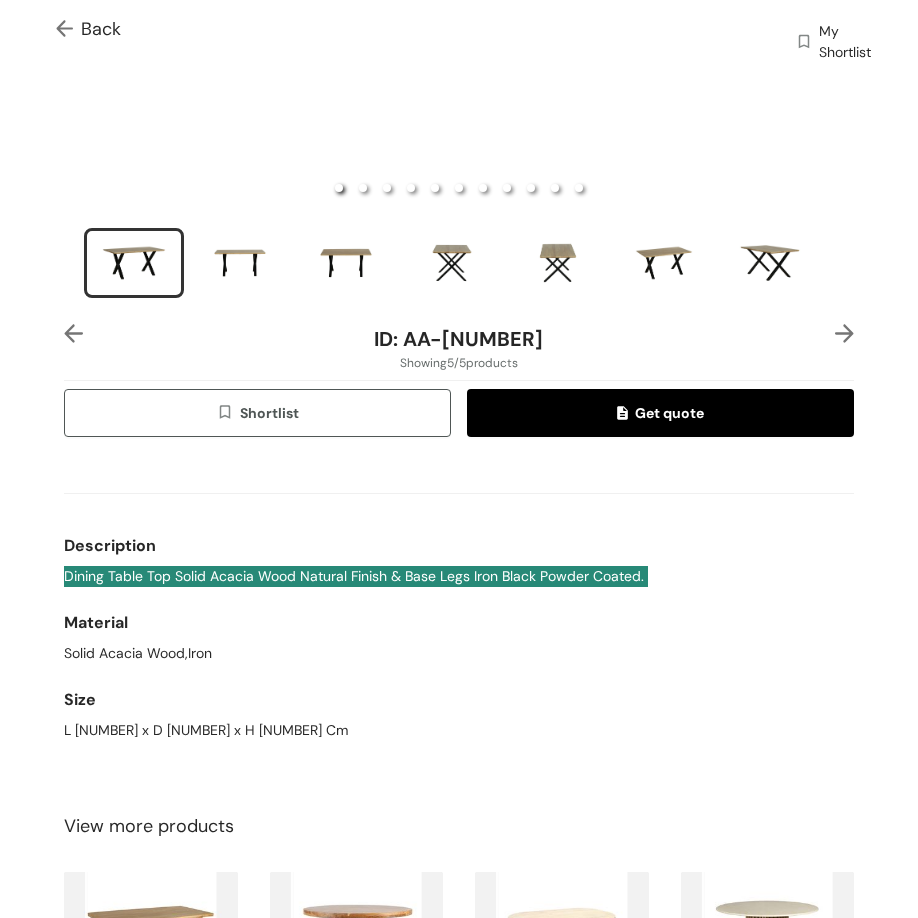 scroll, scrollTop: 500, scrollLeft: 0, axis: vertical 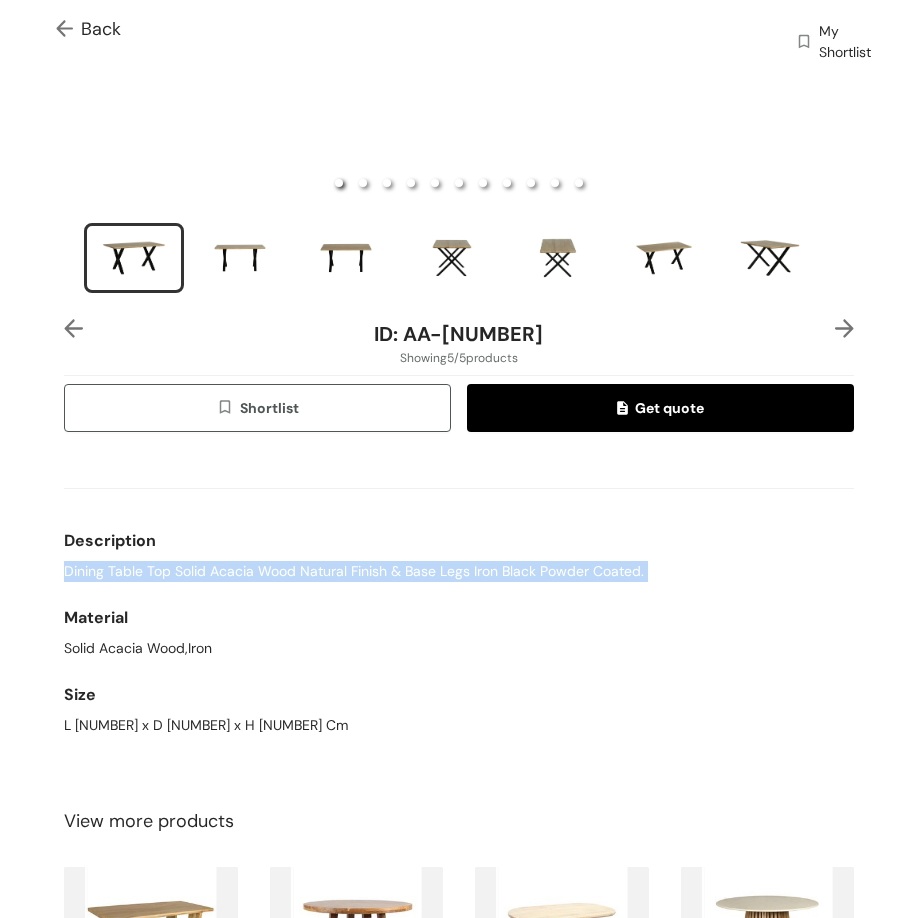 click at bounding box center [844, 328] 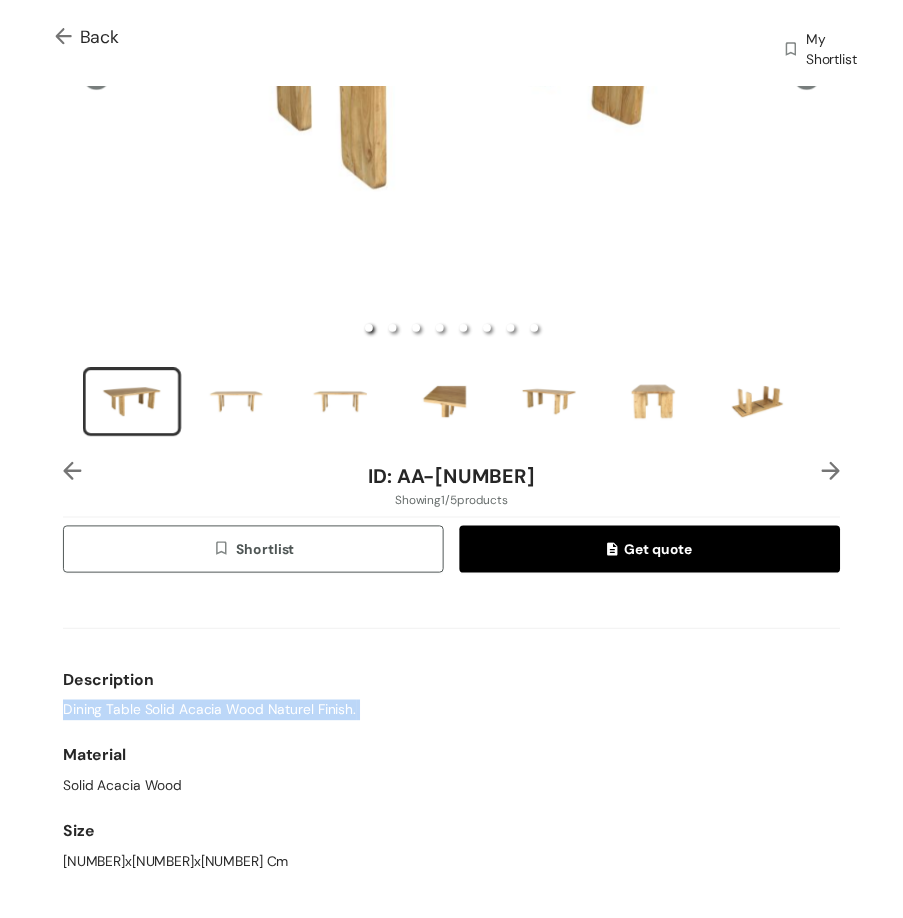 scroll, scrollTop: 200, scrollLeft: 0, axis: vertical 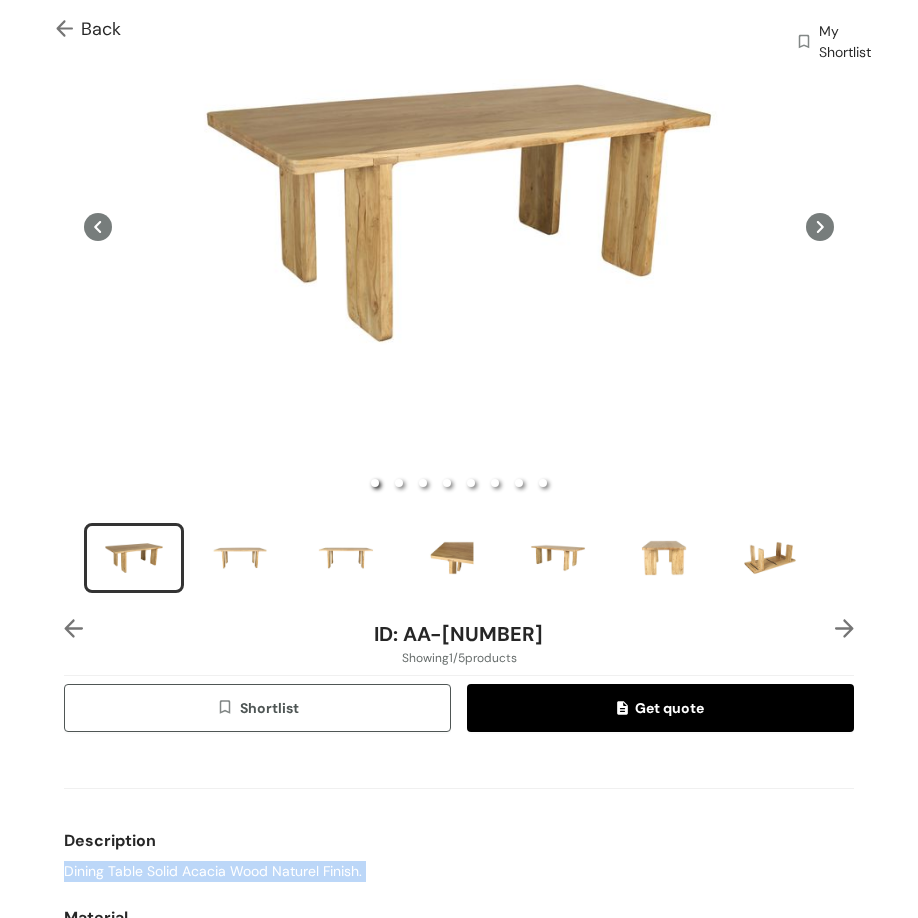 click at bounding box center (68, 30) 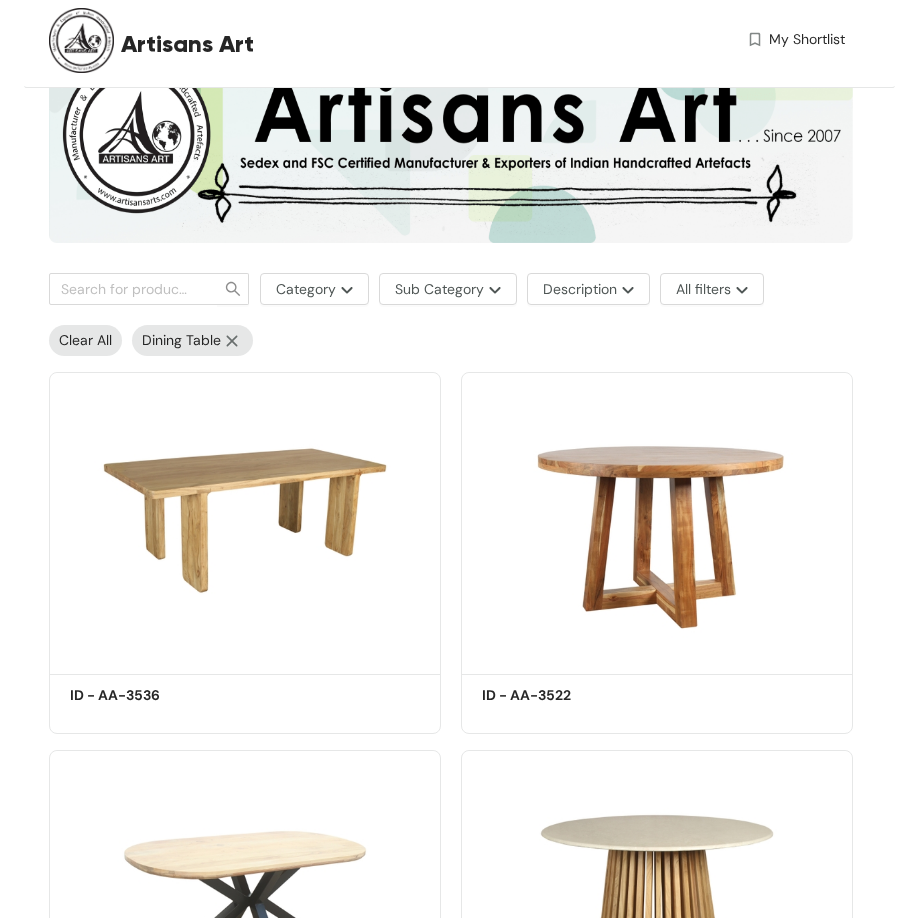 scroll, scrollTop: 0, scrollLeft: 0, axis: both 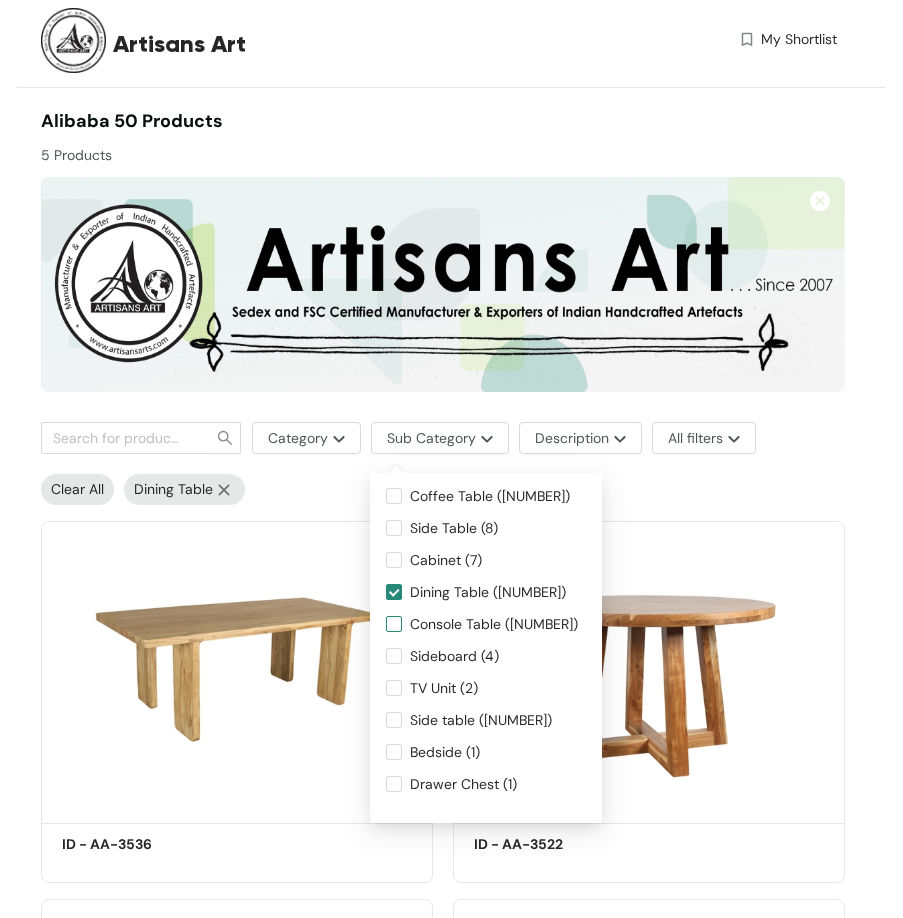 click on "Console Table ([NUMBER])" at bounding box center [494, 624] 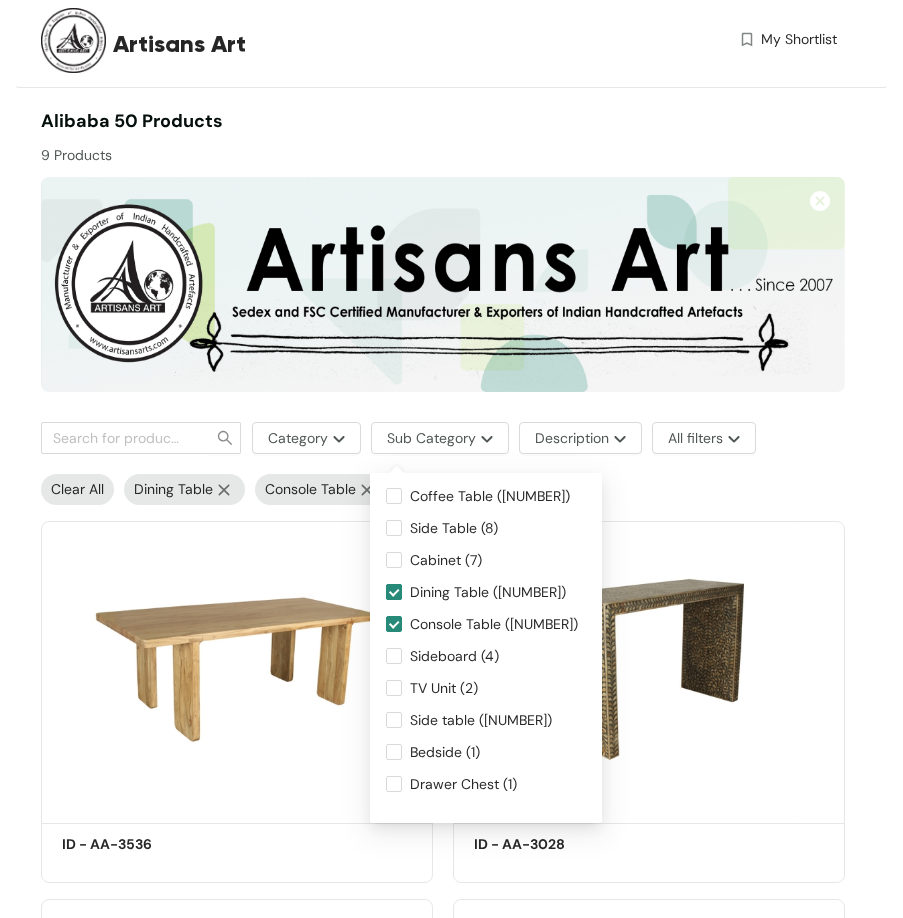 click on "Dining Table ([NUMBER])" at bounding box center [488, 592] 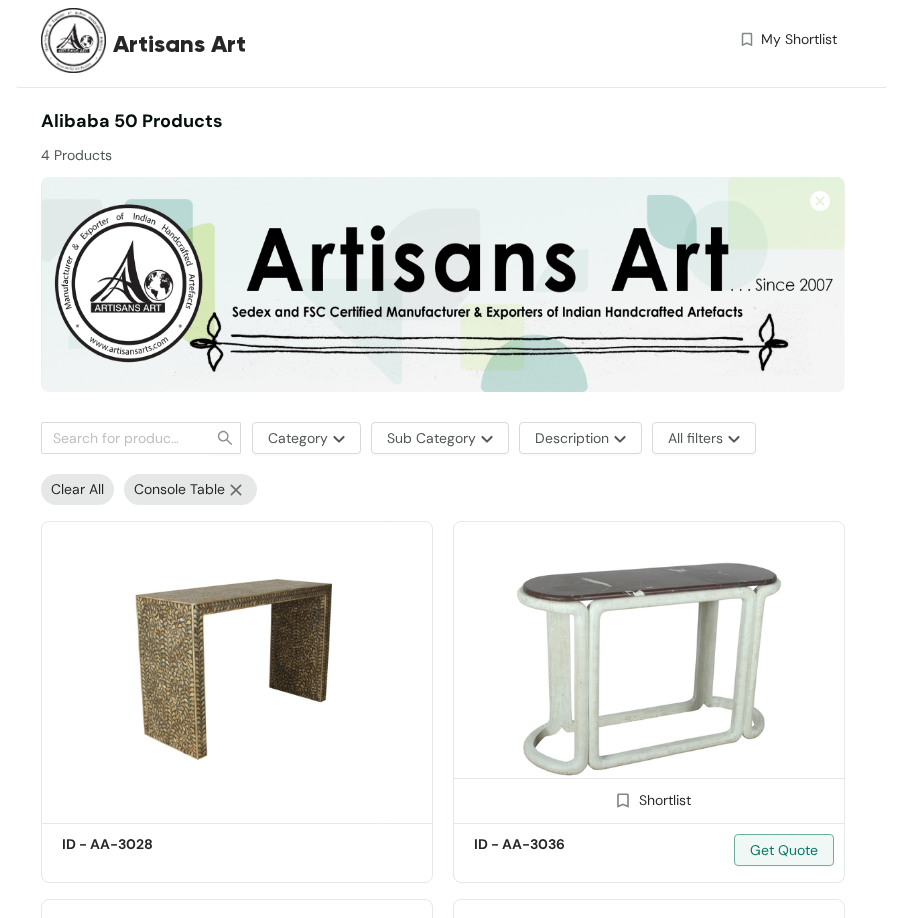 click at bounding box center [649, 669] 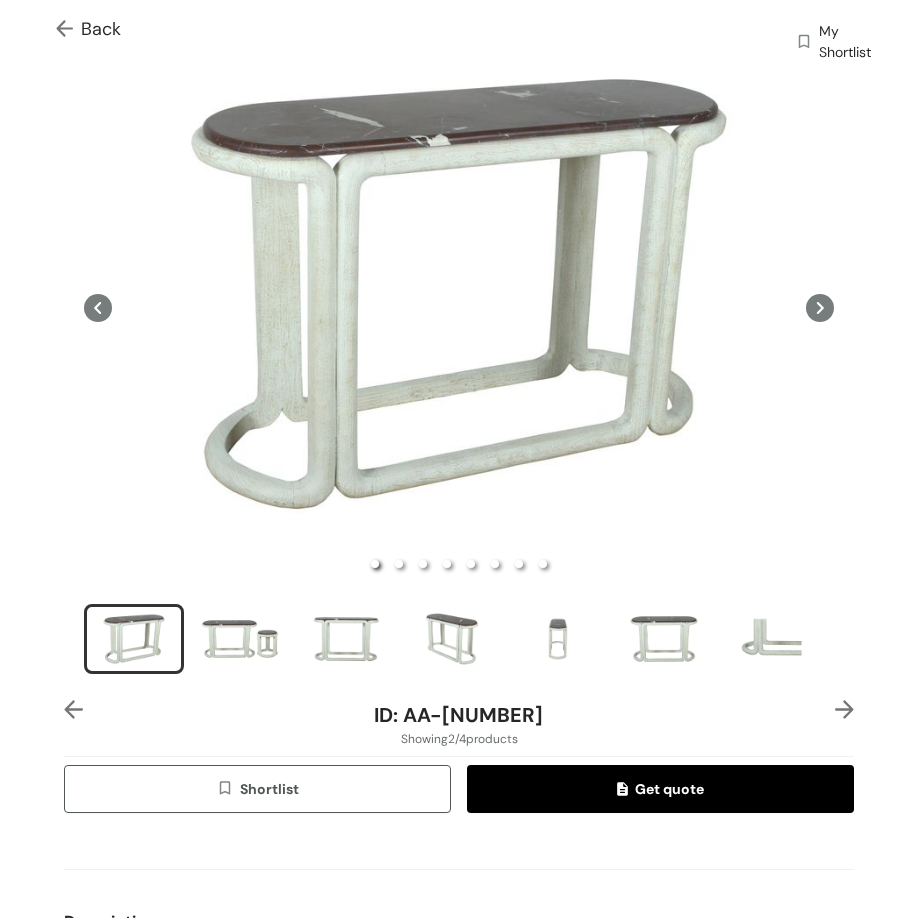 scroll, scrollTop: 400, scrollLeft: 0, axis: vertical 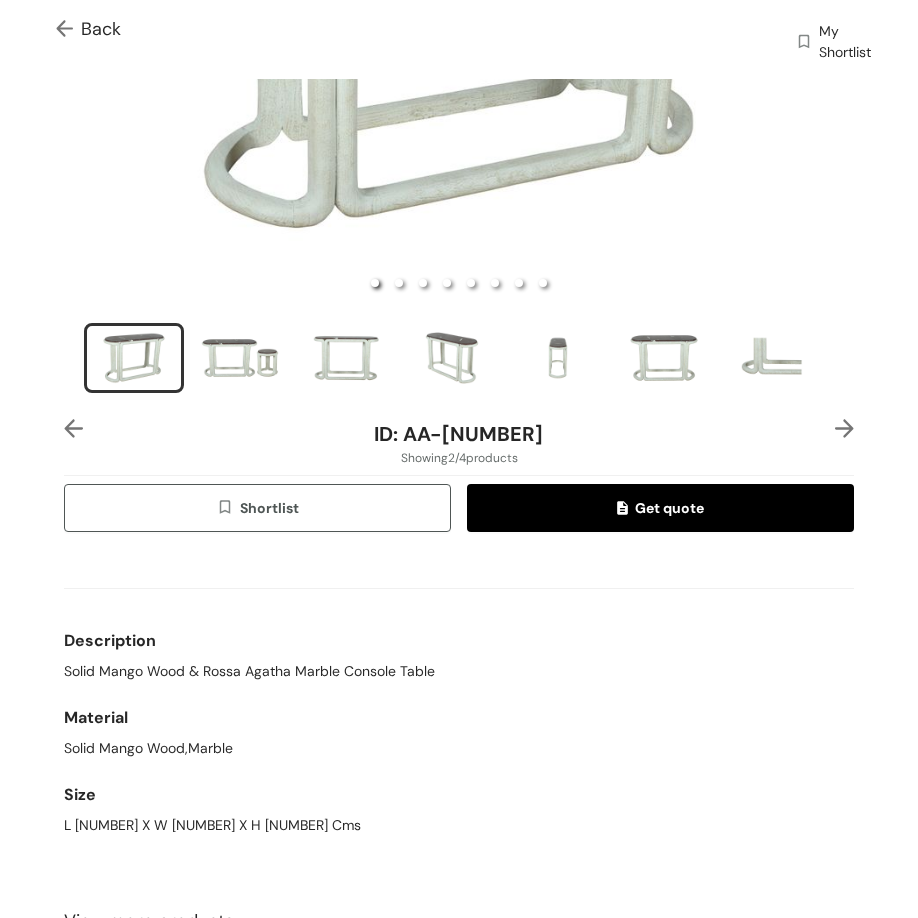 click on "Description" at bounding box center [459, 641] 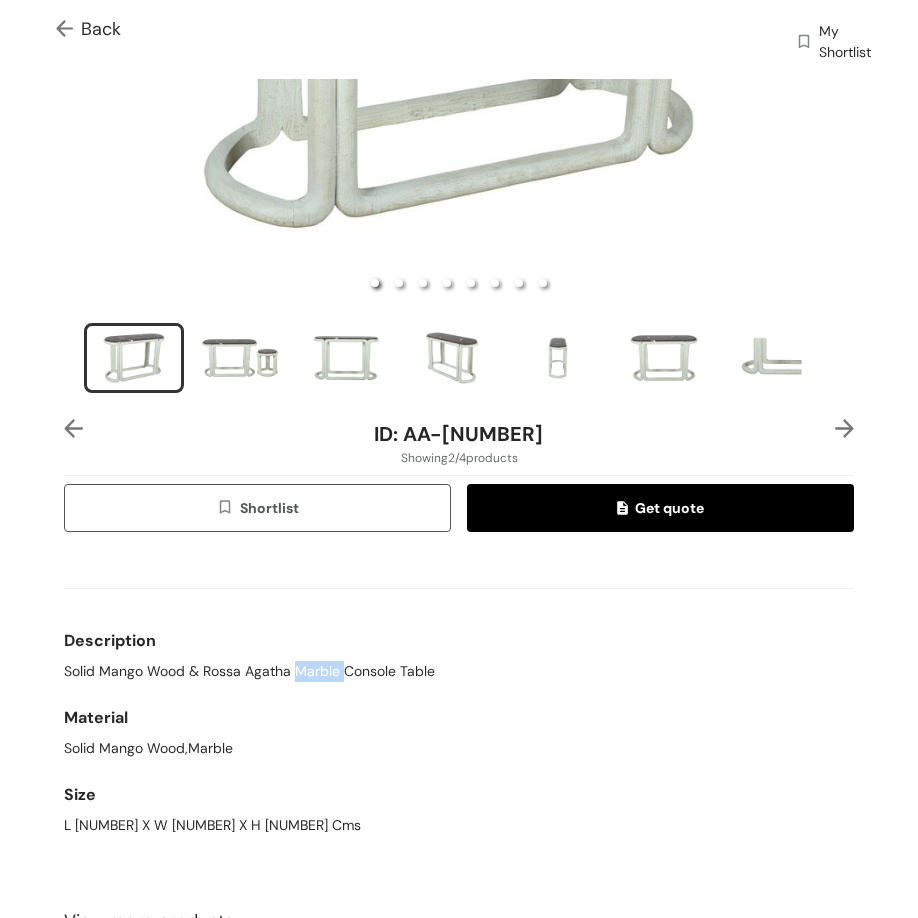 click on "Solid Mango Wood & Rossa Agatha Marble Console Table" at bounding box center (249, 671) 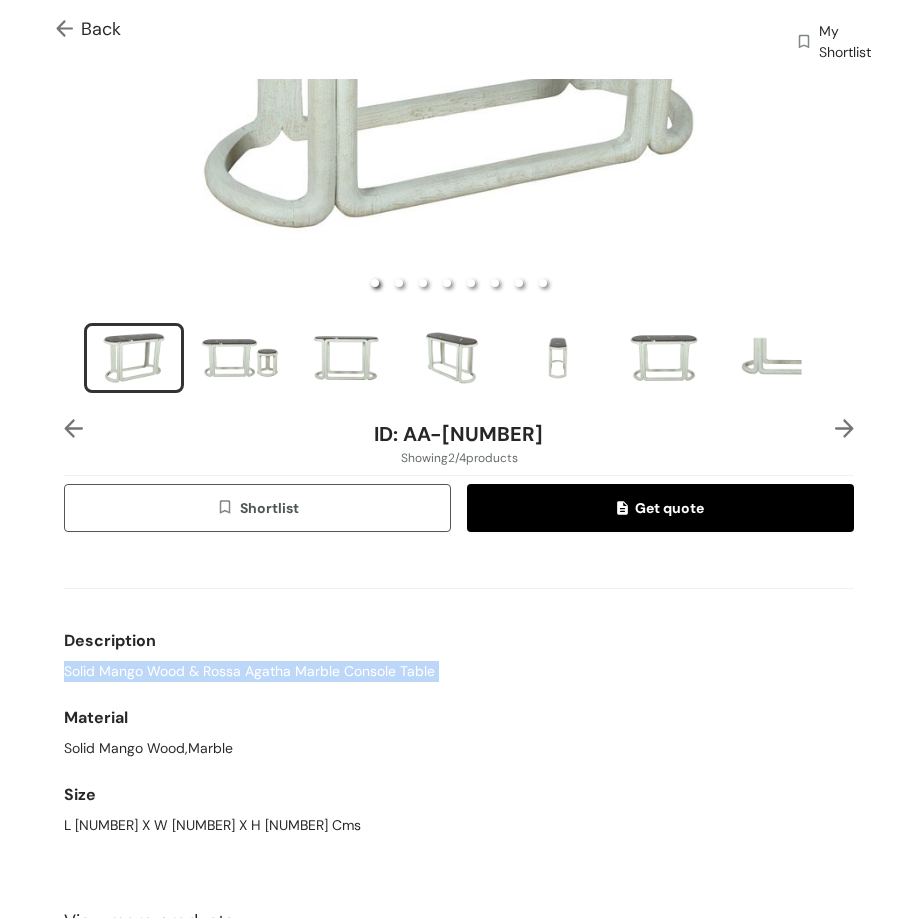 click on "Solid Mango Wood & Rossa Agatha Marble Console Table" at bounding box center [249, 671] 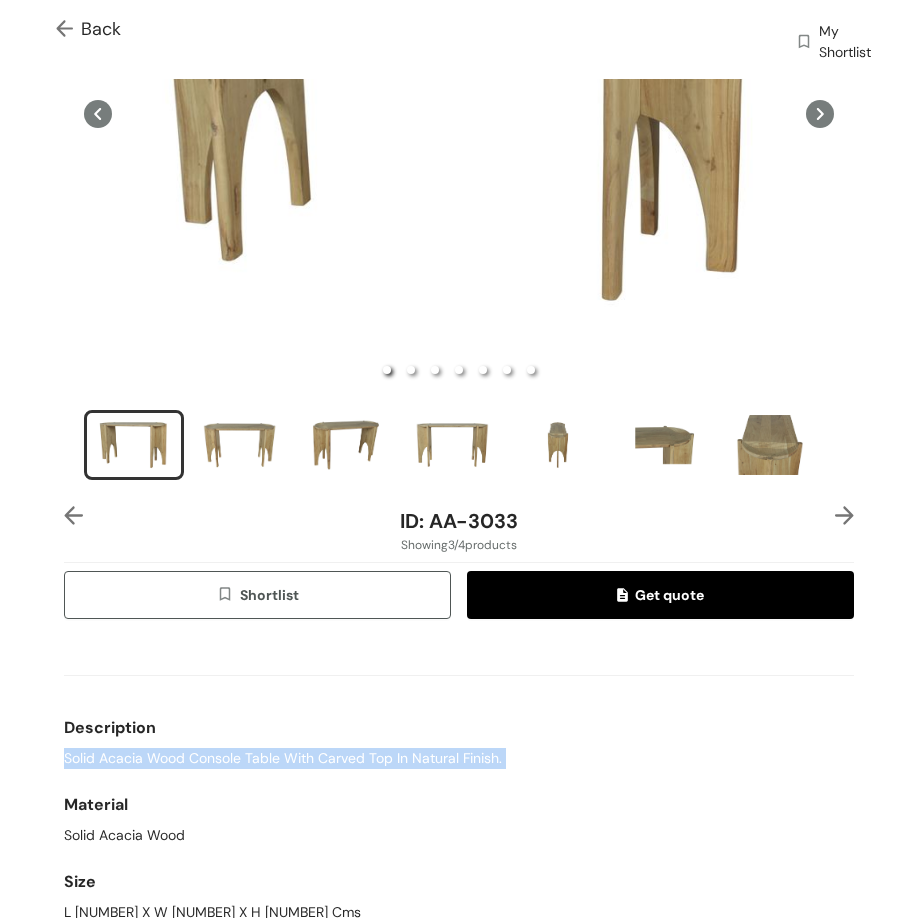 scroll, scrollTop: 441, scrollLeft: 0, axis: vertical 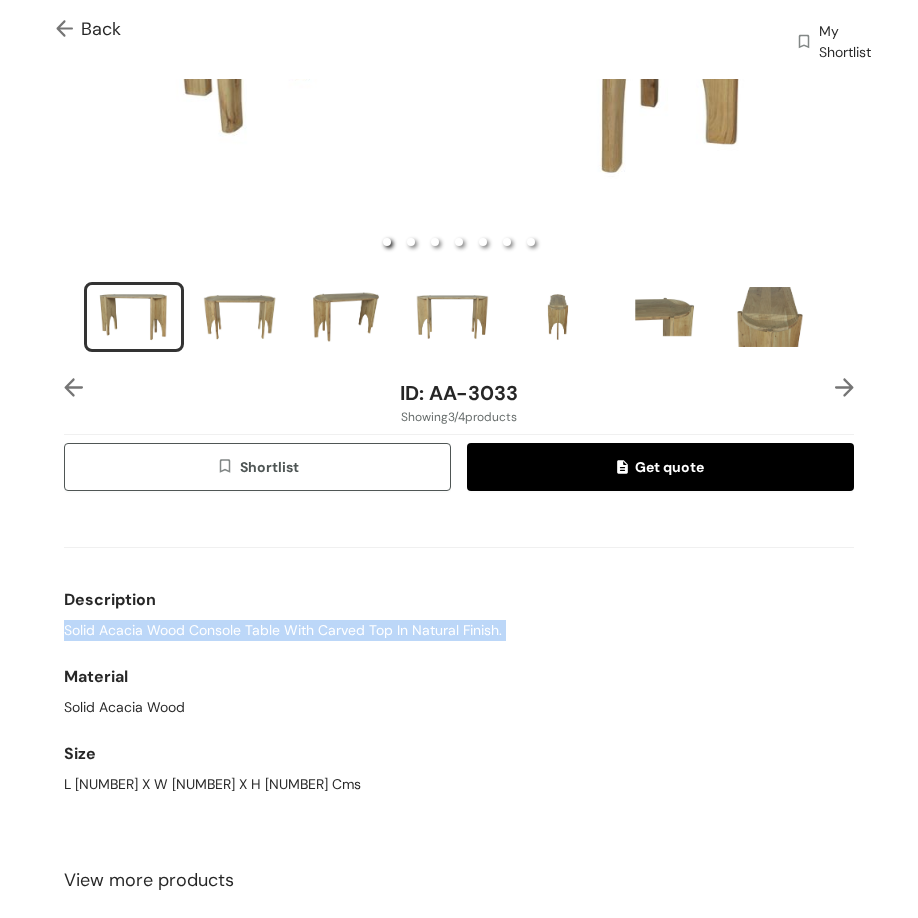 click at bounding box center (844, 387) 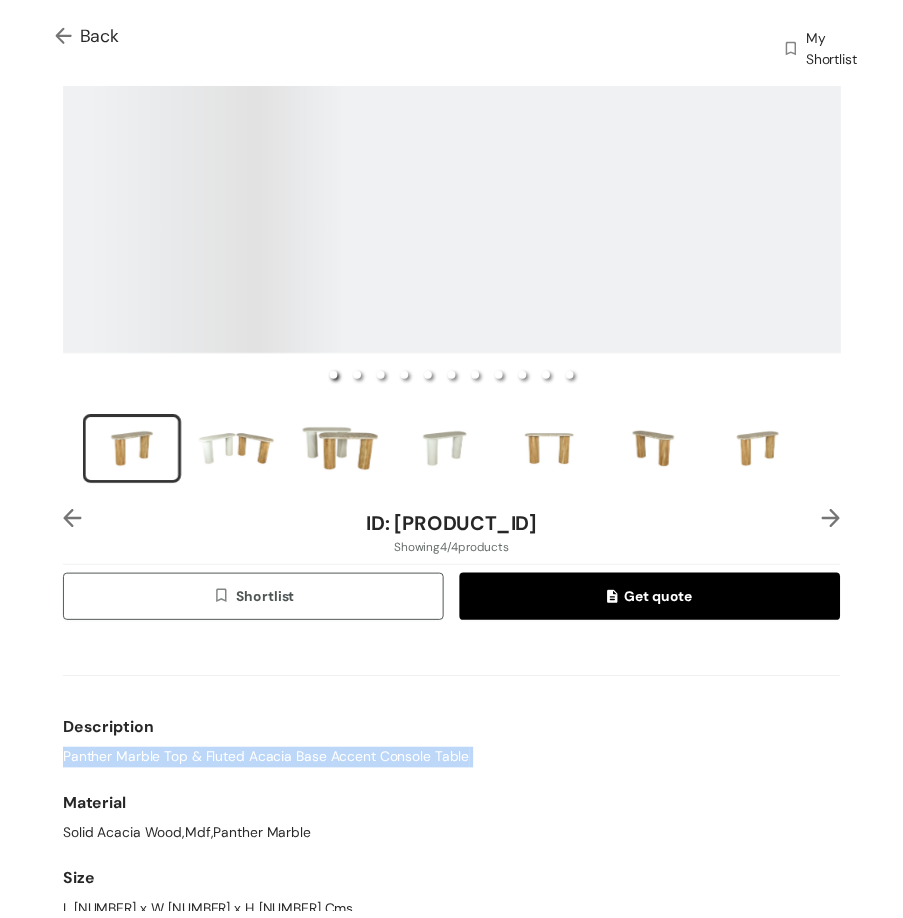 scroll, scrollTop: 582, scrollLeft: 0, axis: vertical 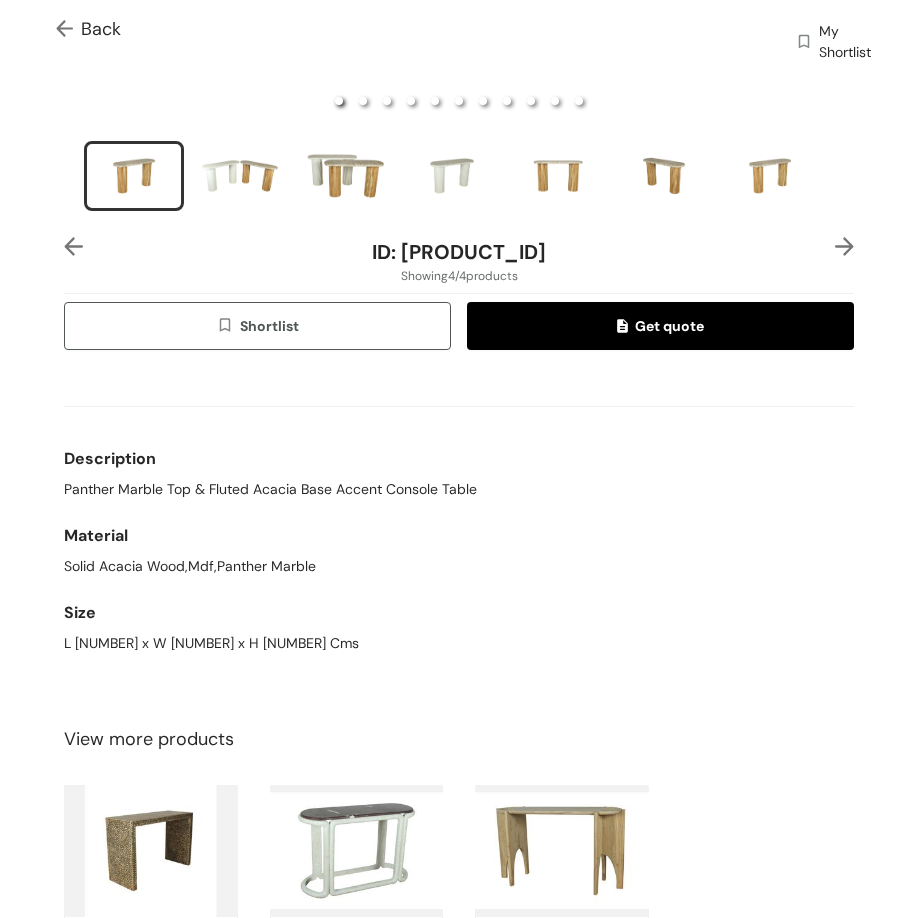 click at bounding box center (68, 29) 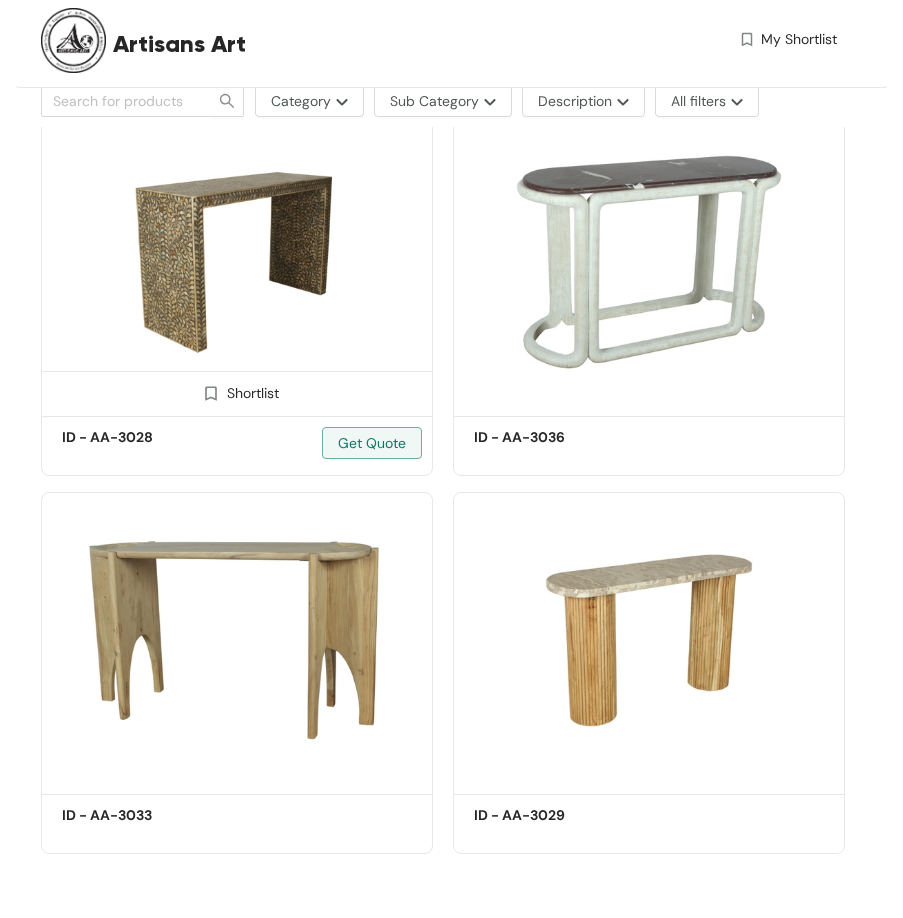scroll, scrollTop: 0, scrollLeft: 0, axis: both 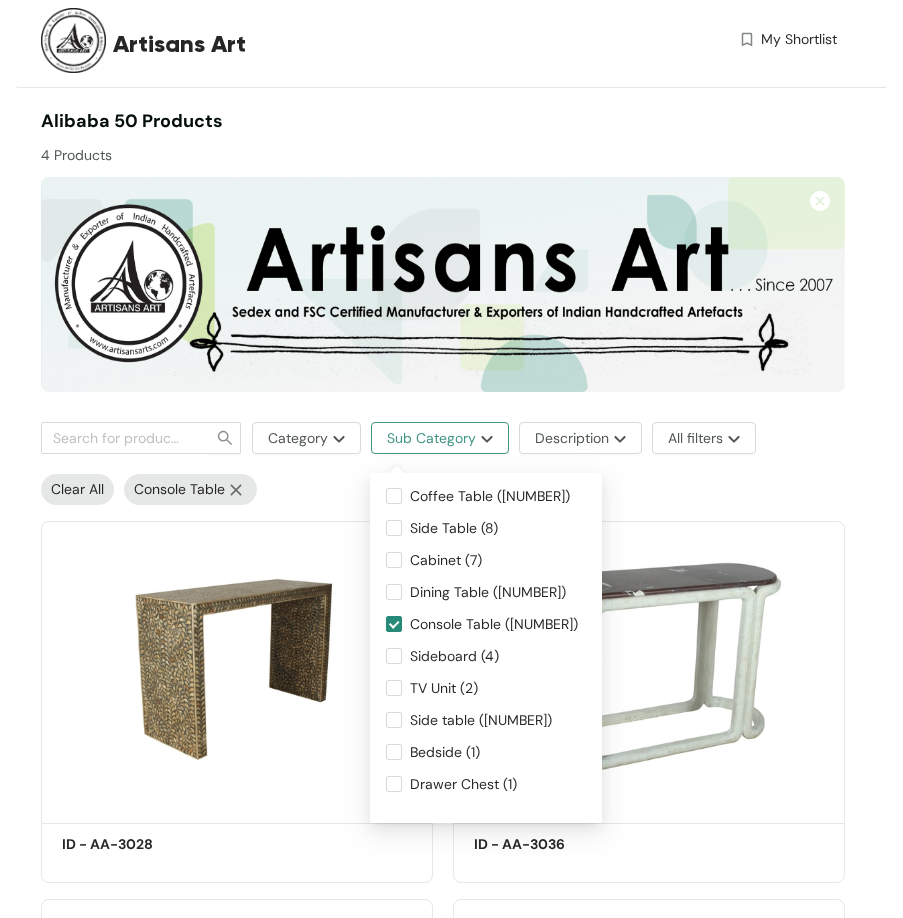 click on "Sub Category" at bounding box center (431, 438) 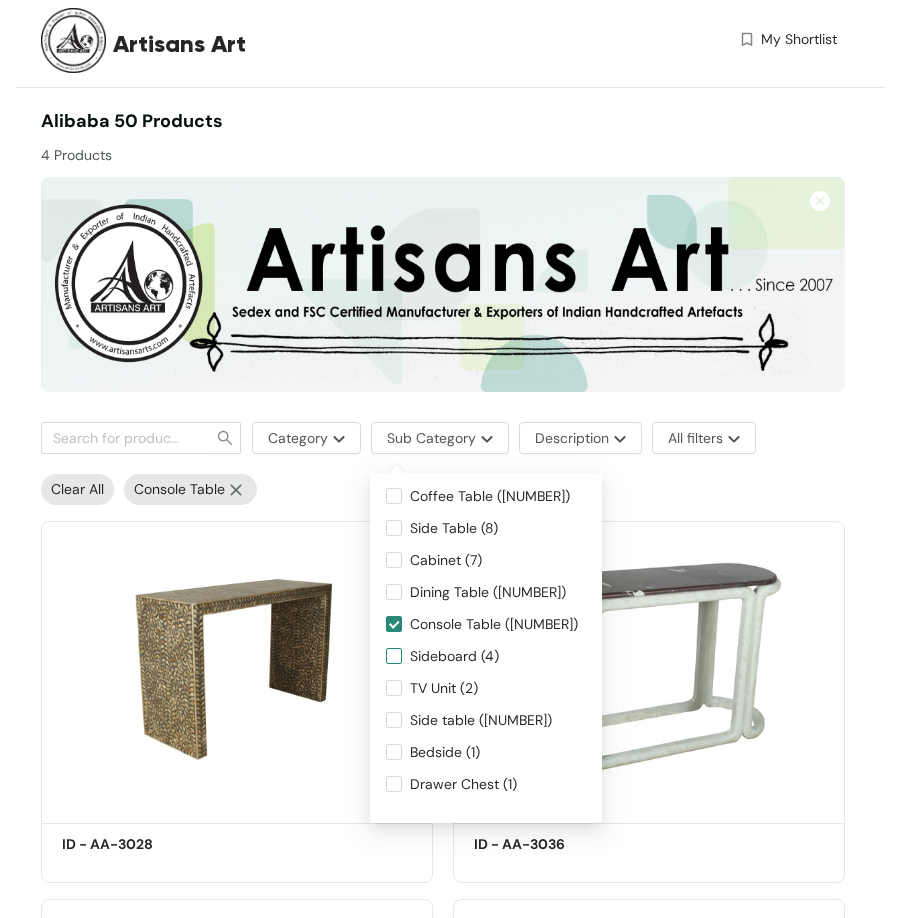 click on "Sideboard (4)" at bounding box center (454, 656) 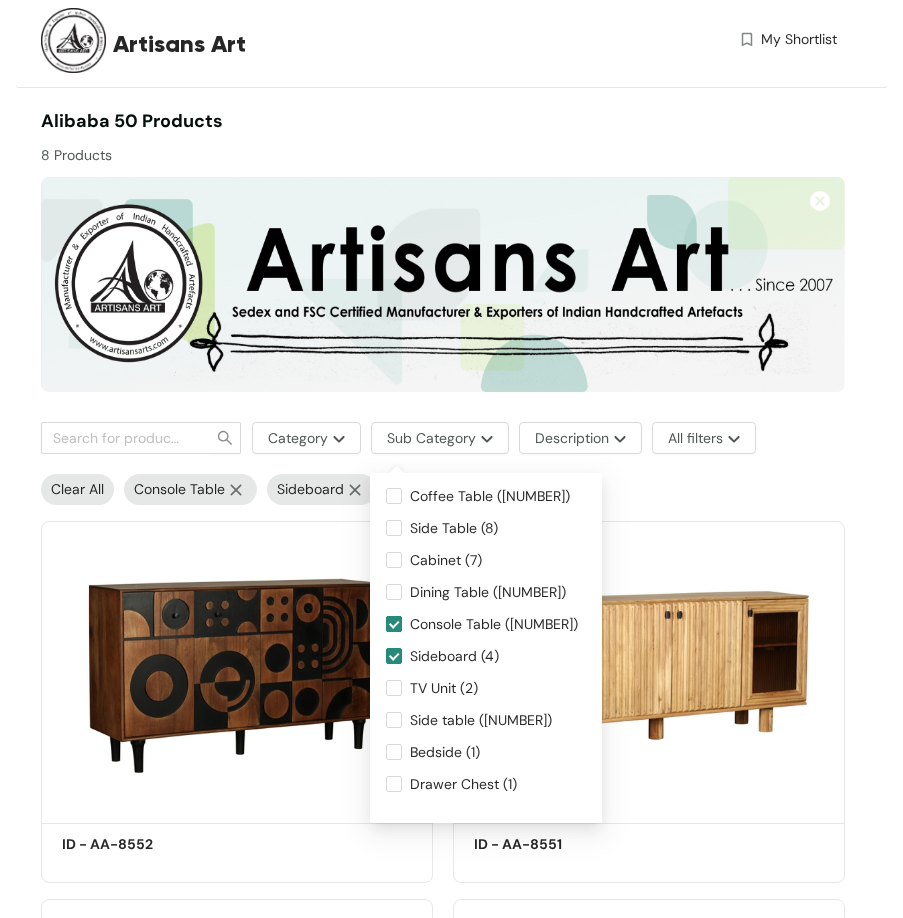 click on "Console Table ([NUMBER])" at bounding box center (394, 624) 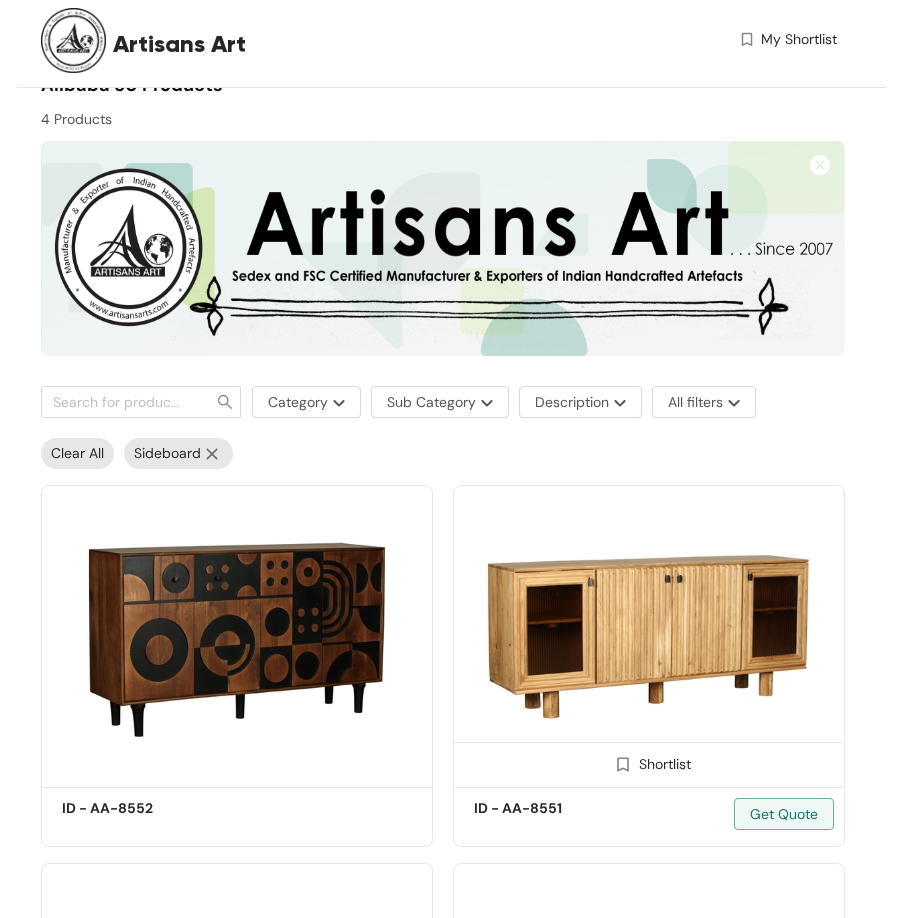 scroll, scrollTop: 100, scrollLeft: 0, axis: vertical 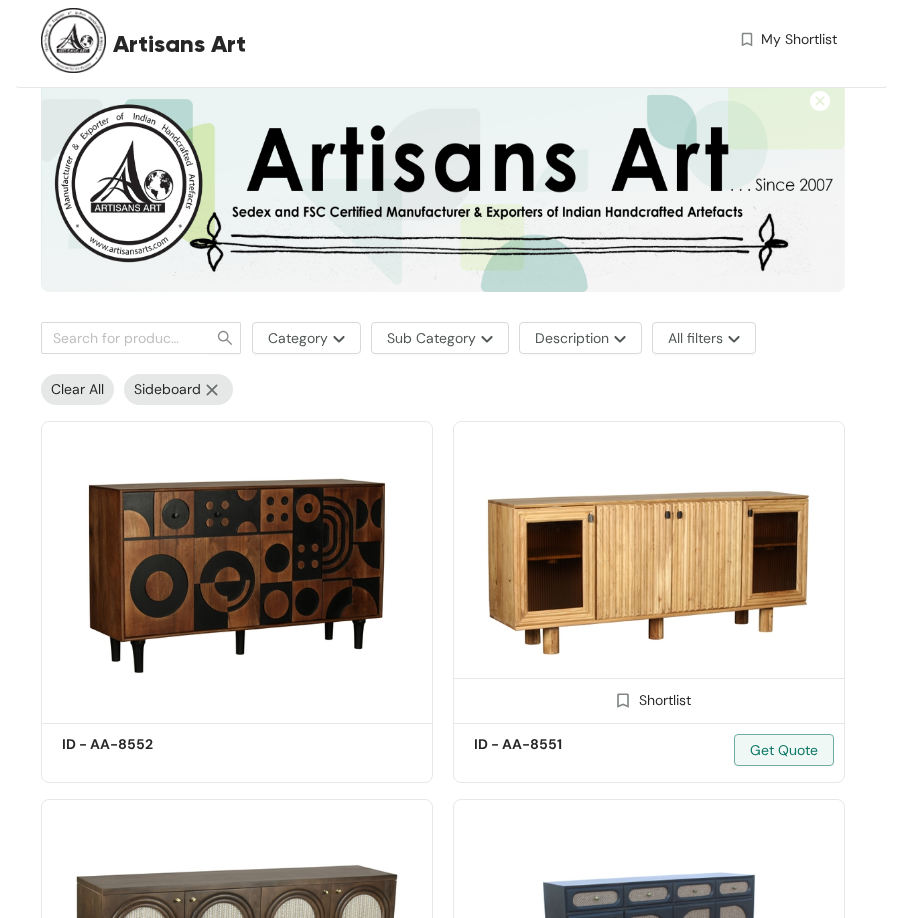 click at bounding box center [649, 569] 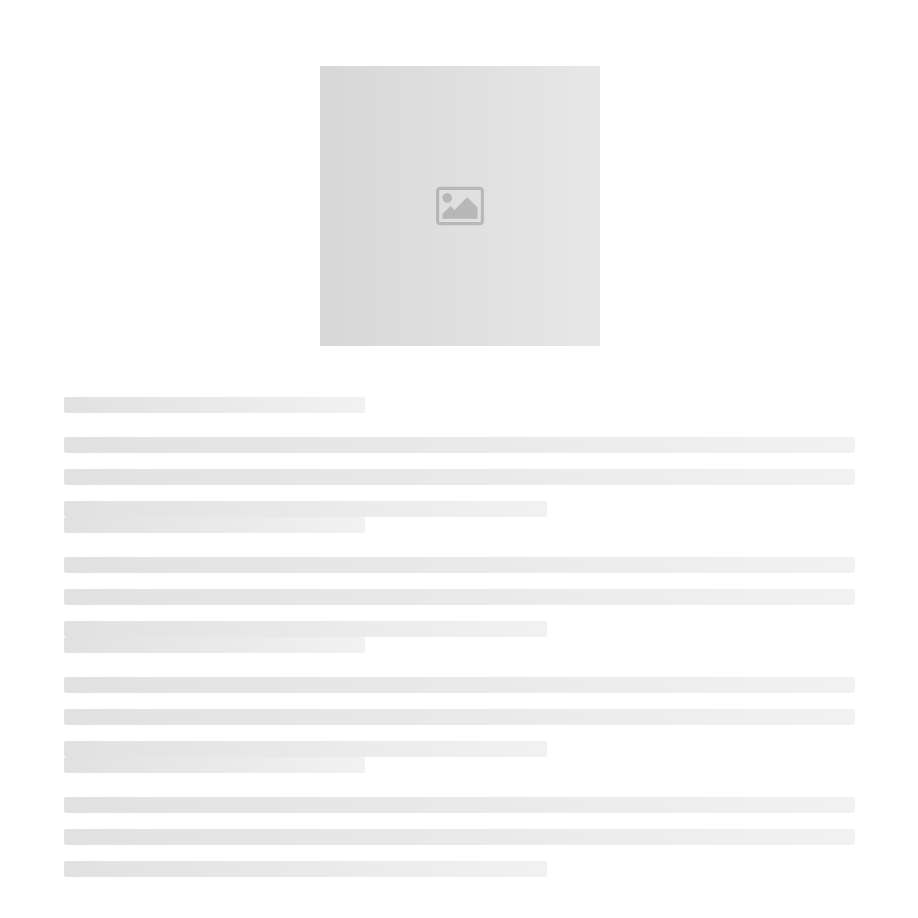 scroll, scrollTop: 0, scrollLeft: 0, axis: both 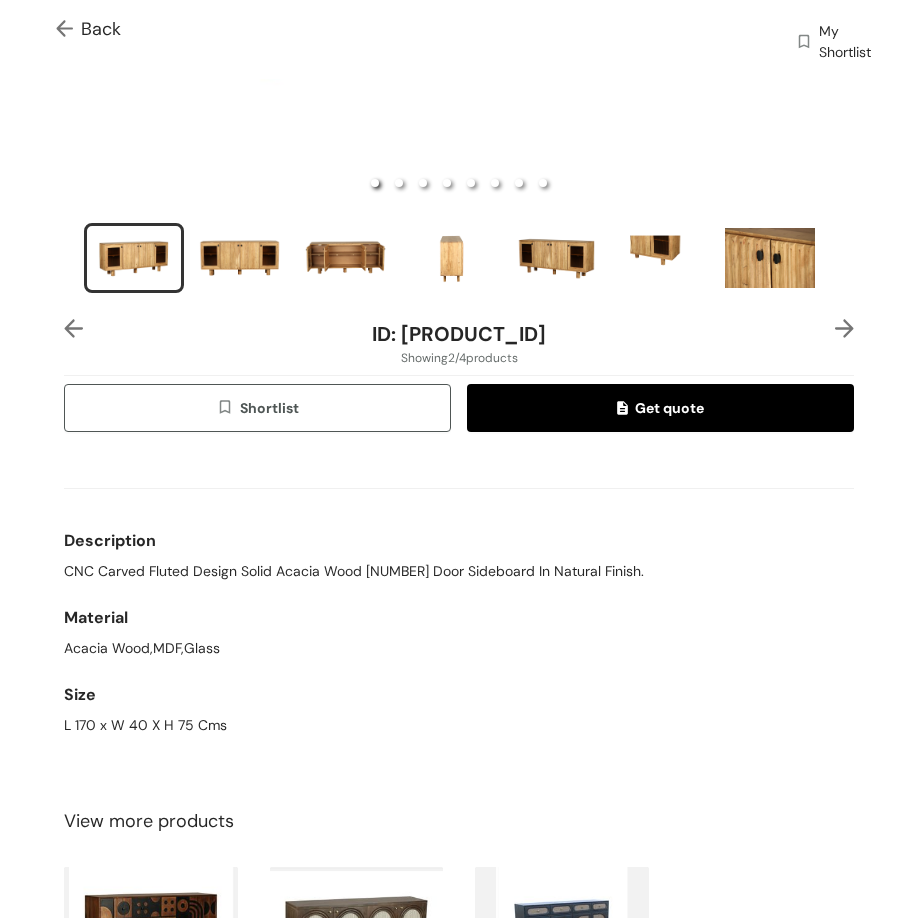 click on "CNC Carved Fluted Design Solid Acacia Wood [NUMBER] Door Sideboard In Natural Finish." at bounding box center (354, 571) 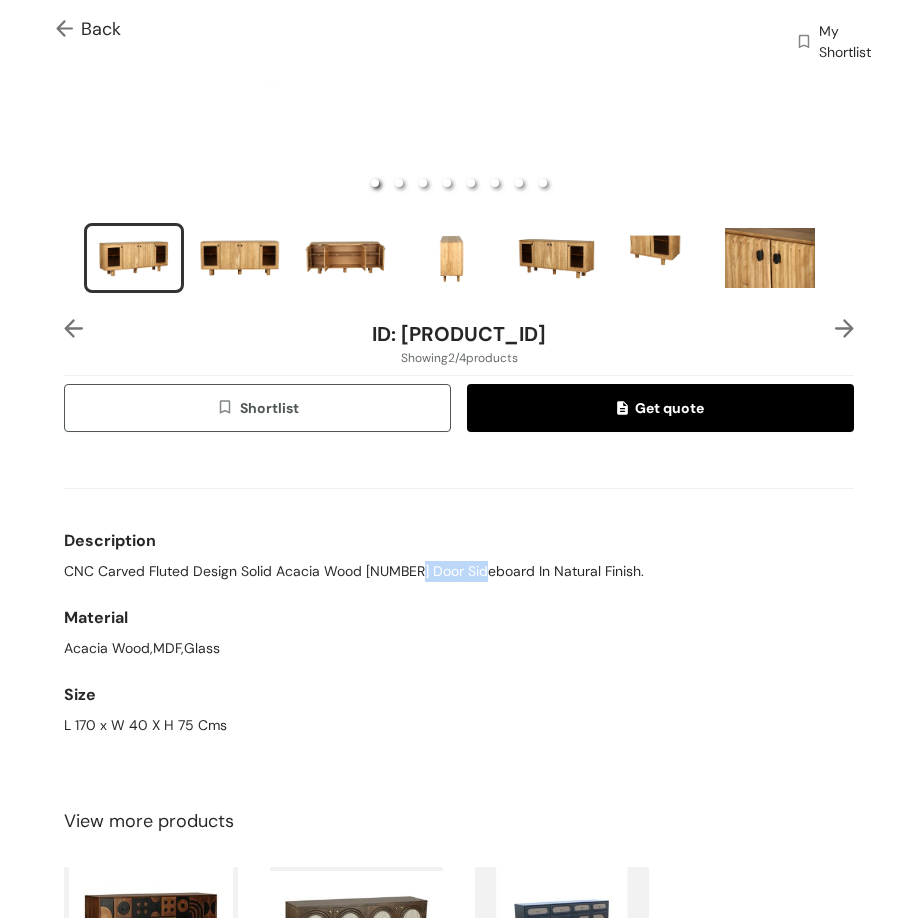 click on "CNC Carved Fluted Design Solid Acacia Wood [NUMBER] Door Sideboard In Natural Finish." at bounding box center (354, 571) 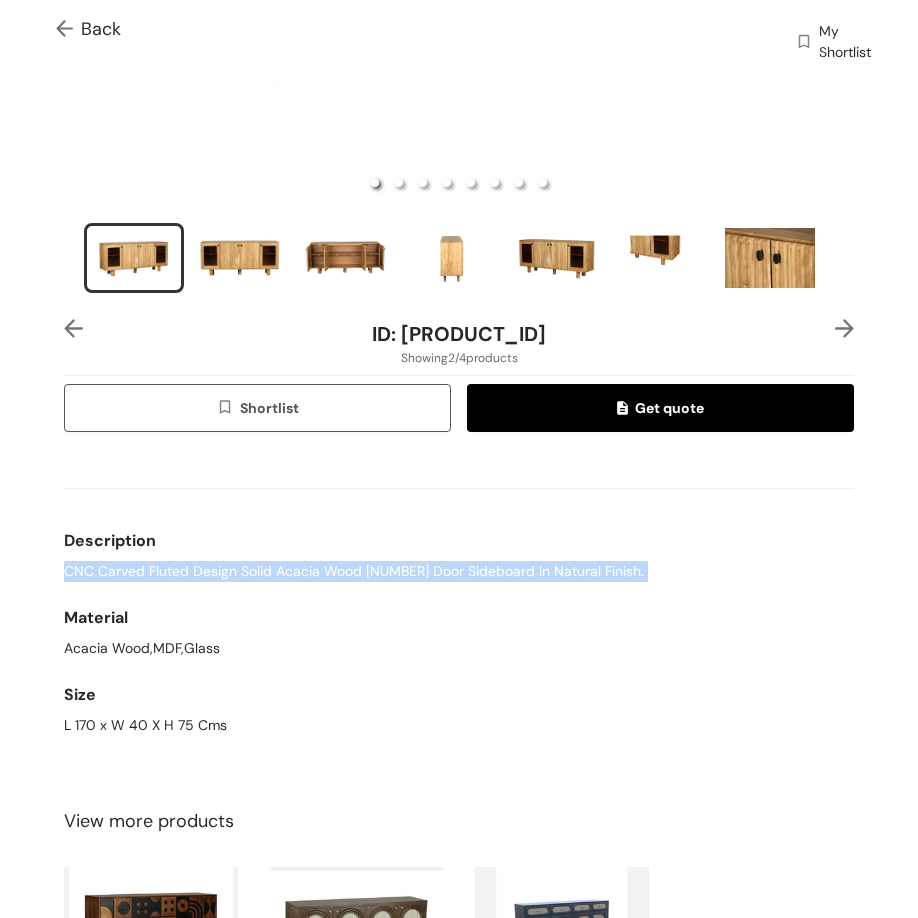 click on "CNC Carved Fluted Design Solid Acacia Wood [NUMBER] Door Sideboard In Natural Finish." at bounding box center [354, 571] 